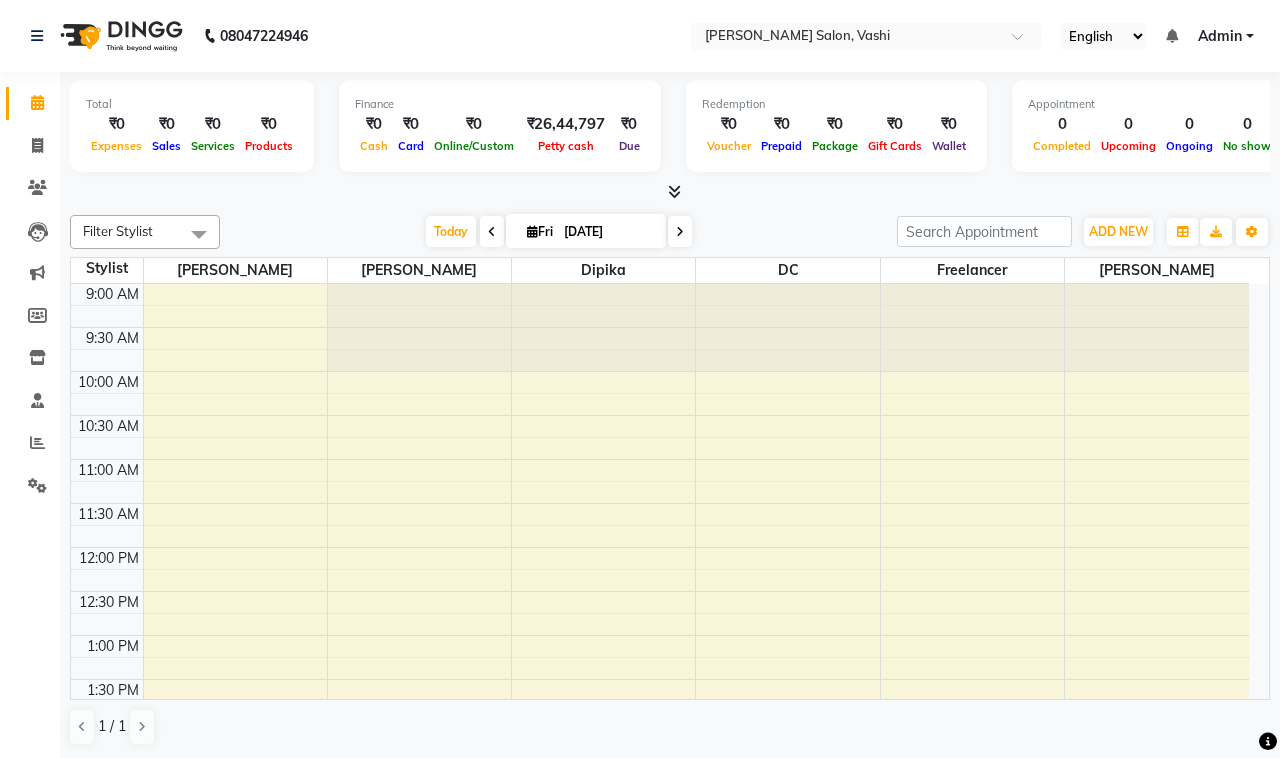 scroll, scrollTop: 0, scrollLeft: 0, axis: both 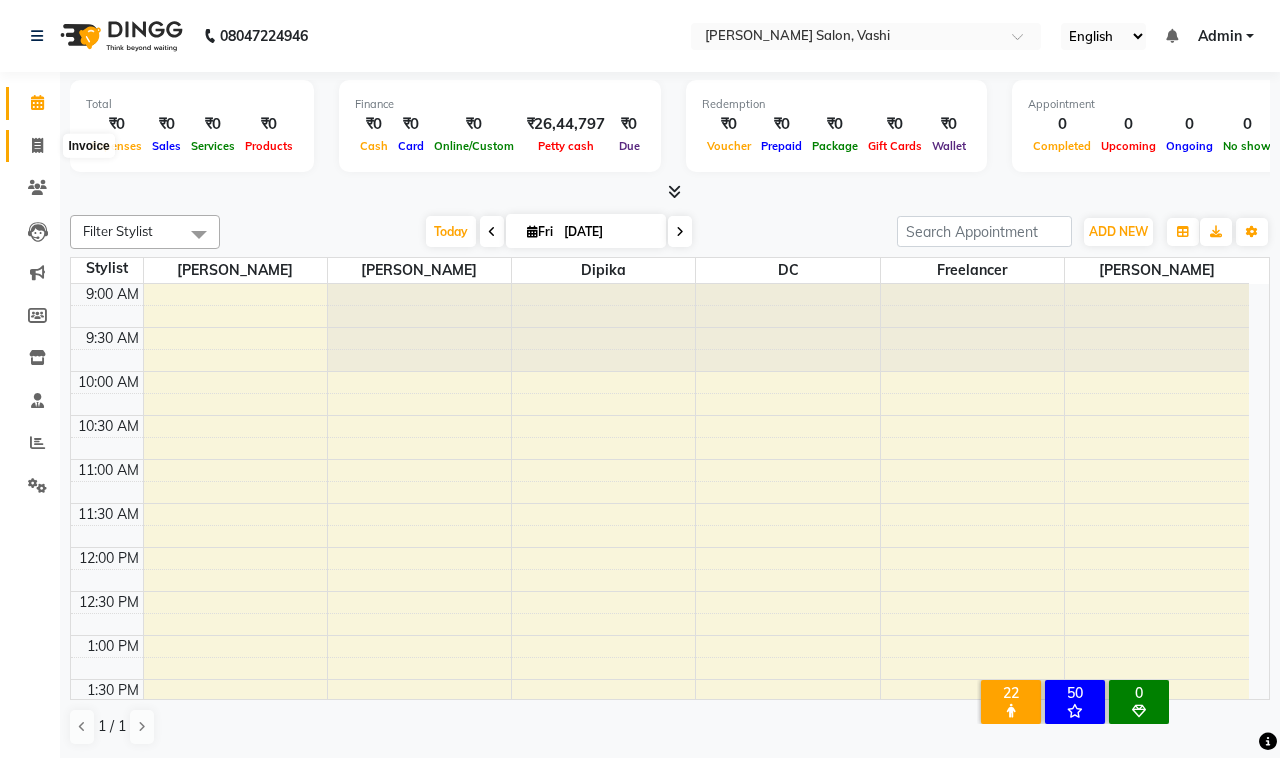 click 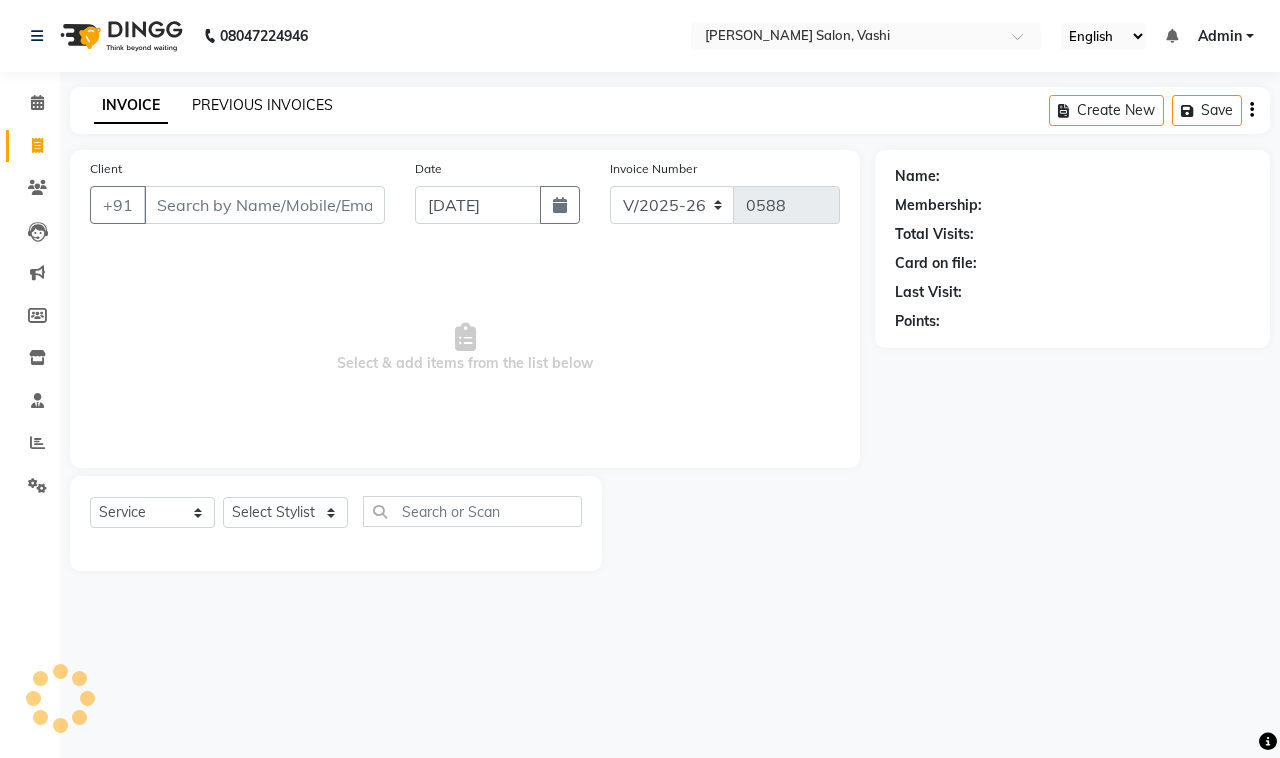 click on "PREVIOUS INVOICES" 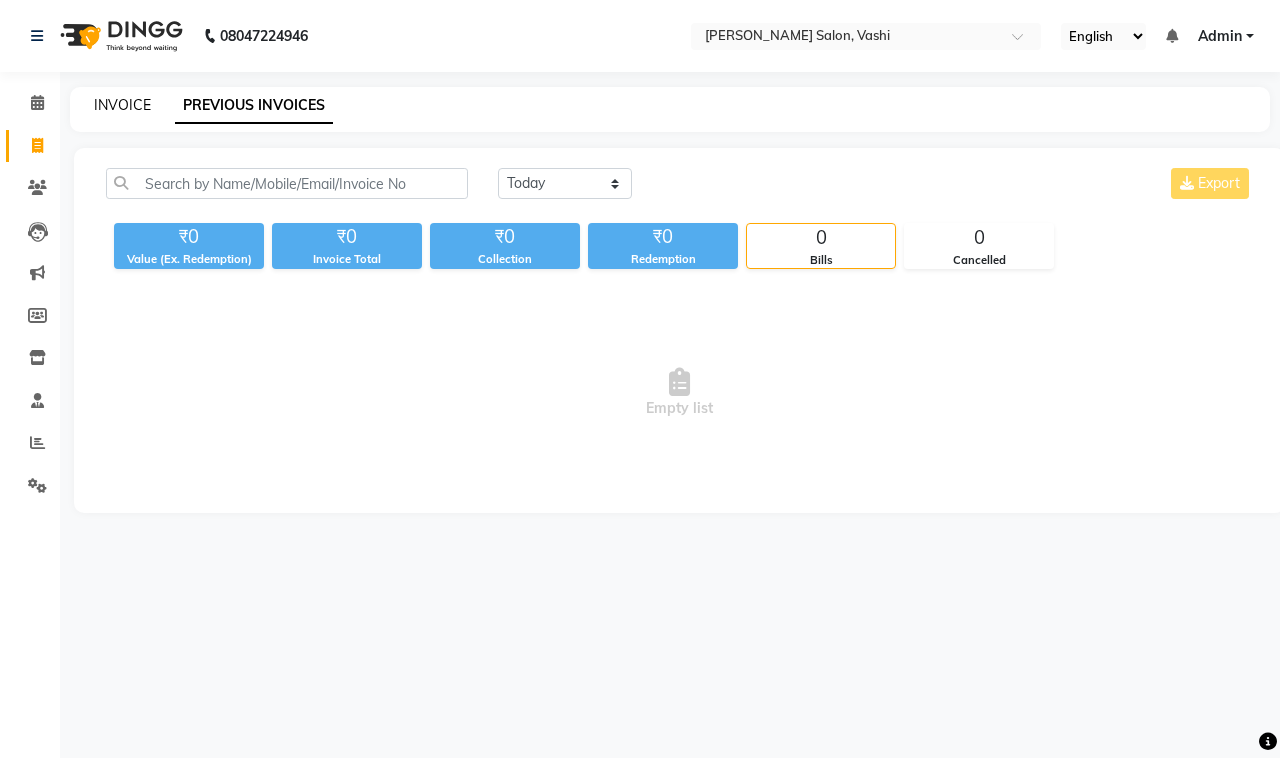 click on "INVOICE" 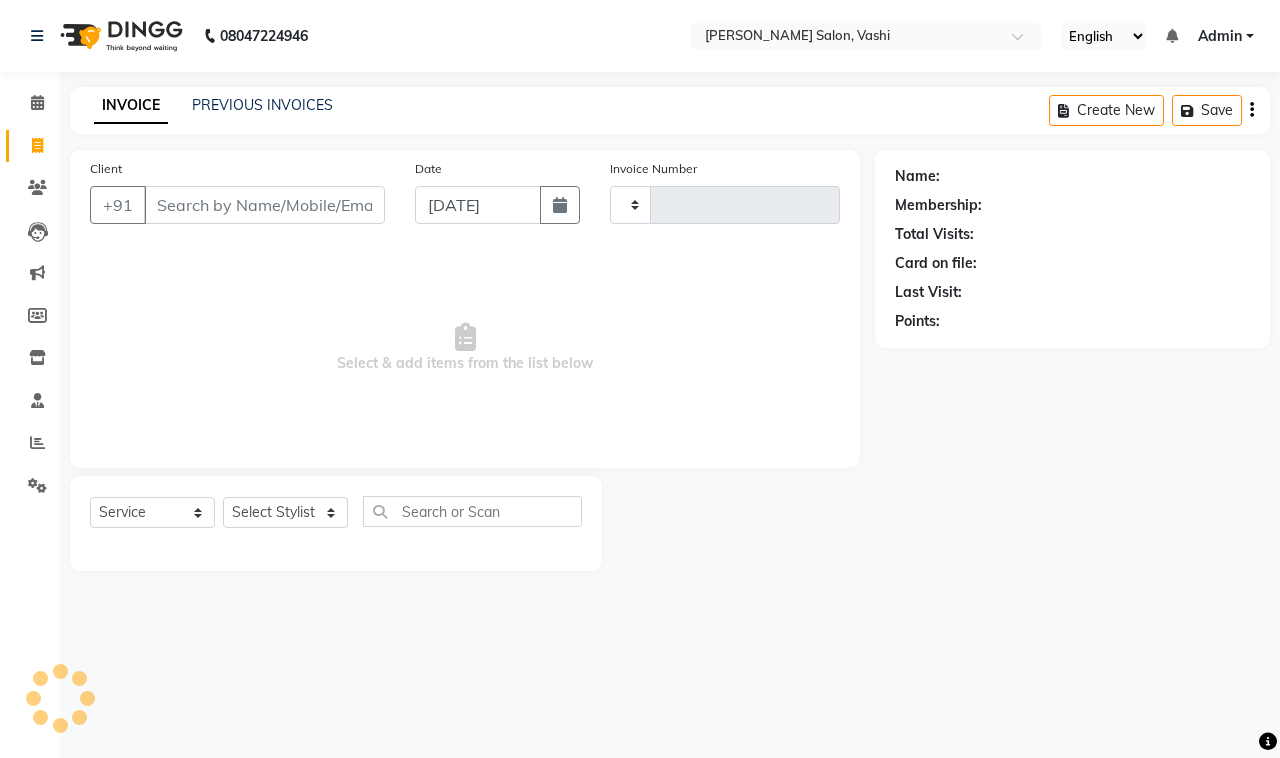 type on "0588" 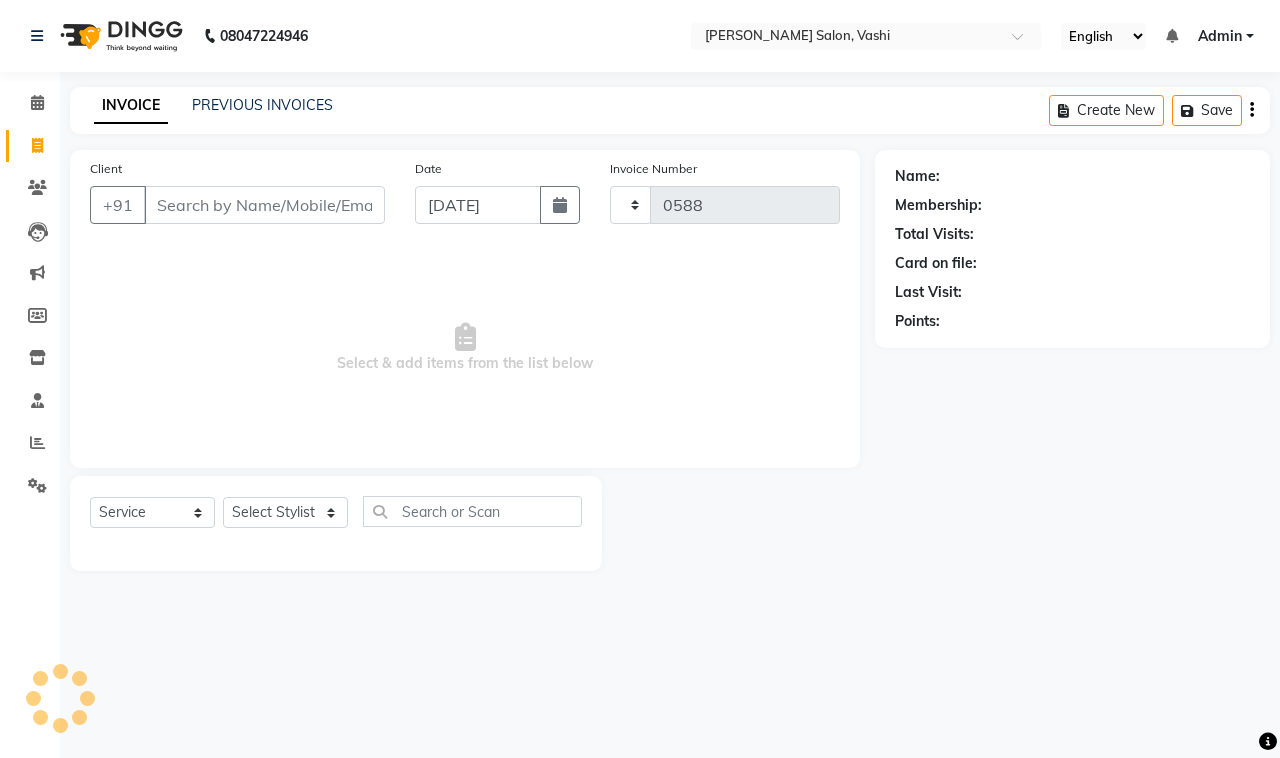 select on "695" 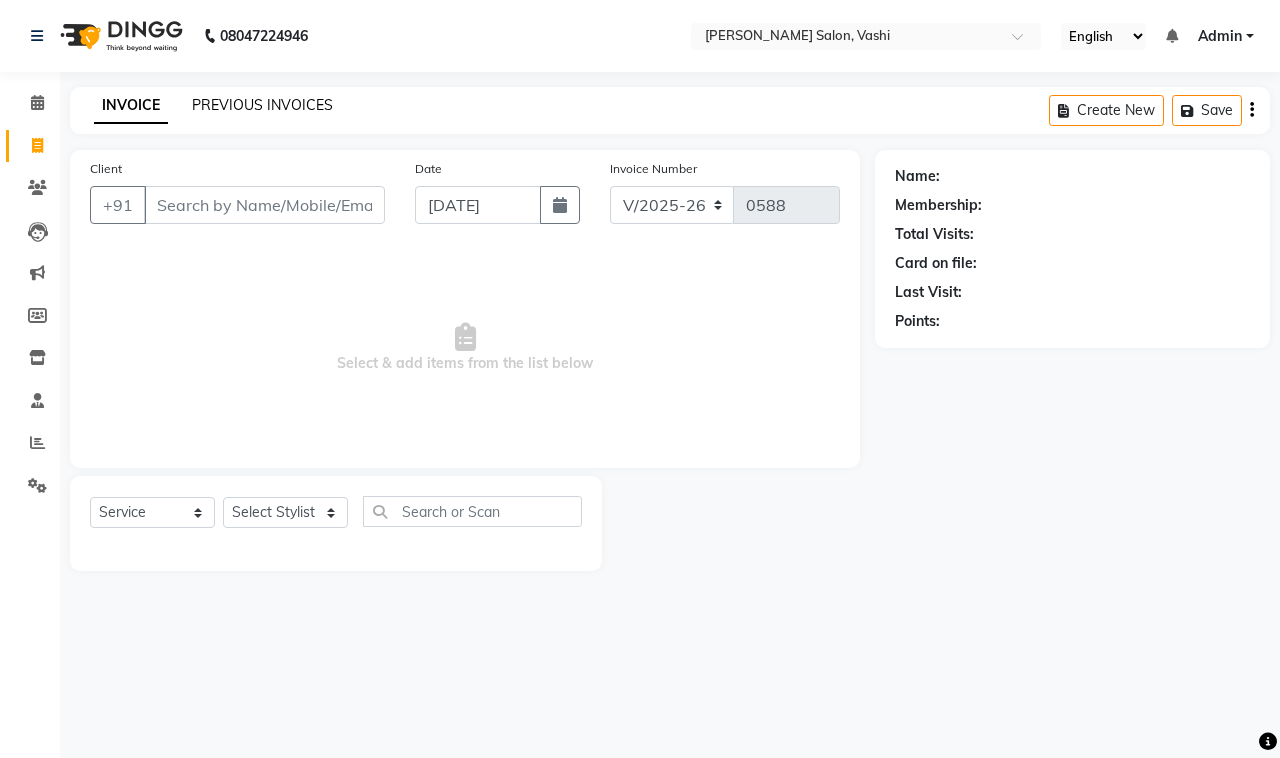 click on "PREVIOUS INVOICES" 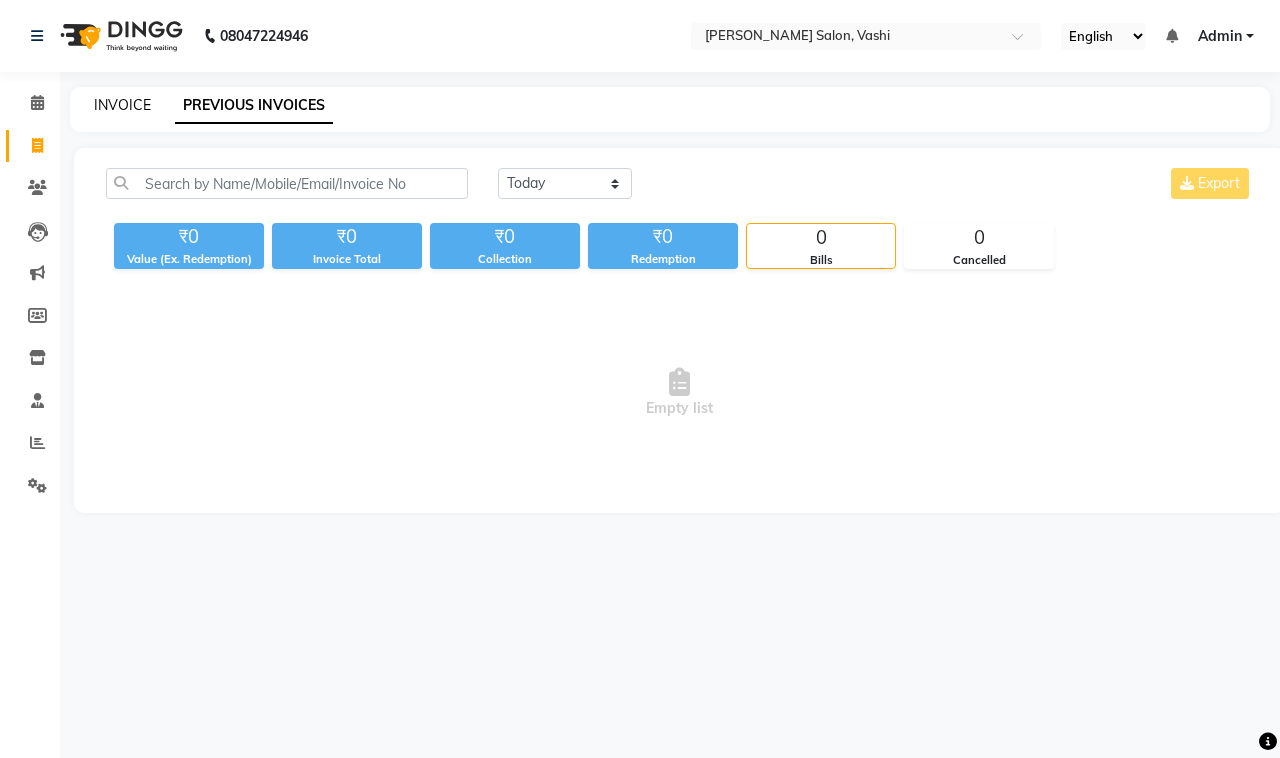 click on "INVOICE" 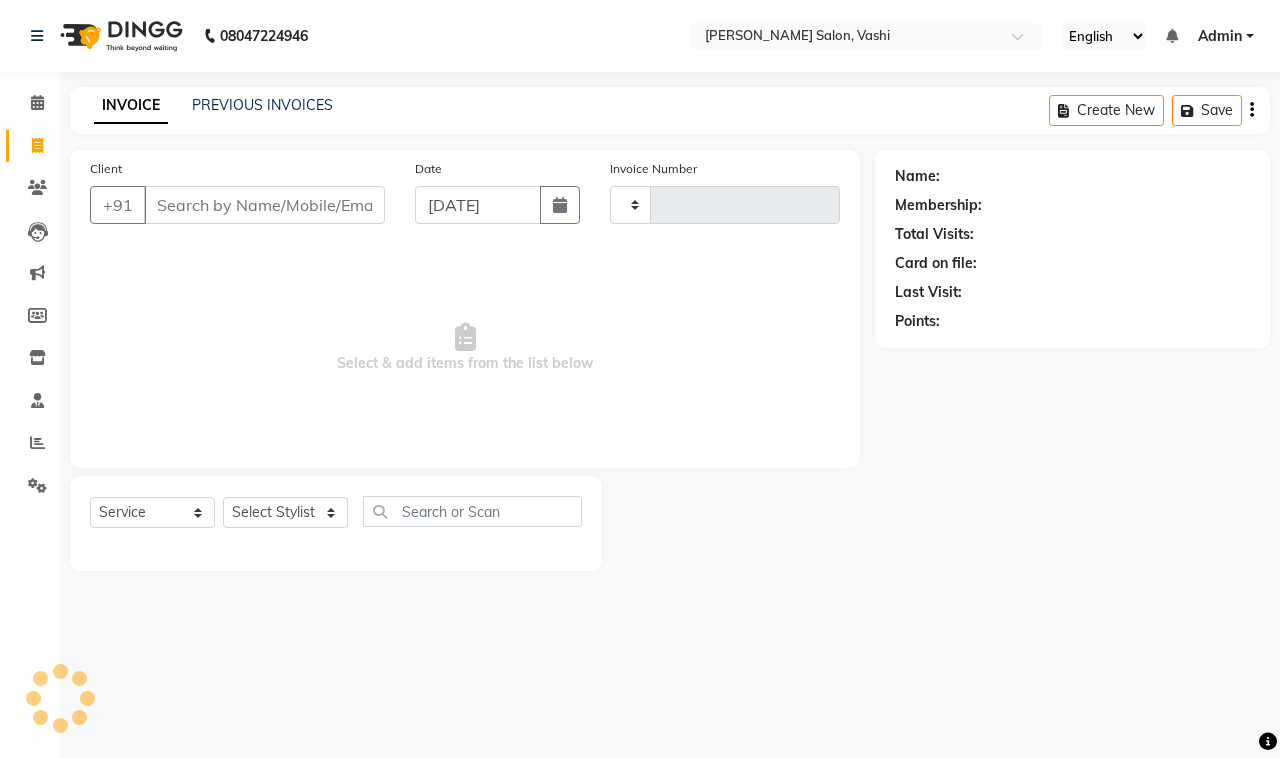 type on "0588" 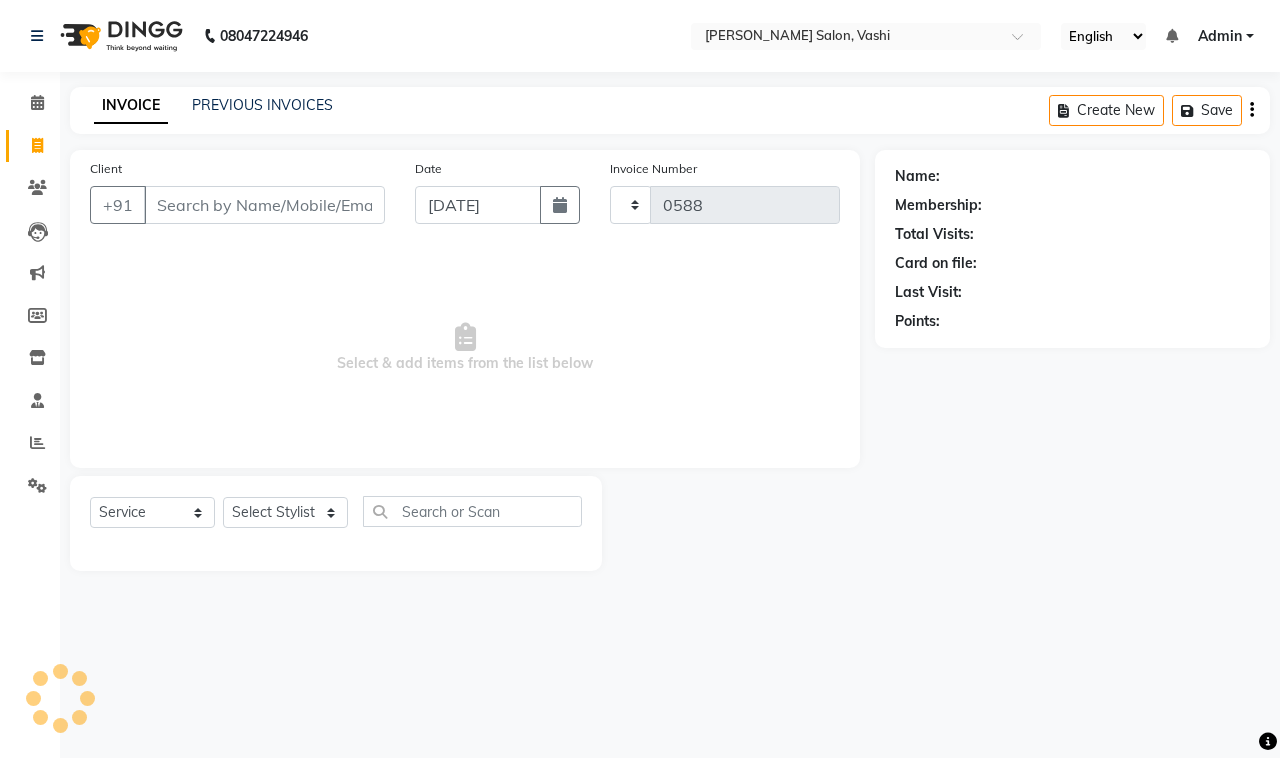 select on "695" 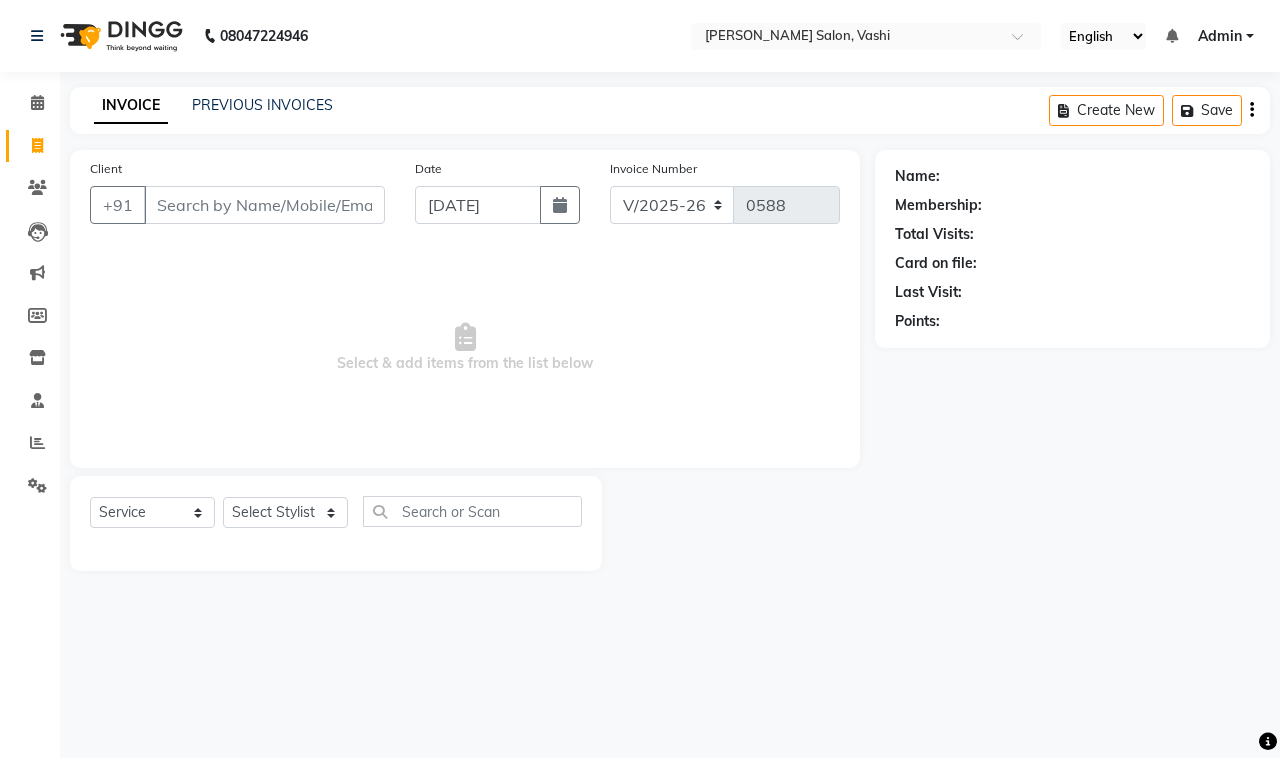 click on "INVOICE PREVIOUS INVOICES Create New   Save" 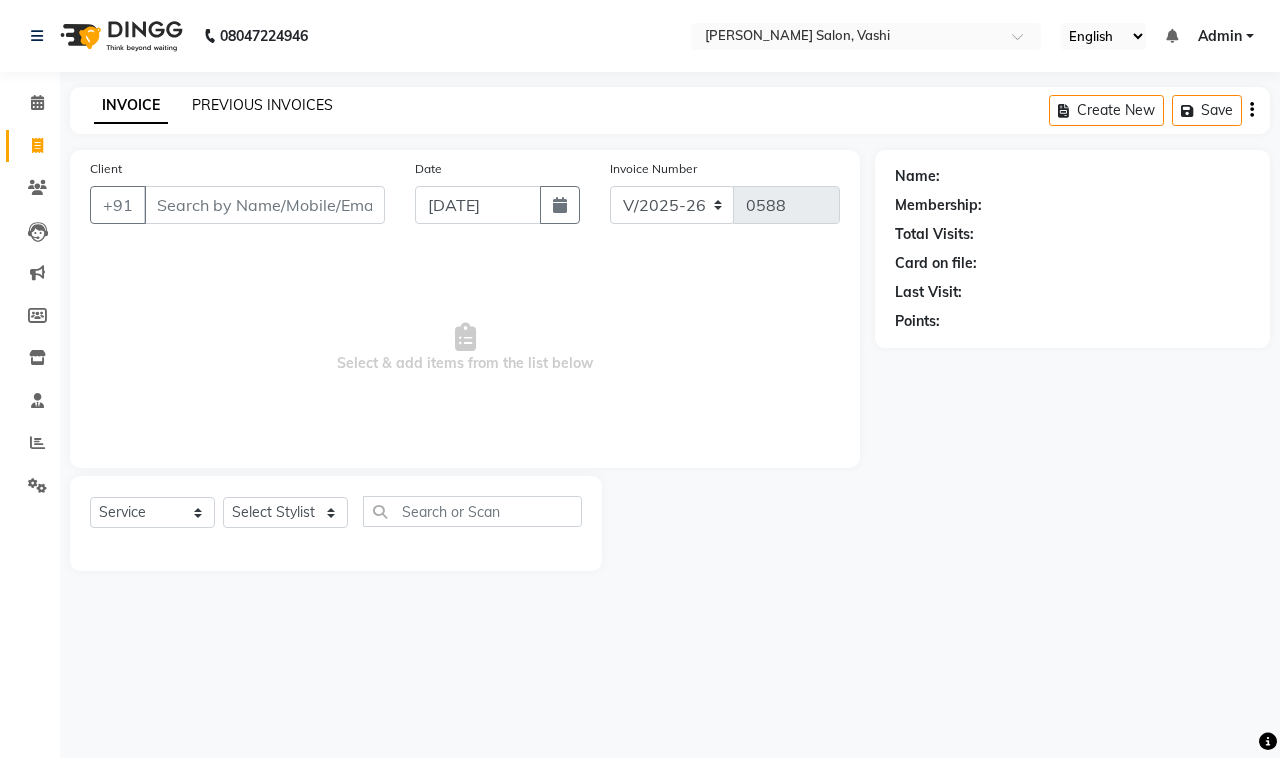 click on "PREVIOUS INVOICES" 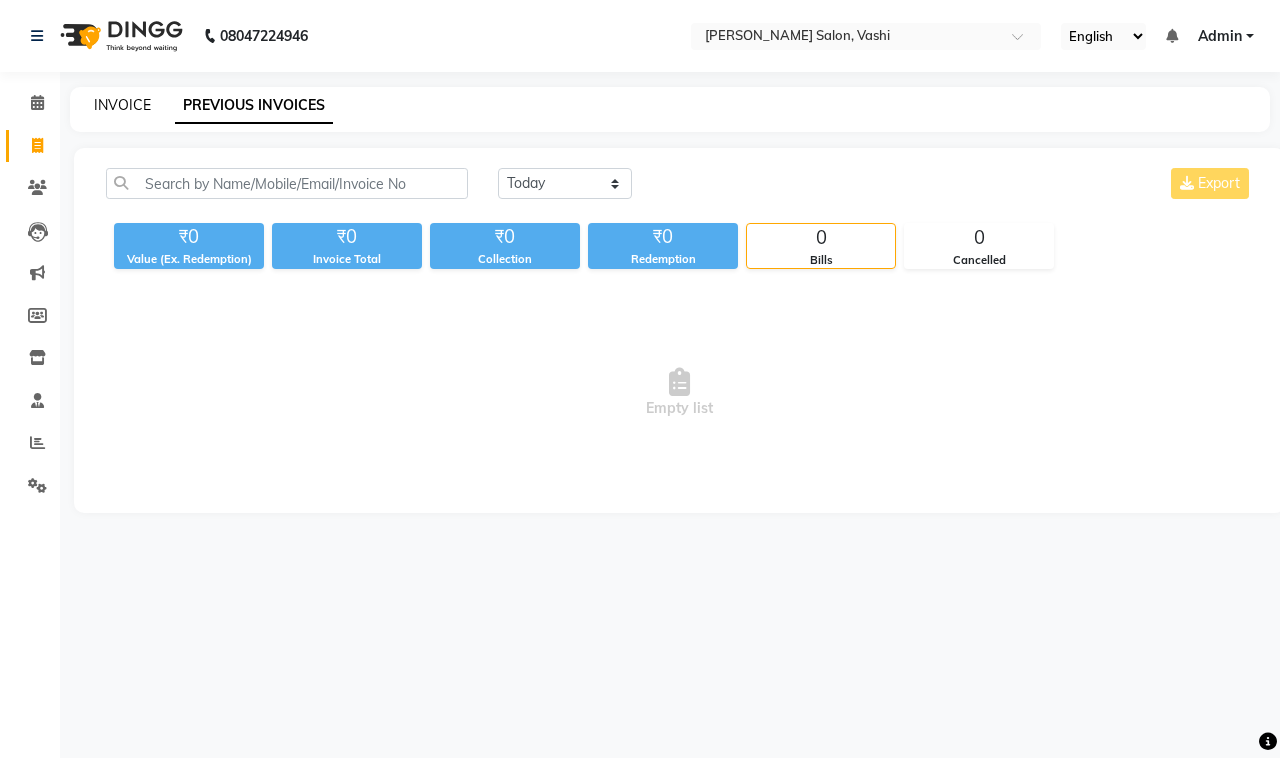 click on "INVOICE" 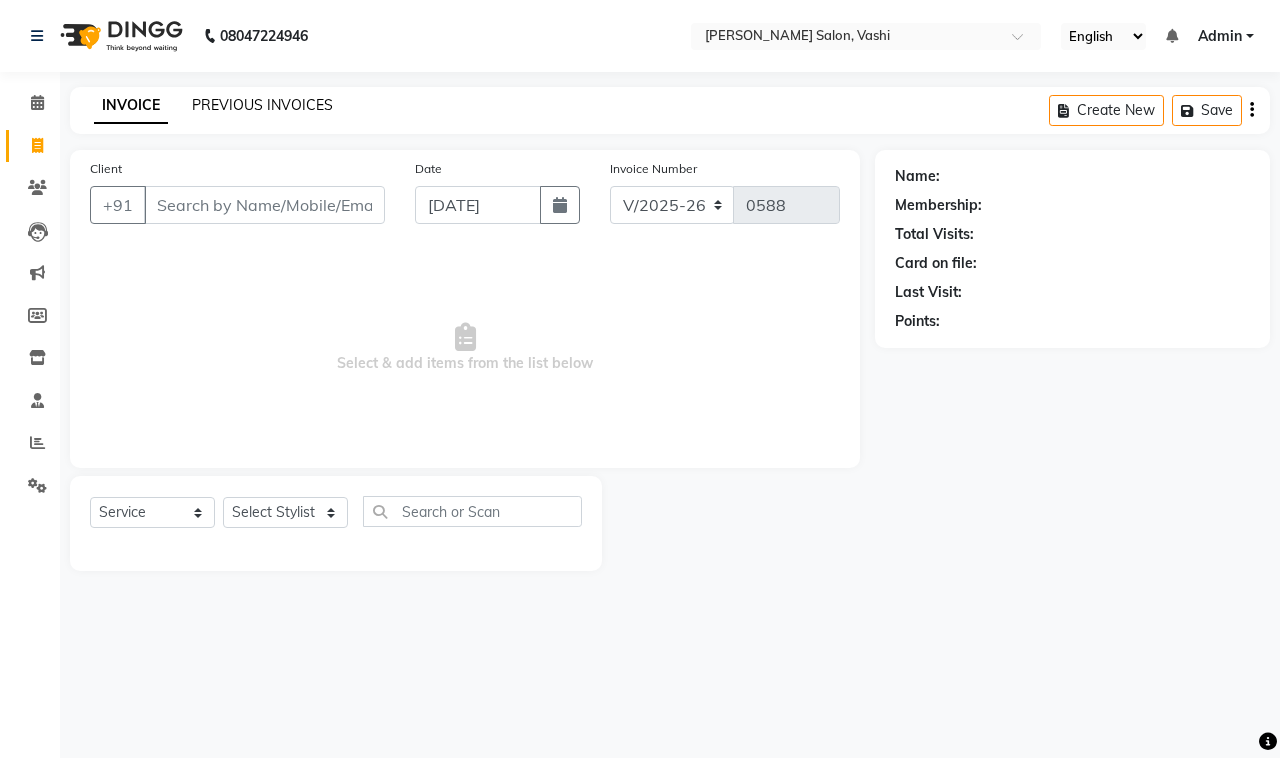 click on "PREVIOUS INVOICES" 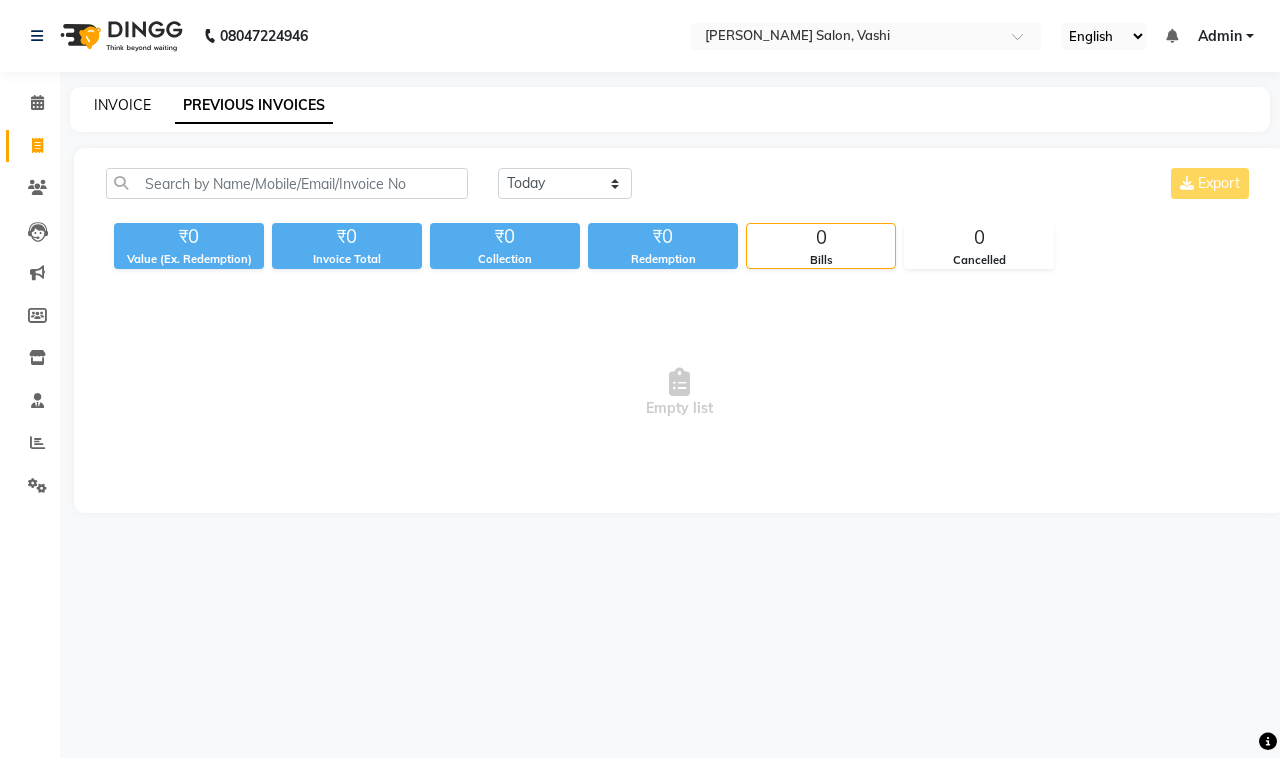 click on "INVOICE" 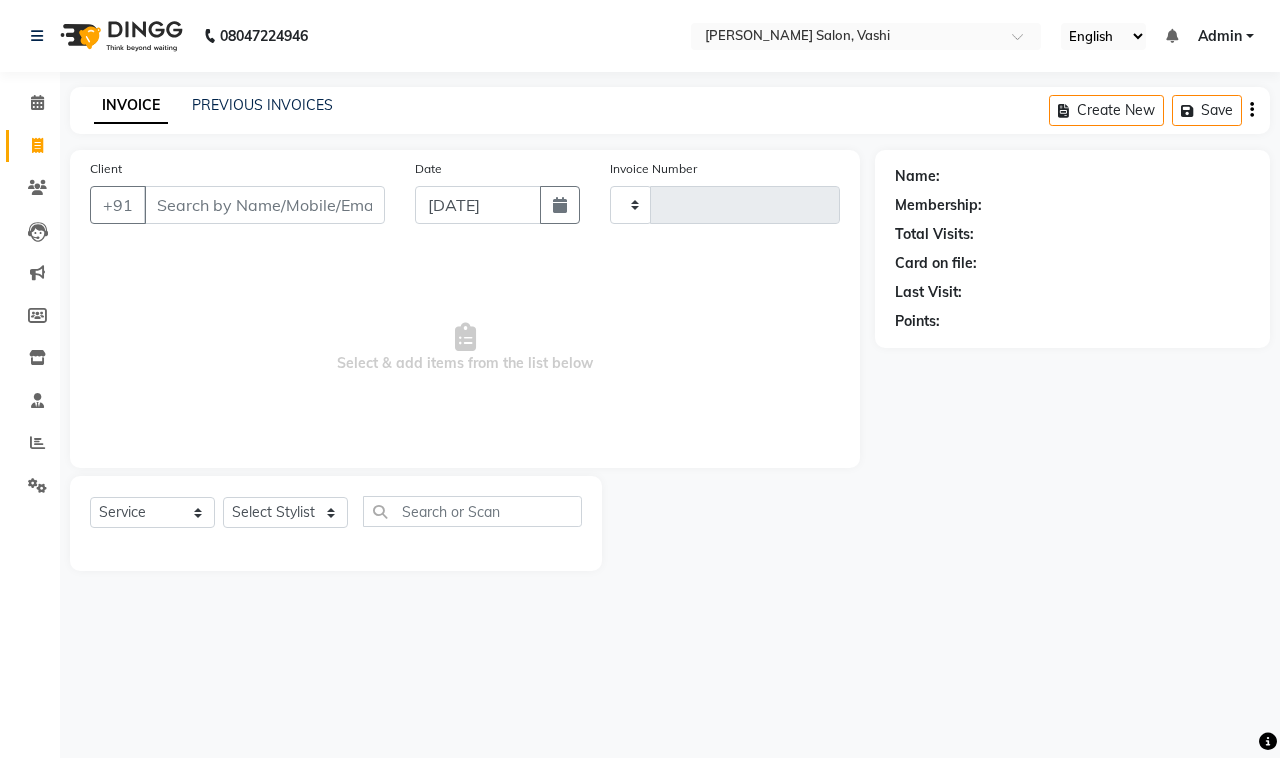 type on "0588" 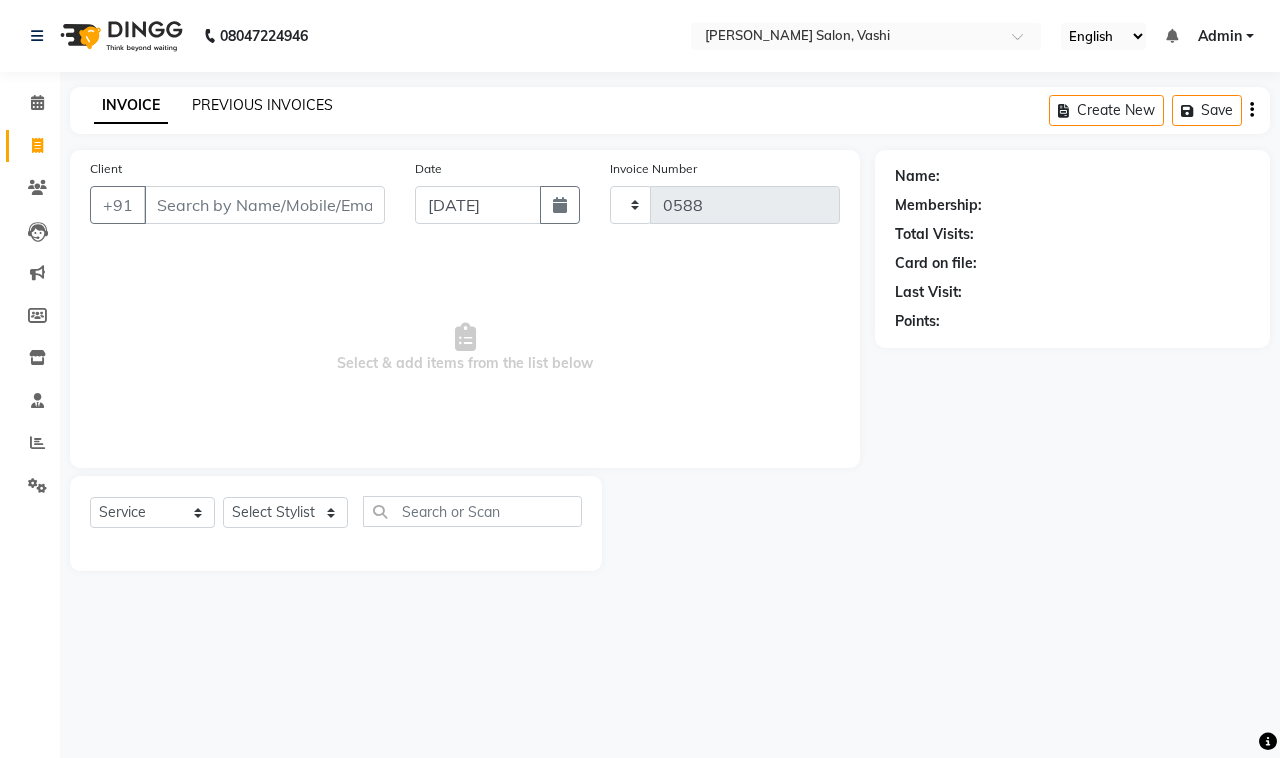 select on "695" 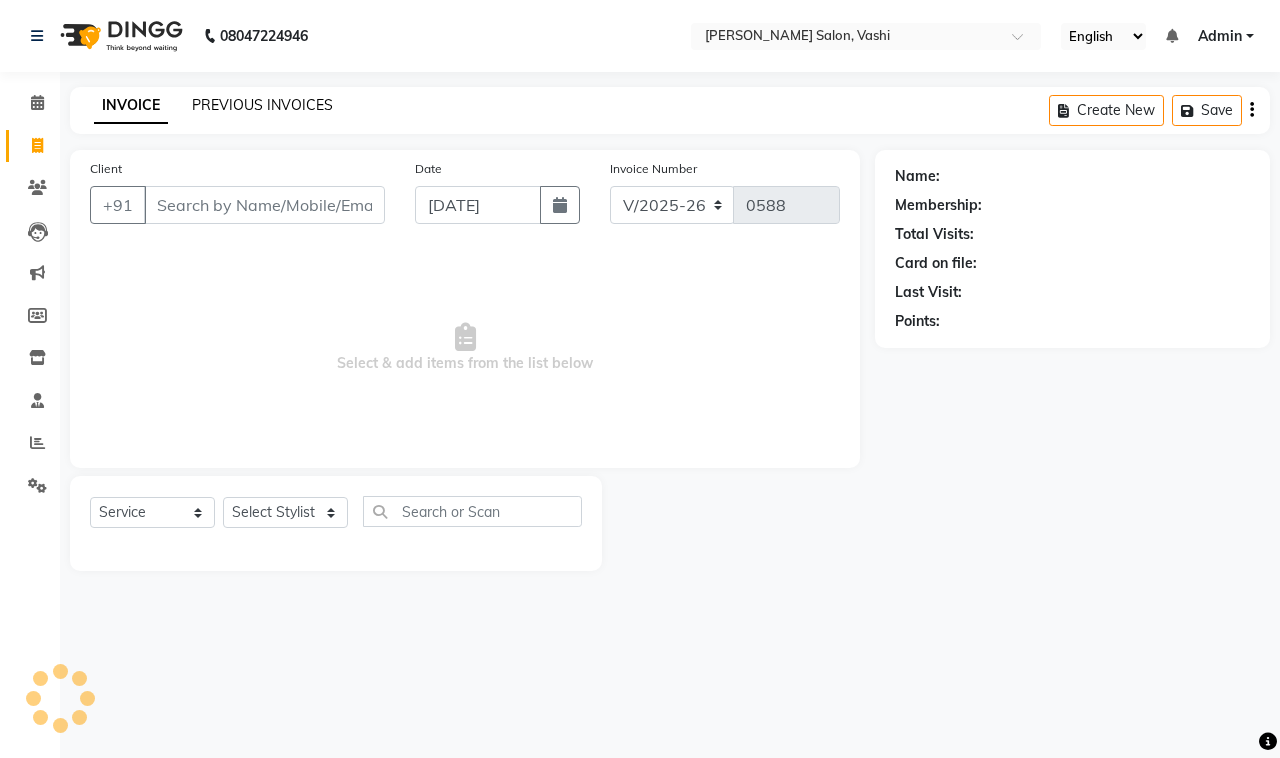 click on "PREVIOUS INVOICES" 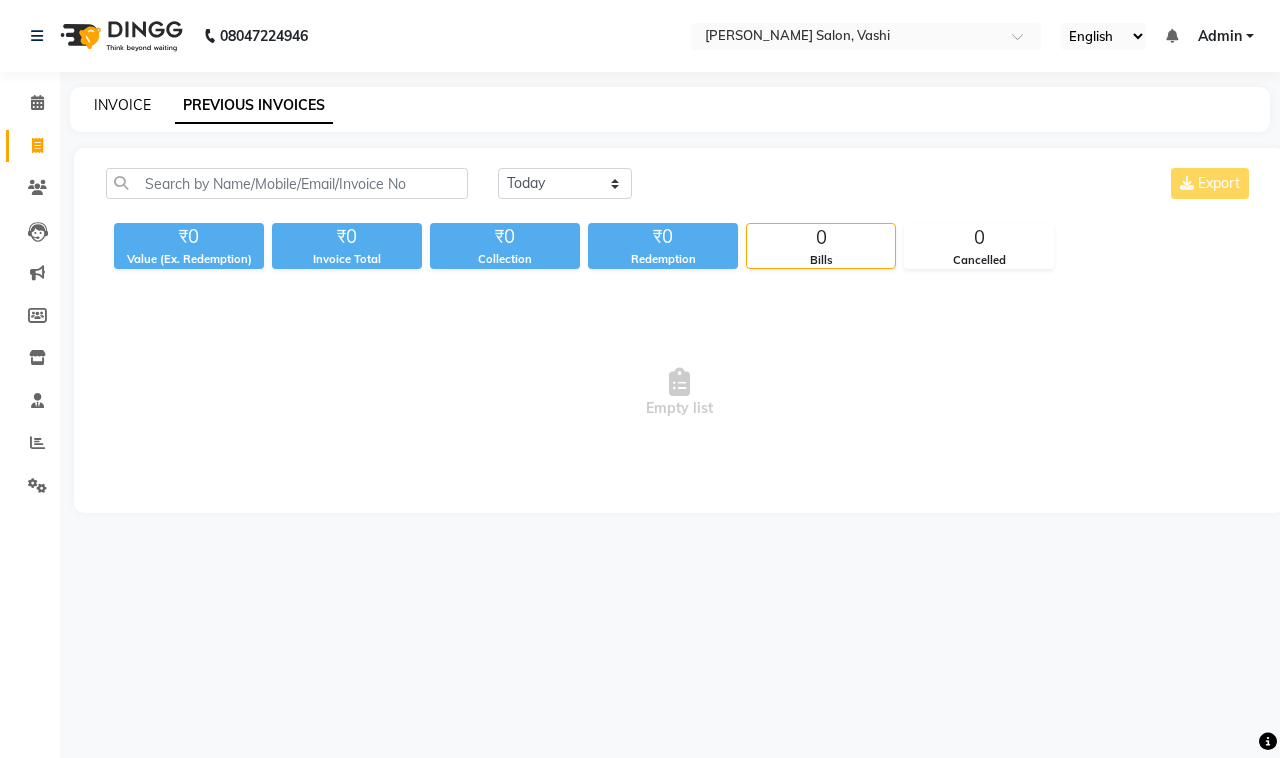 click on "INVOICE" 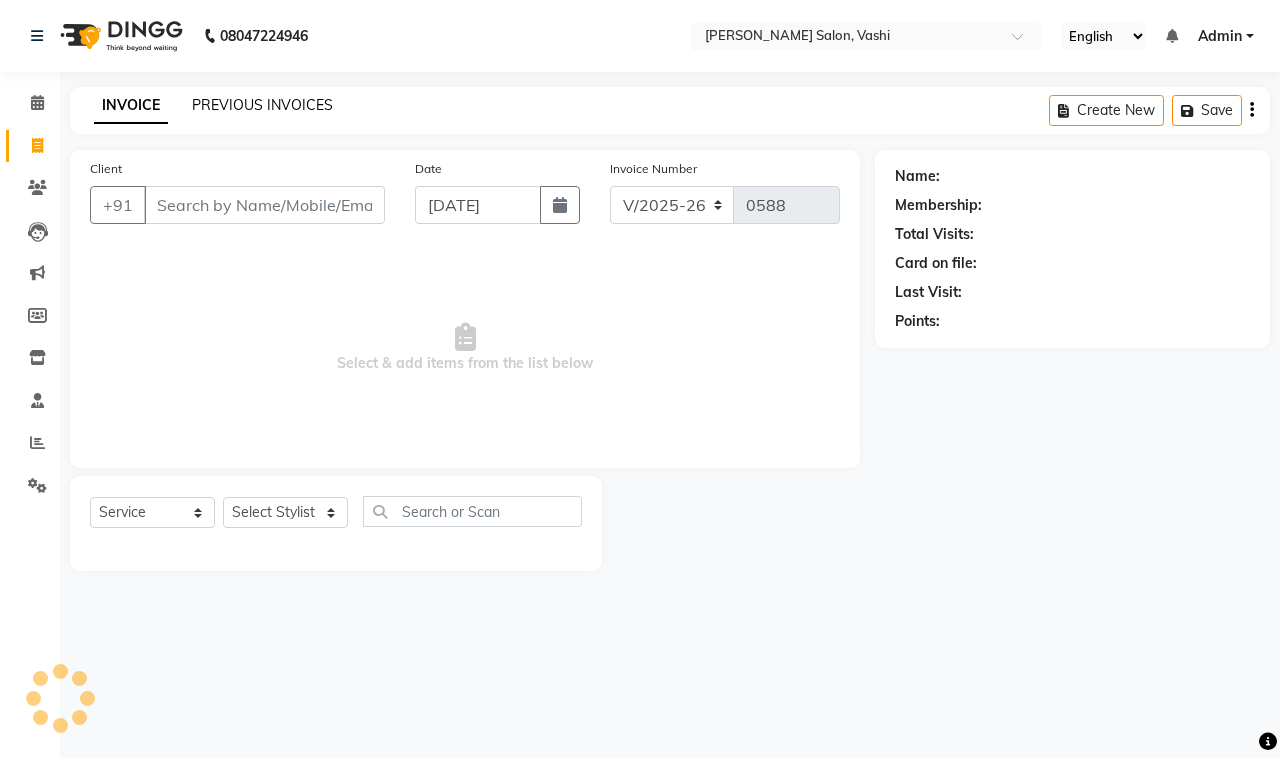 click on "PREVIOUS INVOICES" 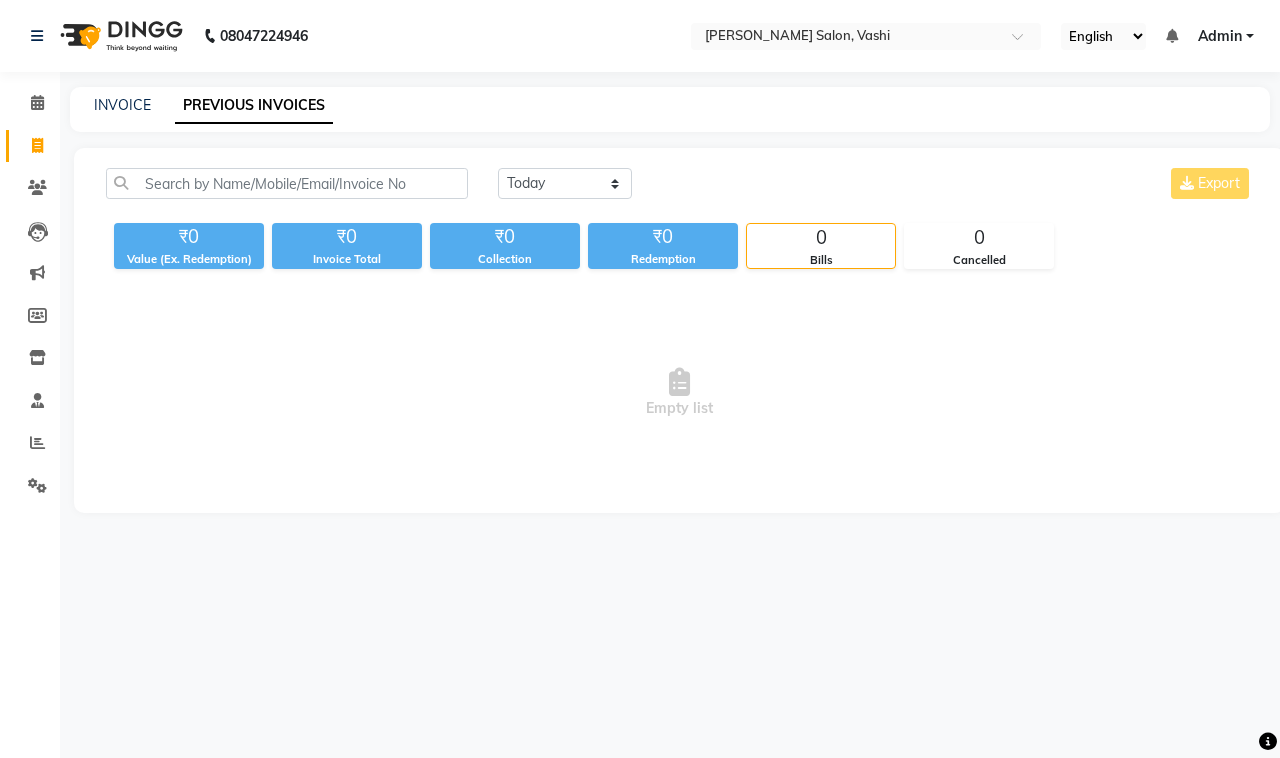 click on "INVOICE PREVIOUS INVOICES" 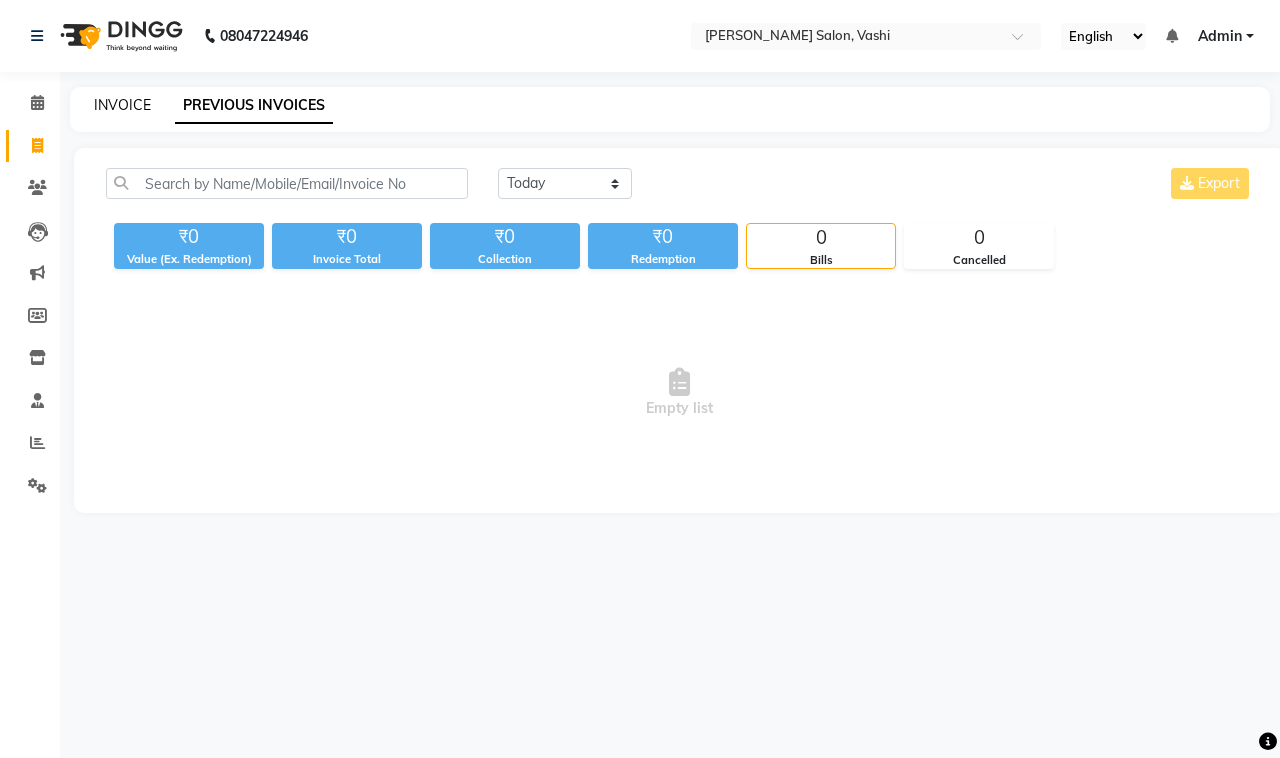 click on "INVOICE" 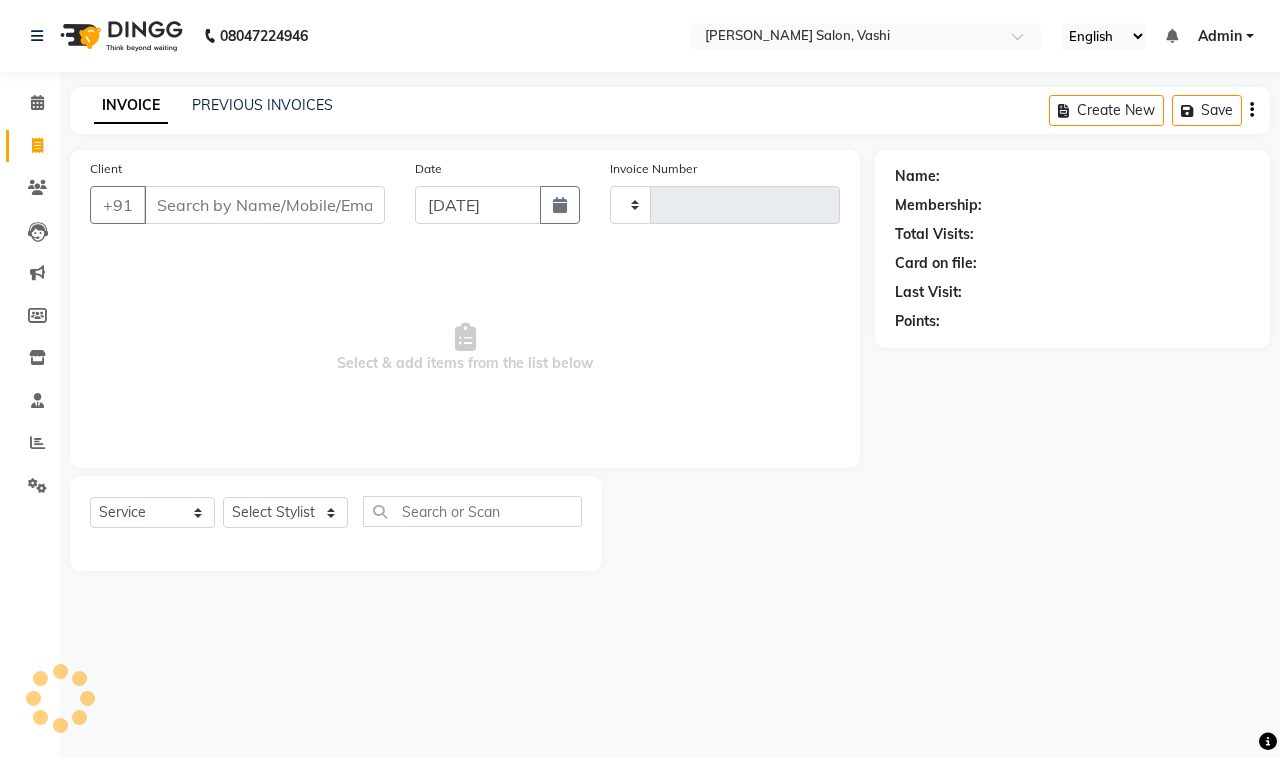 type on "0588" 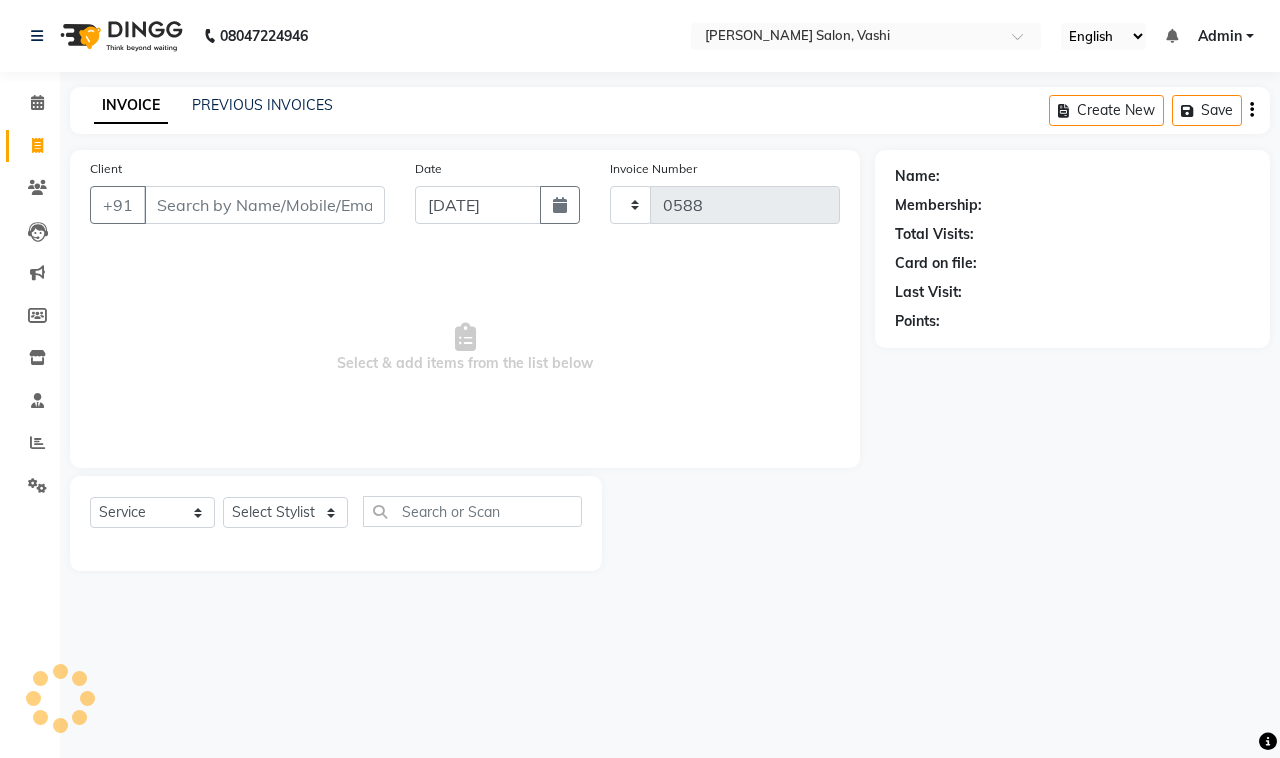 select on "695" 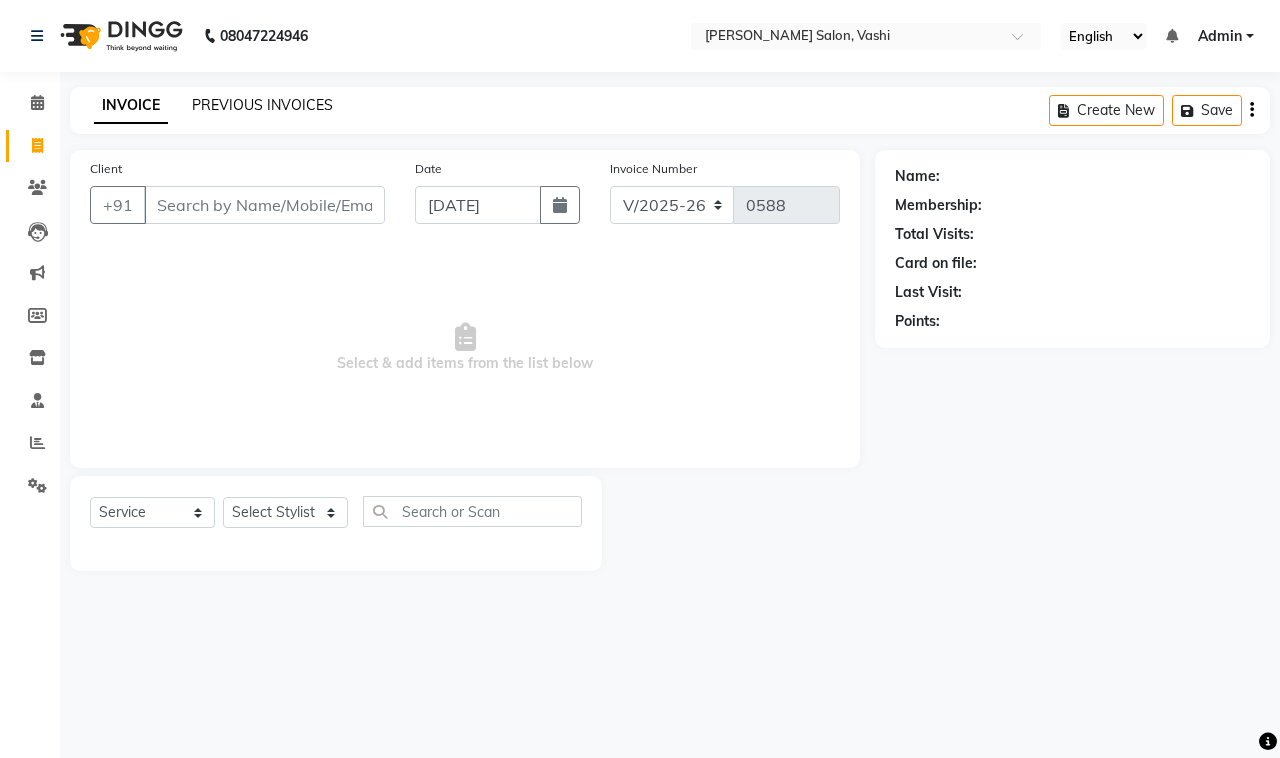 click on "PREVIOUS INVOICES" 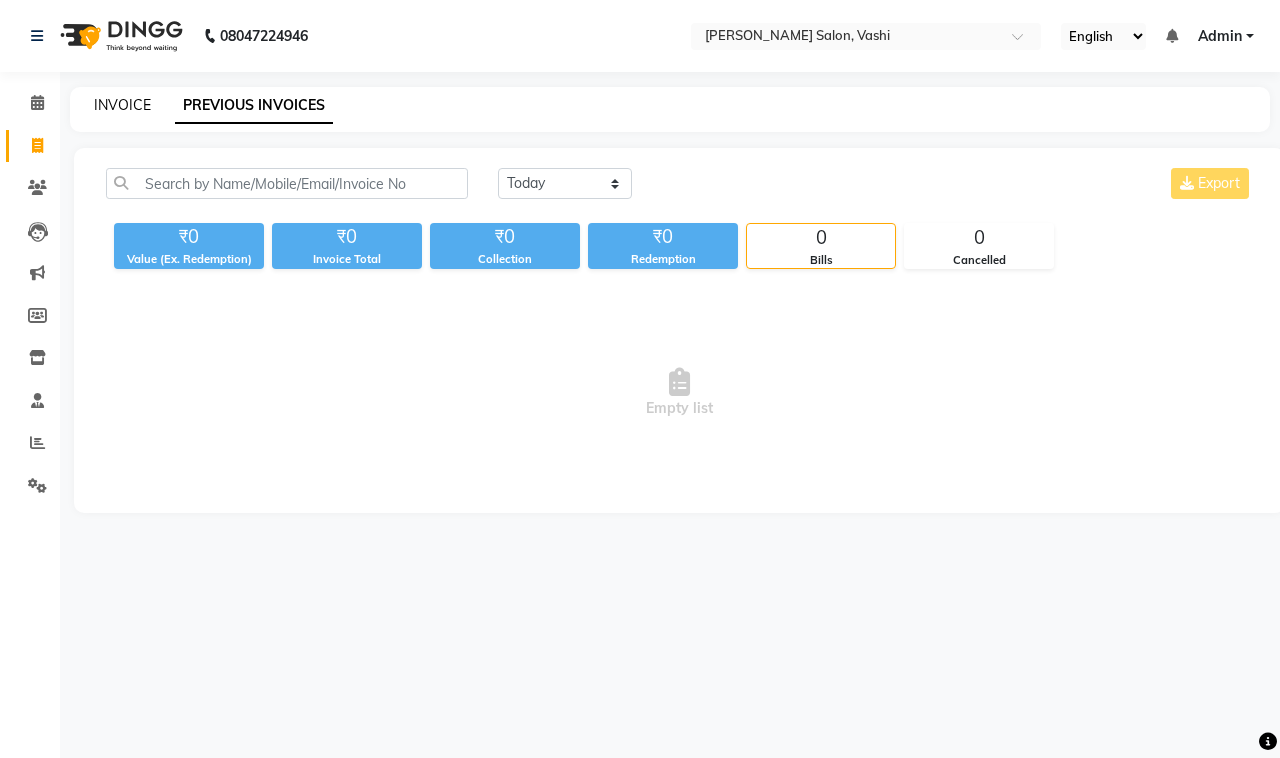 click on "INVOICE" 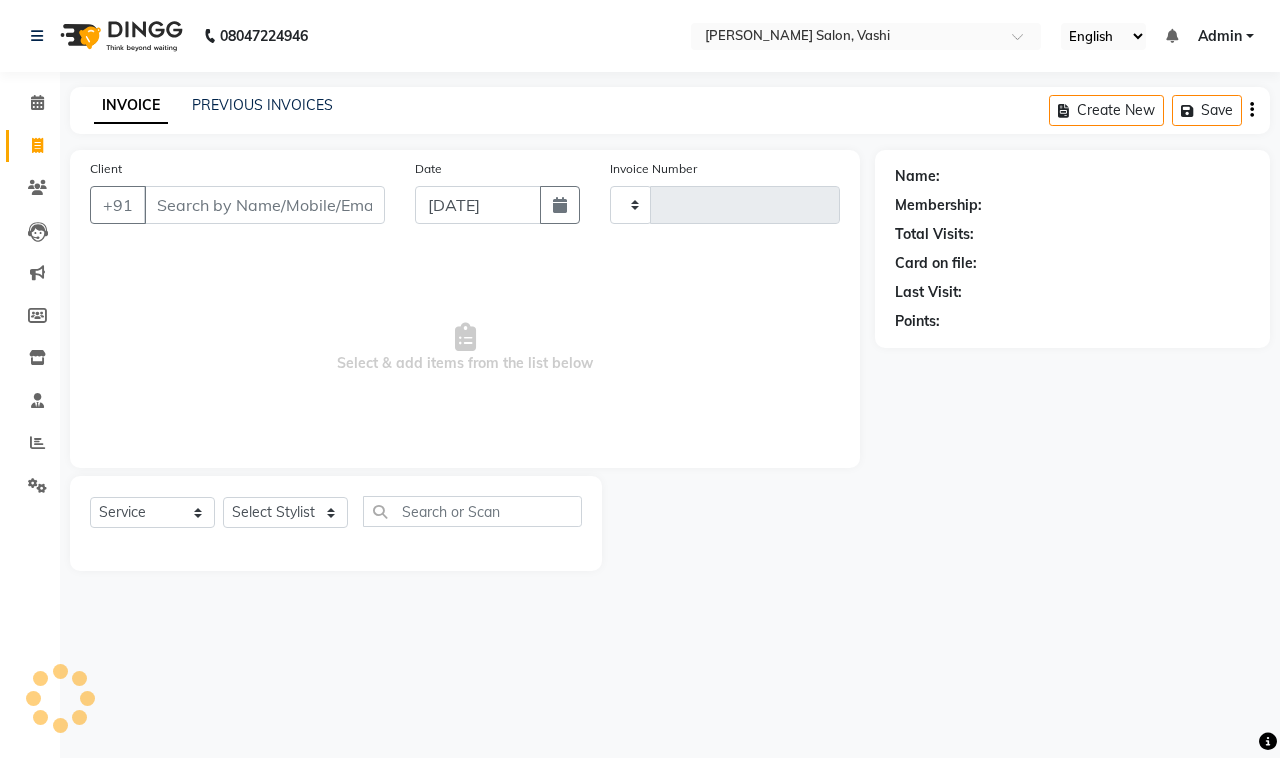 type on "0588" 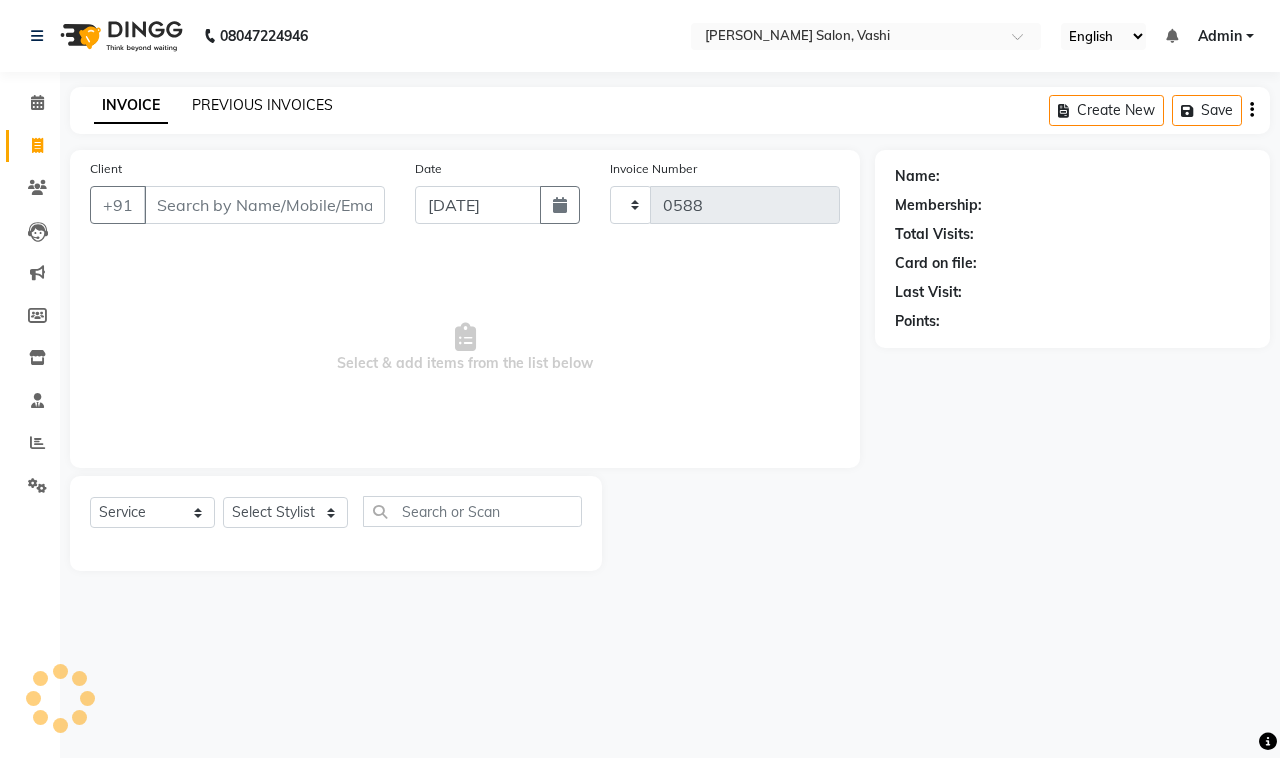 select on "695" 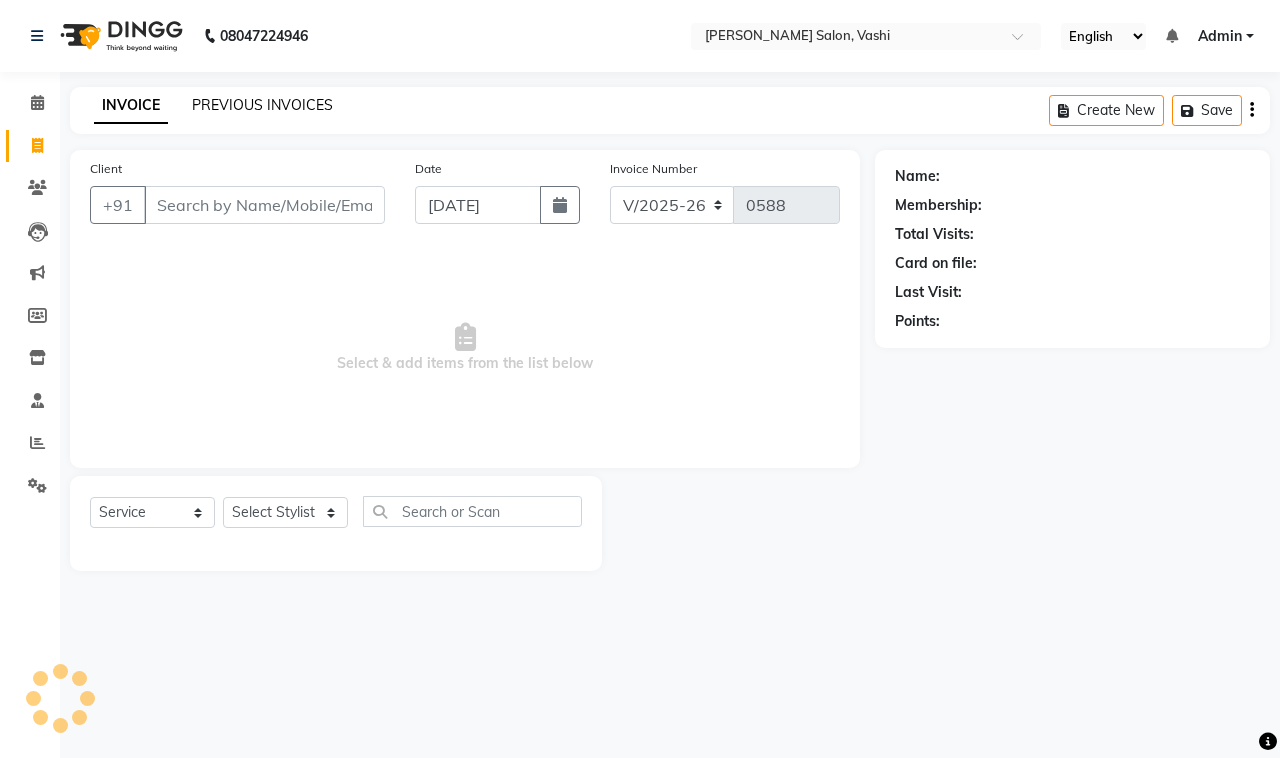 click on "PREVIOUS INVOICES" 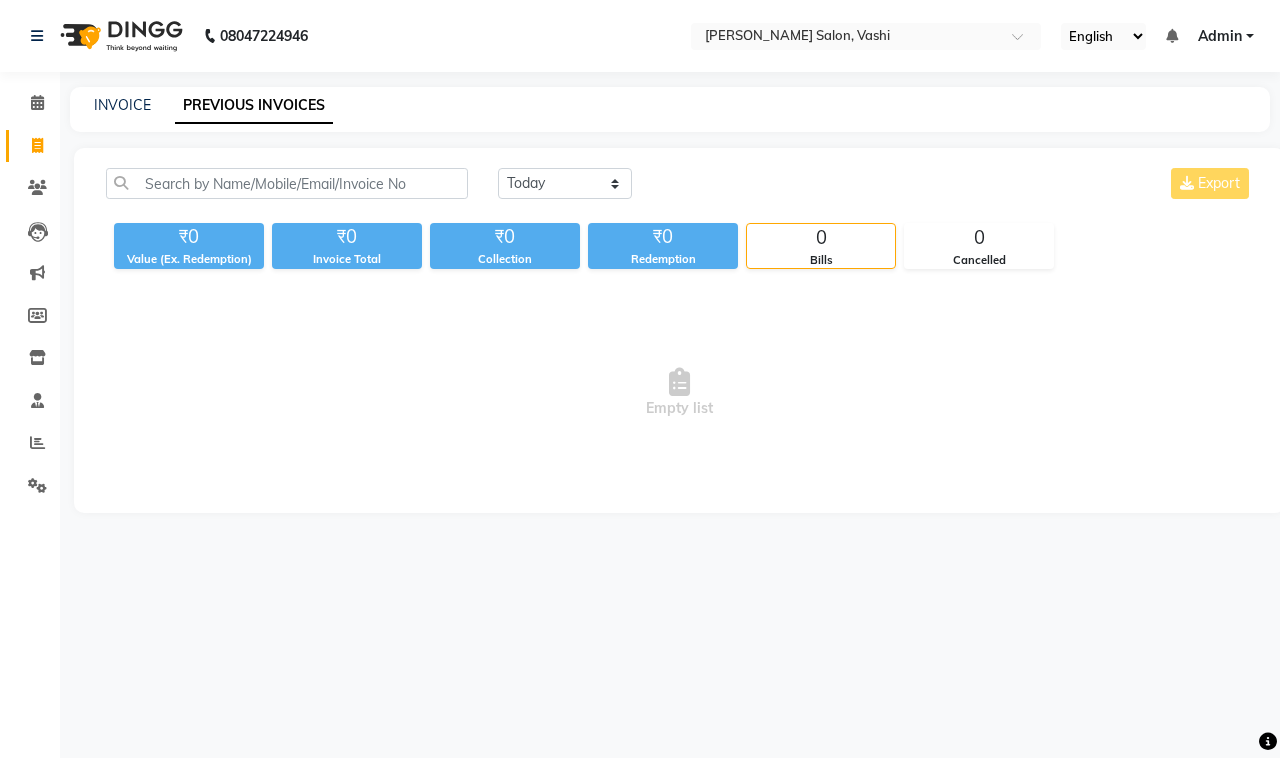 click on "INVOICE PREVIOUS INVOICES" 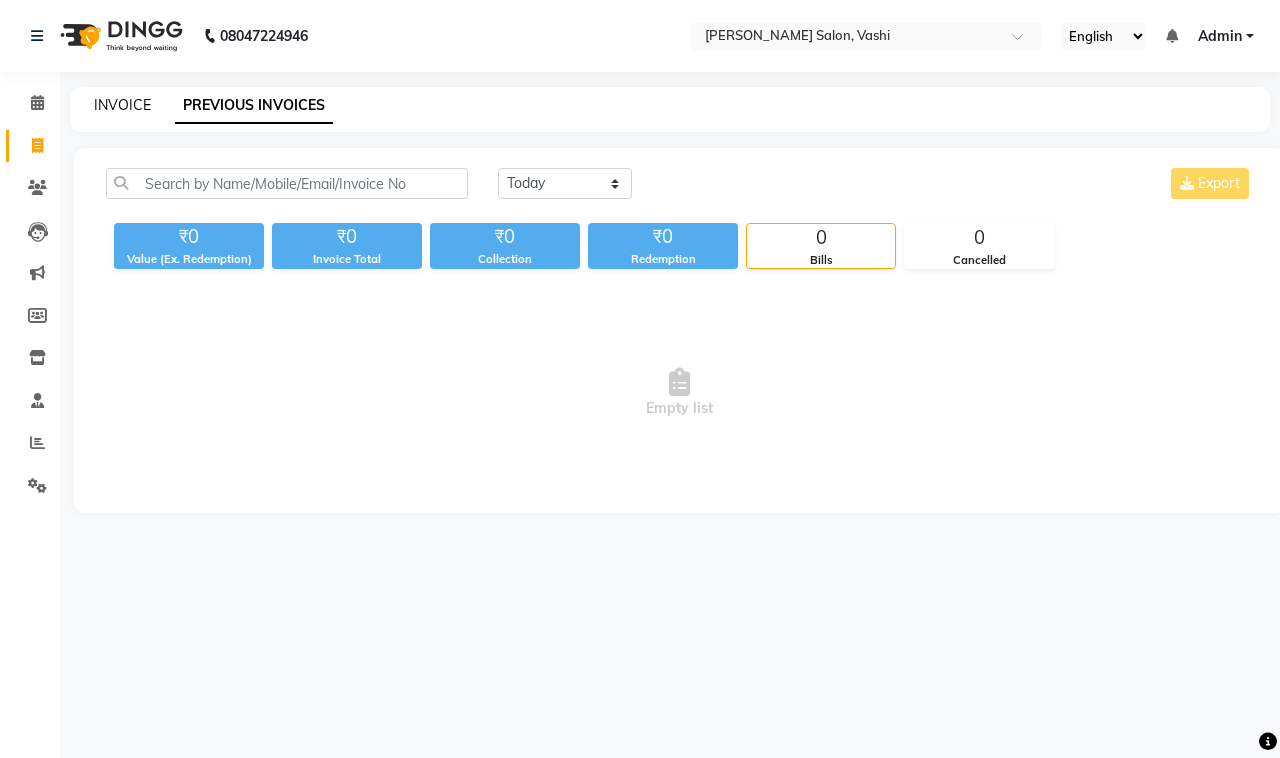 click on "INVOICE" 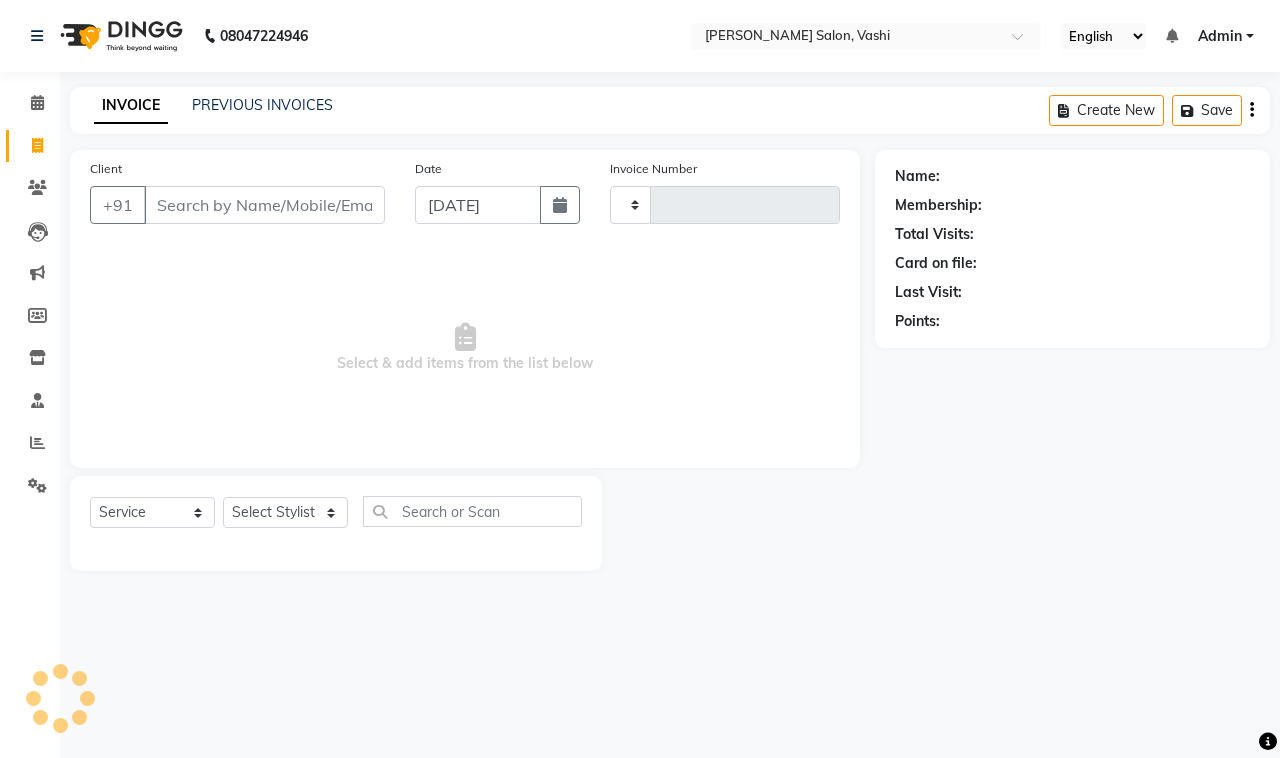 type on "0588" 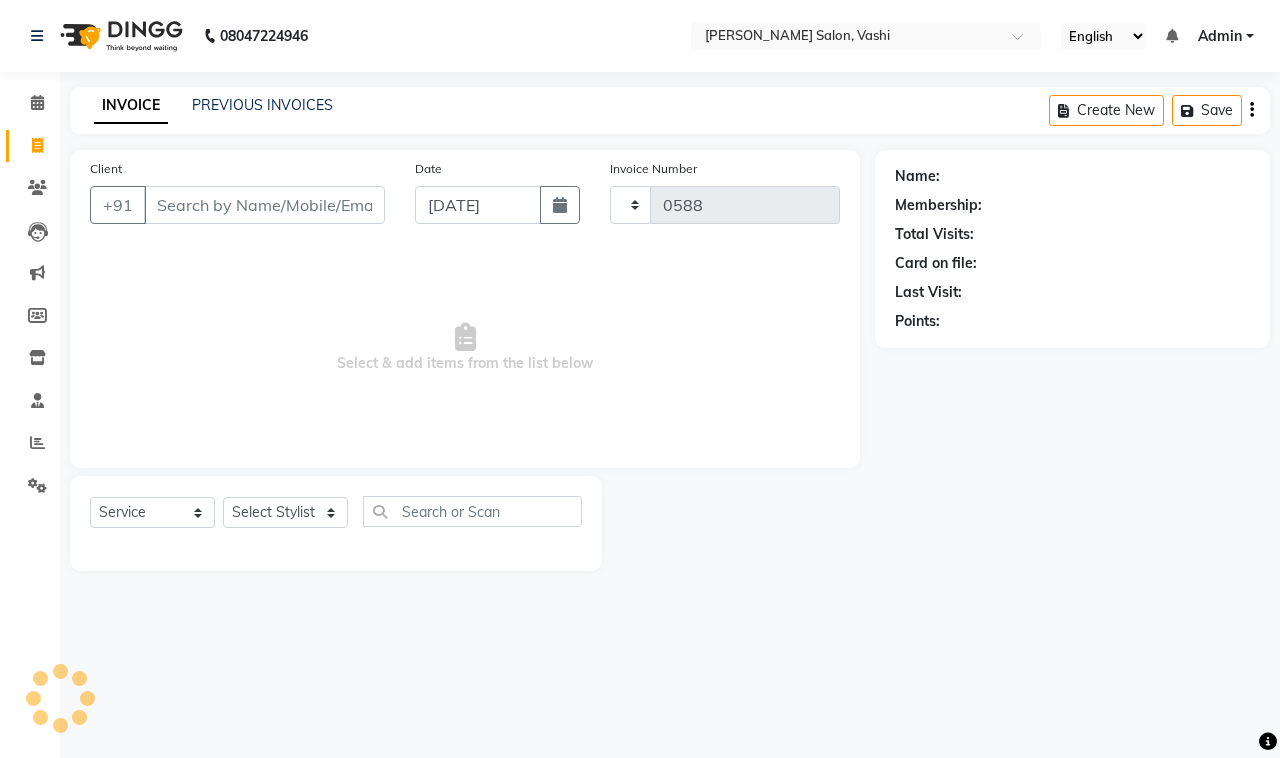 select on "695" 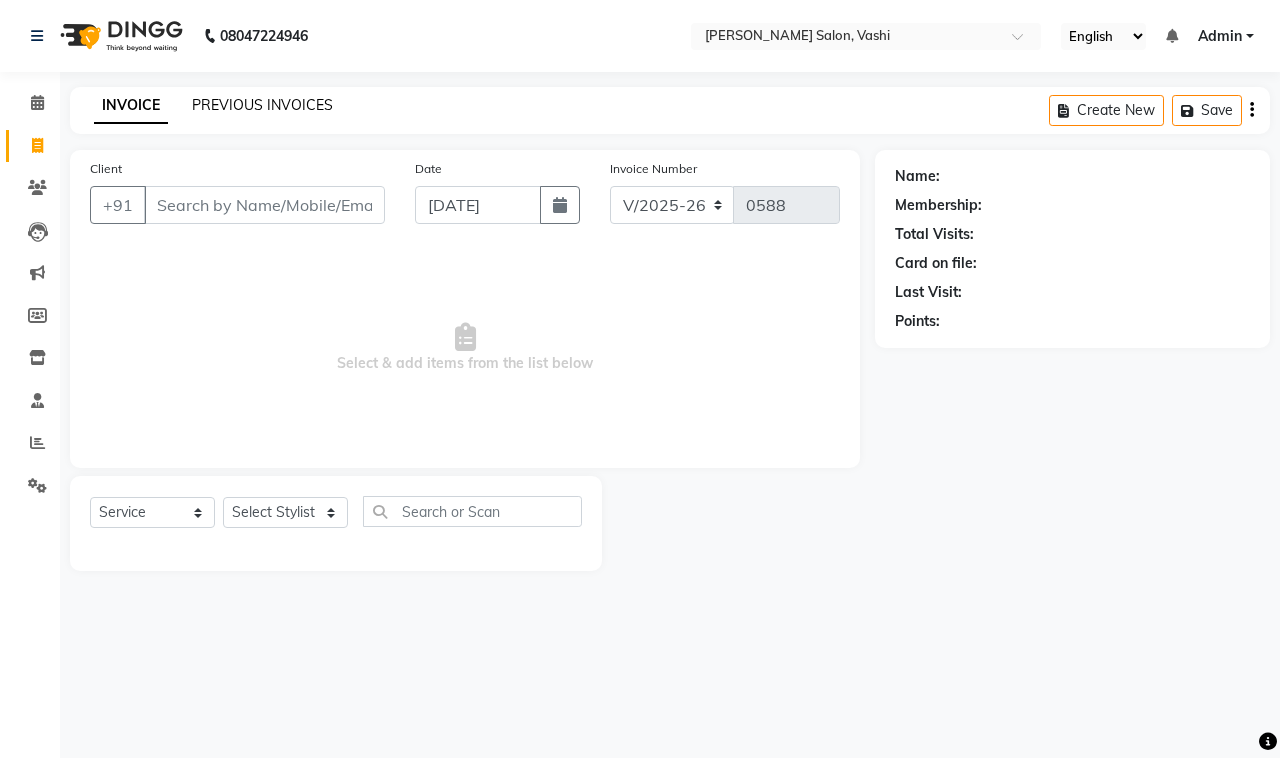 click on "PREVIOUS INVOICES" 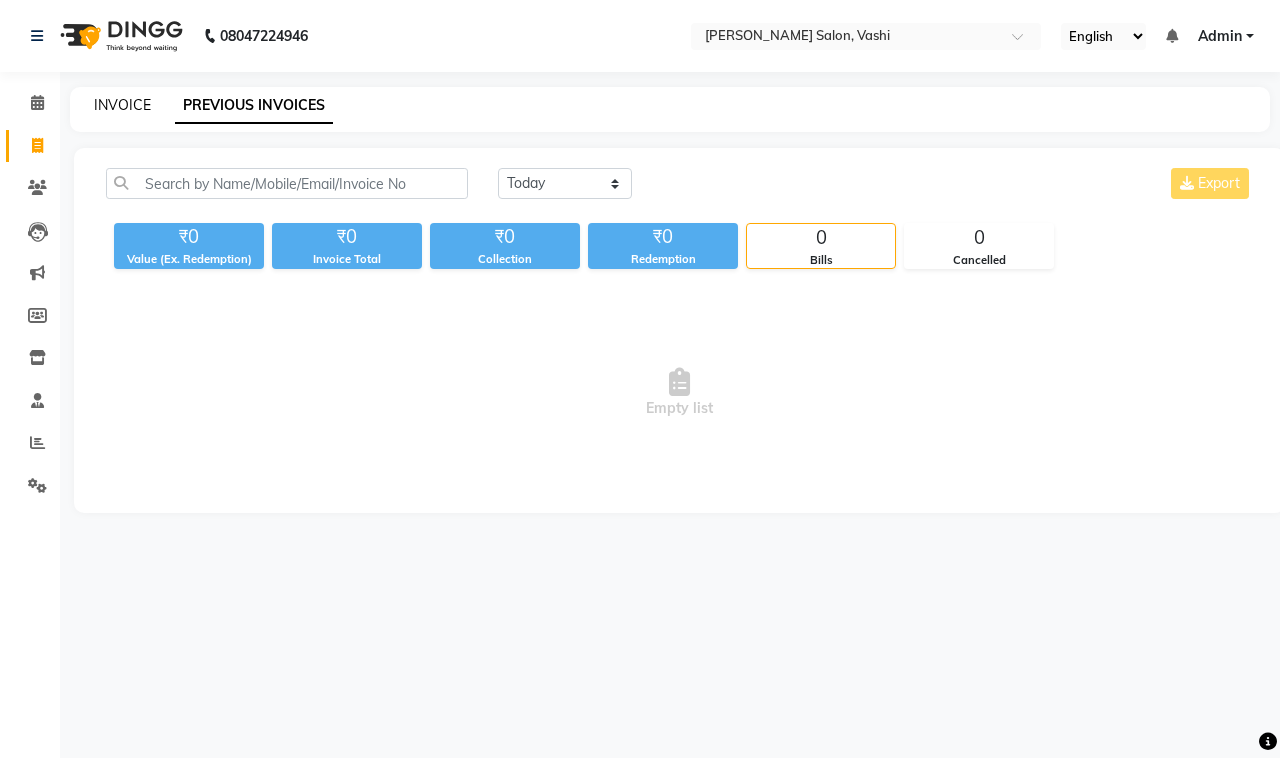 click on "INVOICE" 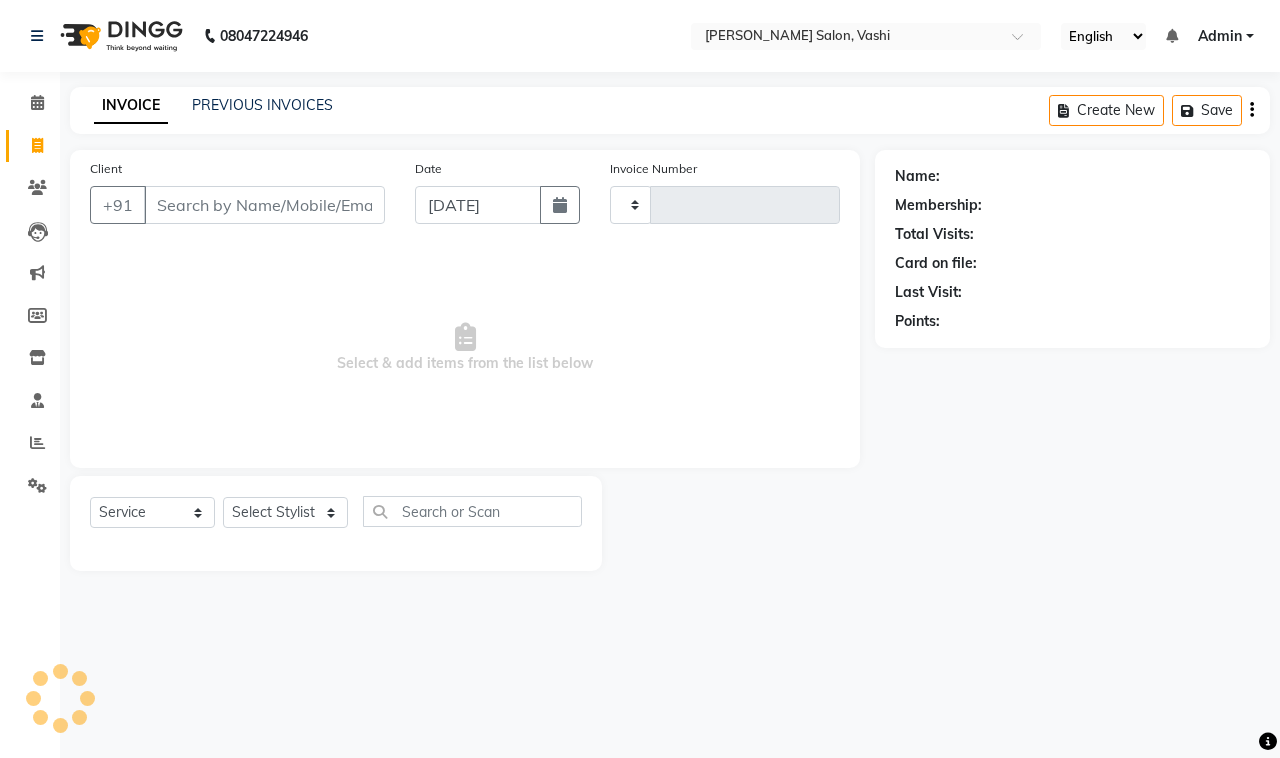 type on "0588" 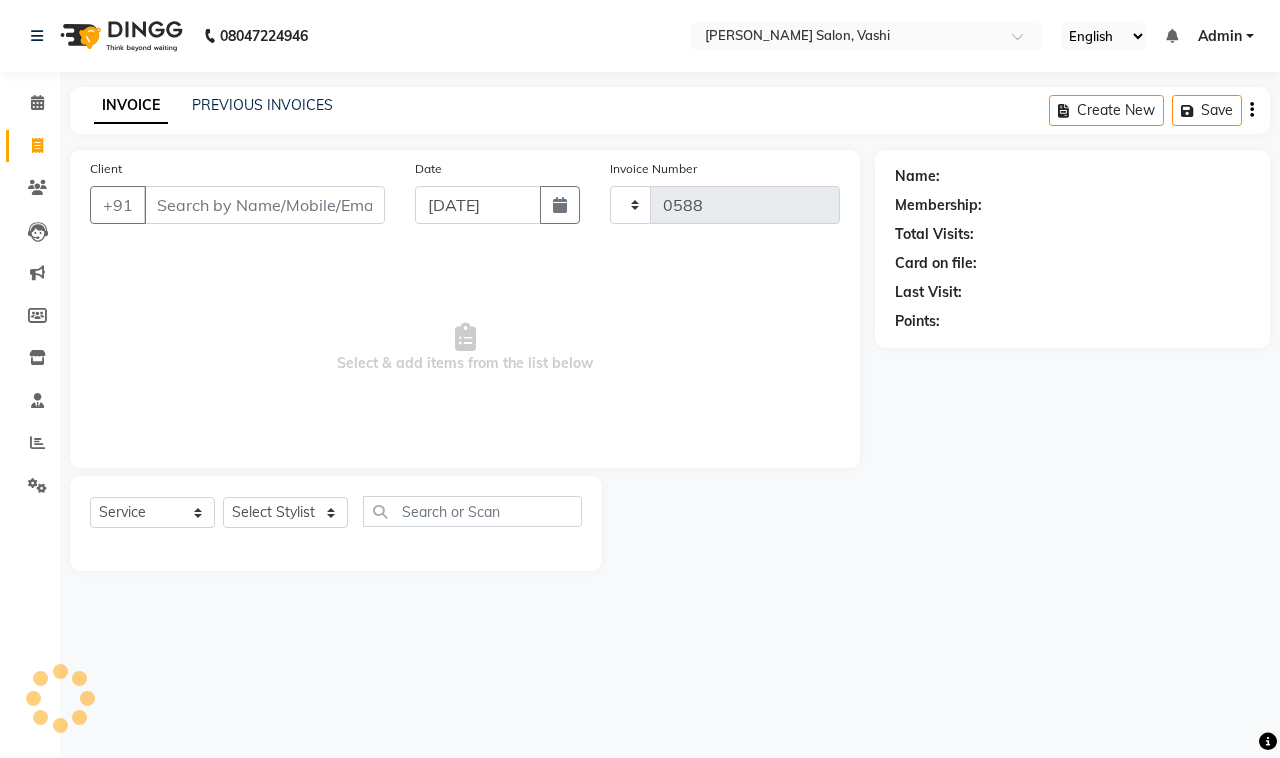 select on "695" 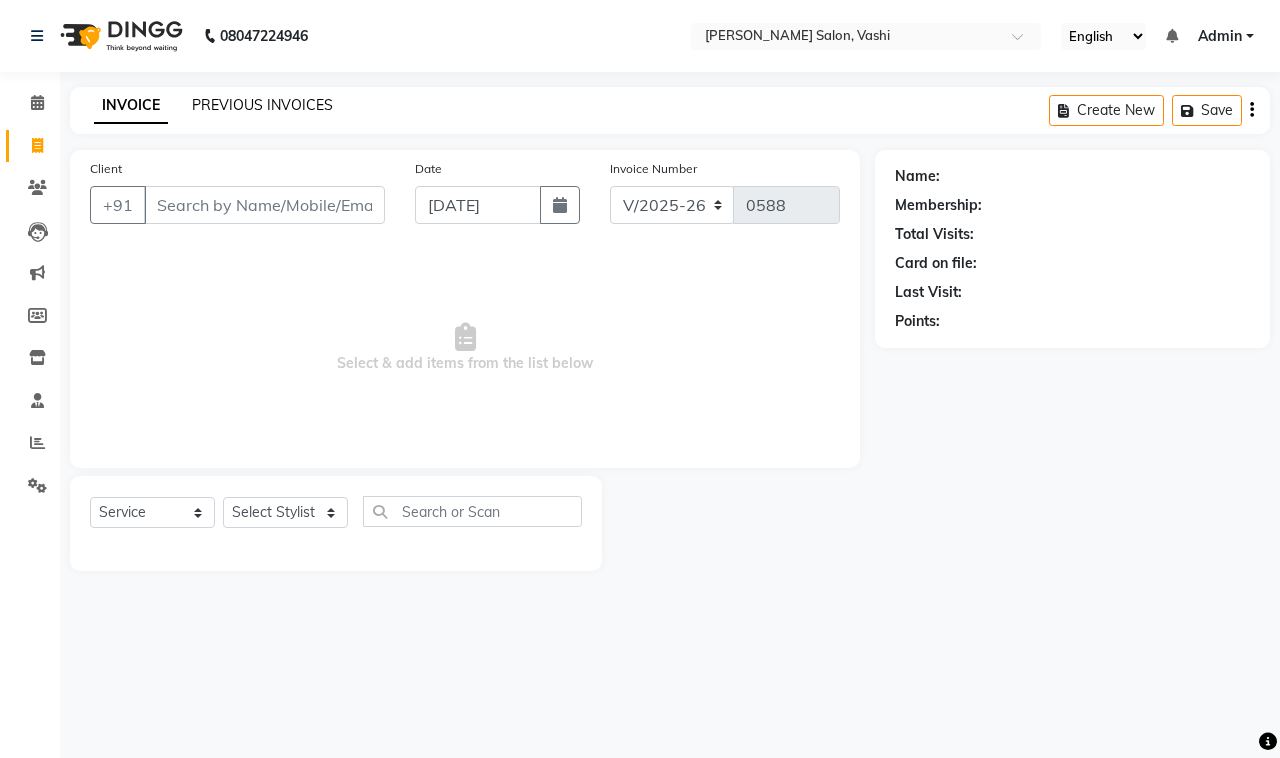 click on "PREVIOUS INVOICES" 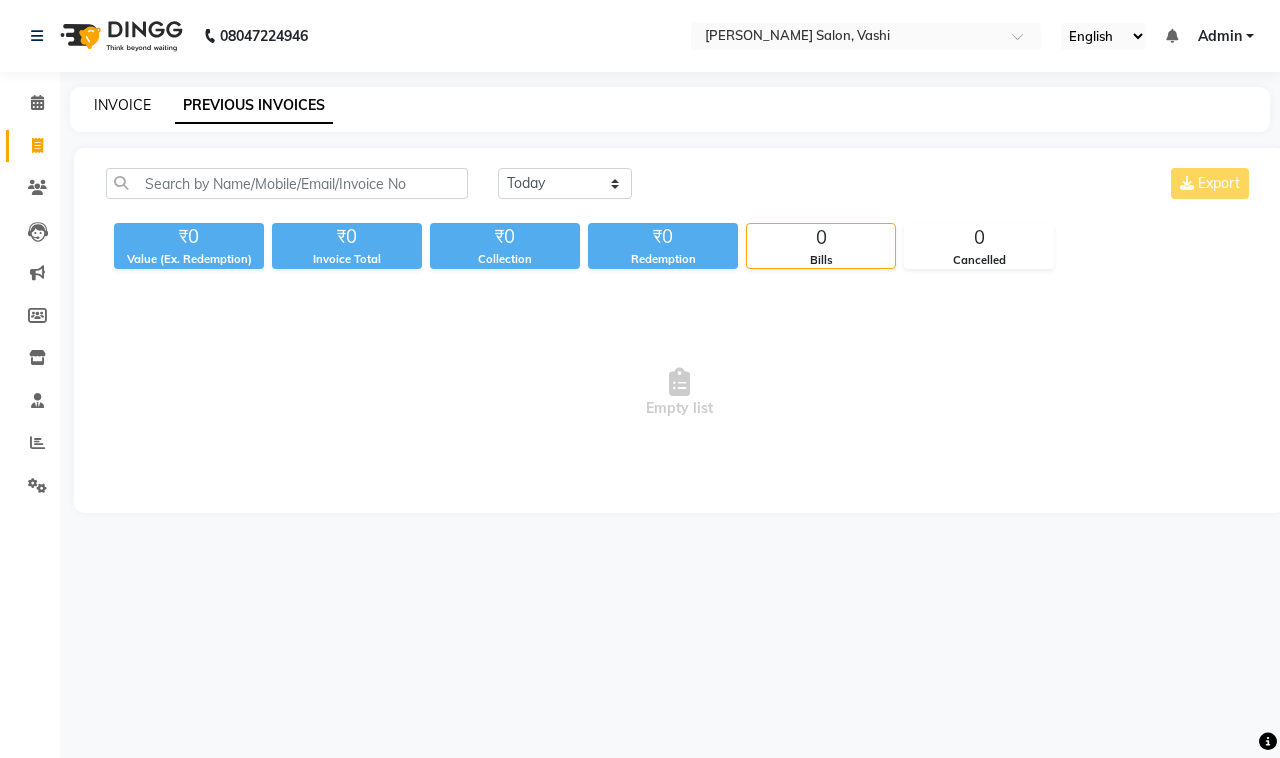 click on "INVOICE" 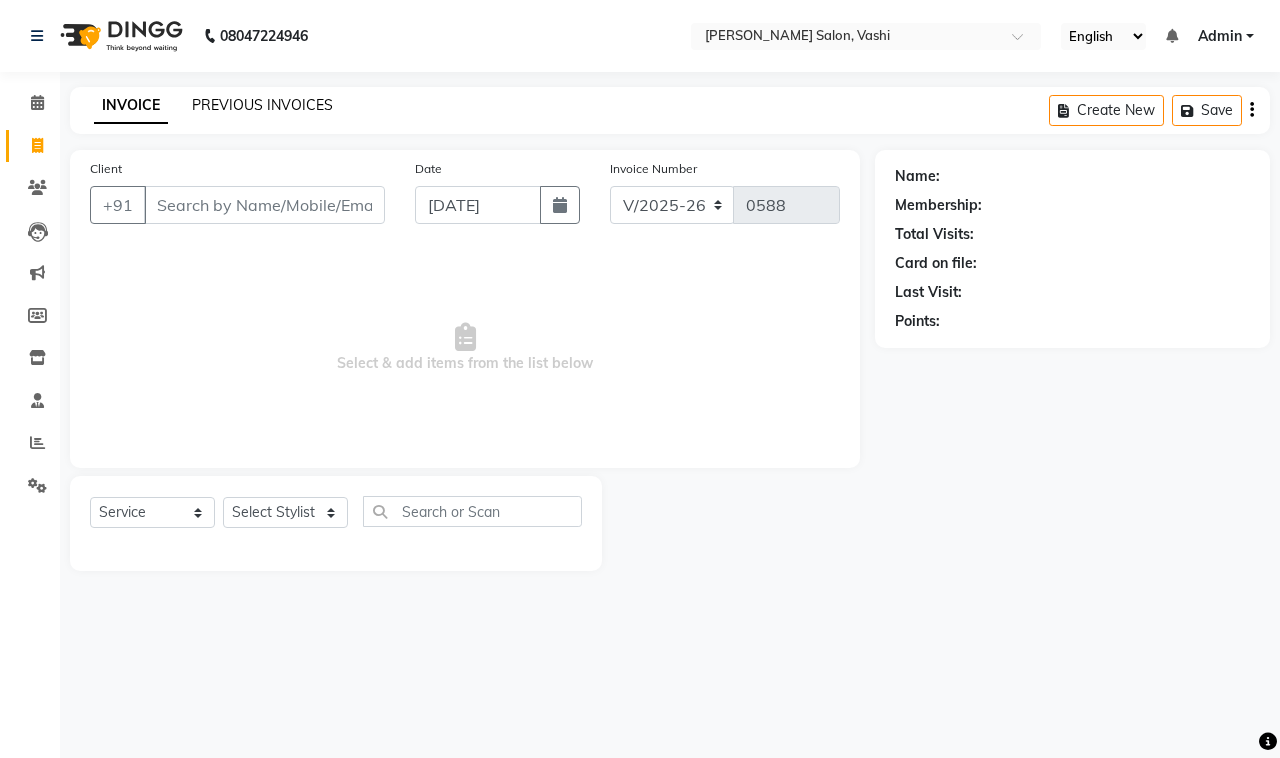 click on "PREVIOUS INVOICES" 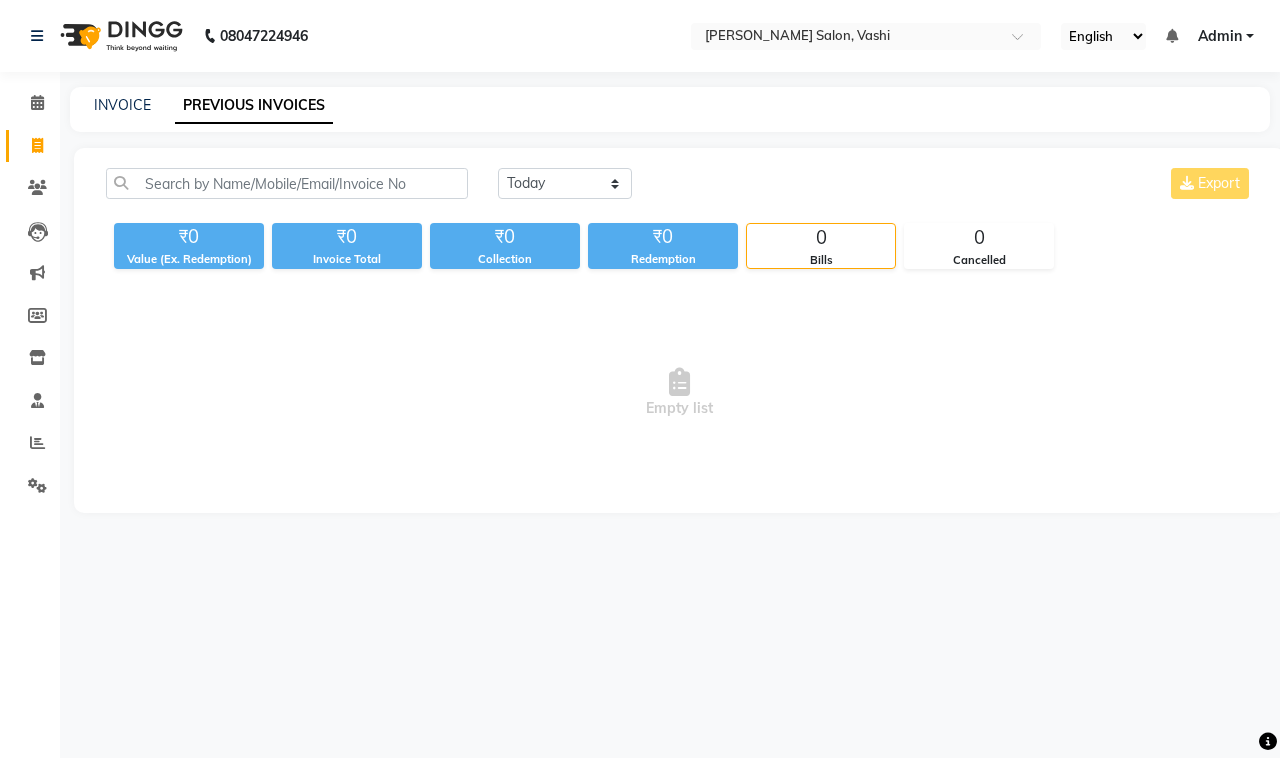 click on "INVOICE" 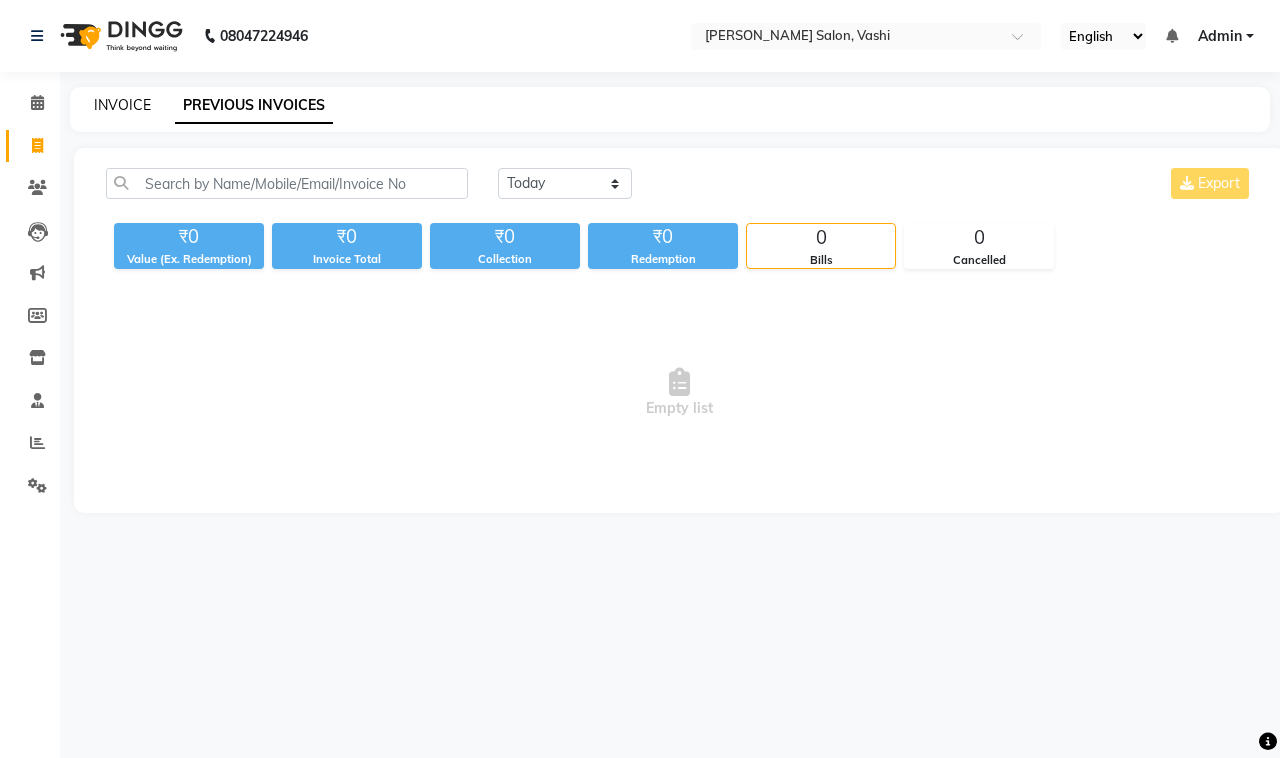 click on "INVOICE" 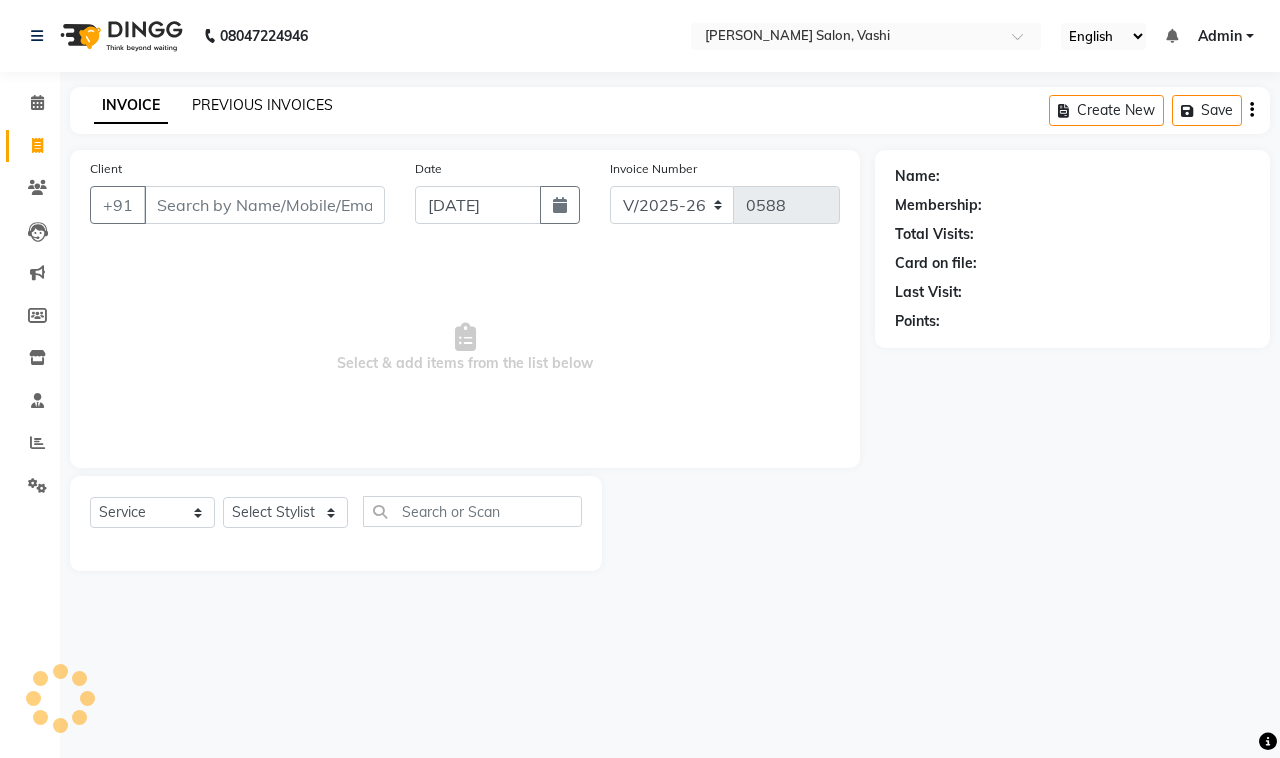 click on "PREVIOUS INVOICES" 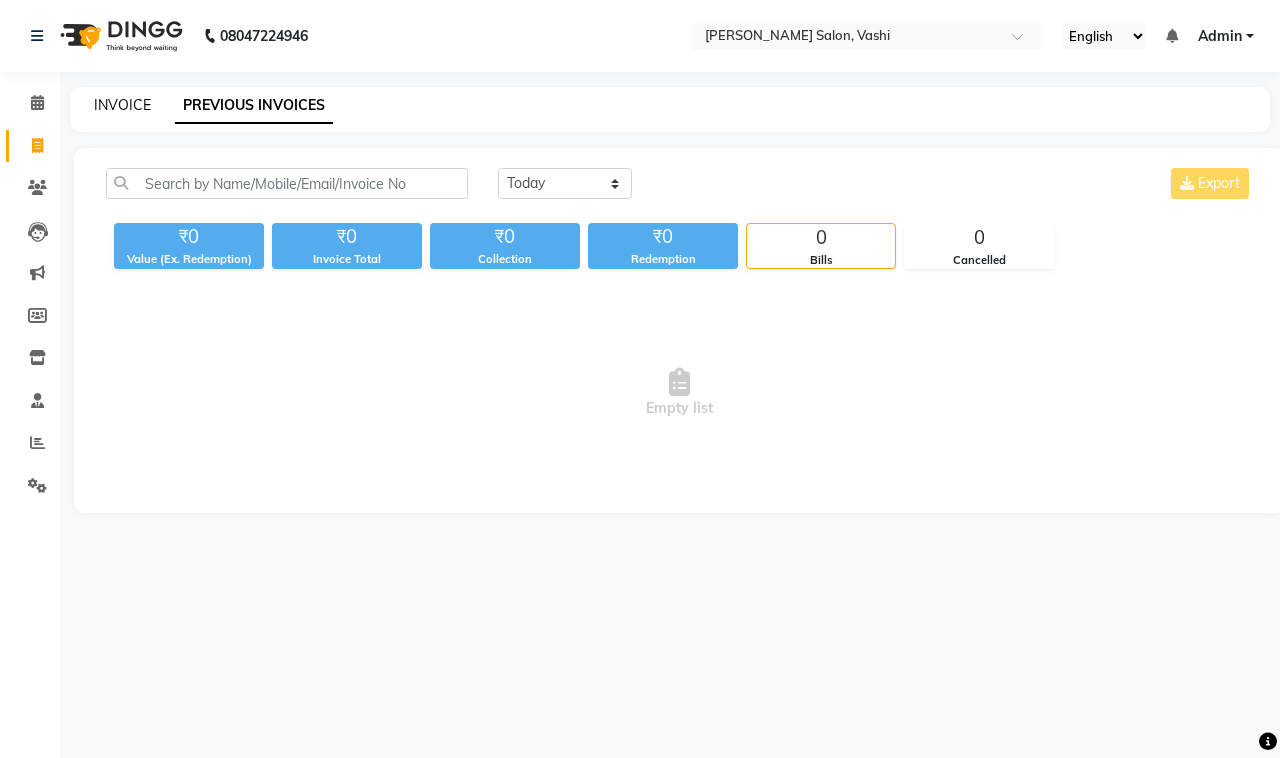 click on "INVOICE" 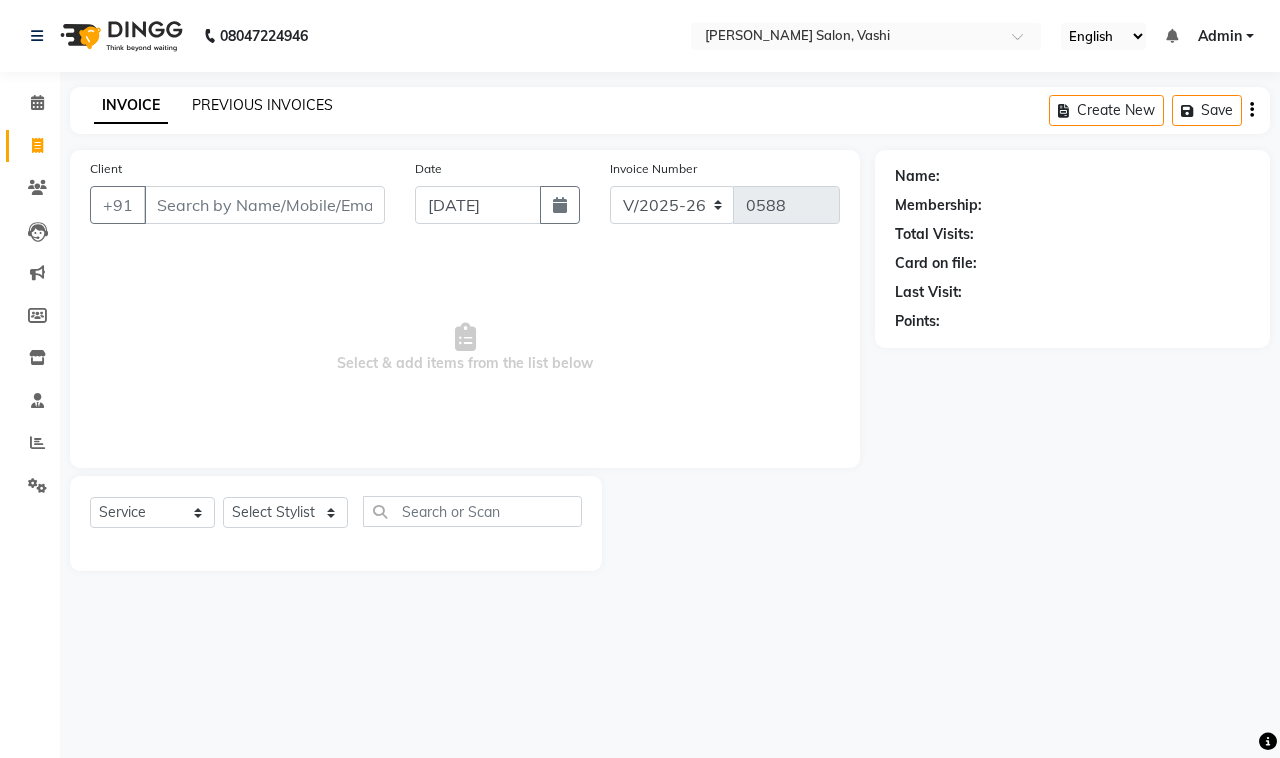 click on "PREVIOUS INVOICES" 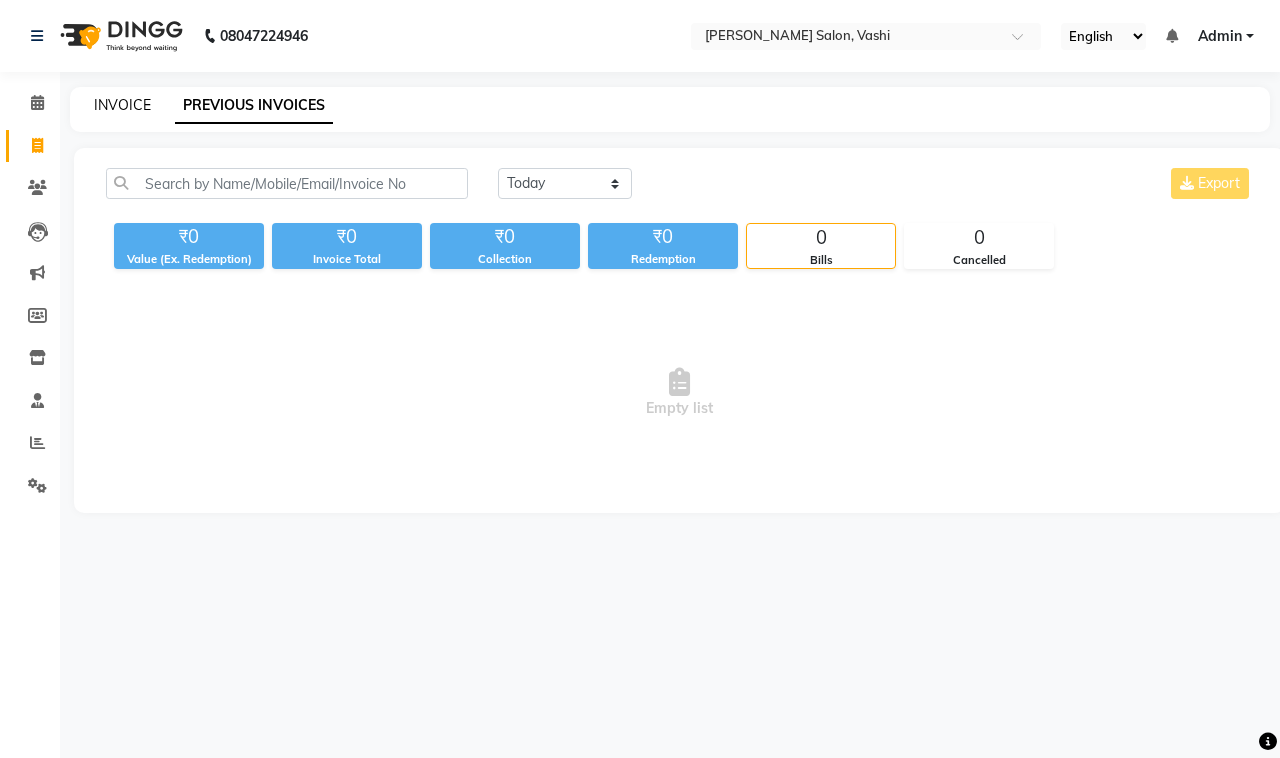 click on "INVOICE" 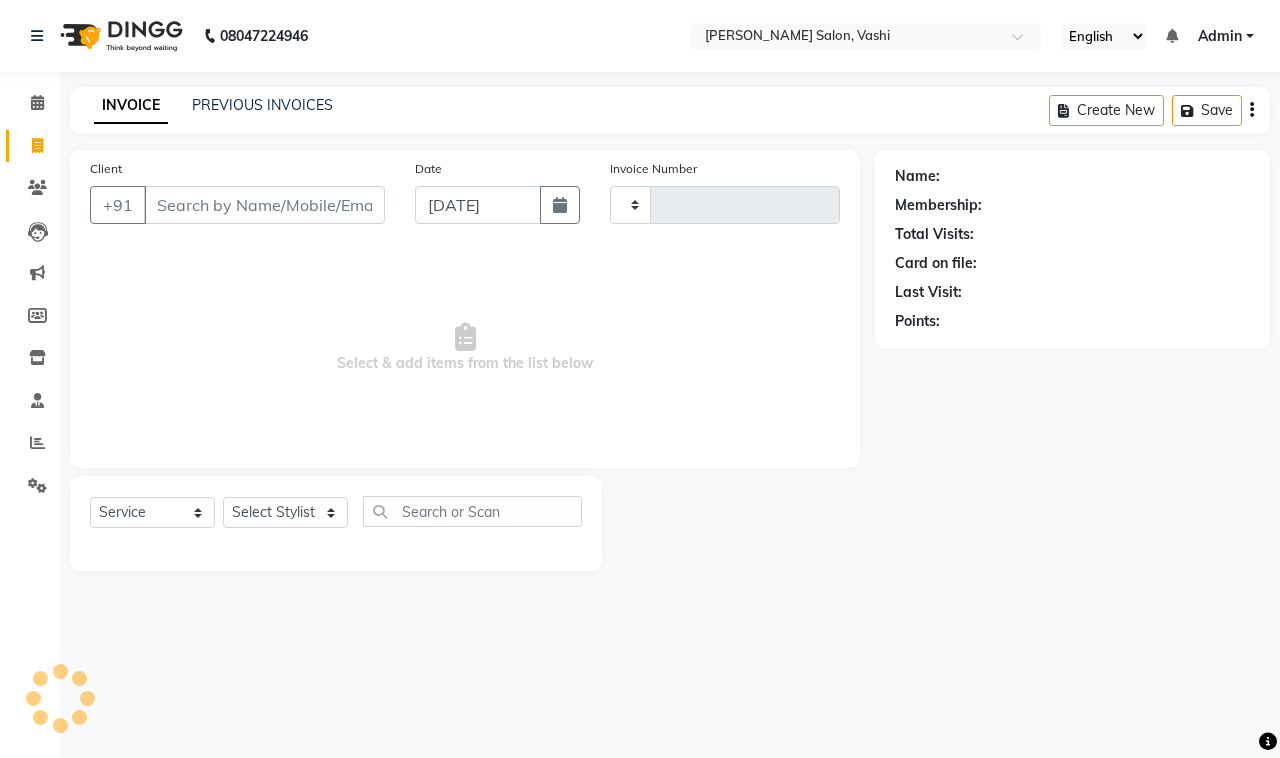 click on "INVOICE PREVIOUS INVOICES Create New   Save" 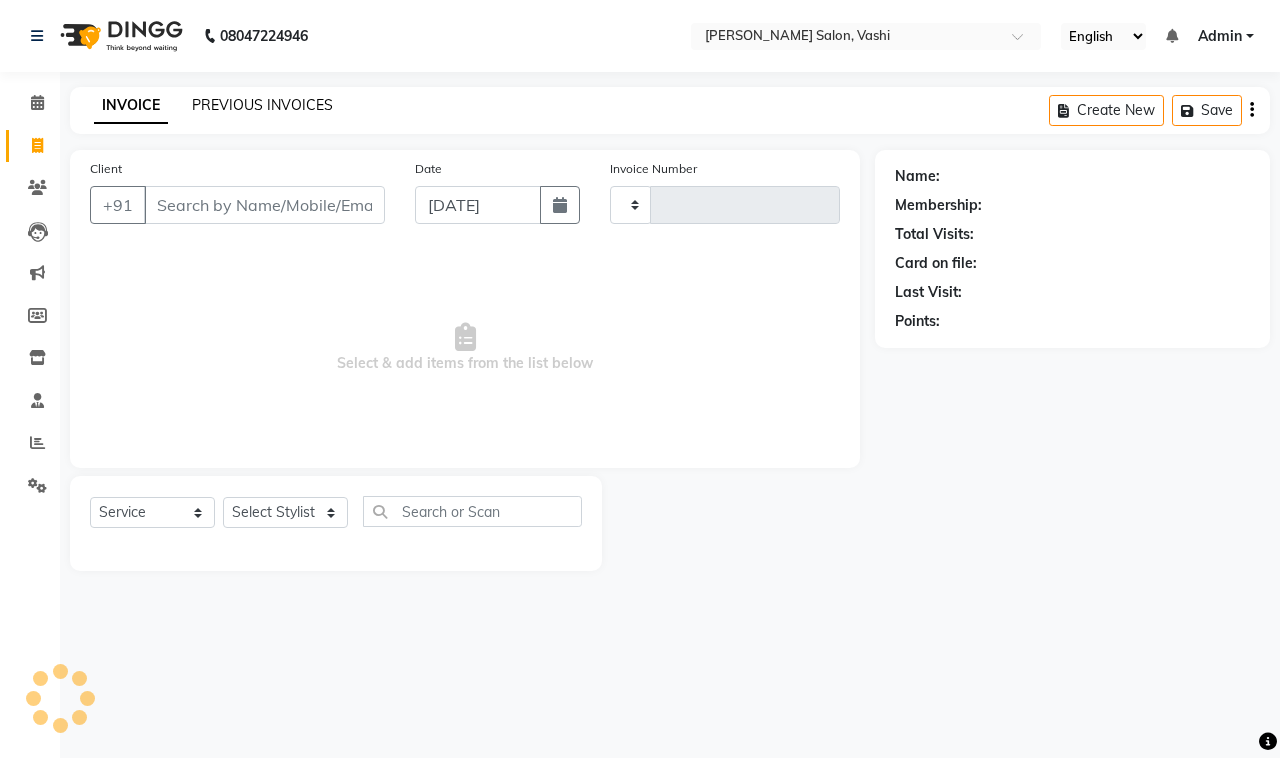 click on "PREVIOUS INVOICES" 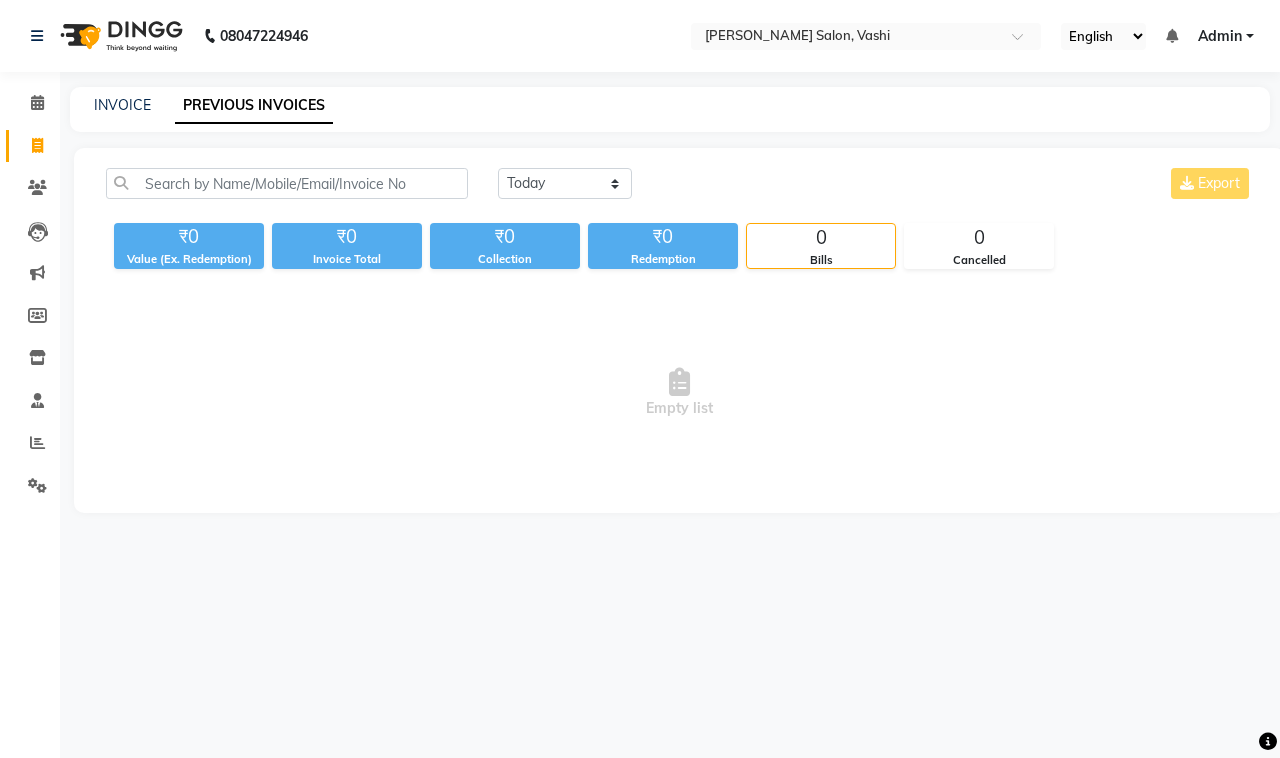 click on "INVOICE" 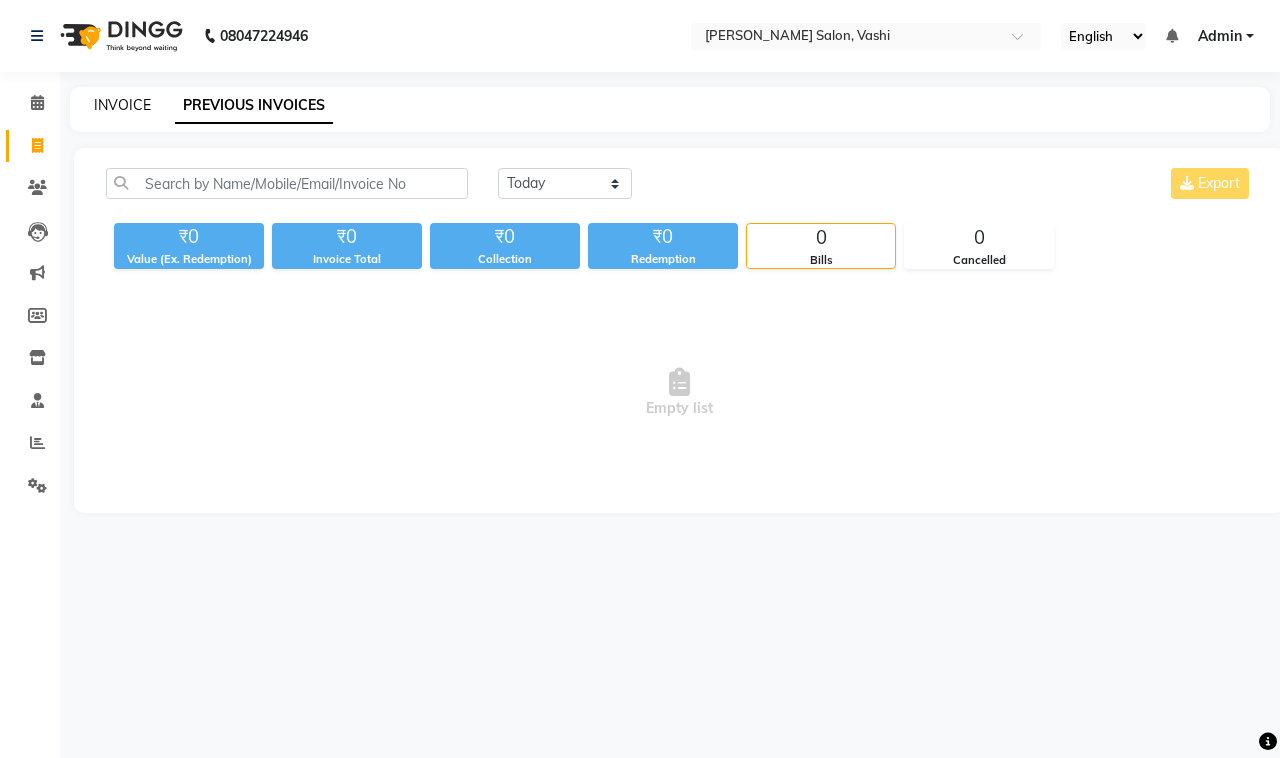 click on "INVOICE" 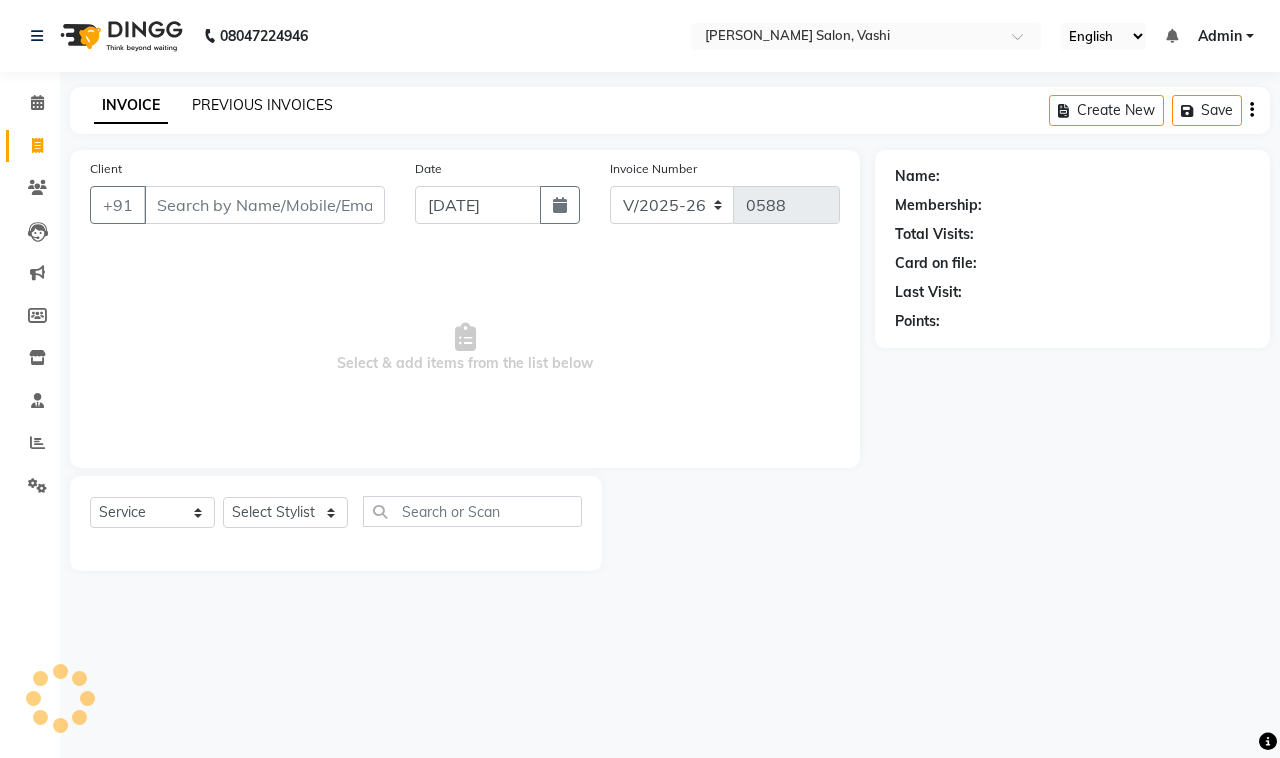 click on "PREVIOUS INVOICES" 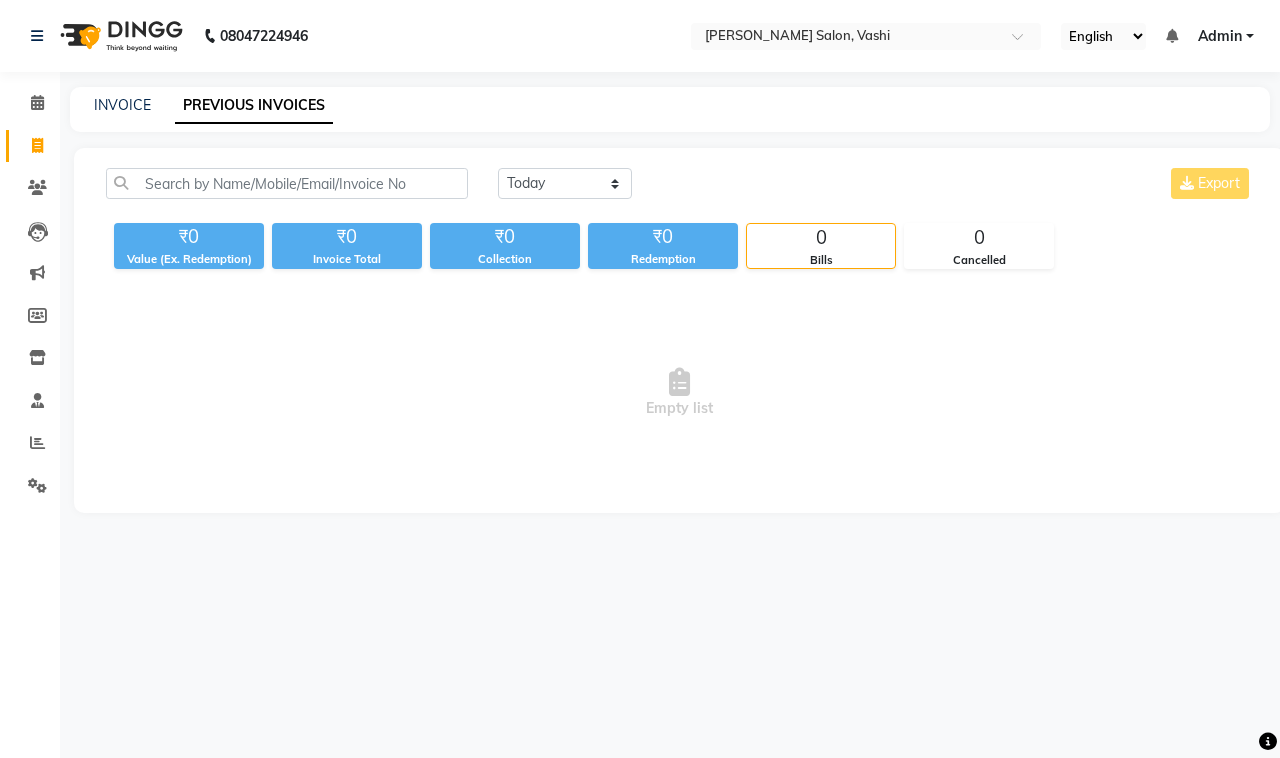 click on "INVOICE" 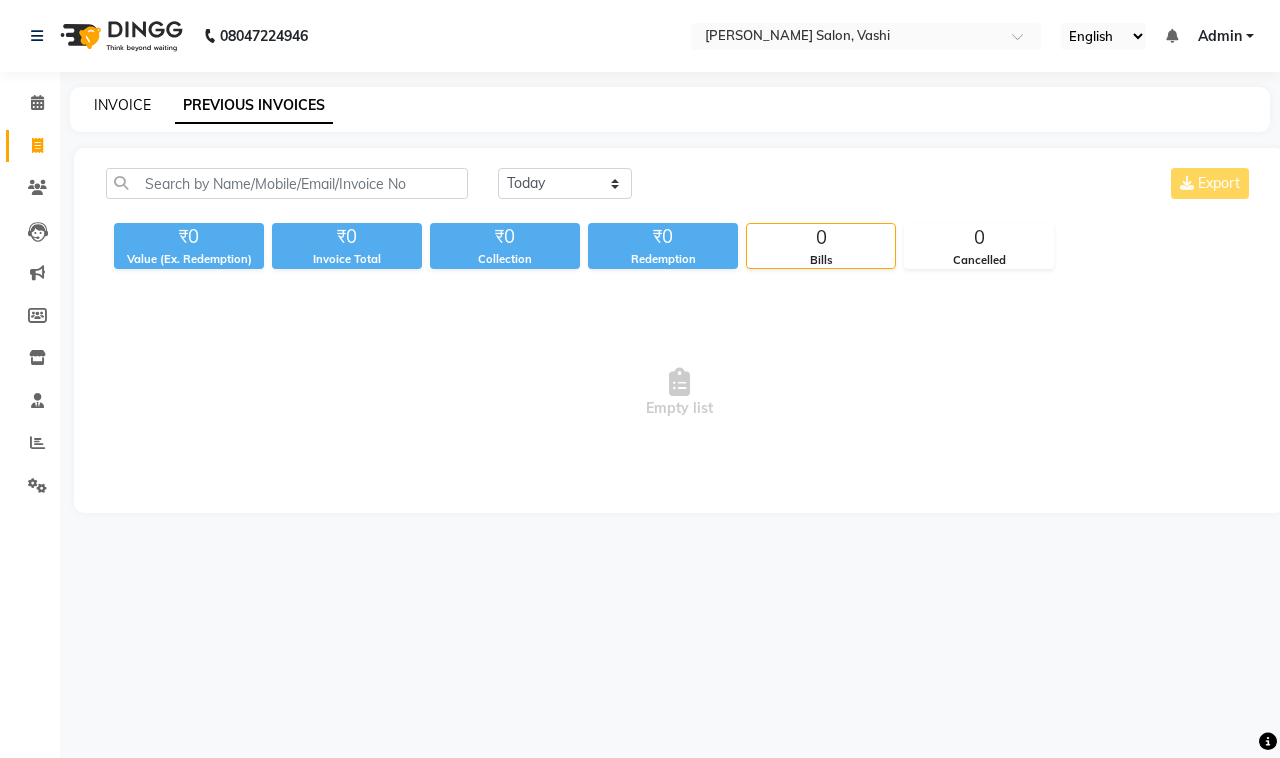 click on "INVOICE" 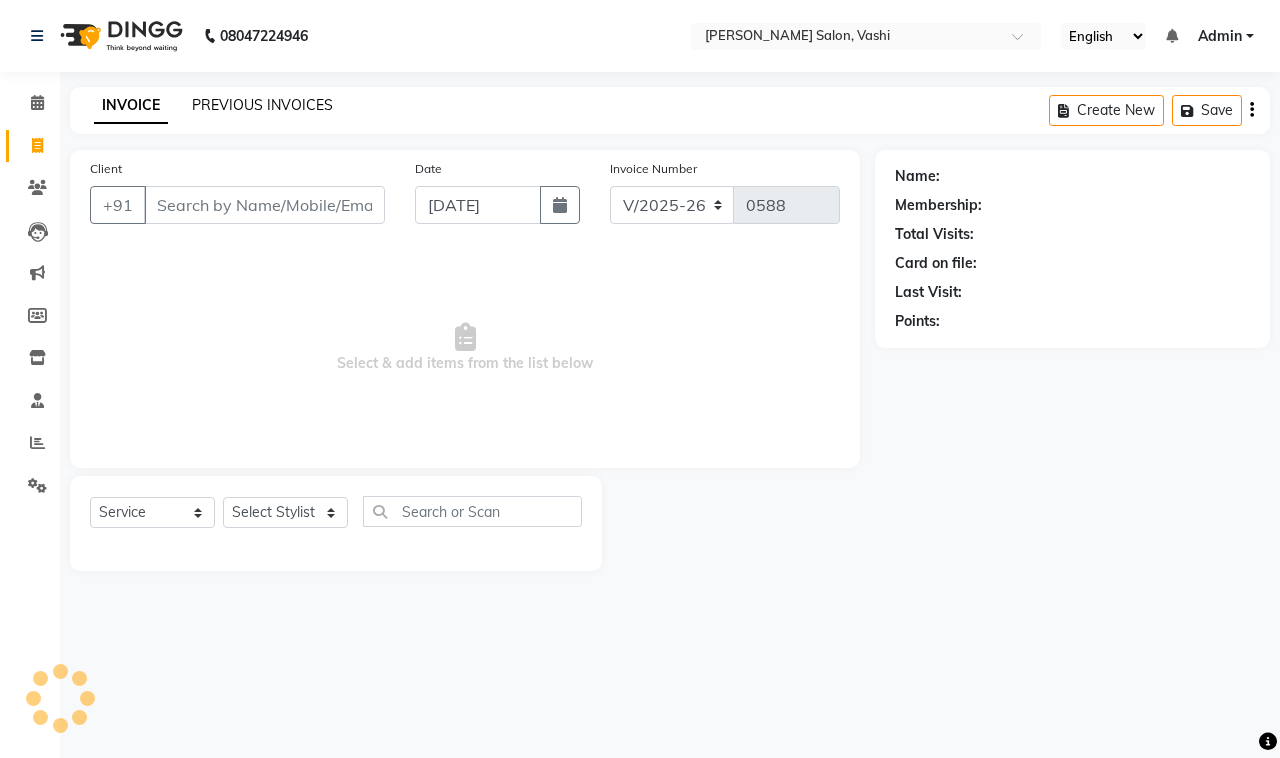 click on "PREVIOUS INVOICES" 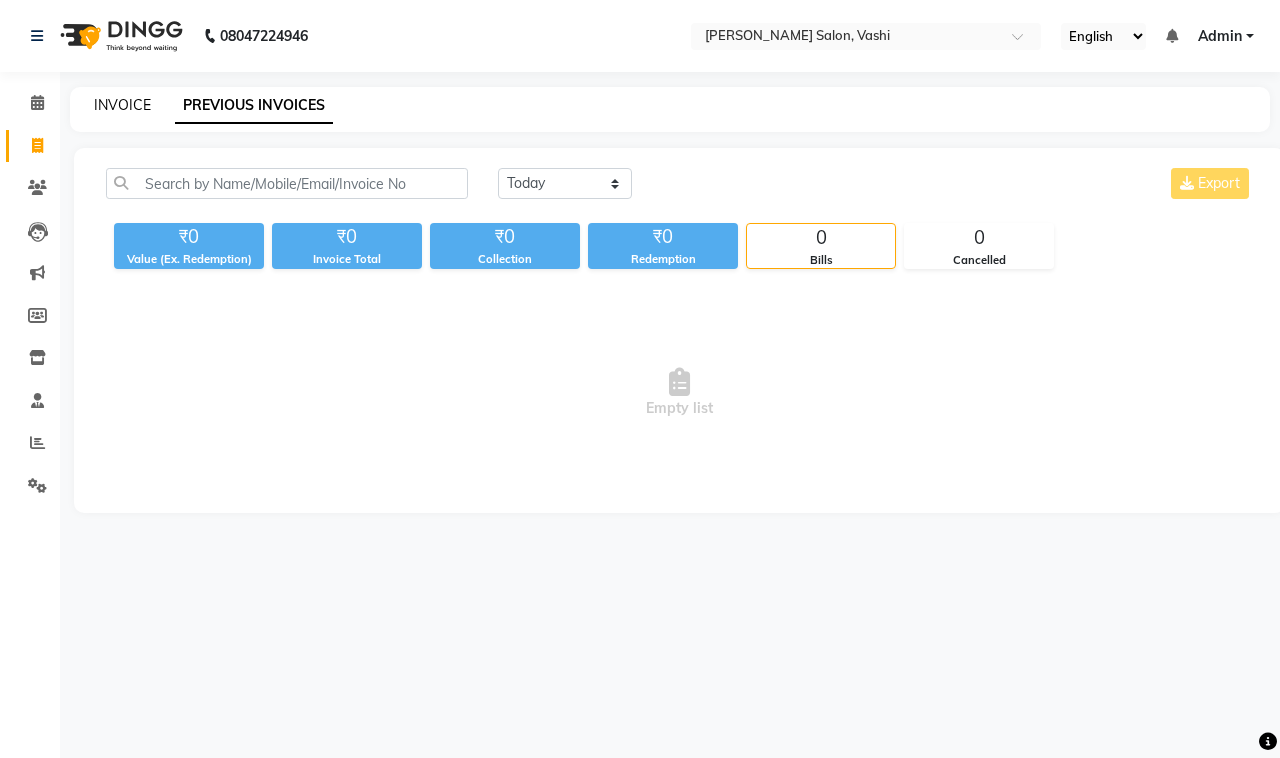 click on "INVOICE" 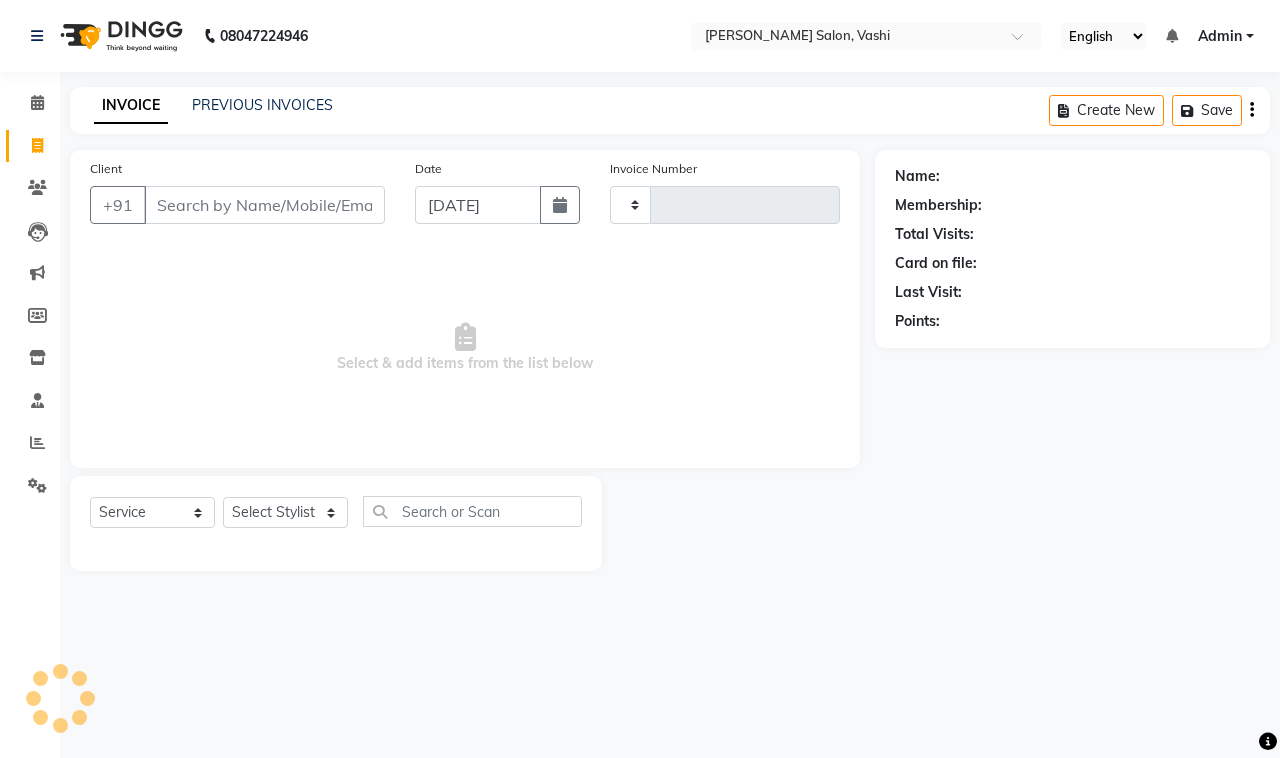type on "0588" 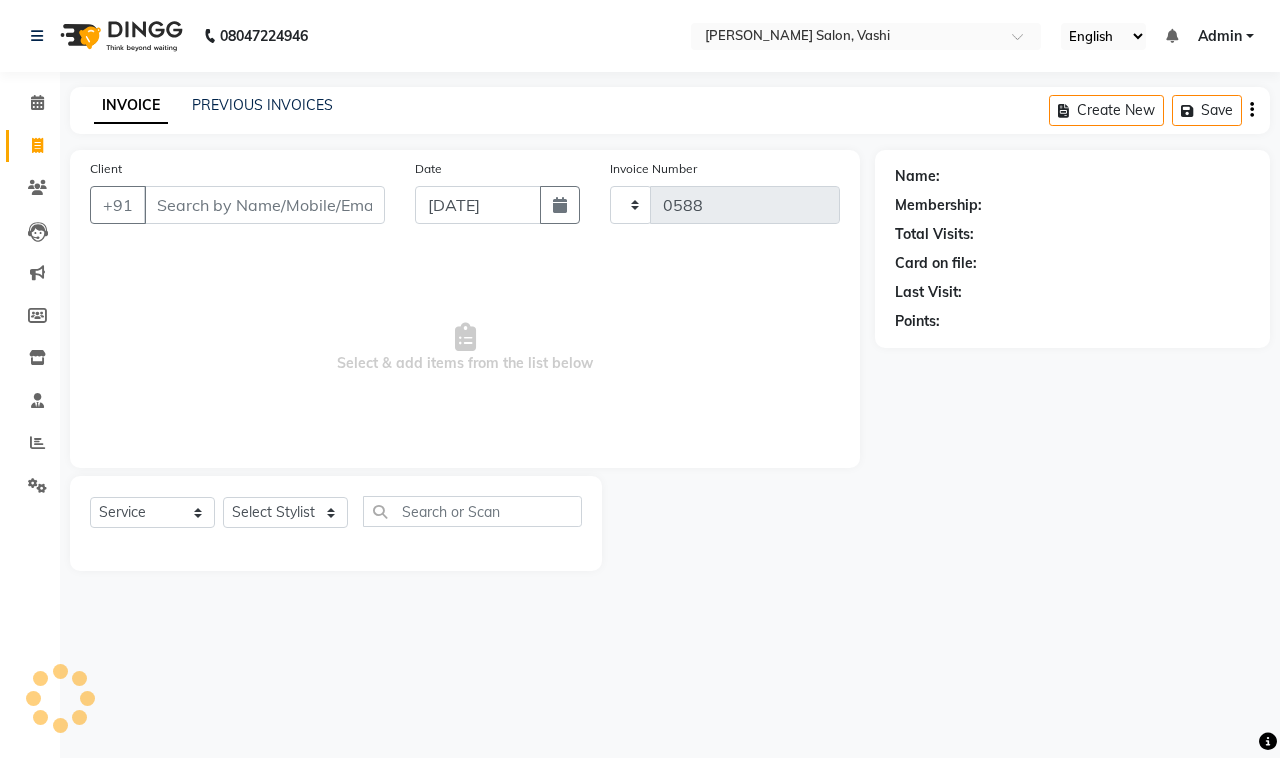 select on "695" 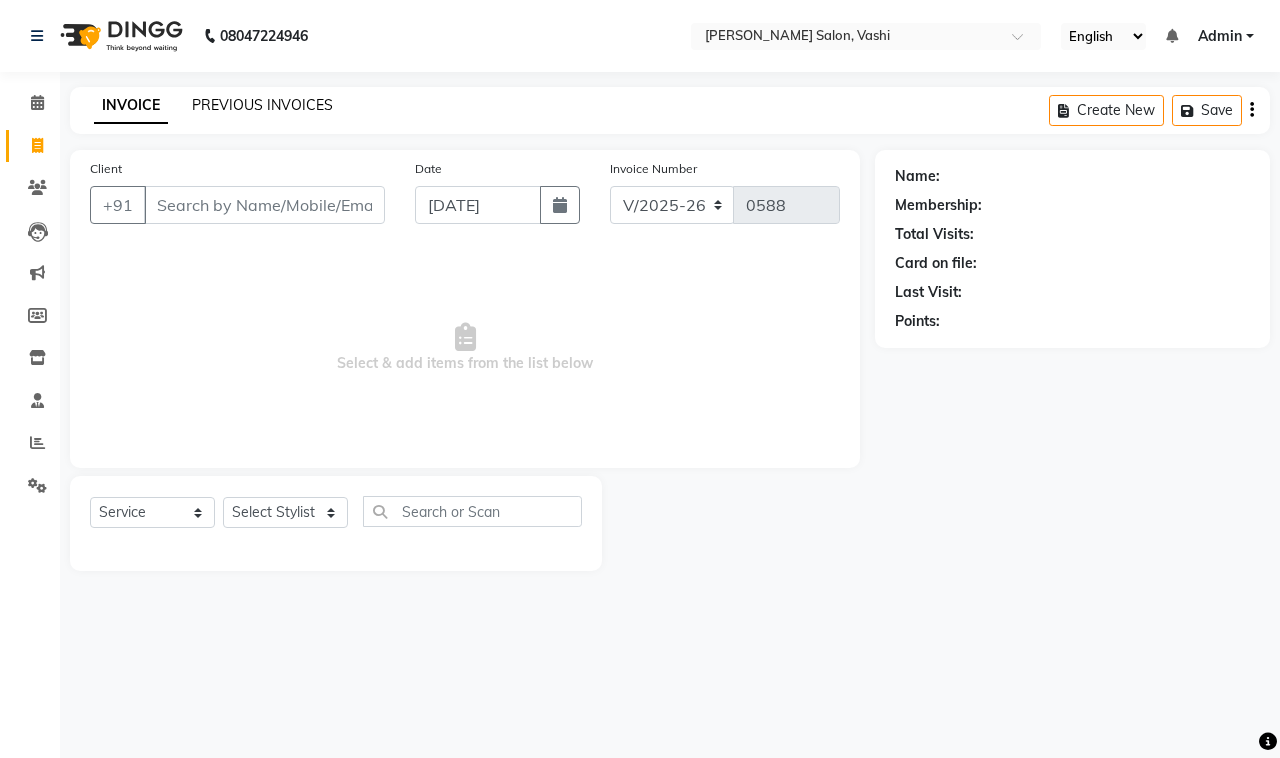 click on "PREVIOUS INVOICES" 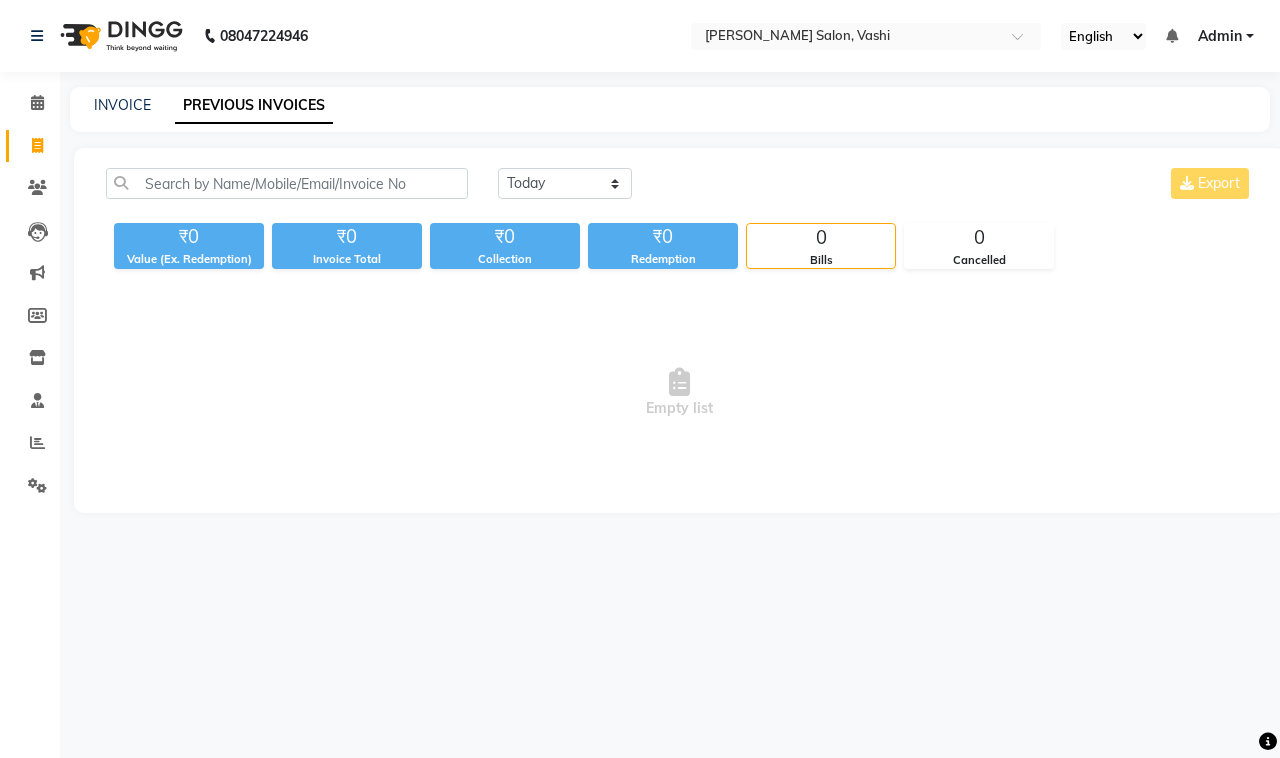 click on "PREVIOUS INVOICES" 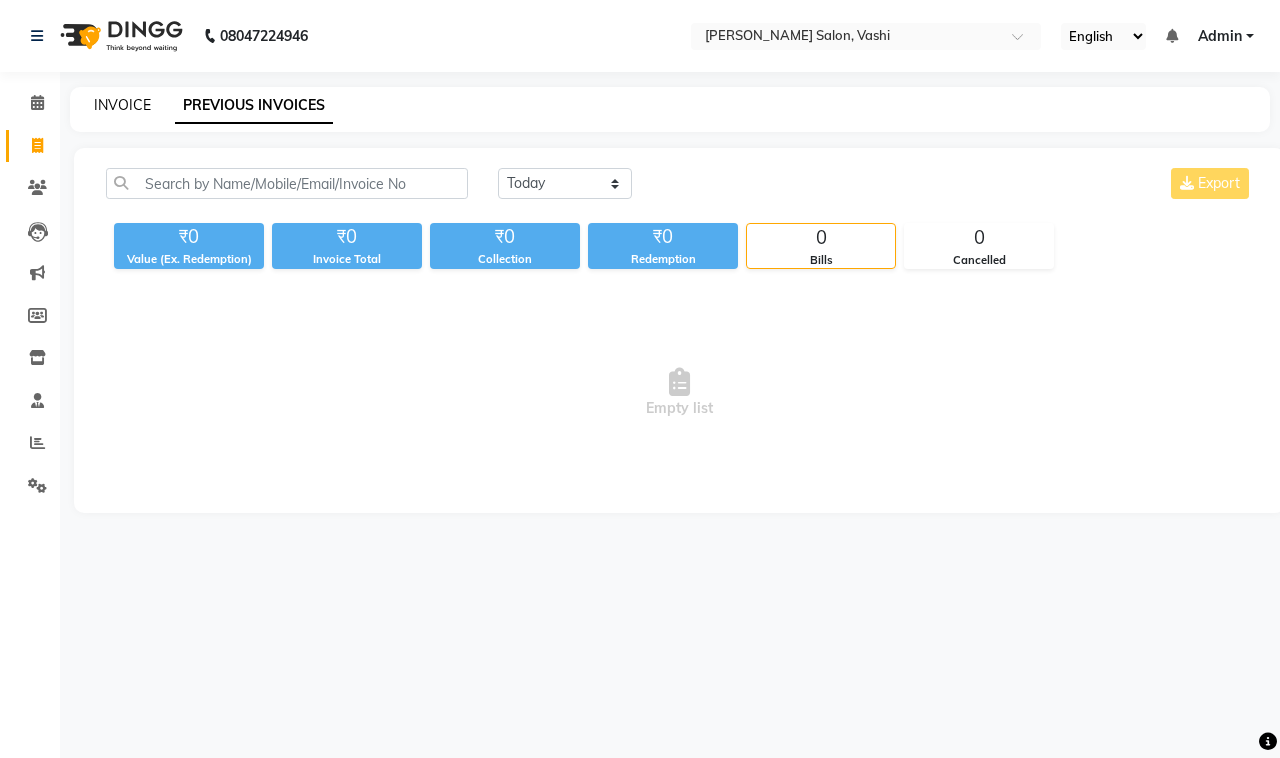 click on "INVOICE" 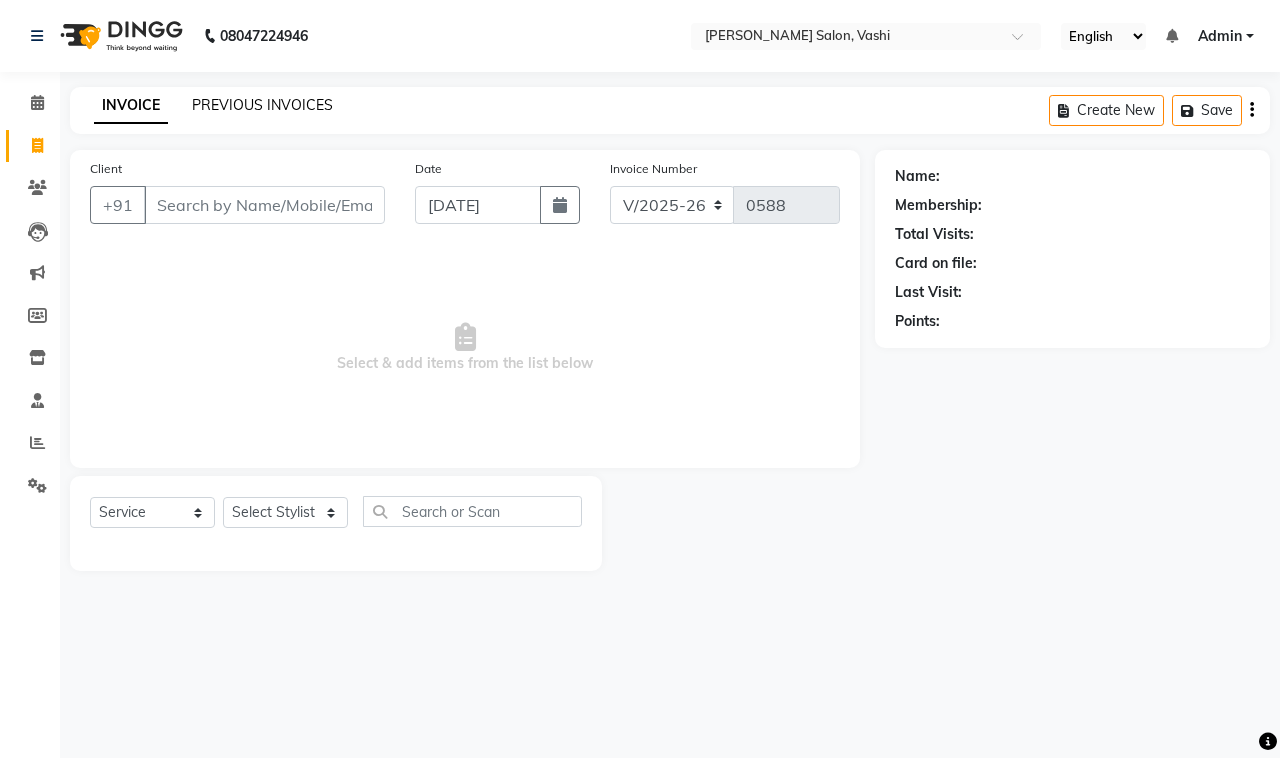 click on "PREVIOUS INVOICES" 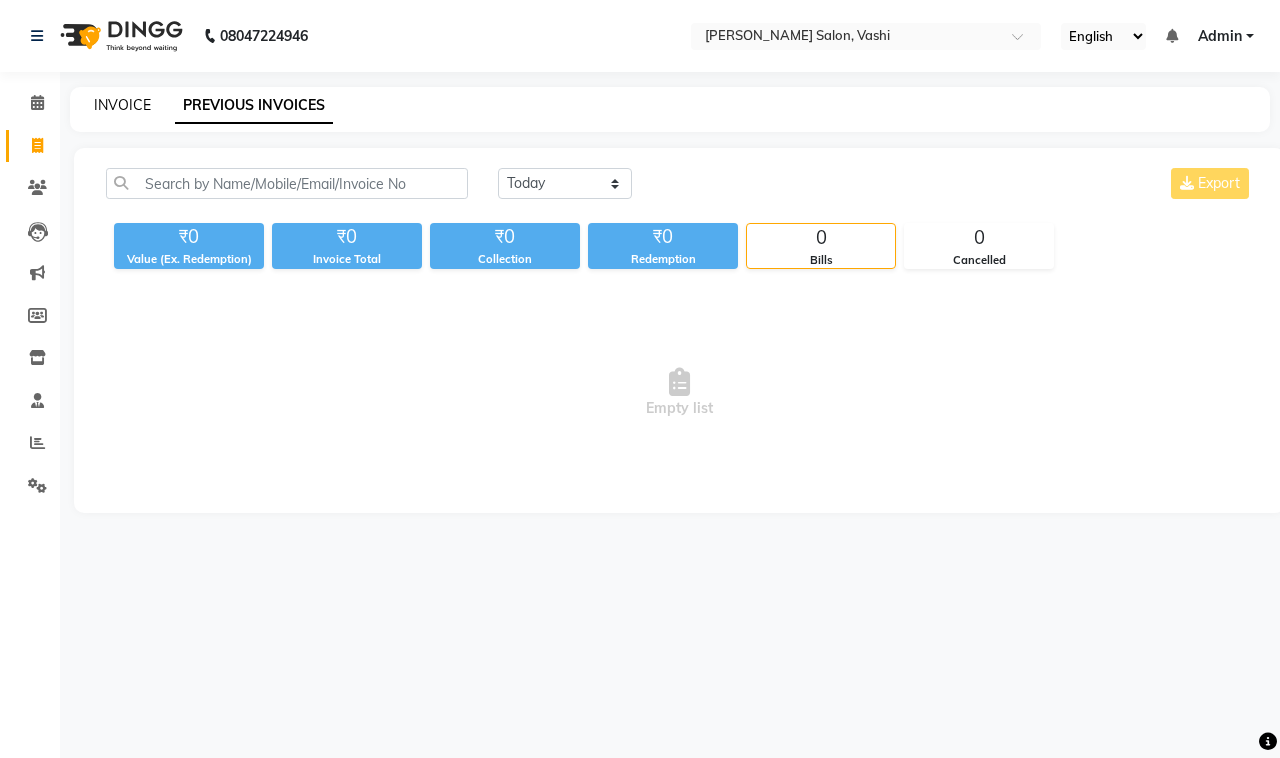 click on "INVOICE" 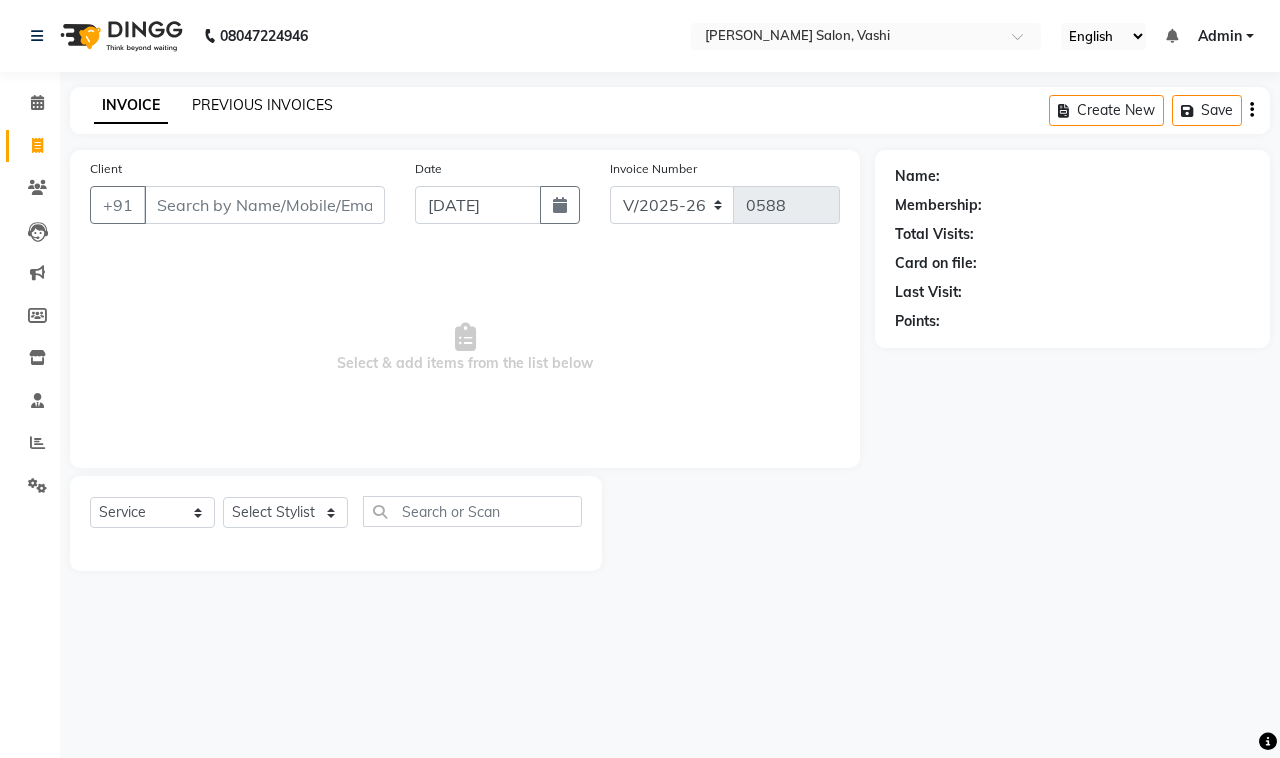 click on "PREVIOUS INVOICES" 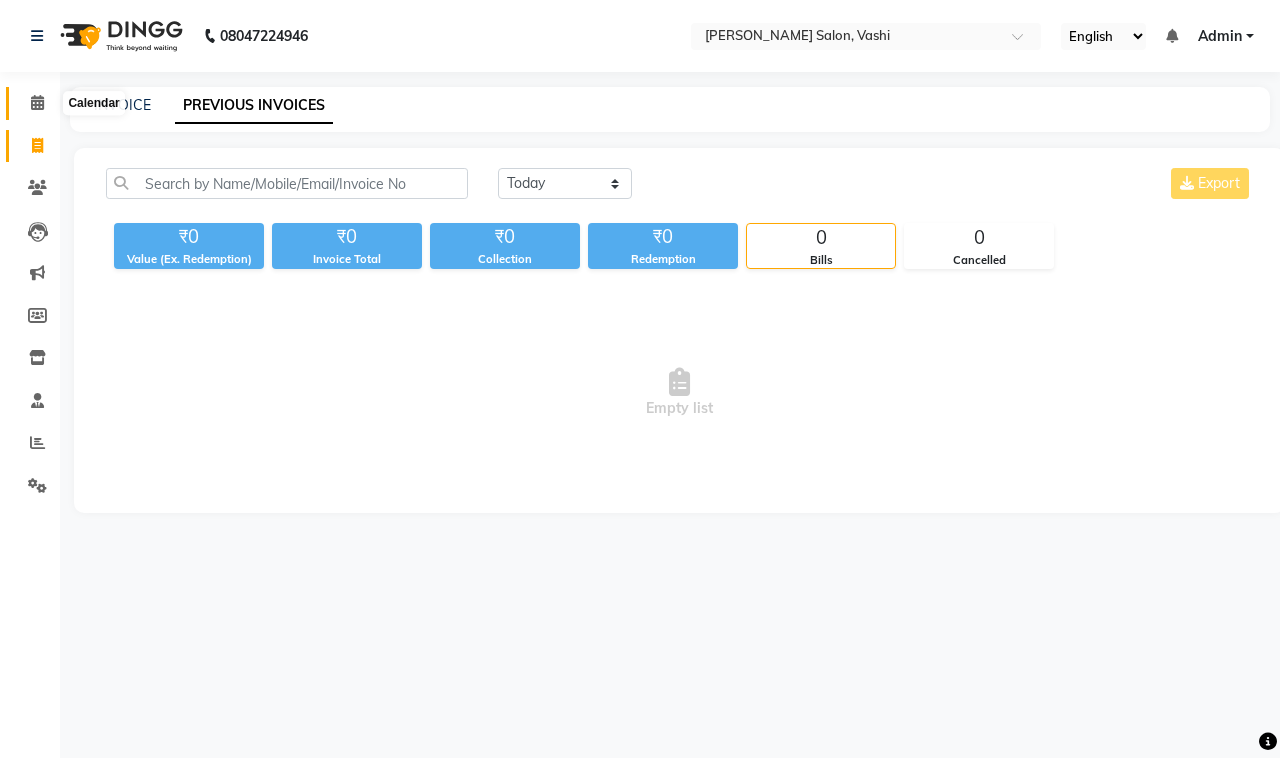 click 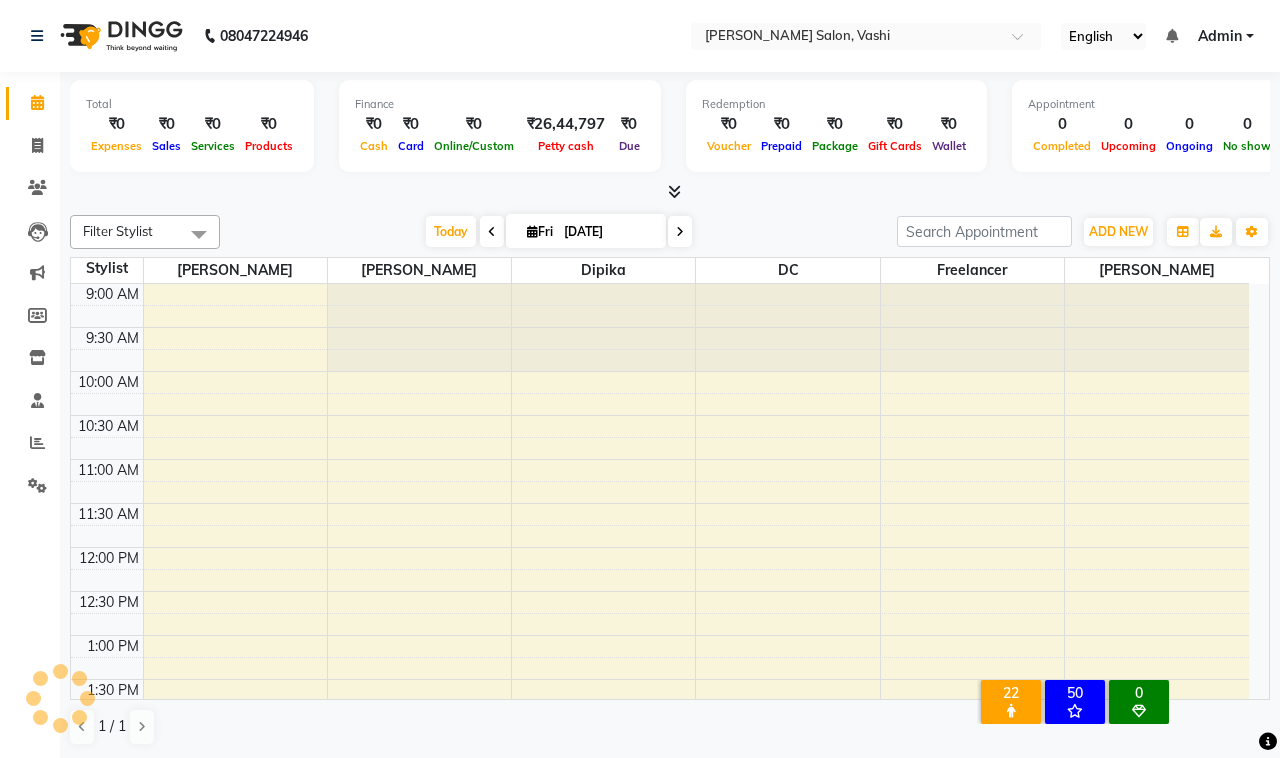 scroll, scrollTop: 0, scrollLeft: 0, axis: both 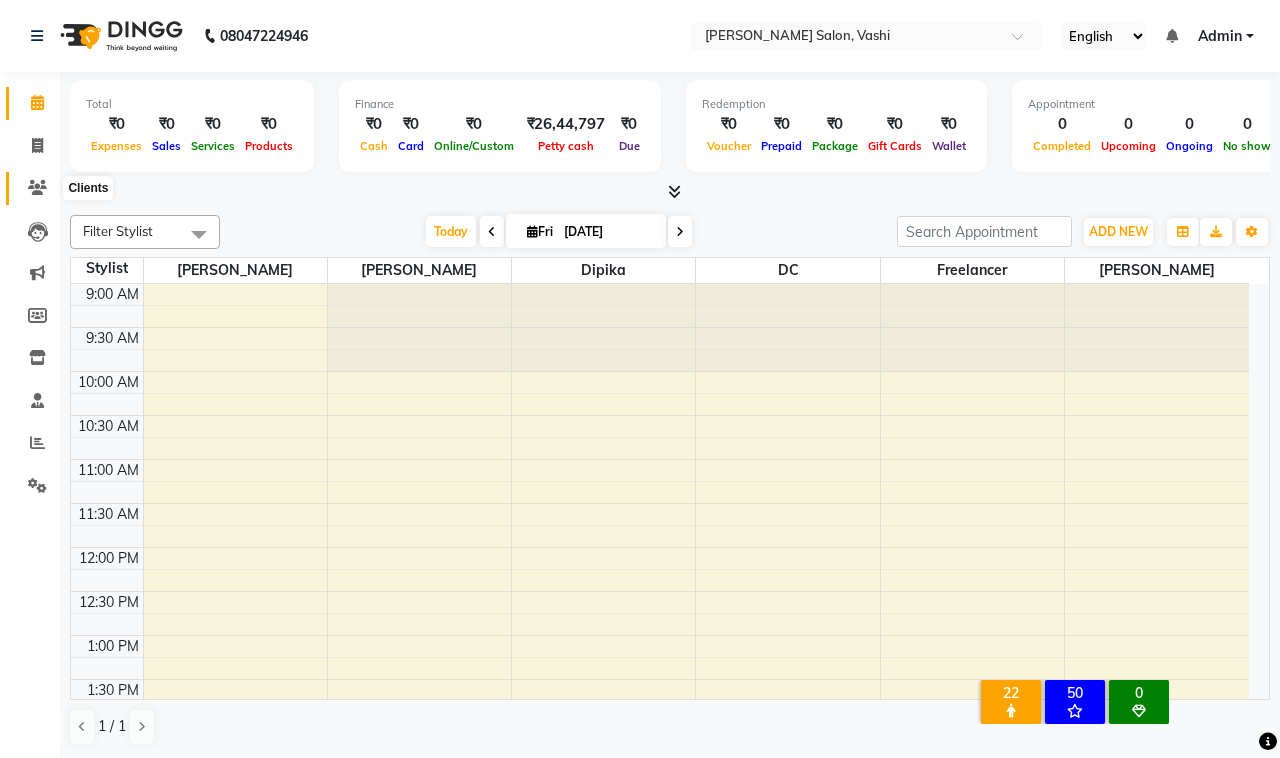 click 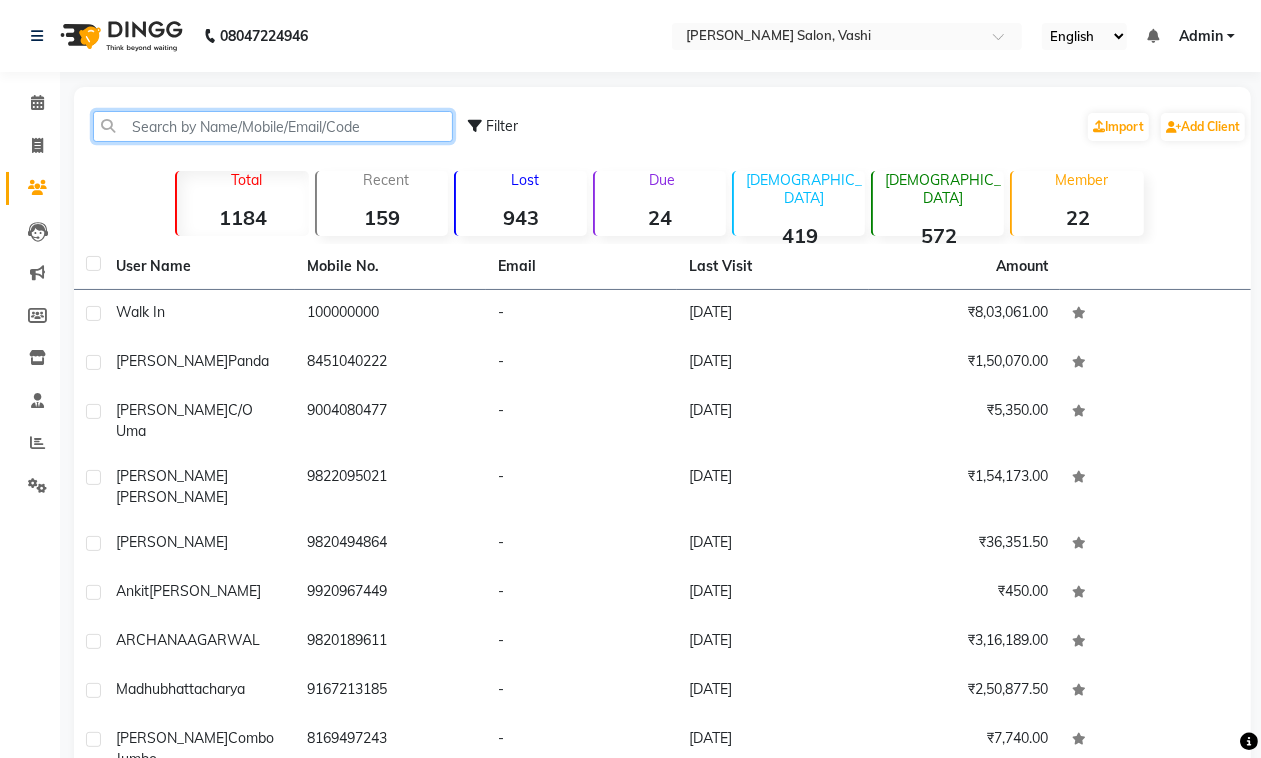 click 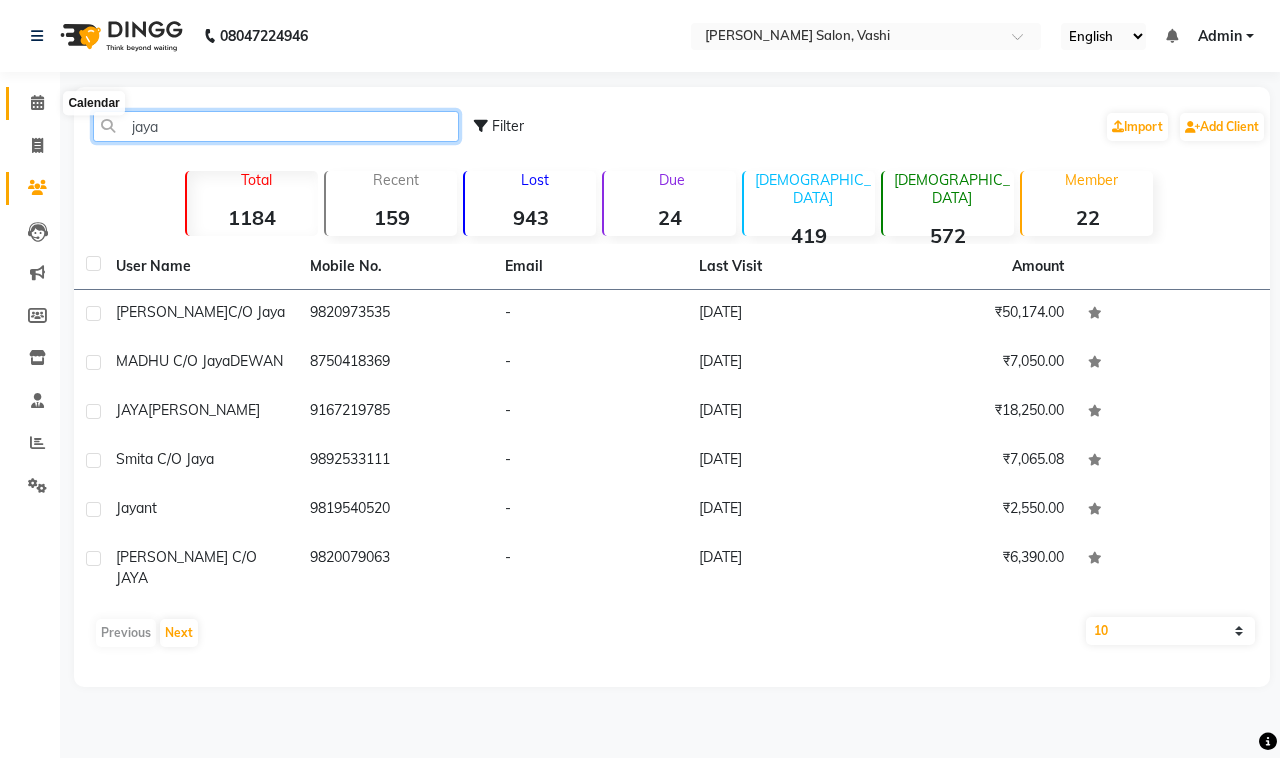 type on "jaya" 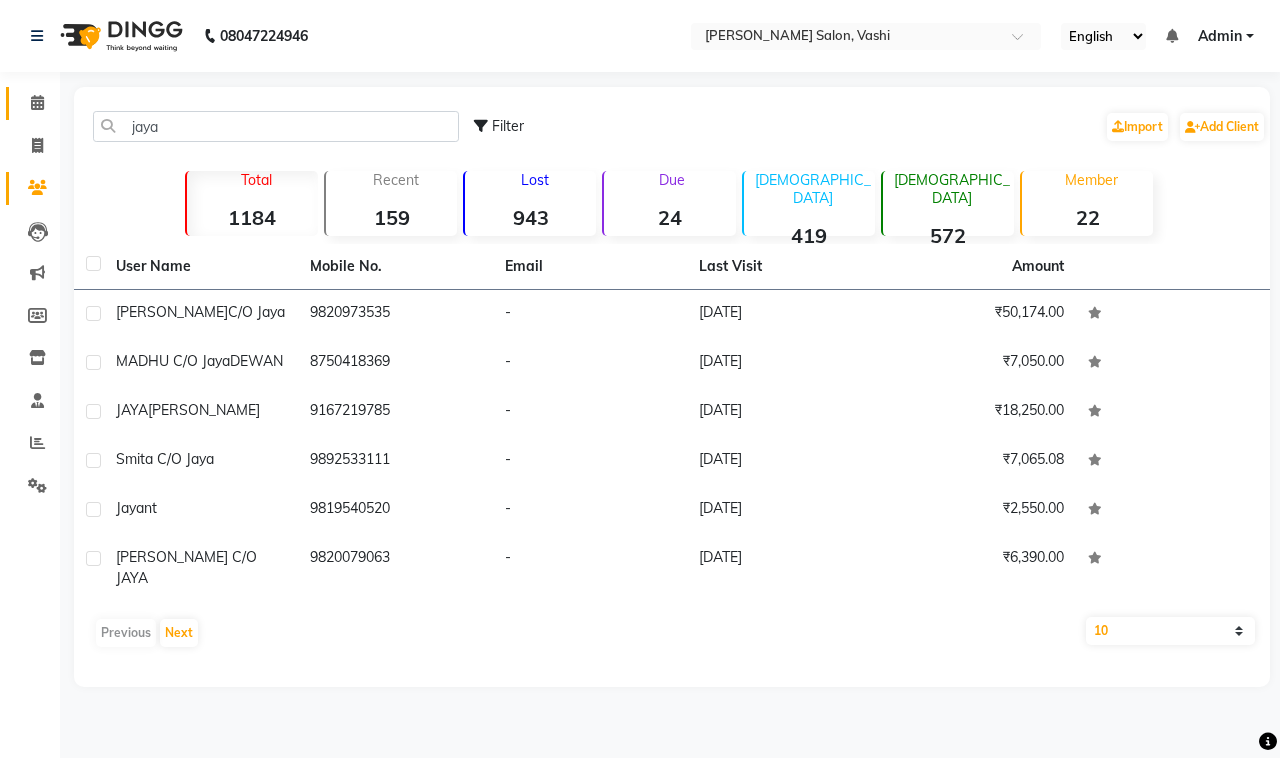 click on "Calendar" 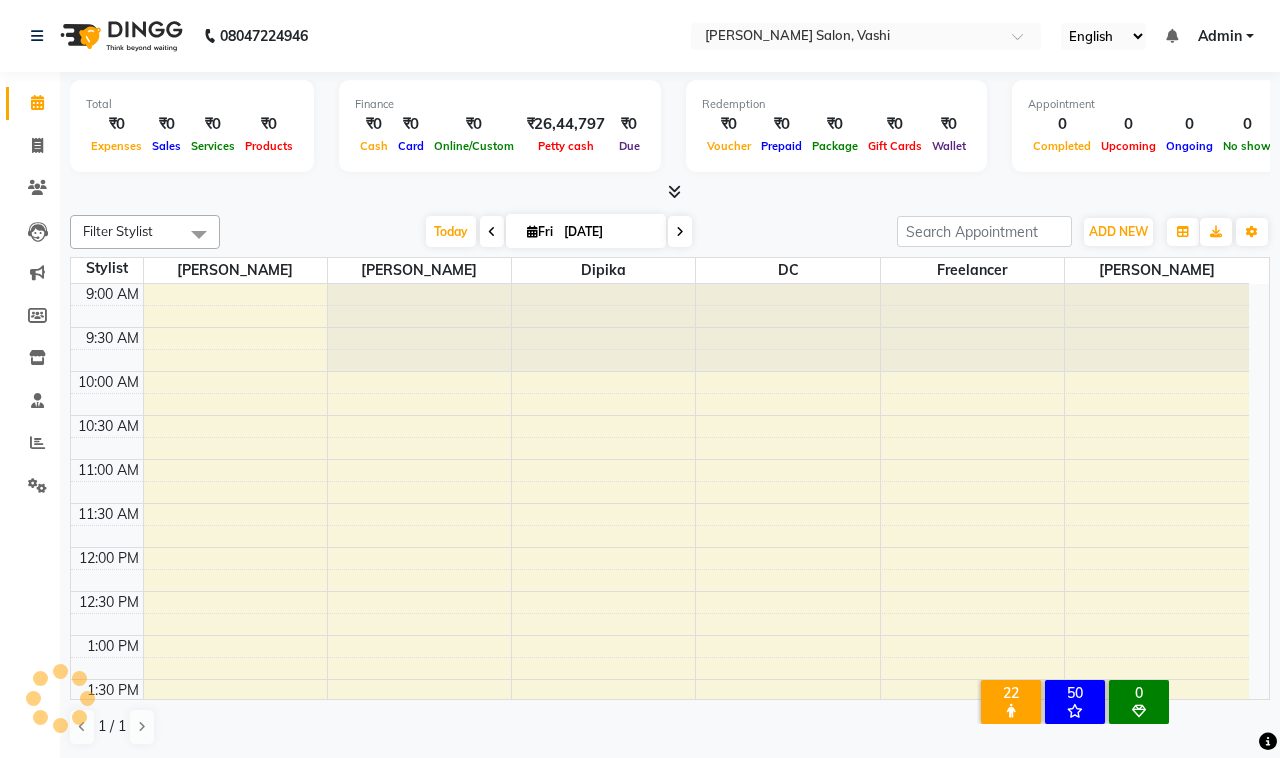 scroll, scrollTop: 535, scrollLeft: 0, axis: vertical 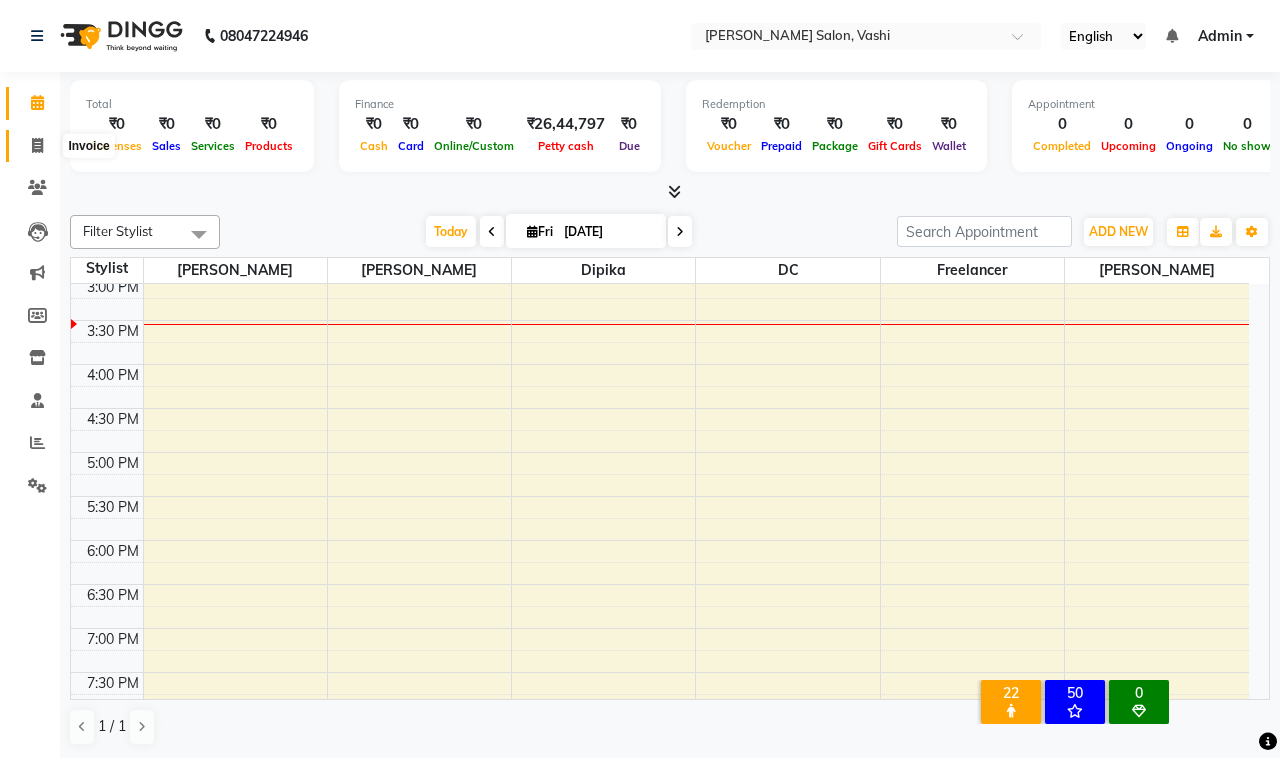 click 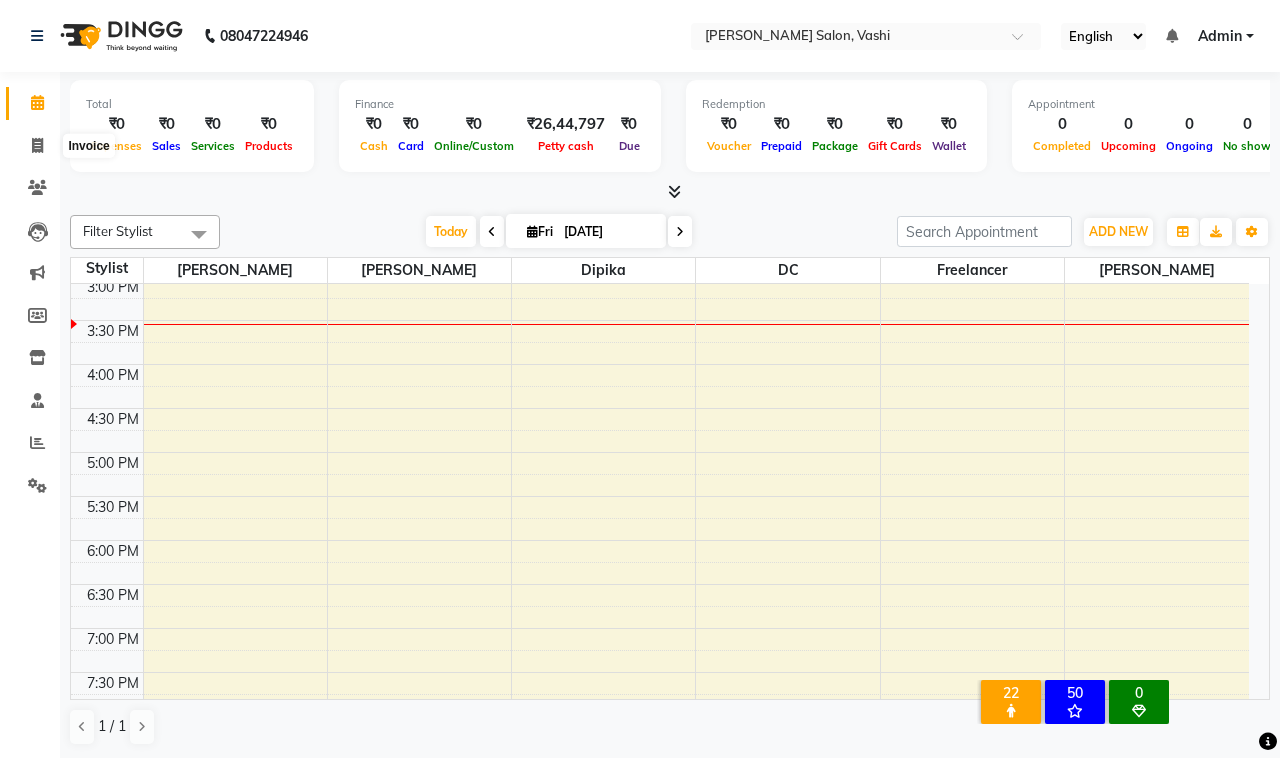 select on "695" 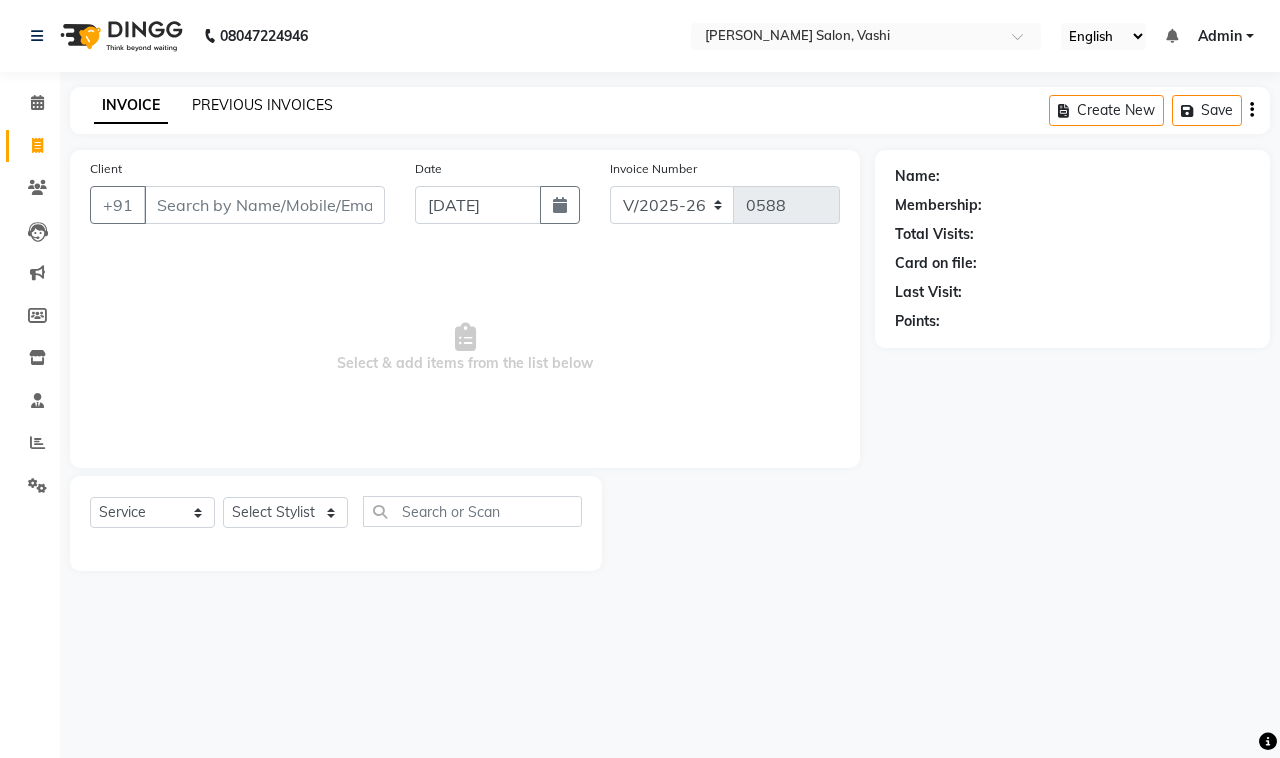 click on "PREVIOUS INVOICES" 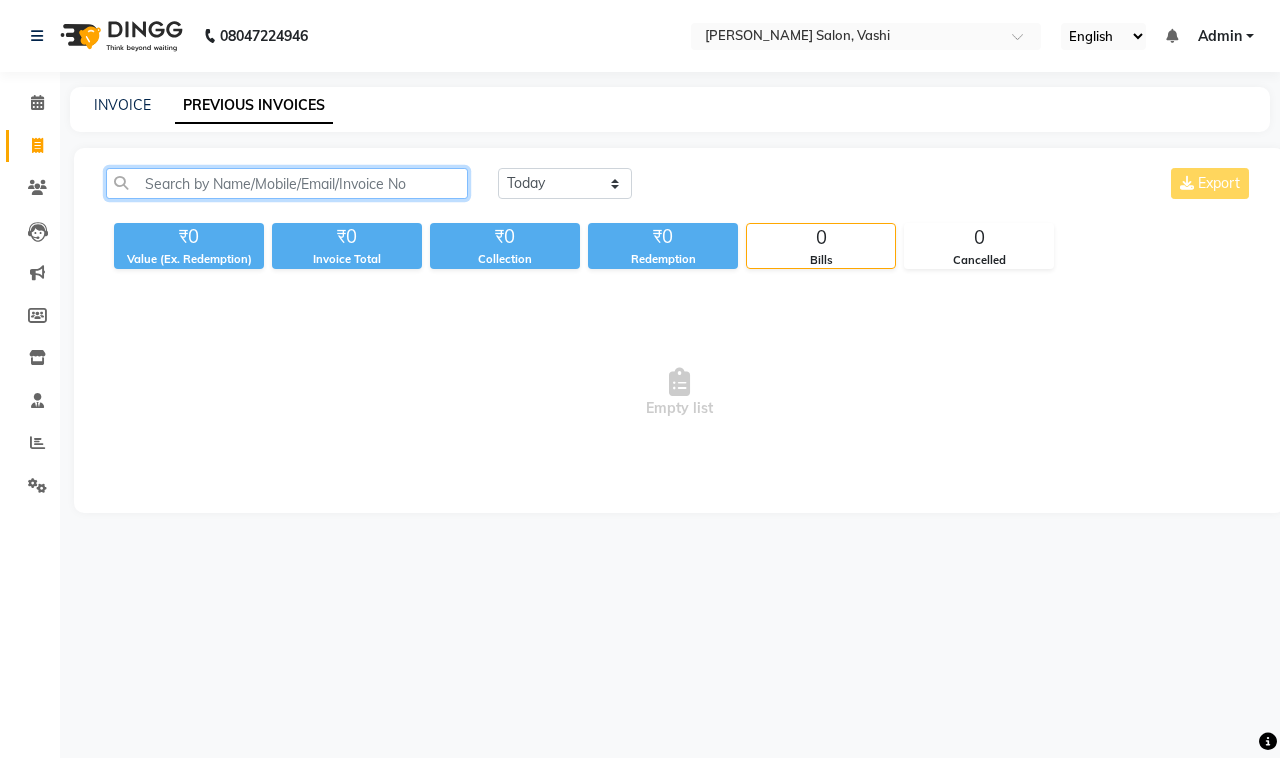 click 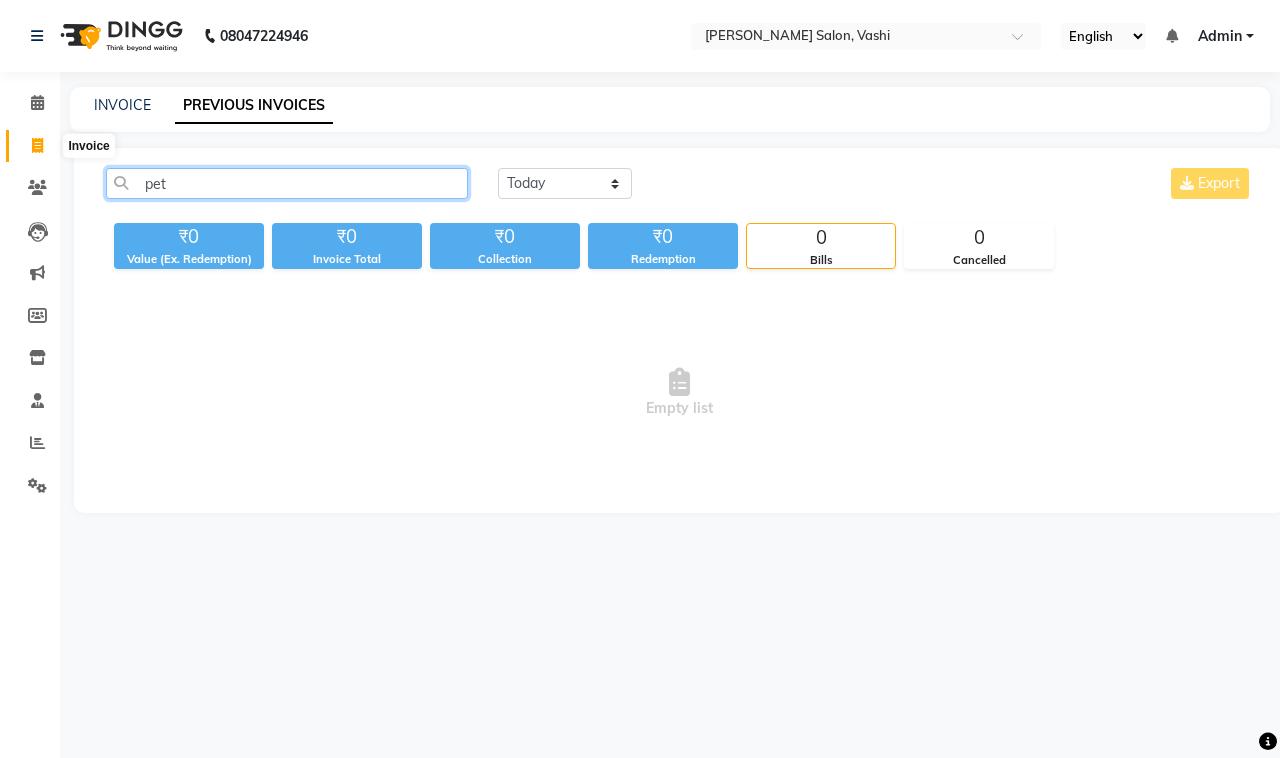 type on "pet" 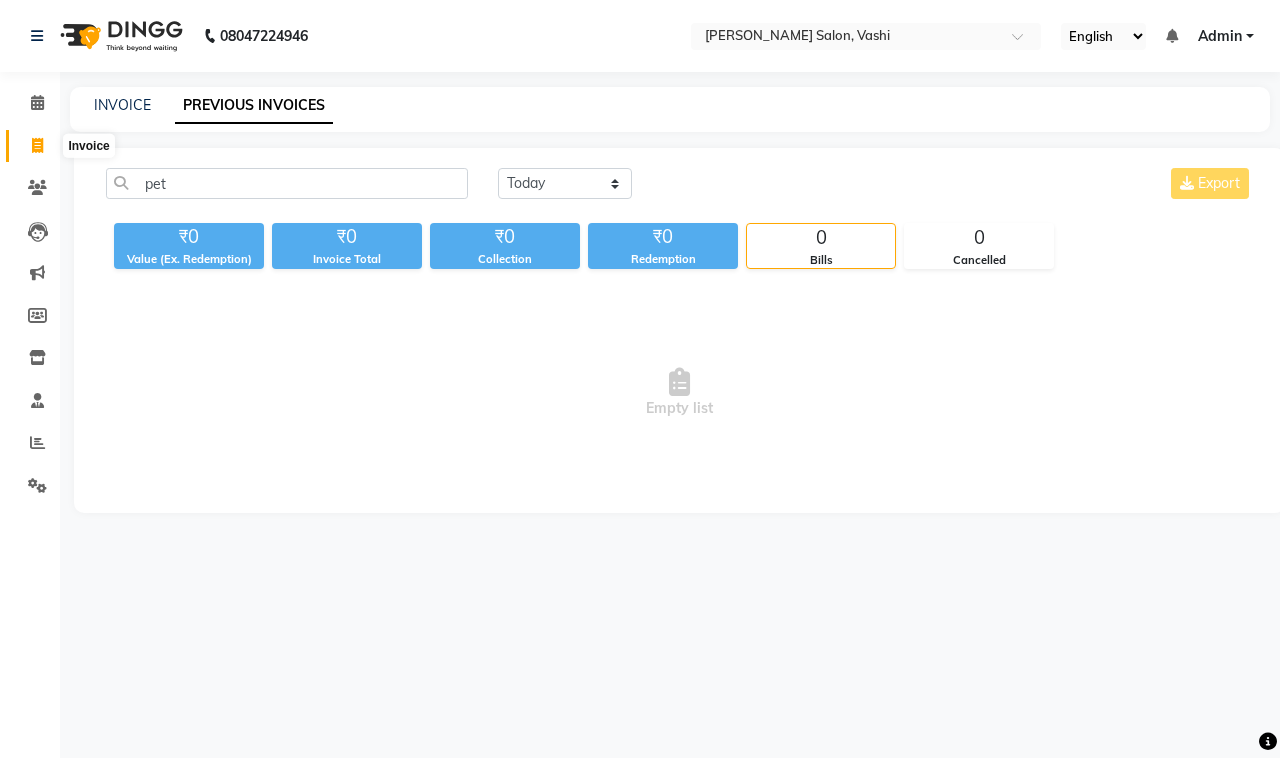 click 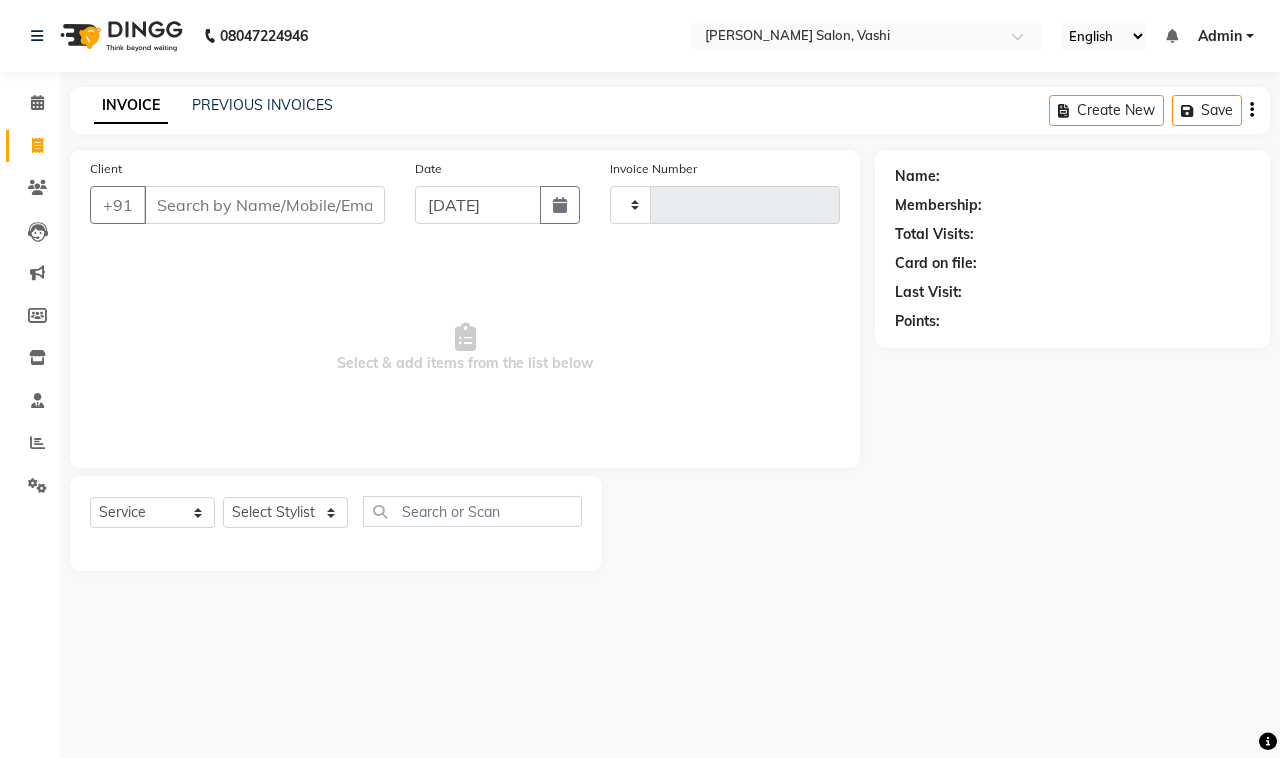 type on "0588" 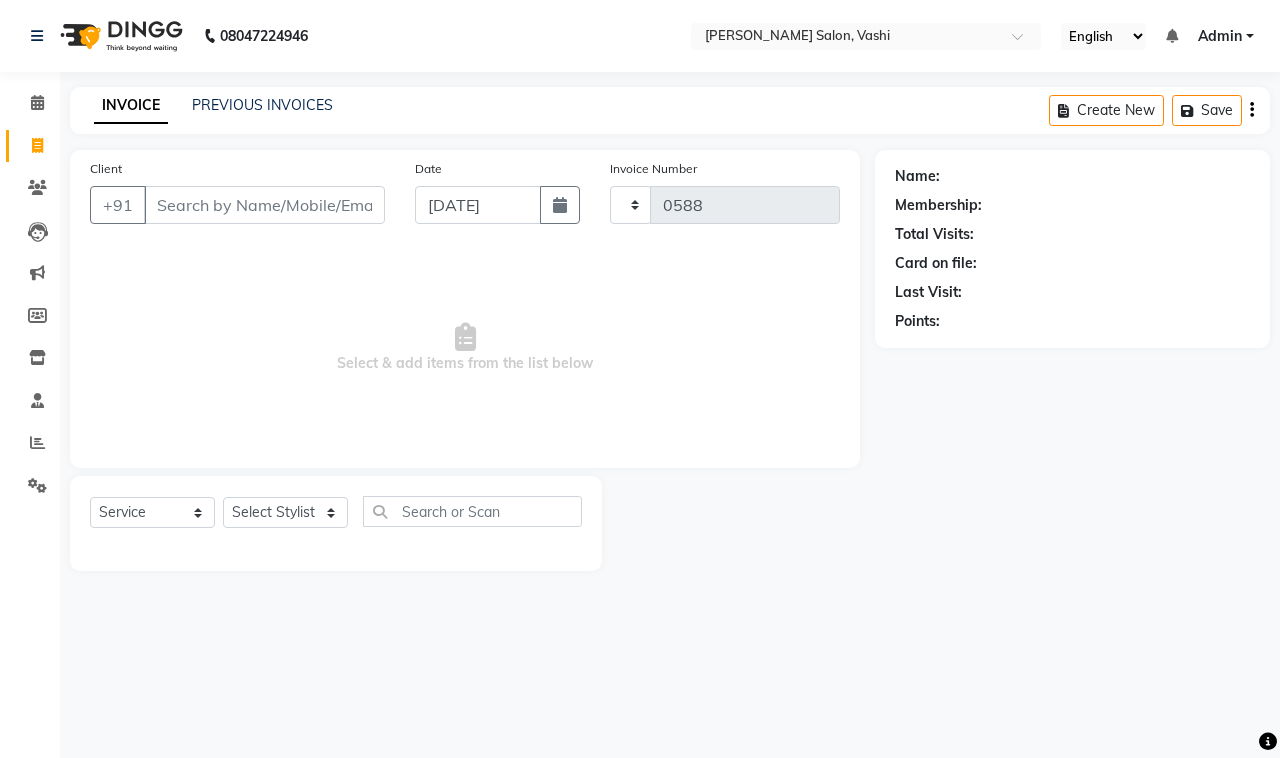 select on "695" 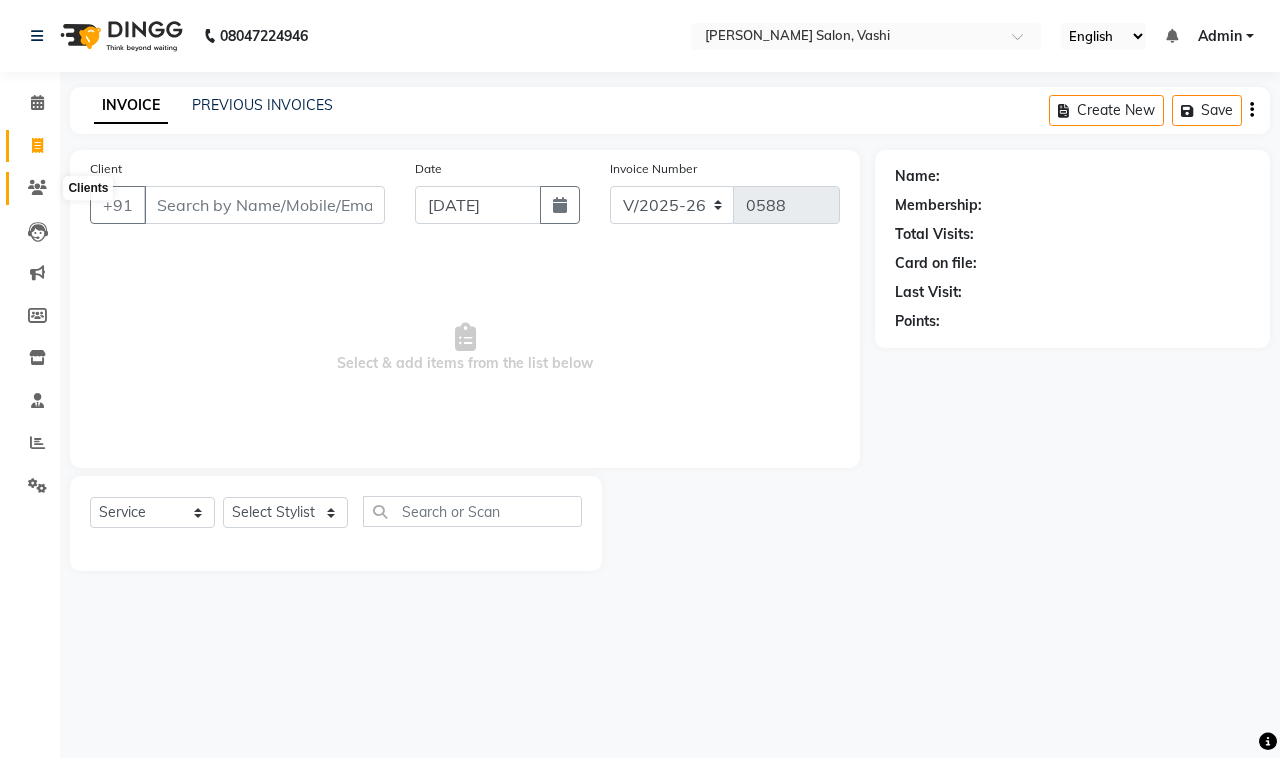 click 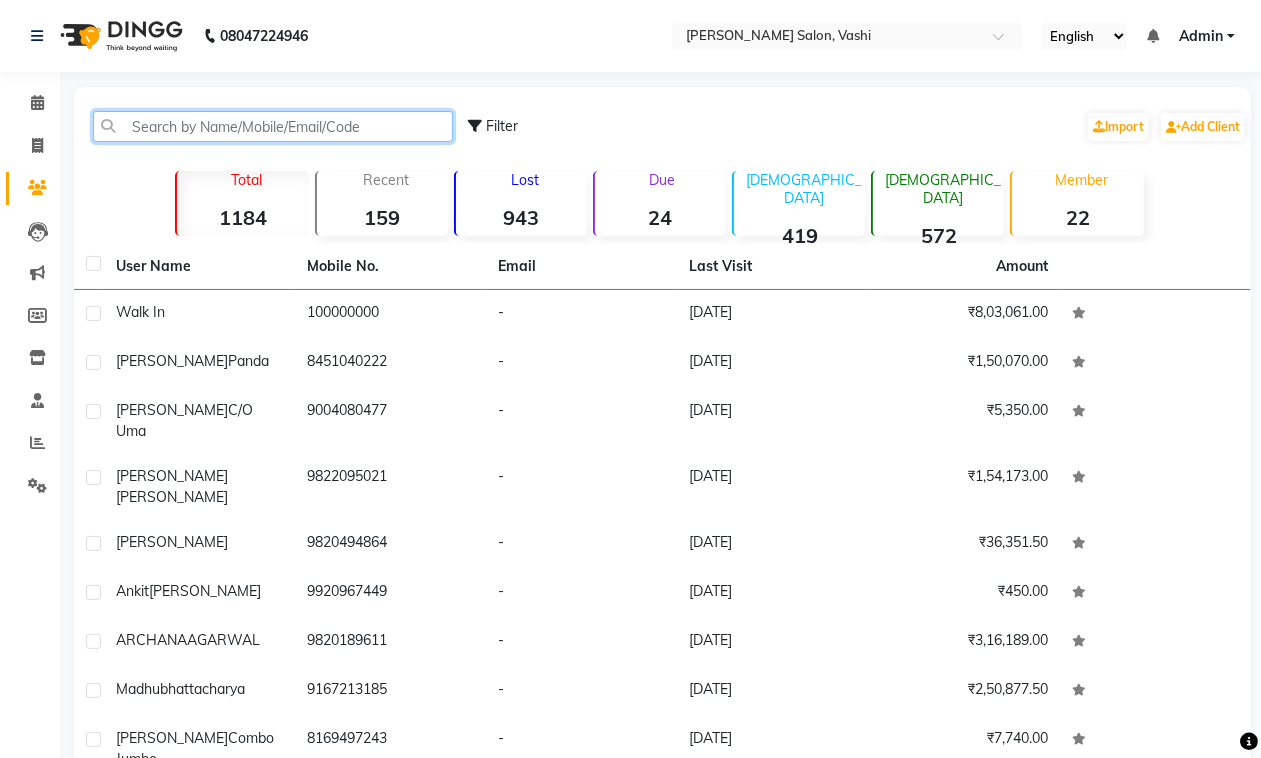 click 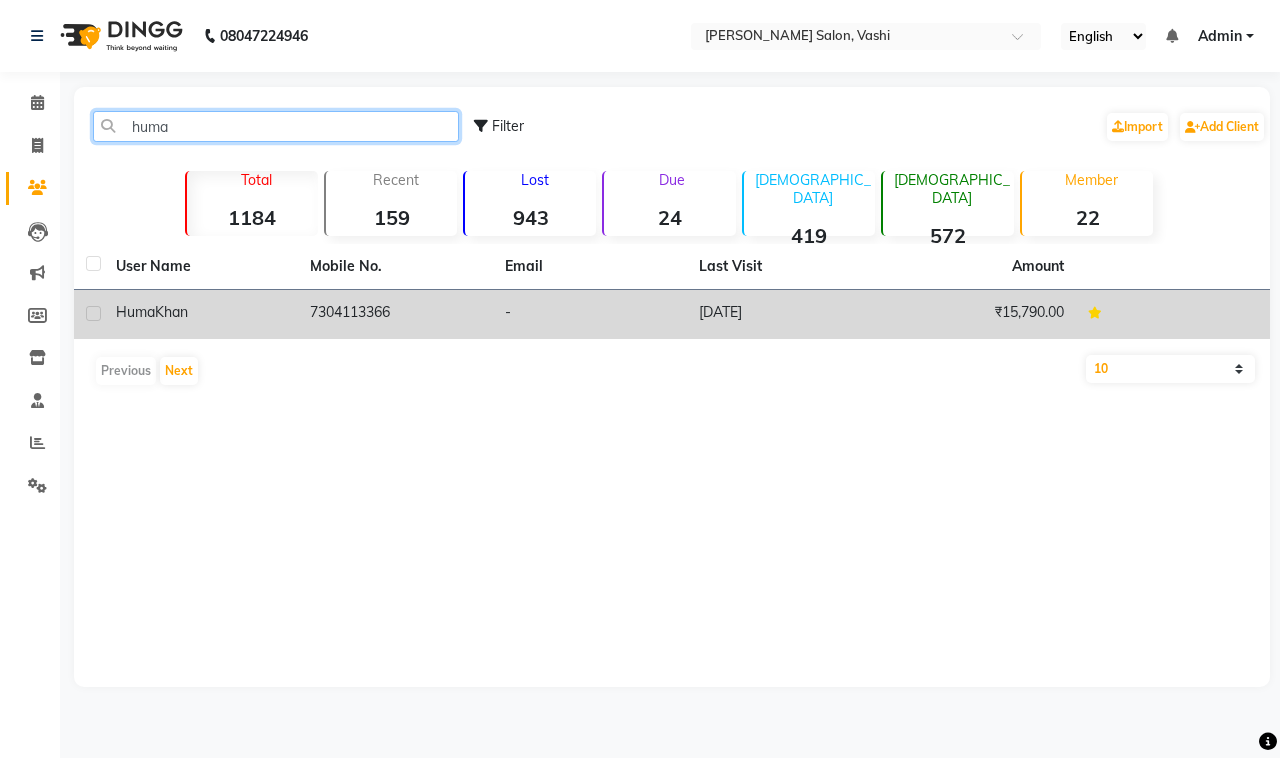 type on "huma" 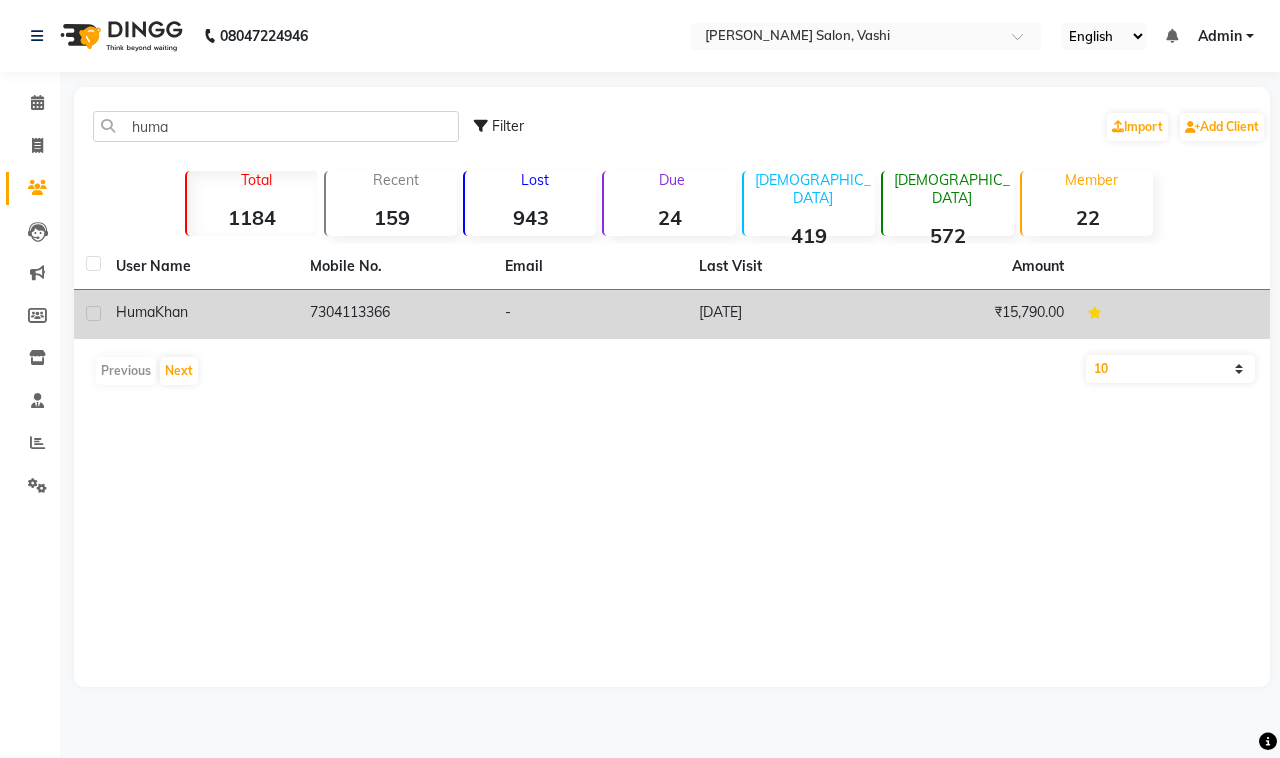 click on "[PERSON_NAME]" 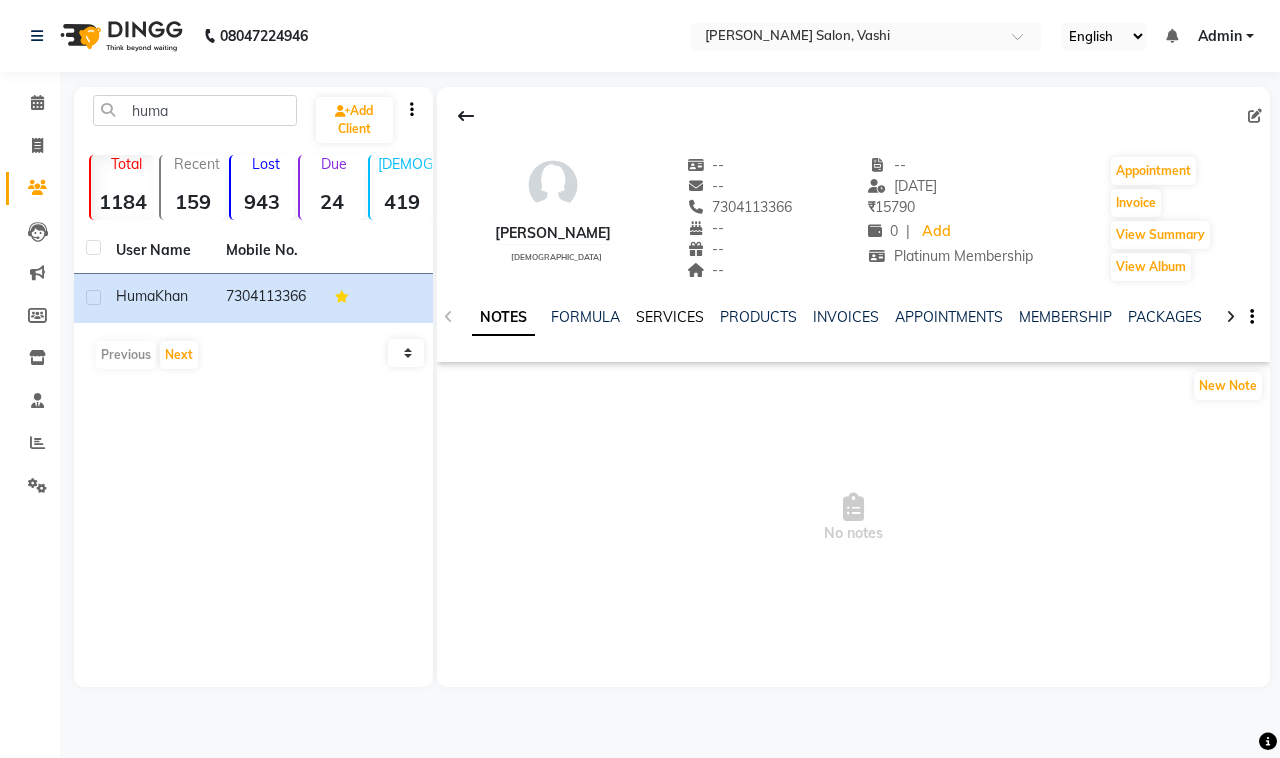 click on "SERVICES" 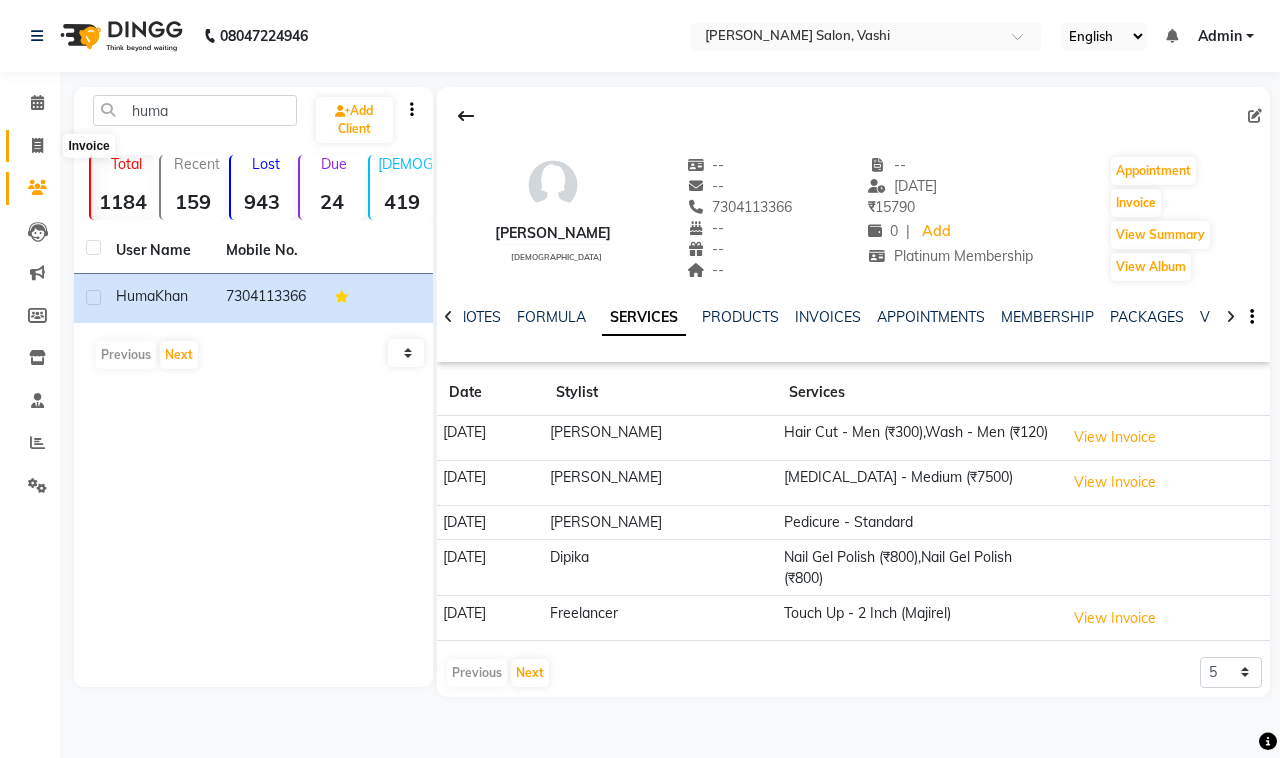 click 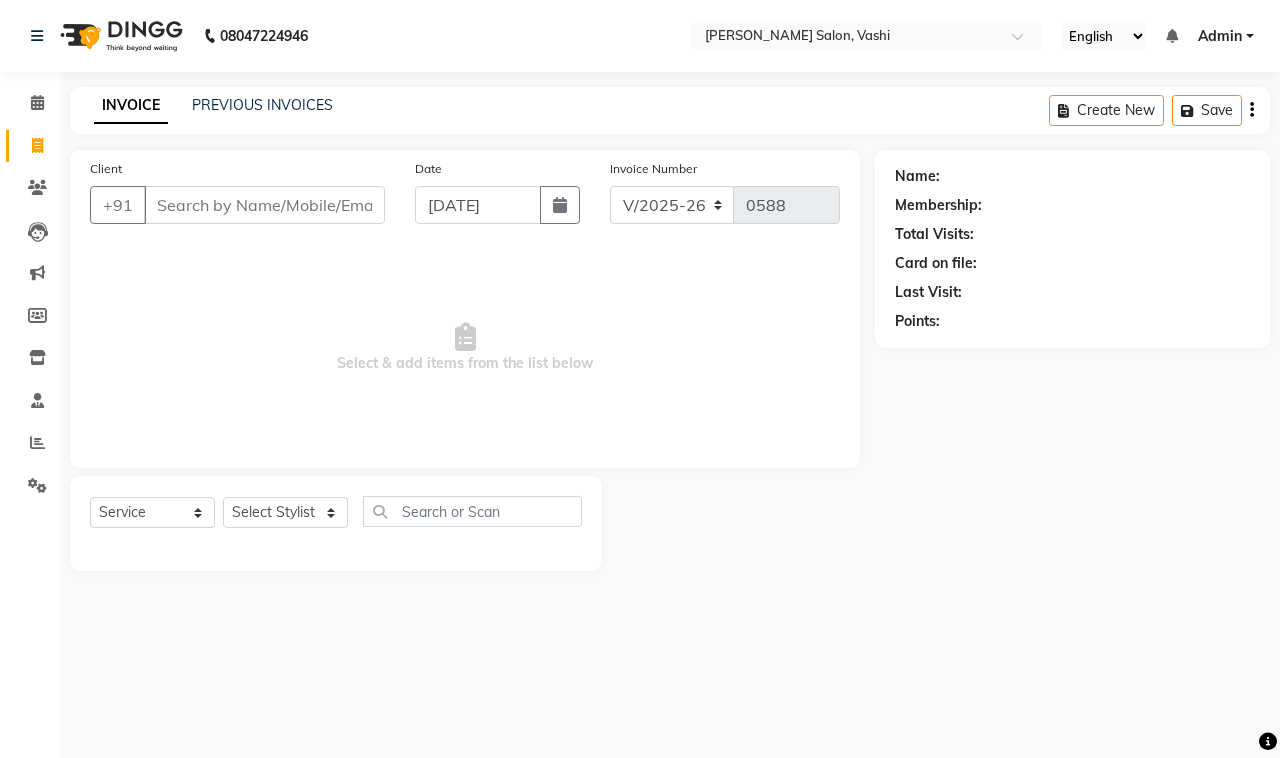 click on "PREVIOUS INVOICES" 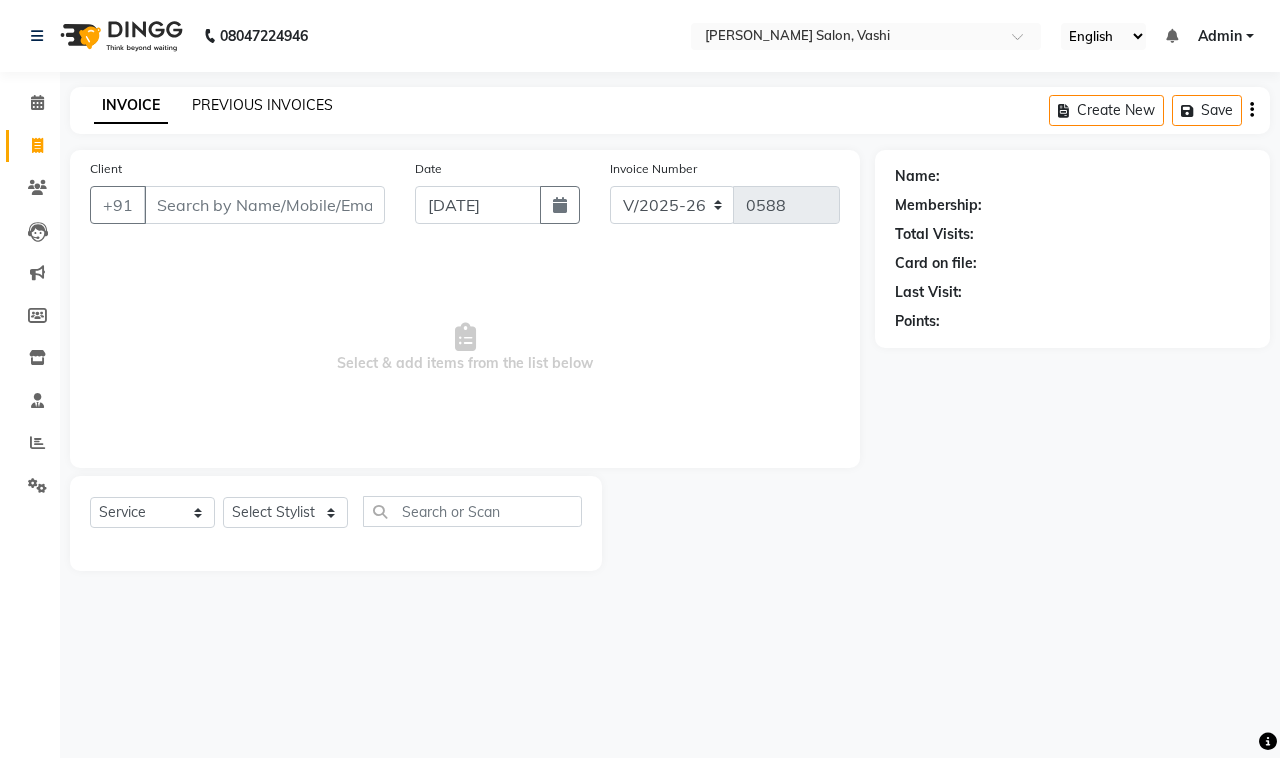 click on "PREVIOUS INVOICES" 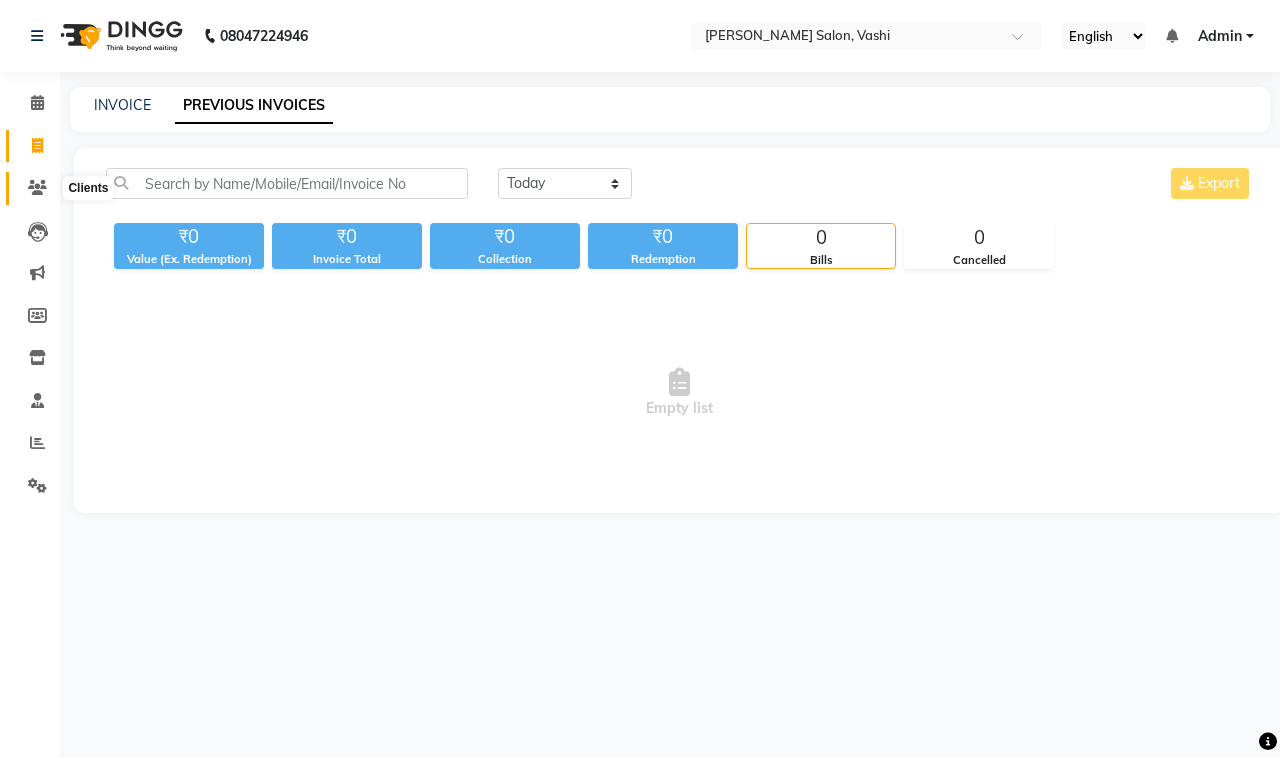 click 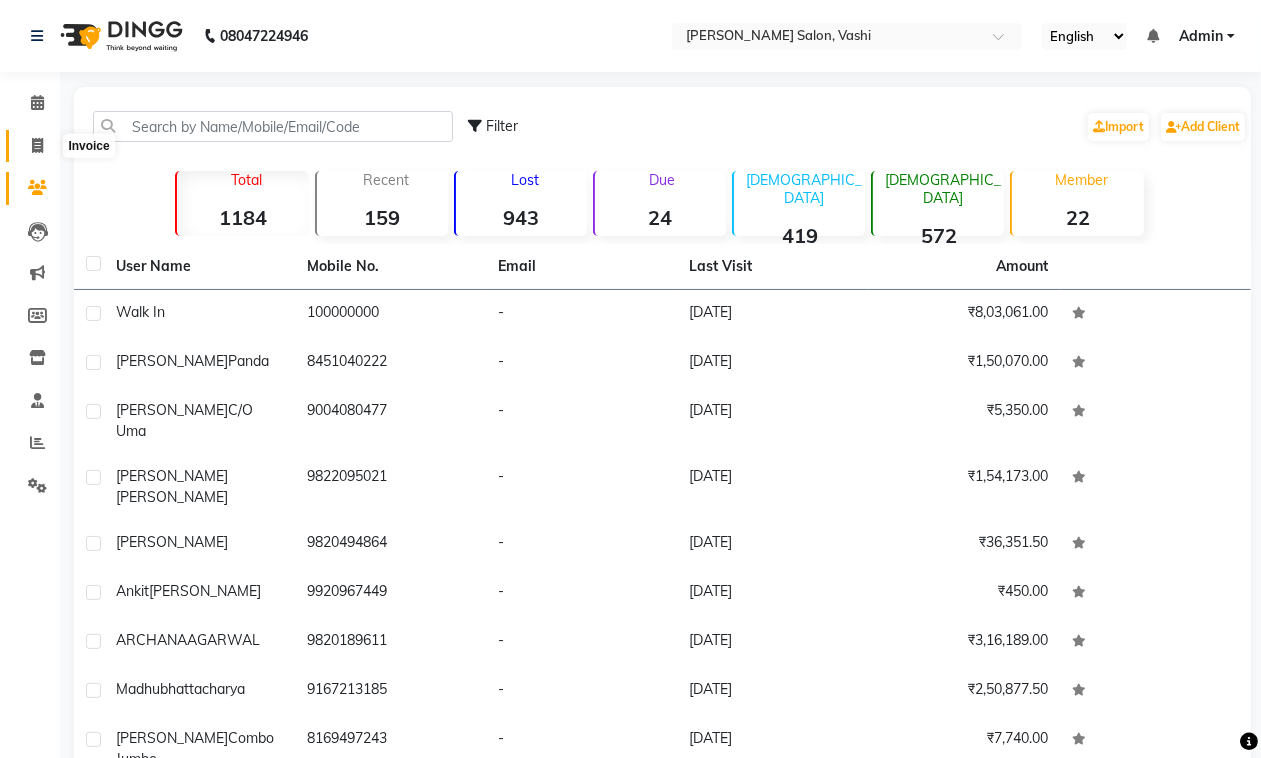 click 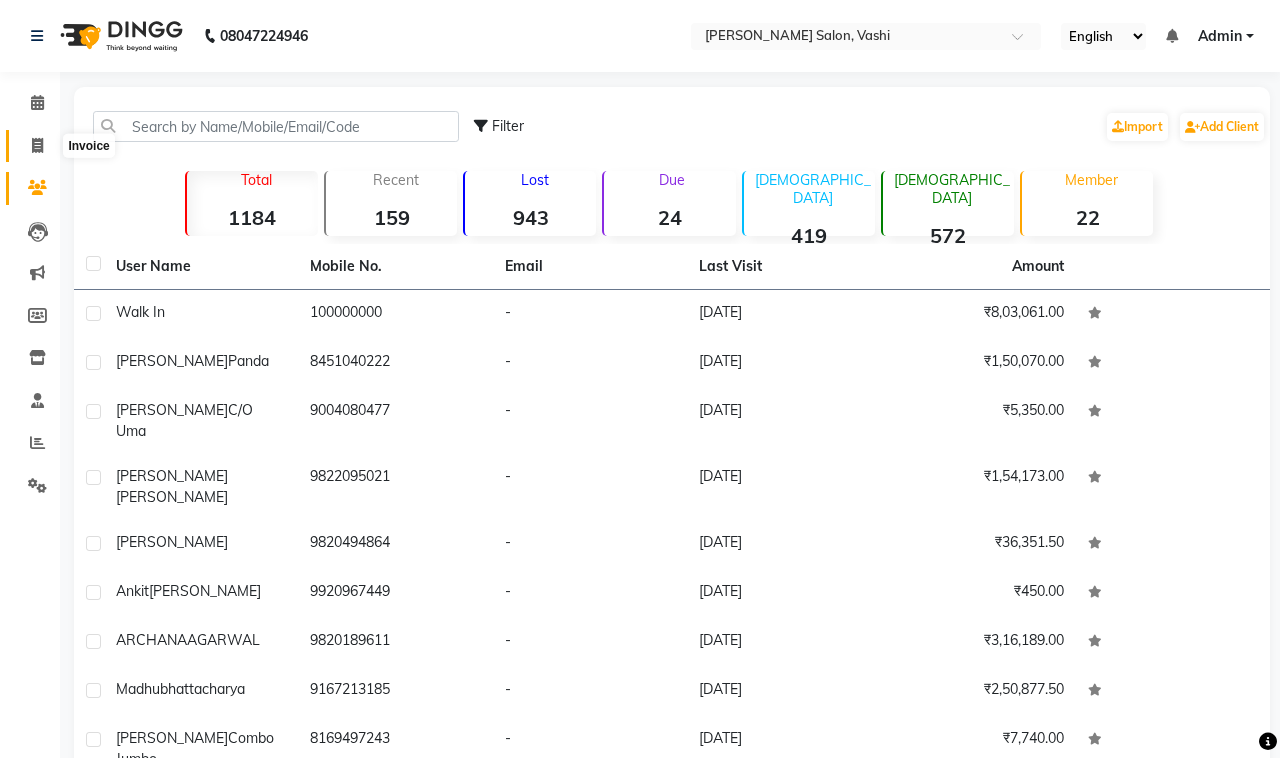select on "695" 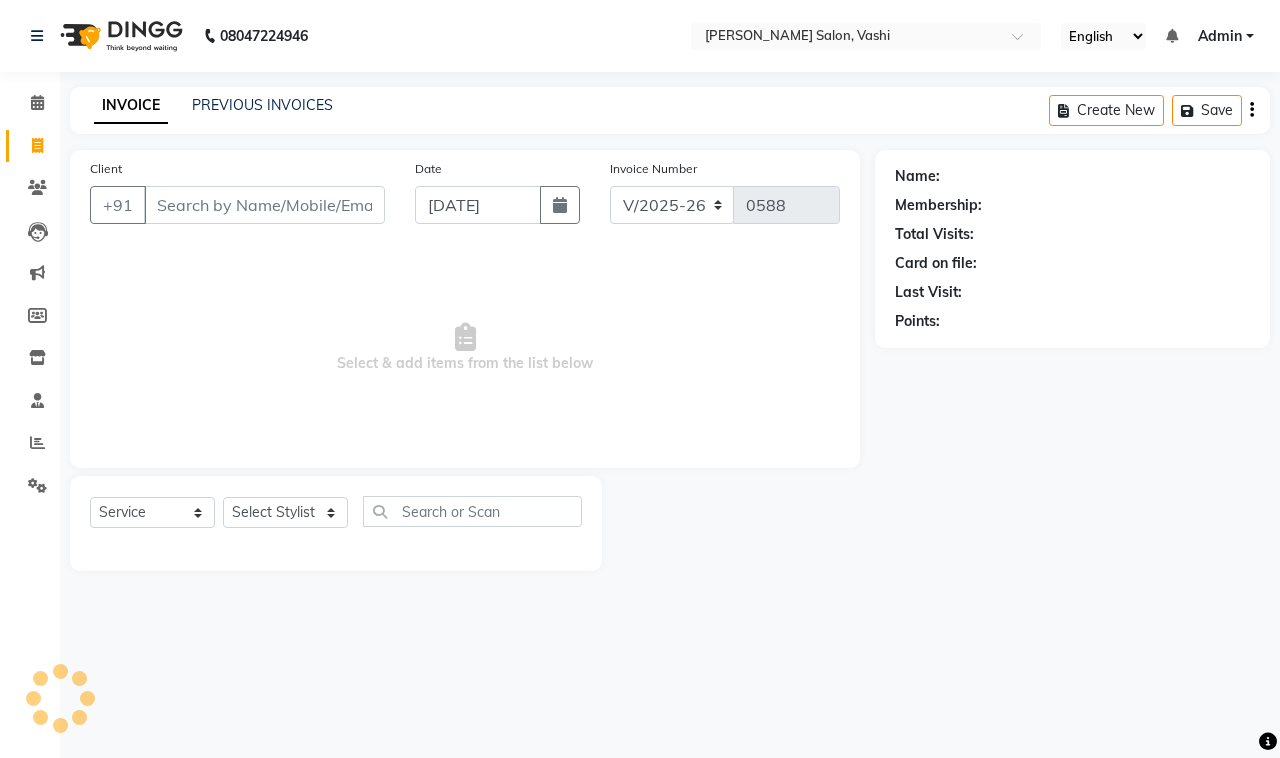 click on "Client" at bounding box center [264, 205] 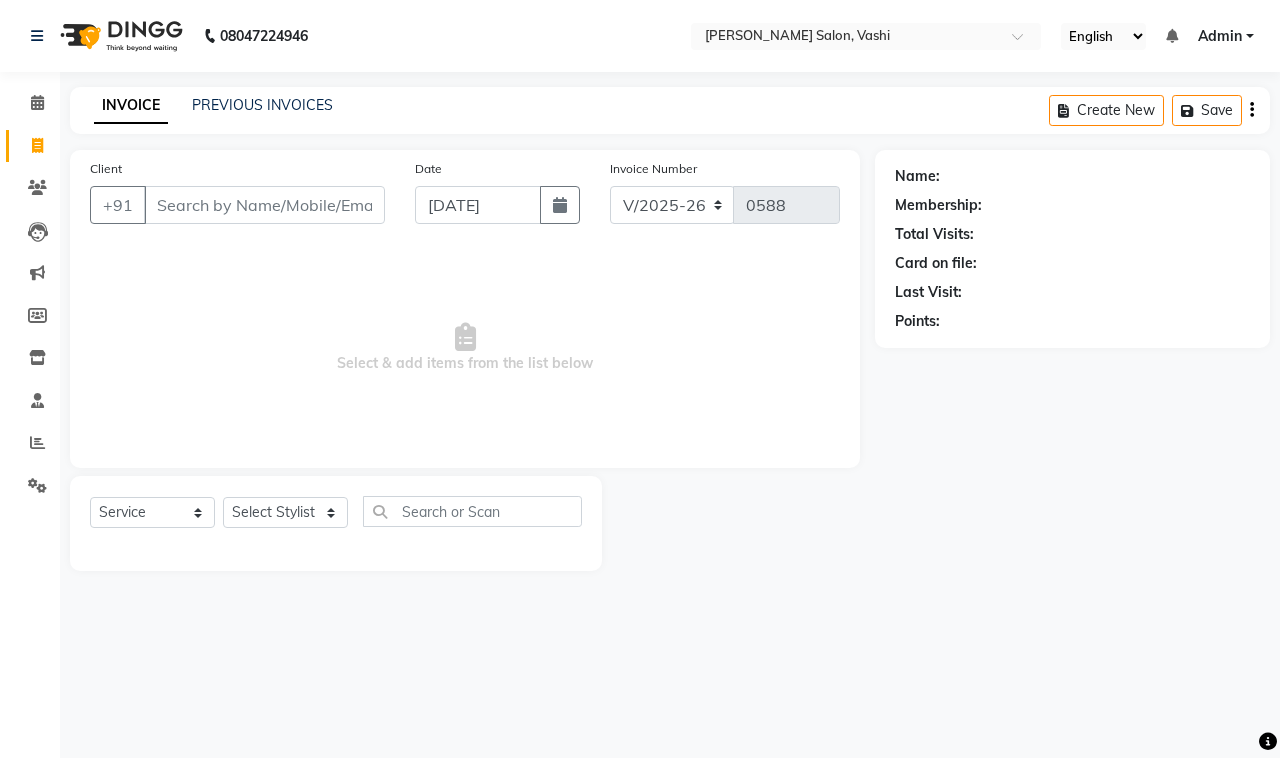 click on "Client" at bounding box center (264, 205) 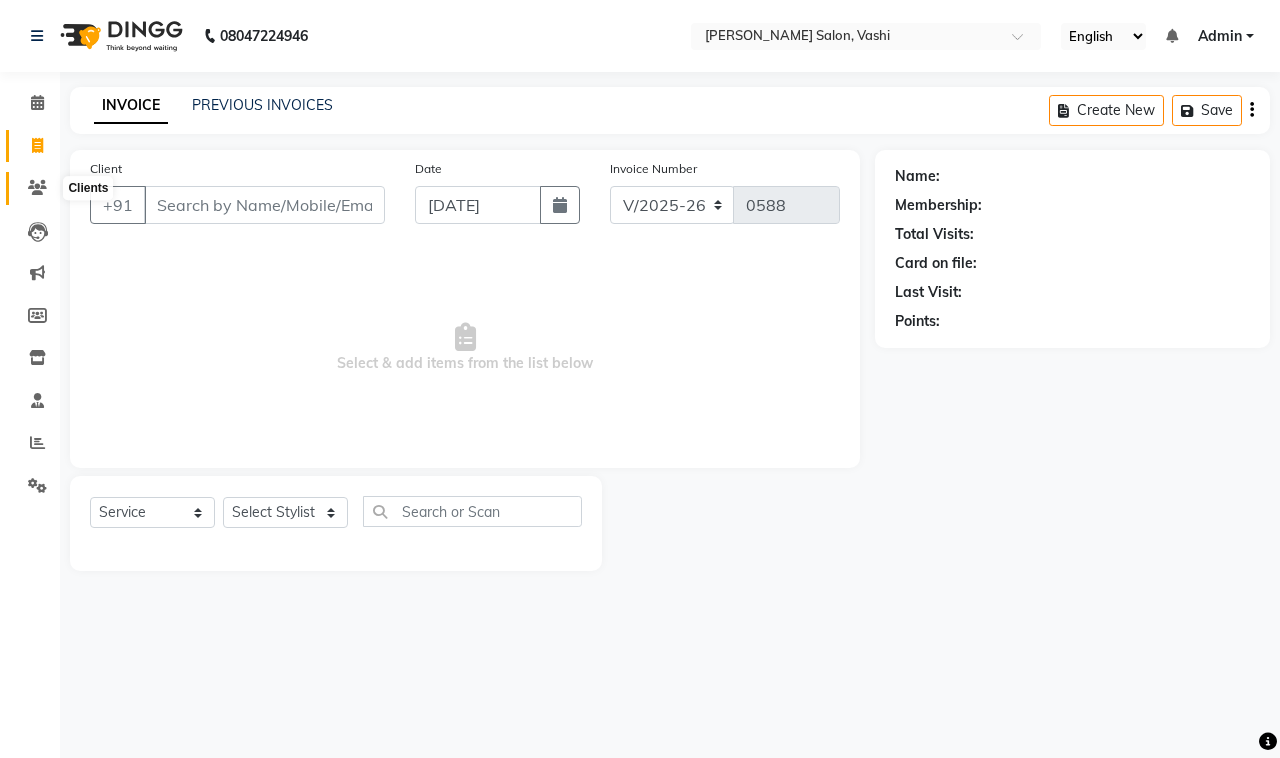click 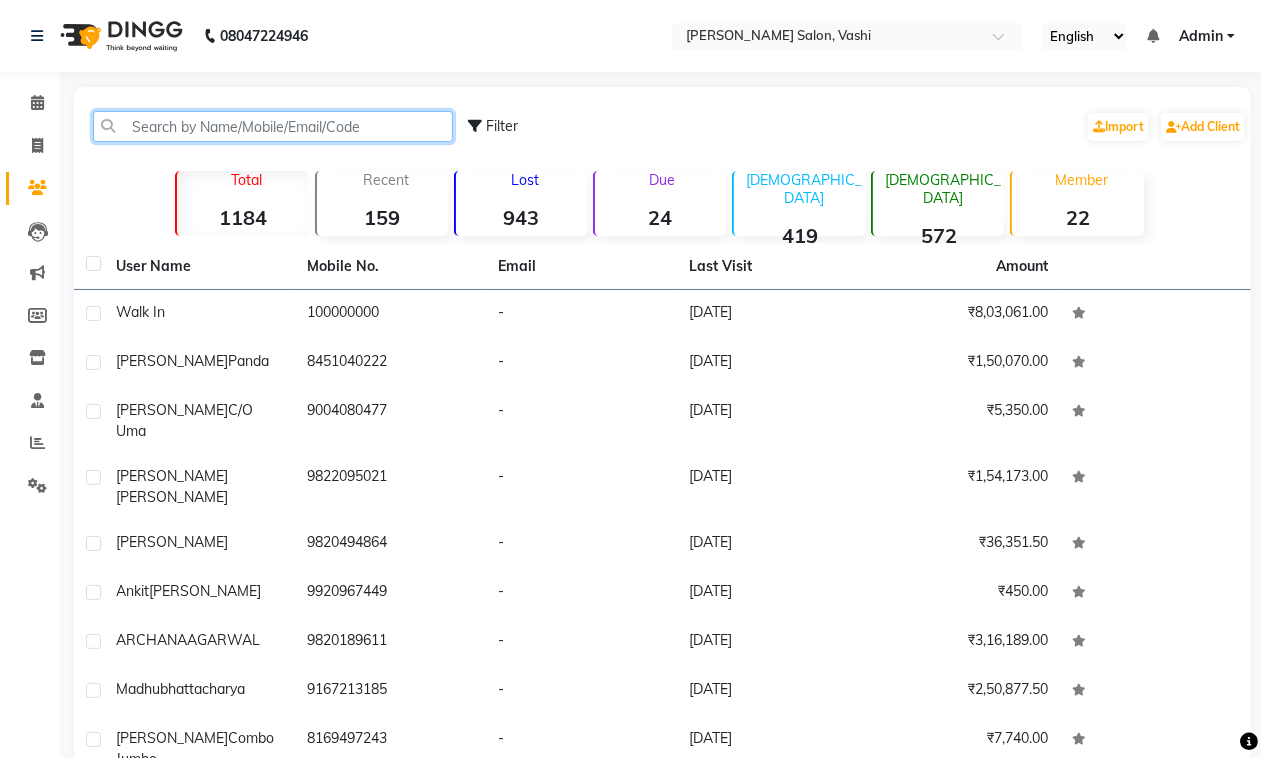 click 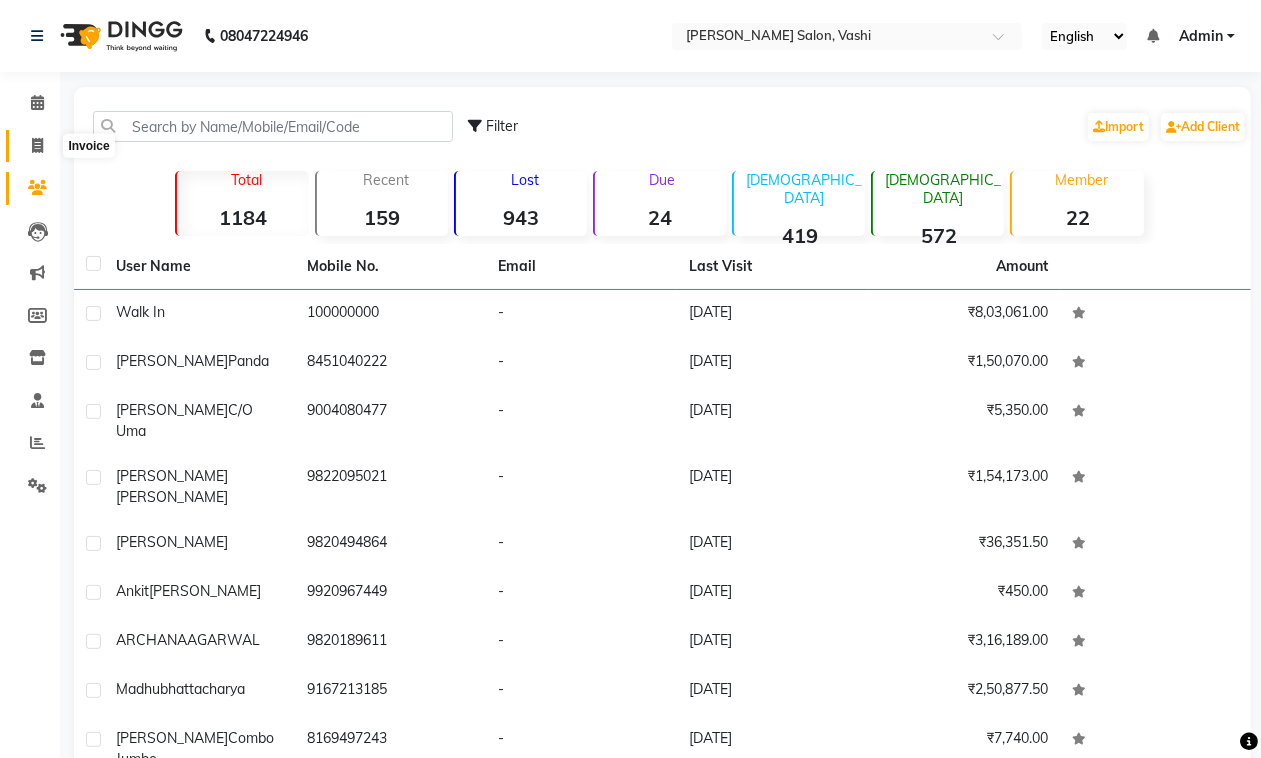 click 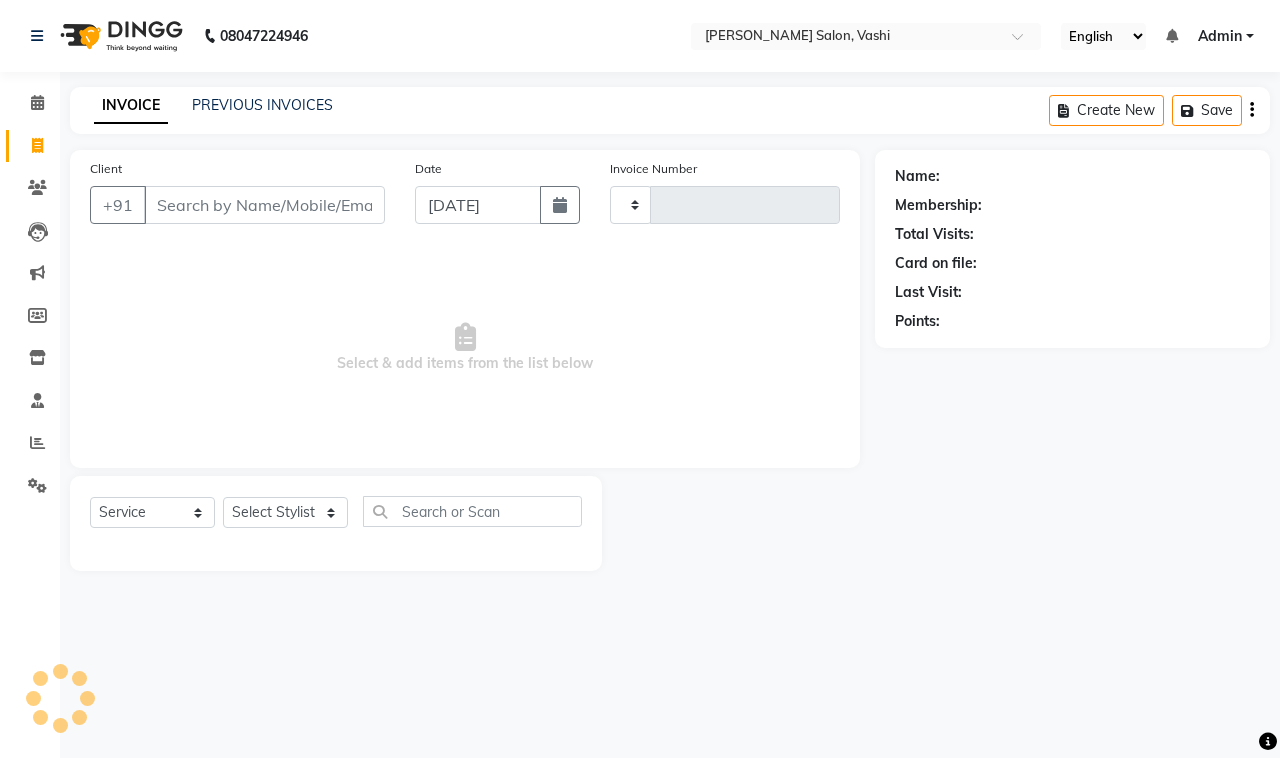 type on "0588" 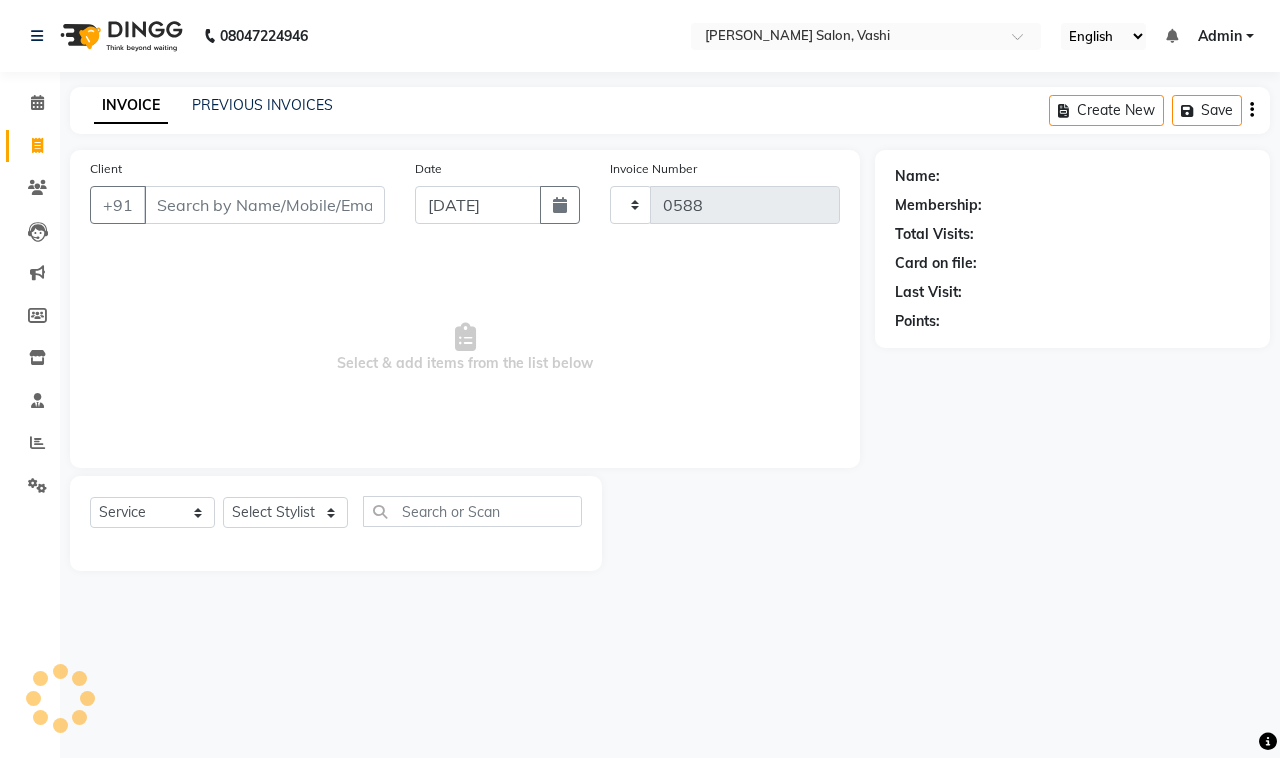 select on "695" 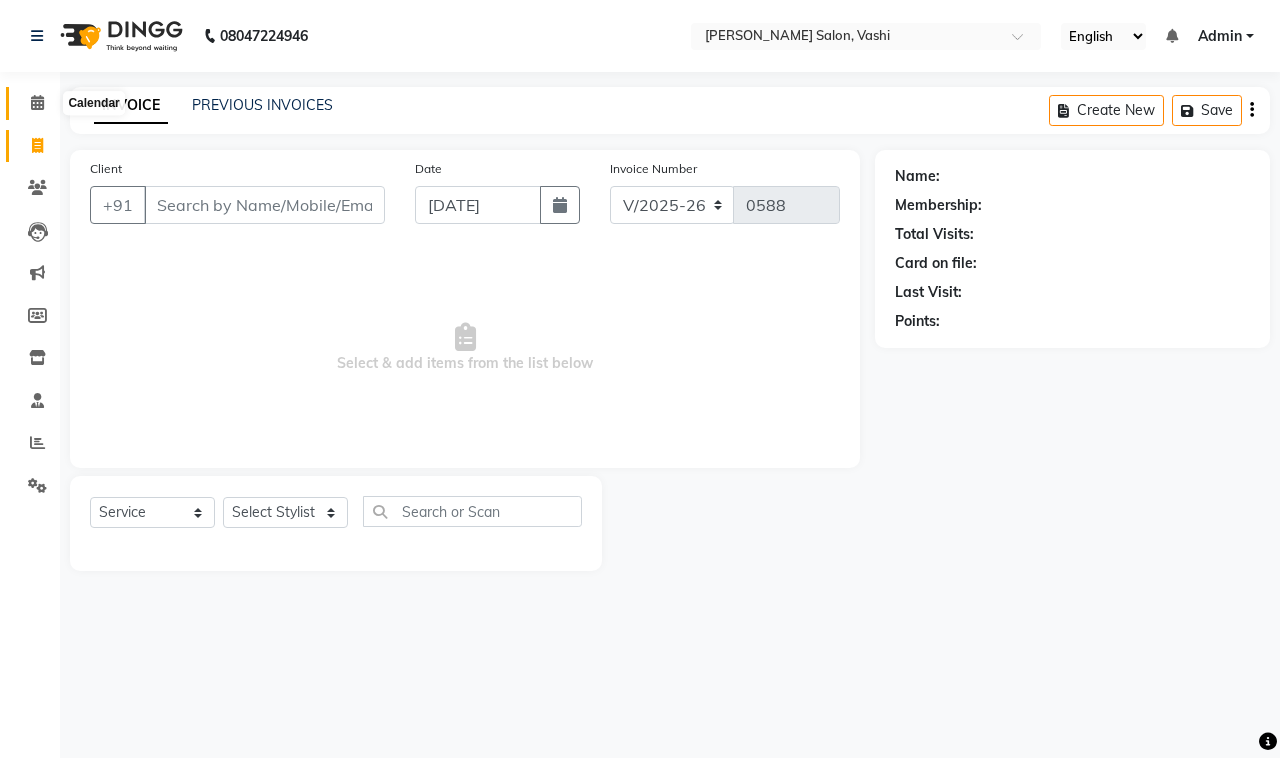 click 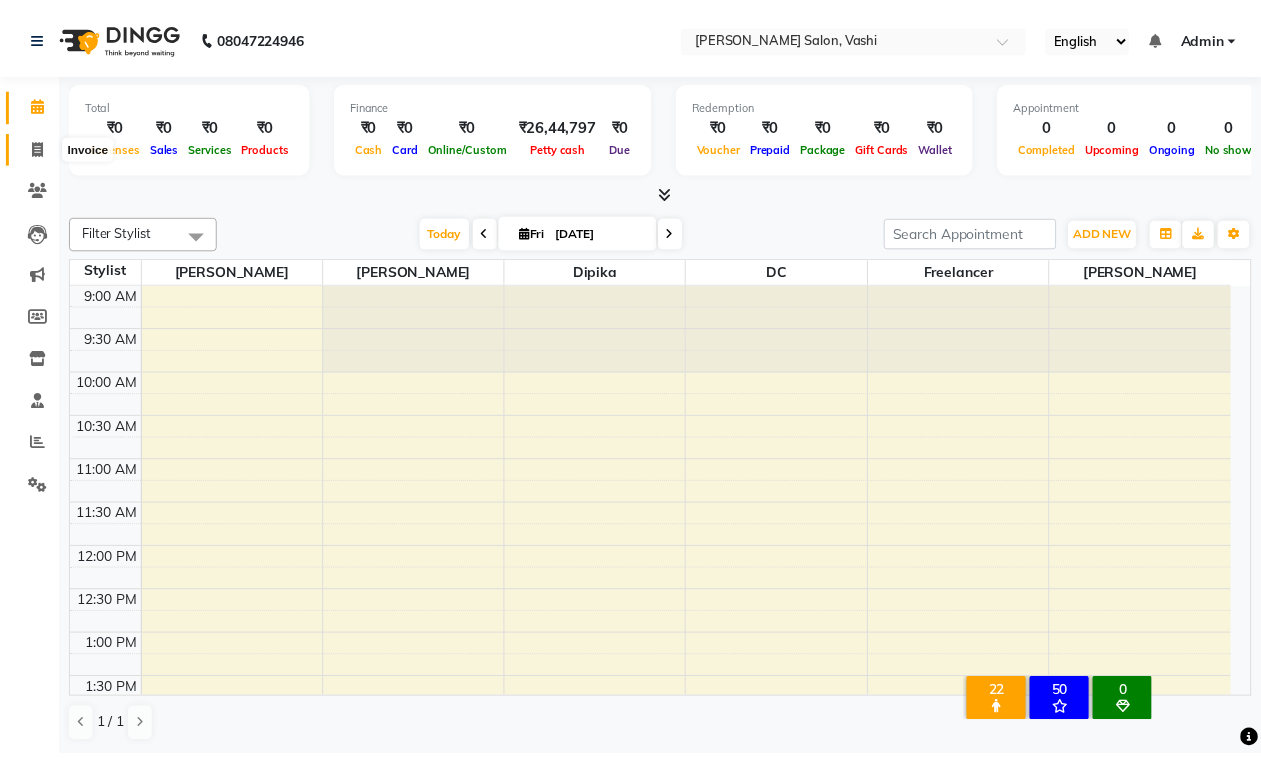 scroll, scrollTop: 535, scrollLeft: 0, axis: vertical 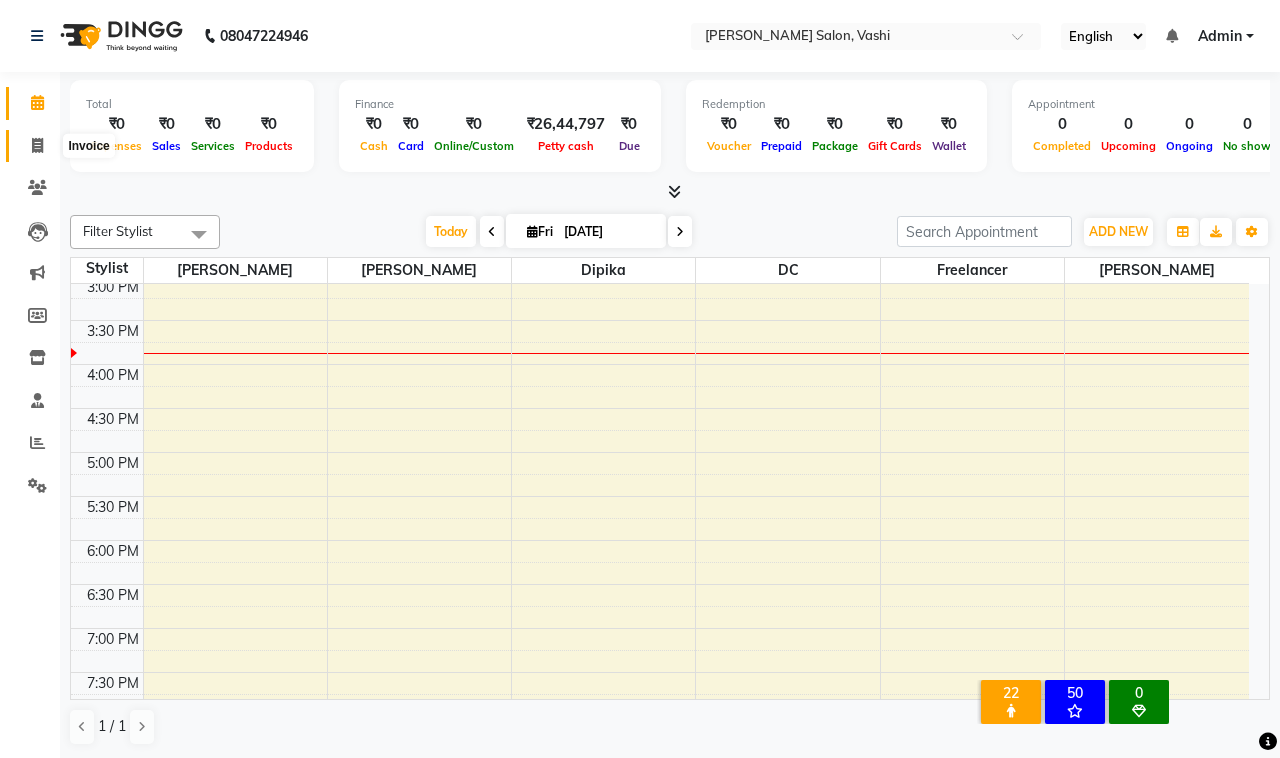 click 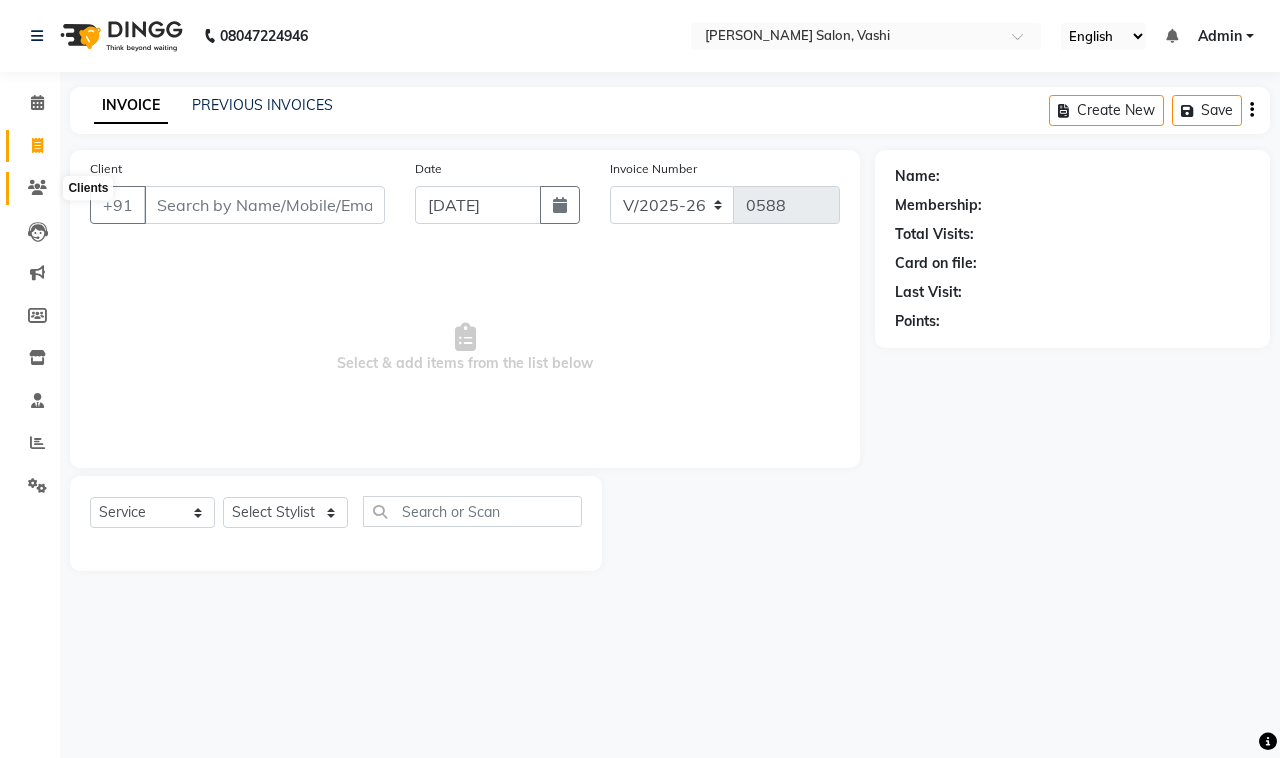 click 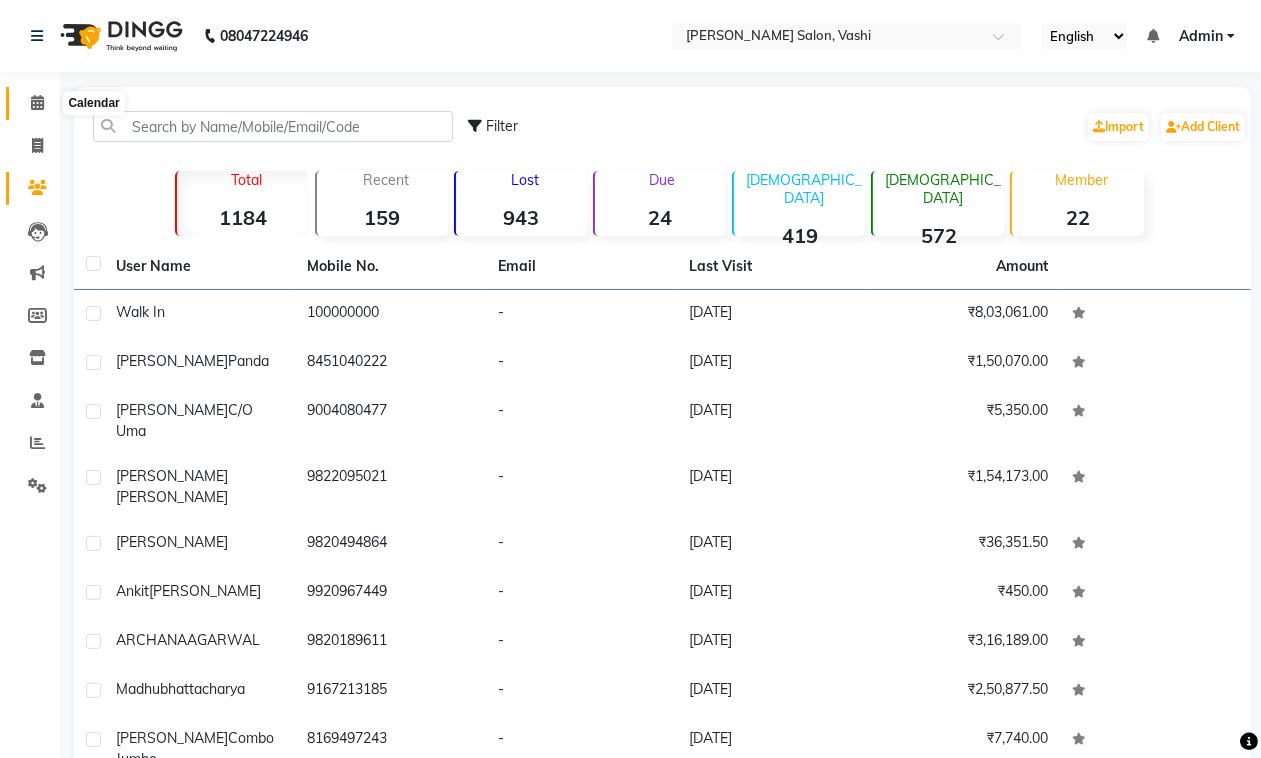 click 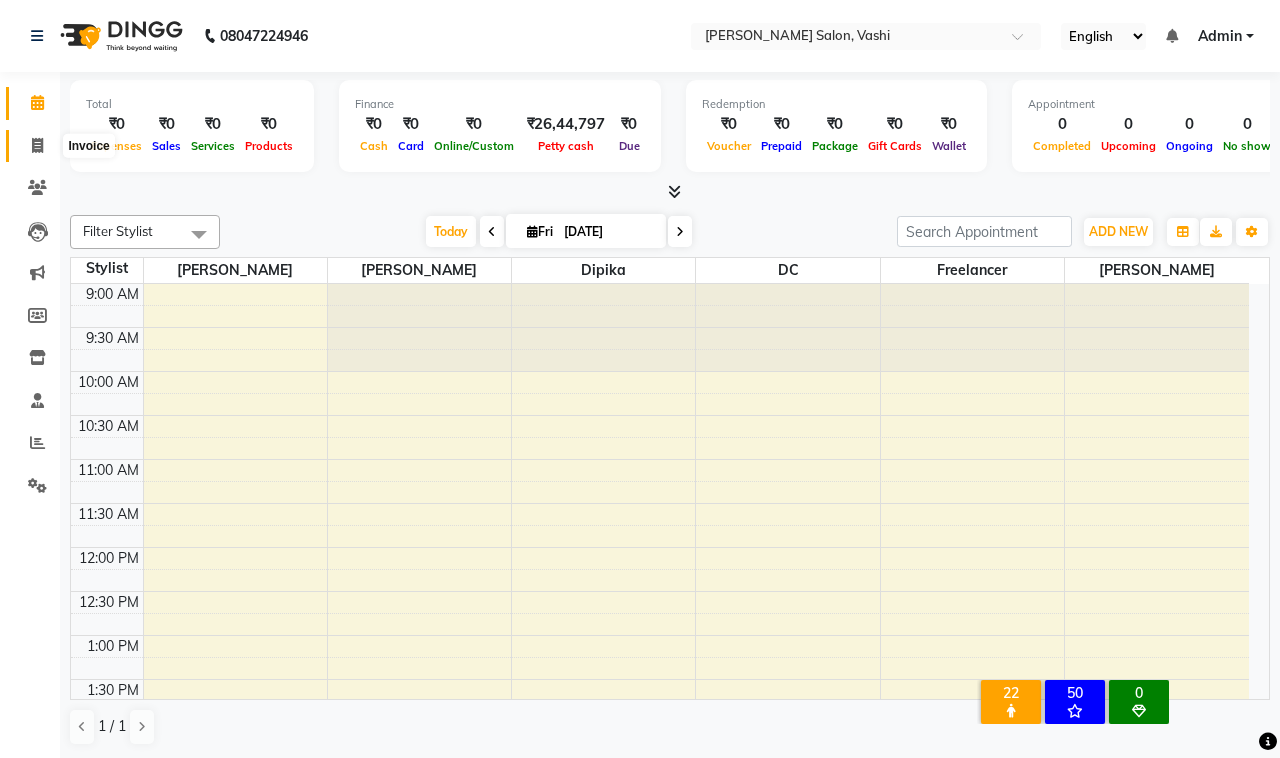 click 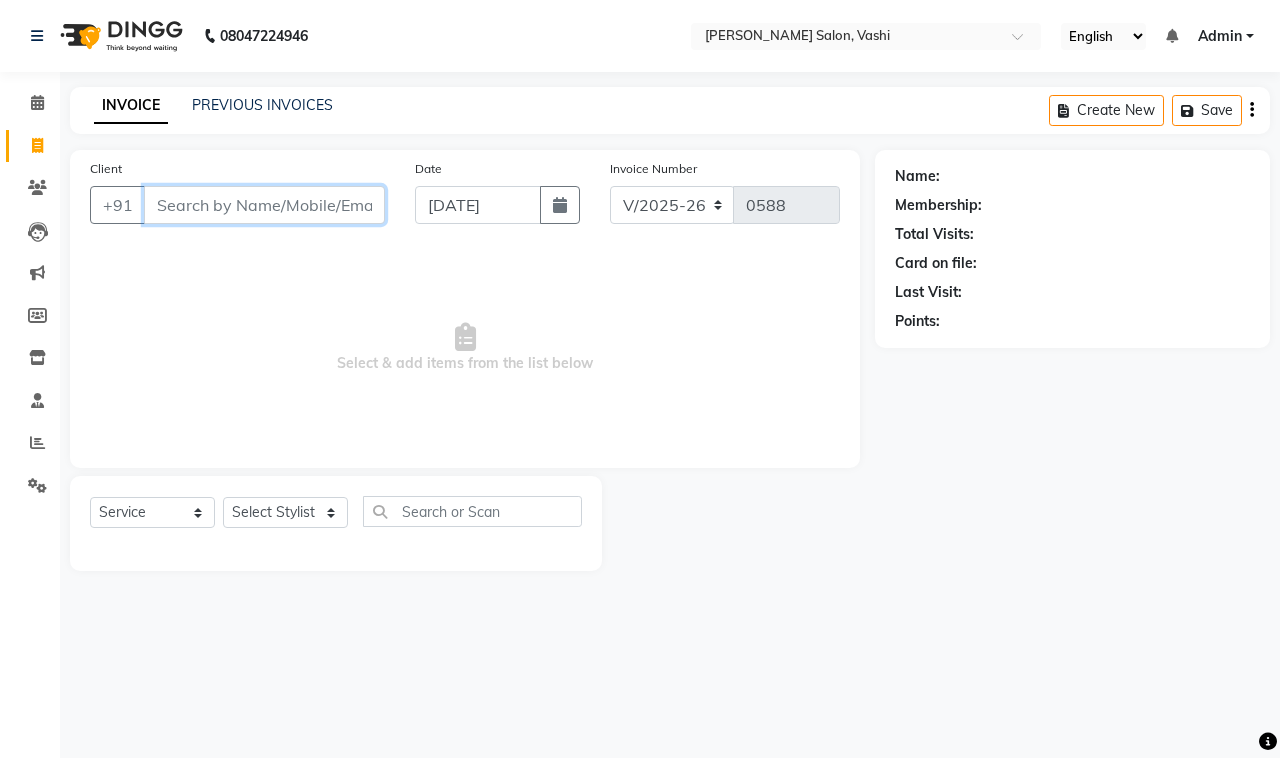 click on "Client" at bounding box center [264, 205] 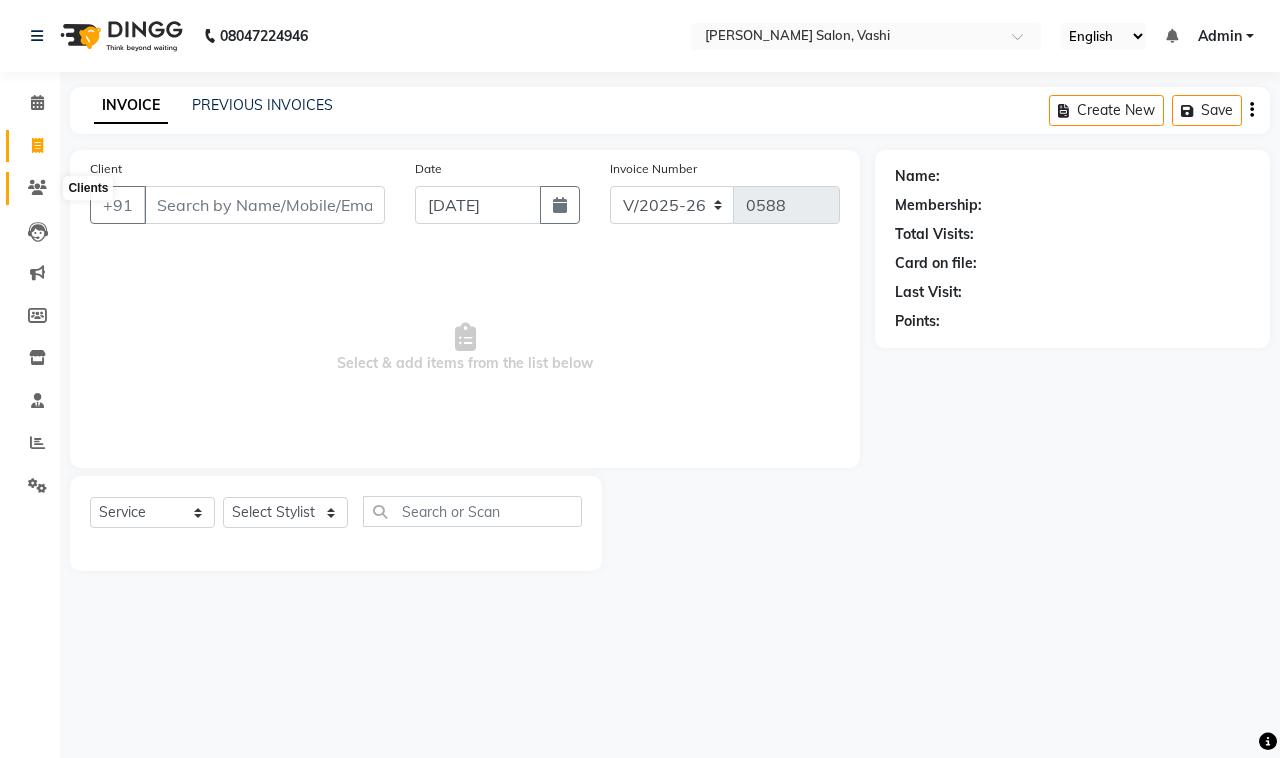 click 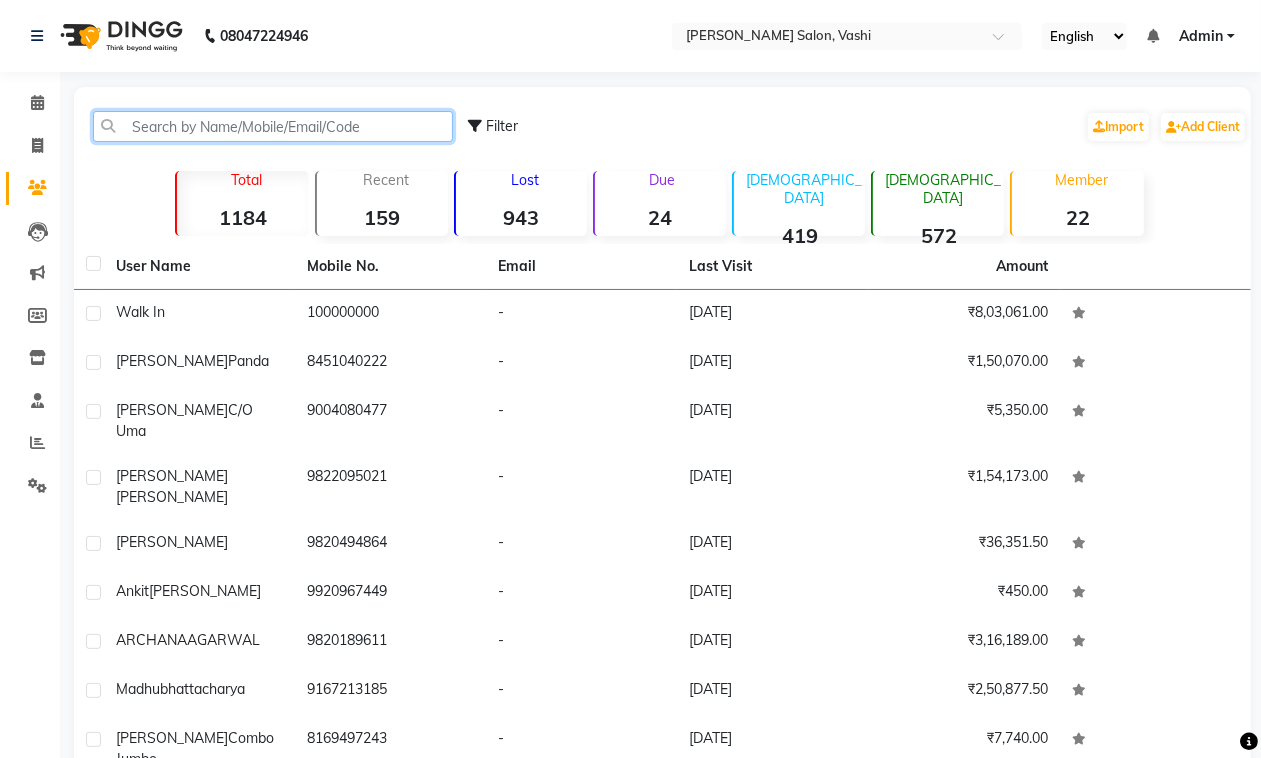 click 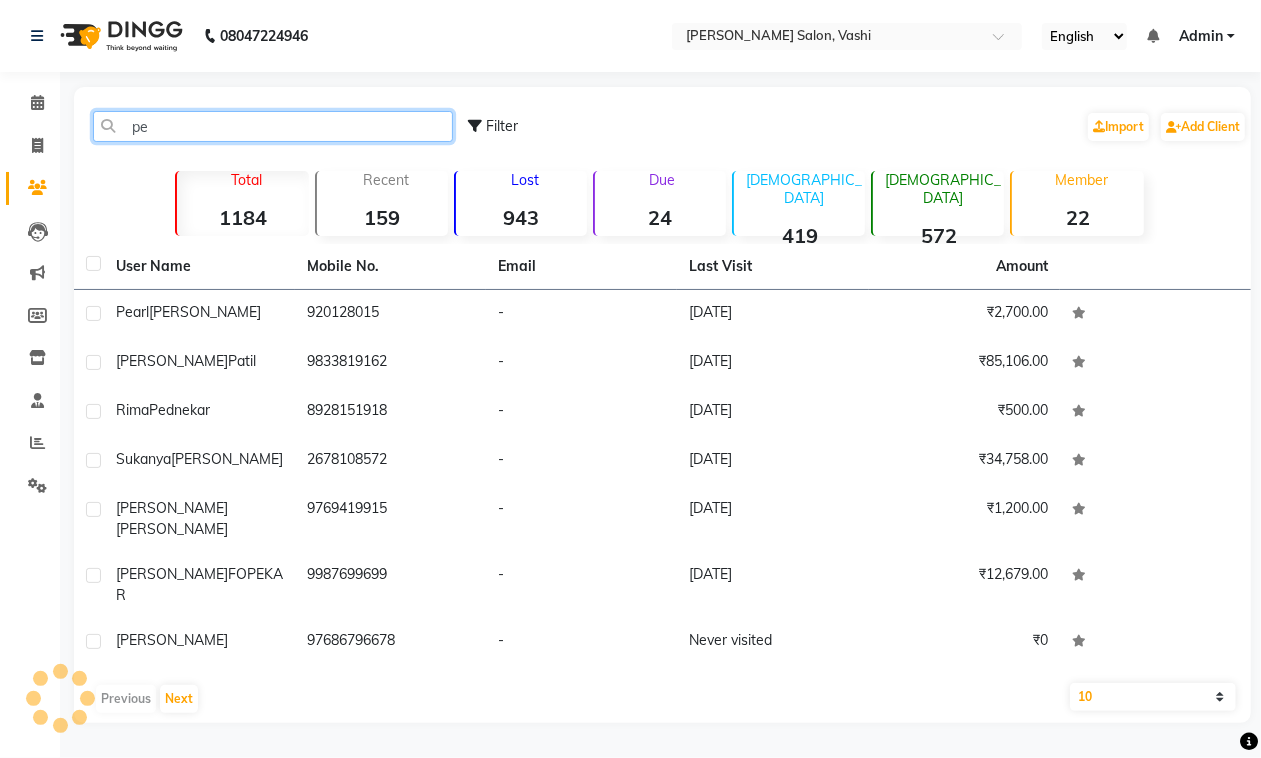 type on "p" 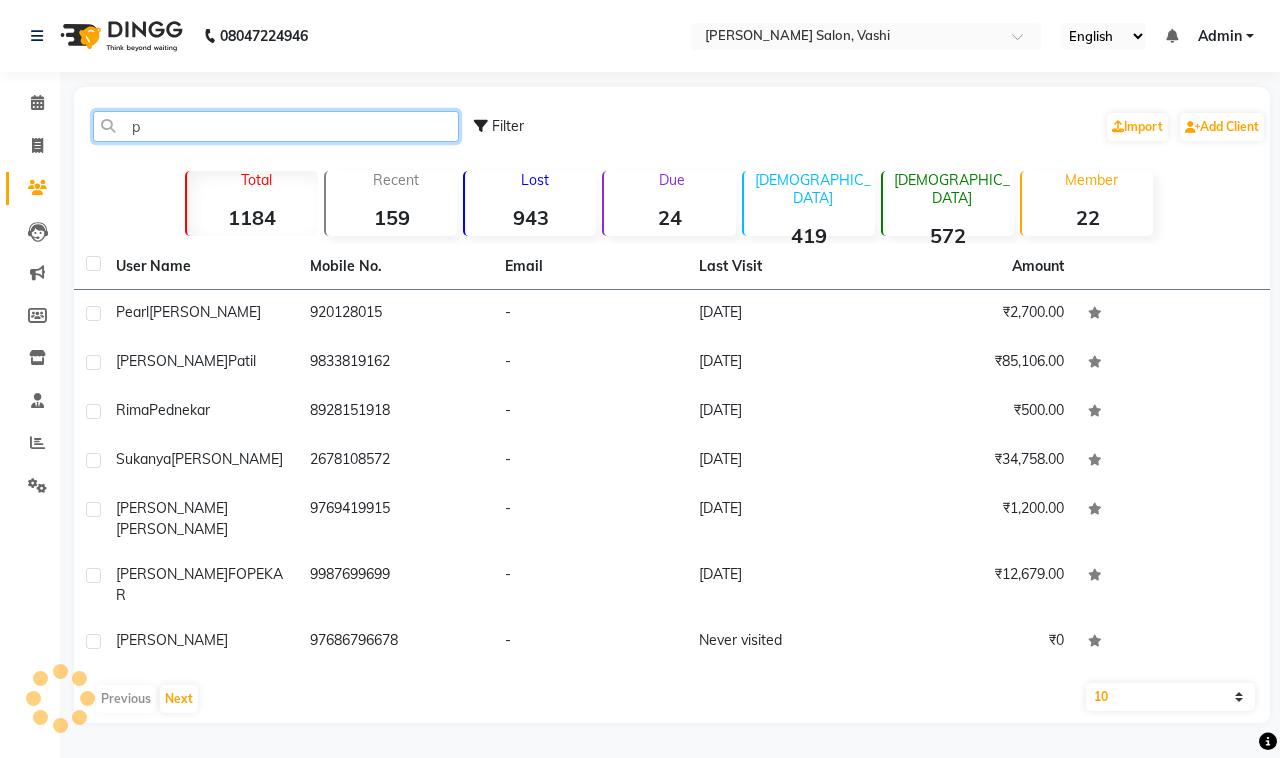 type 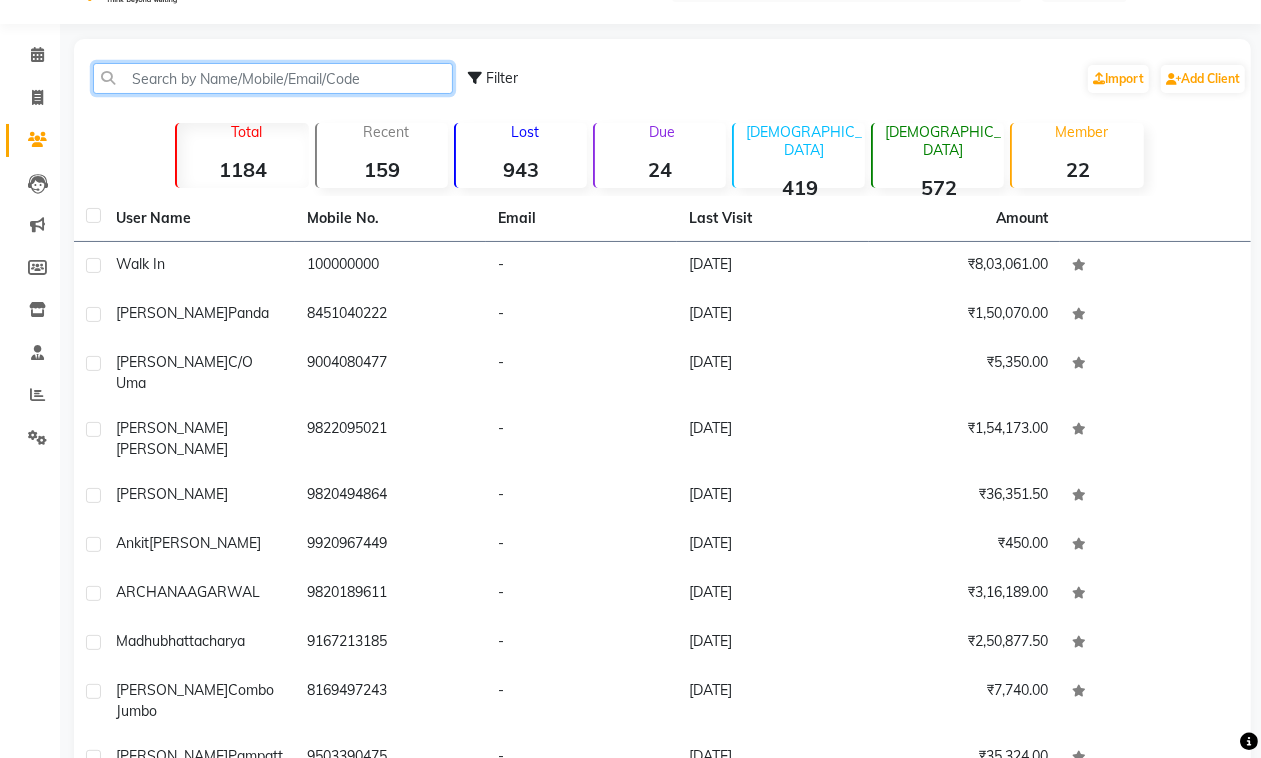 scroll, scrollTop: 0, scrollLeft: 0, axis: both 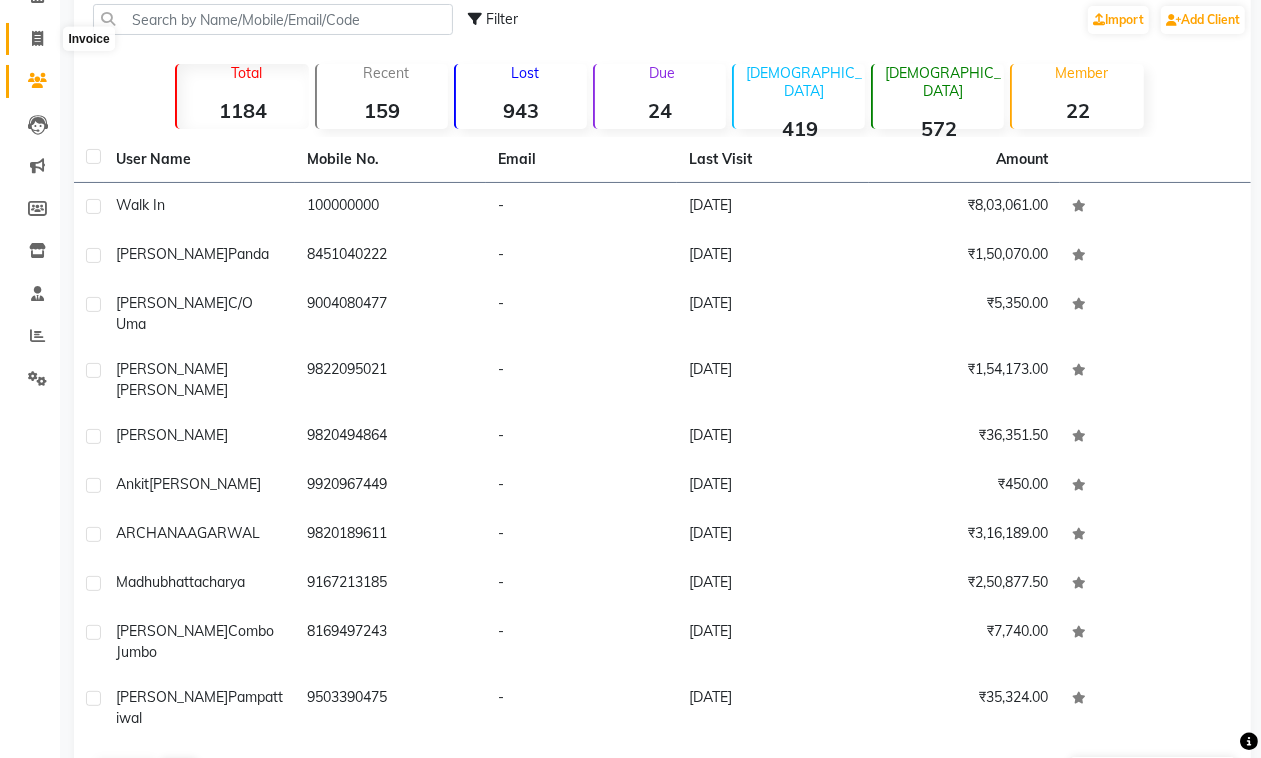 click 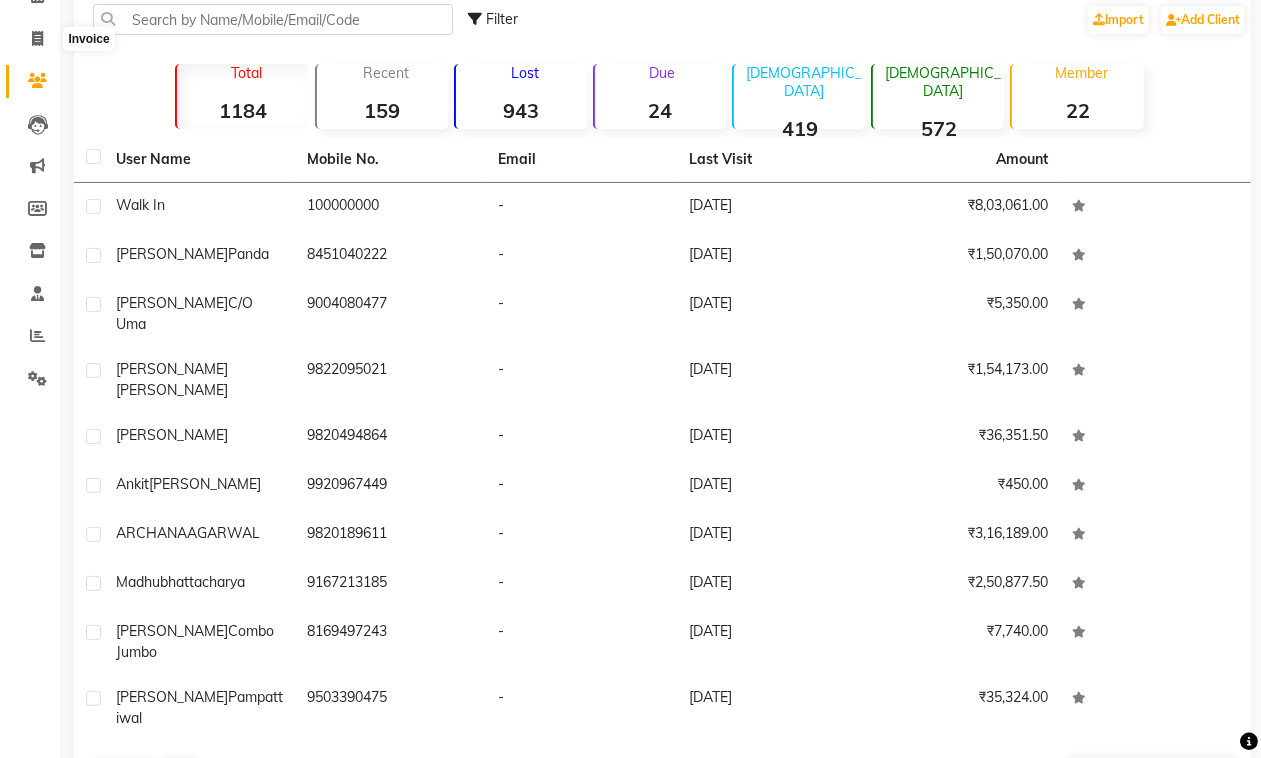 select on "service" 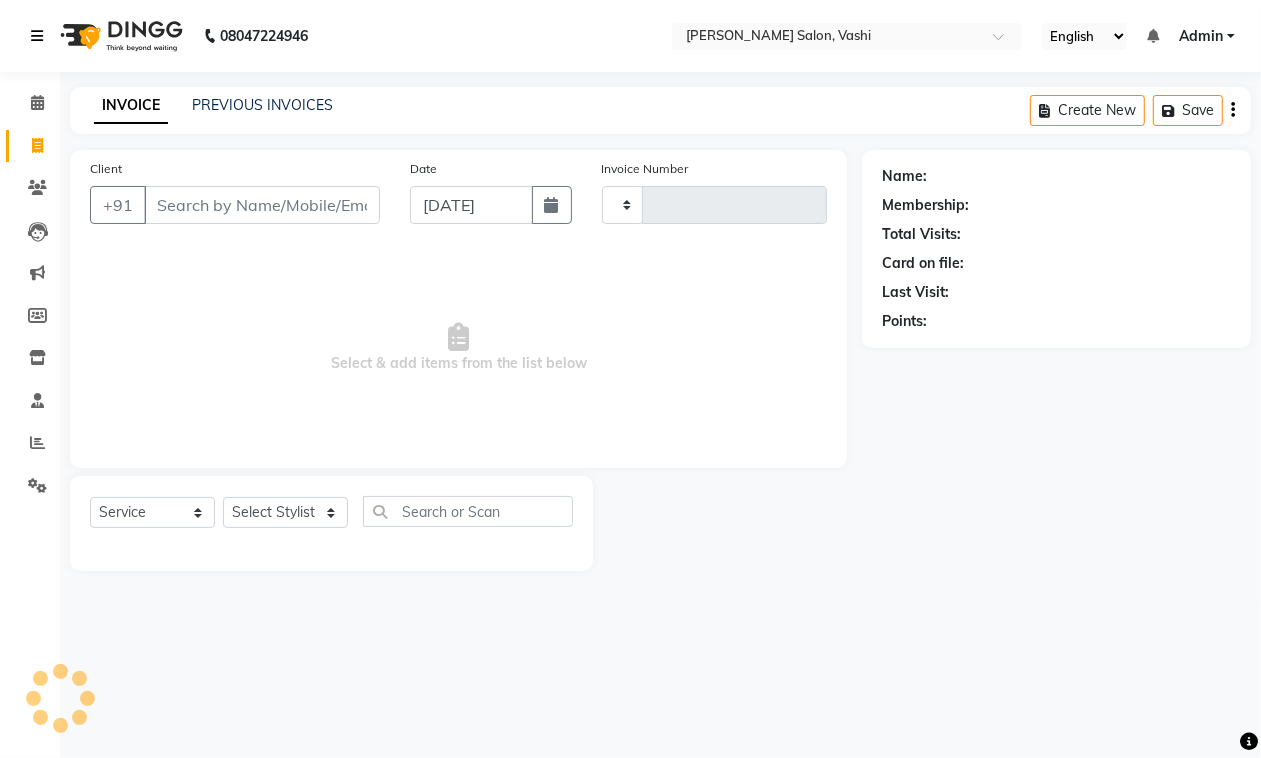 type on "0588" 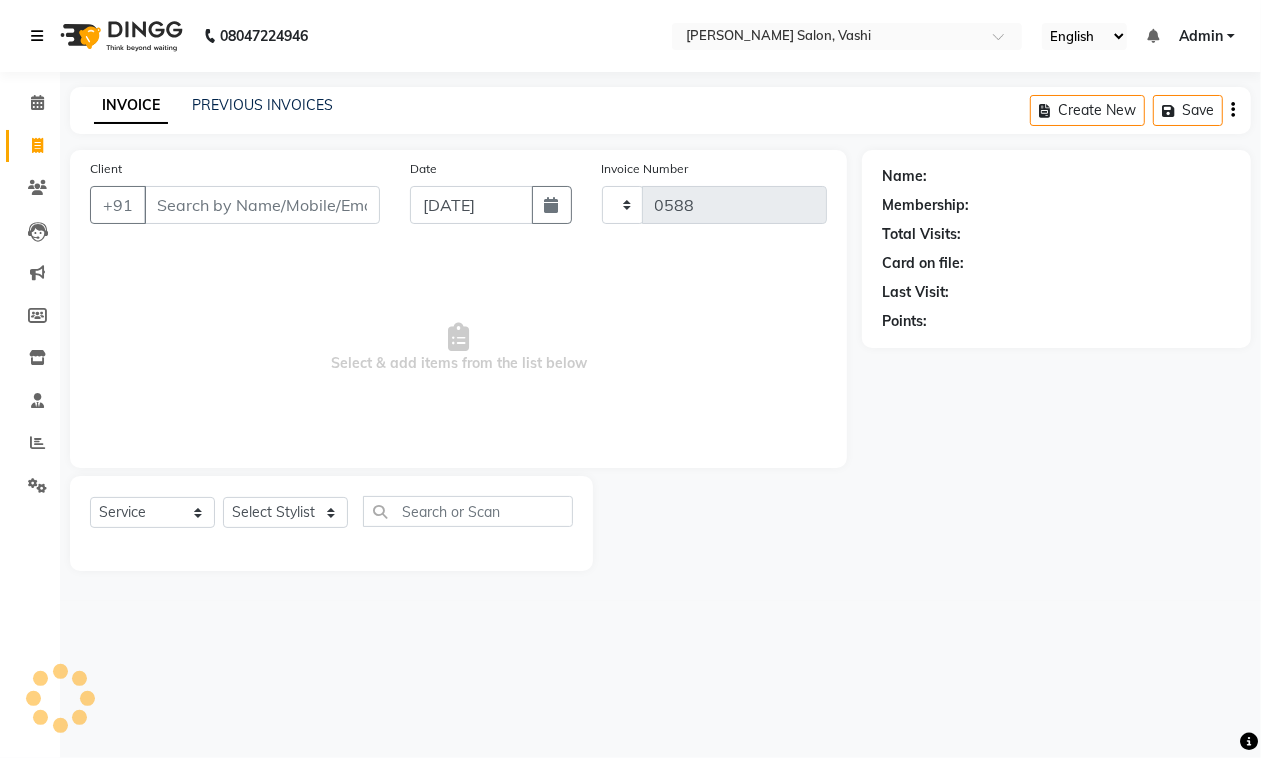 scroll, scrollTop: 0, scrollLeft: 0, axis: both 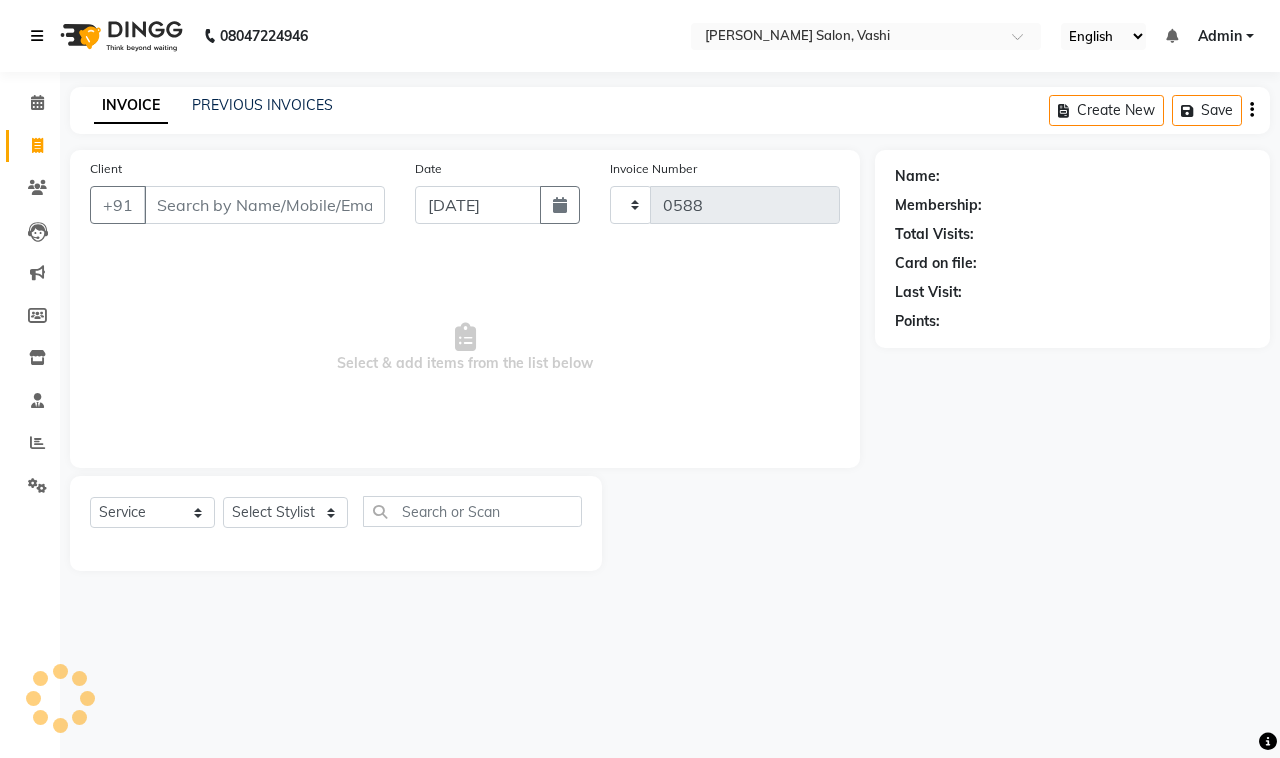 select on "695" 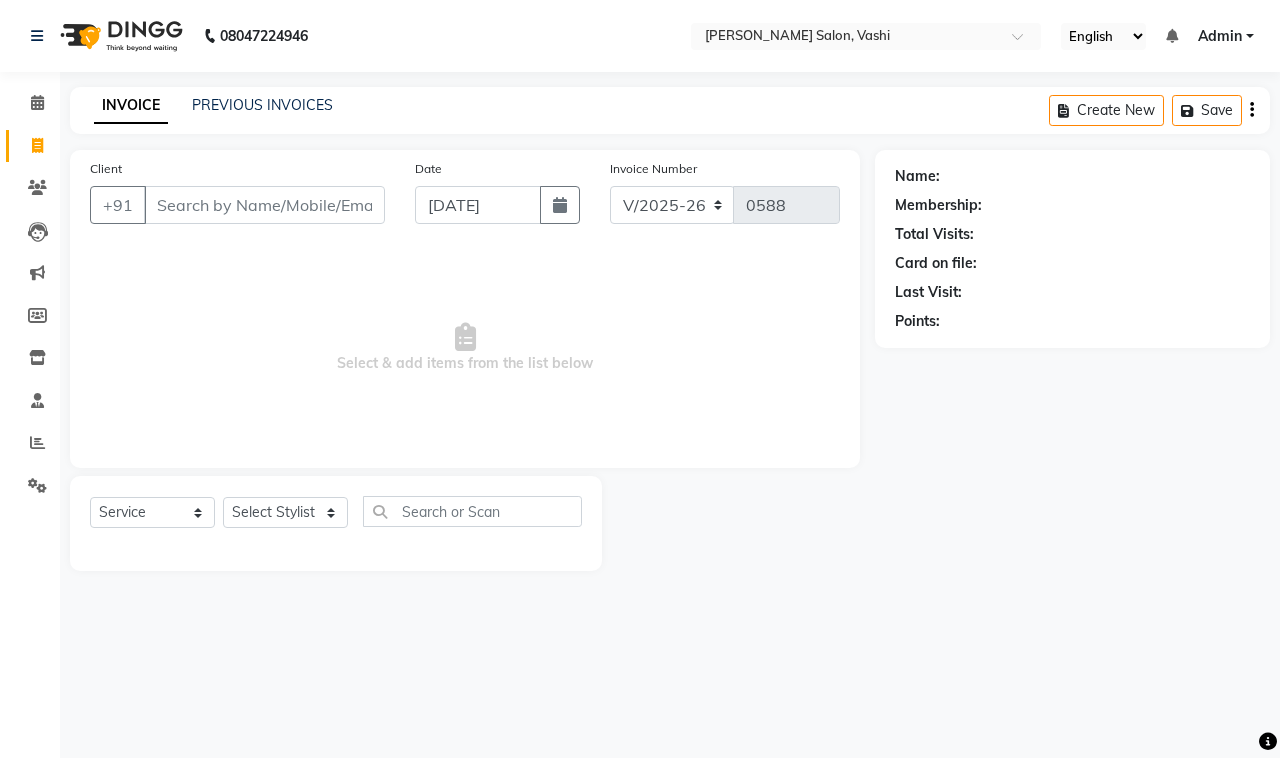 click on "Client" at bounding box center [264, 205] 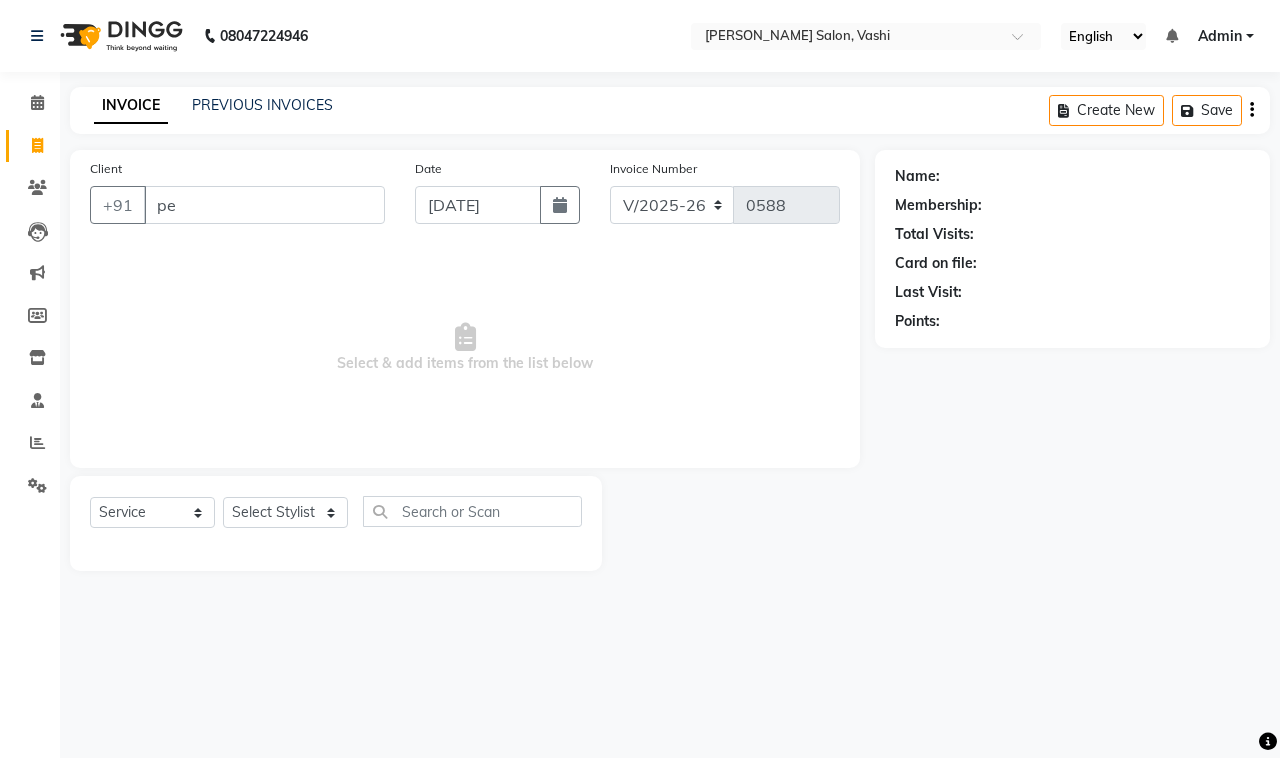 type on "p" 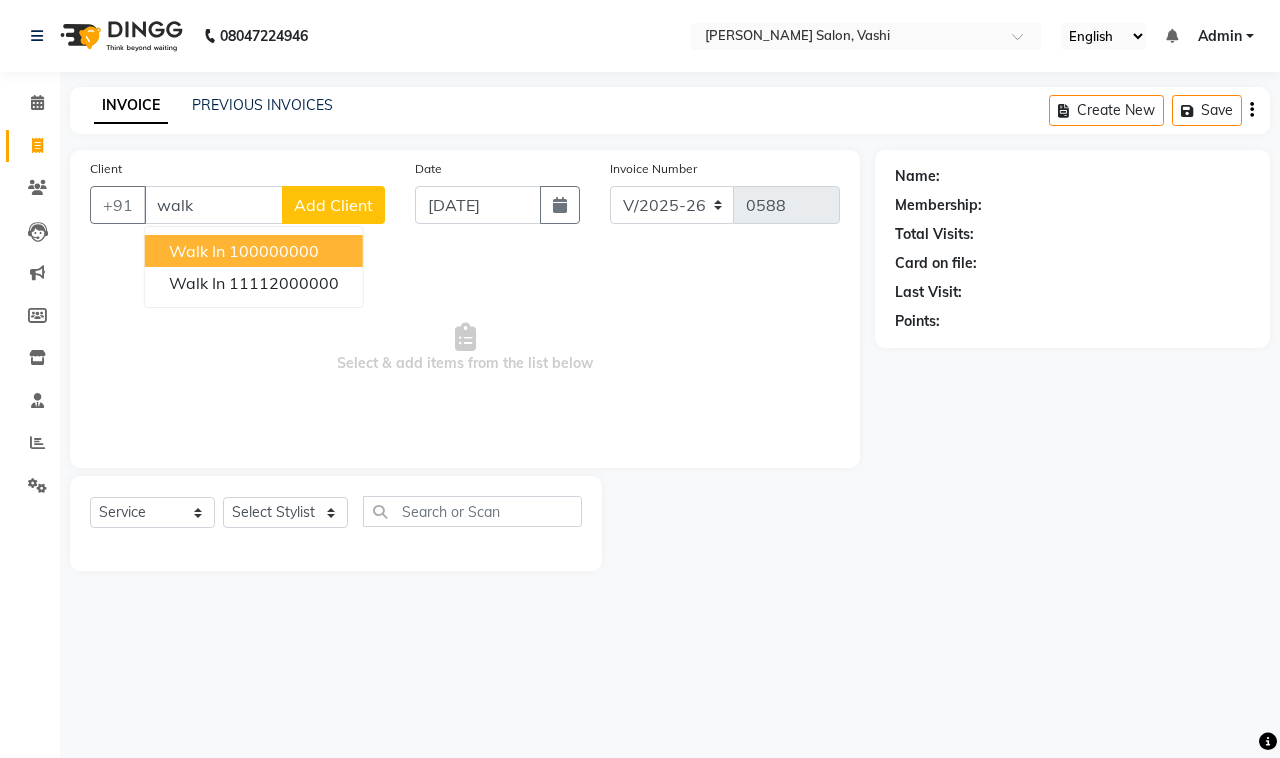 click on "100000000" at bounding box center [274, 251] 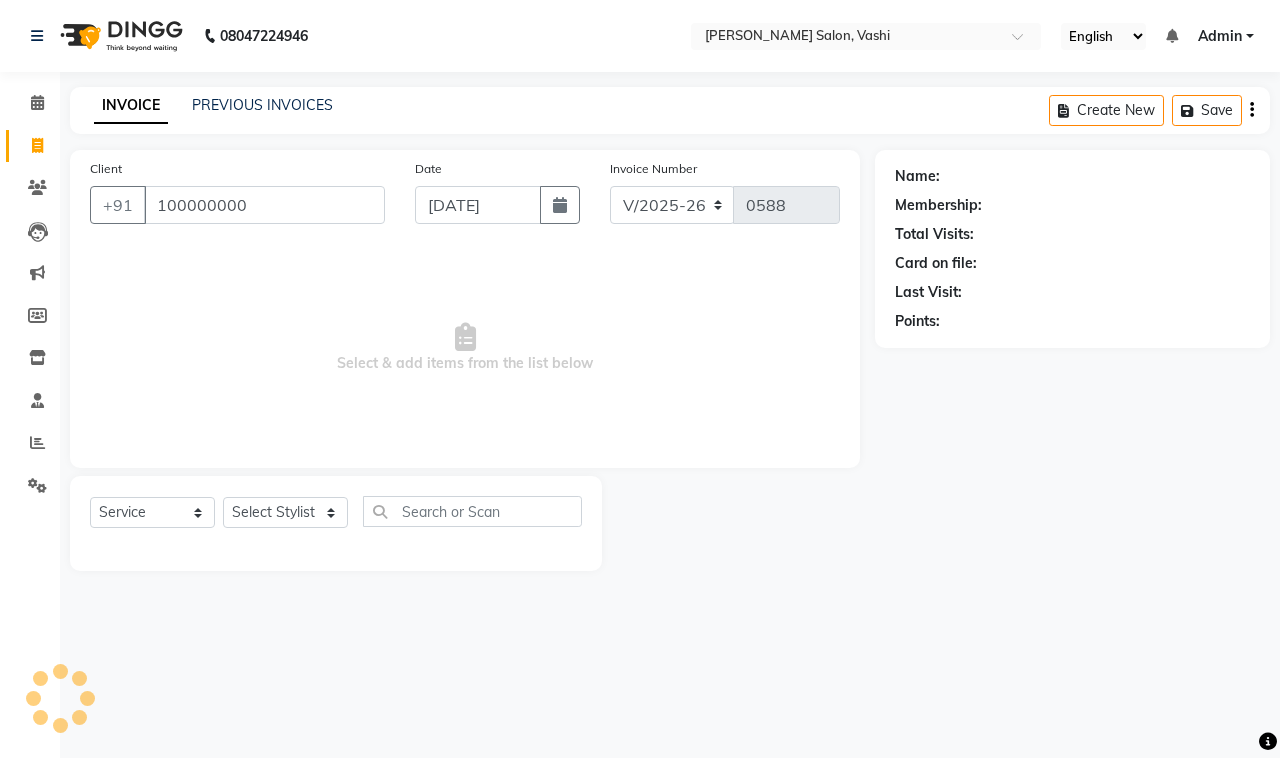 type on "100000000" 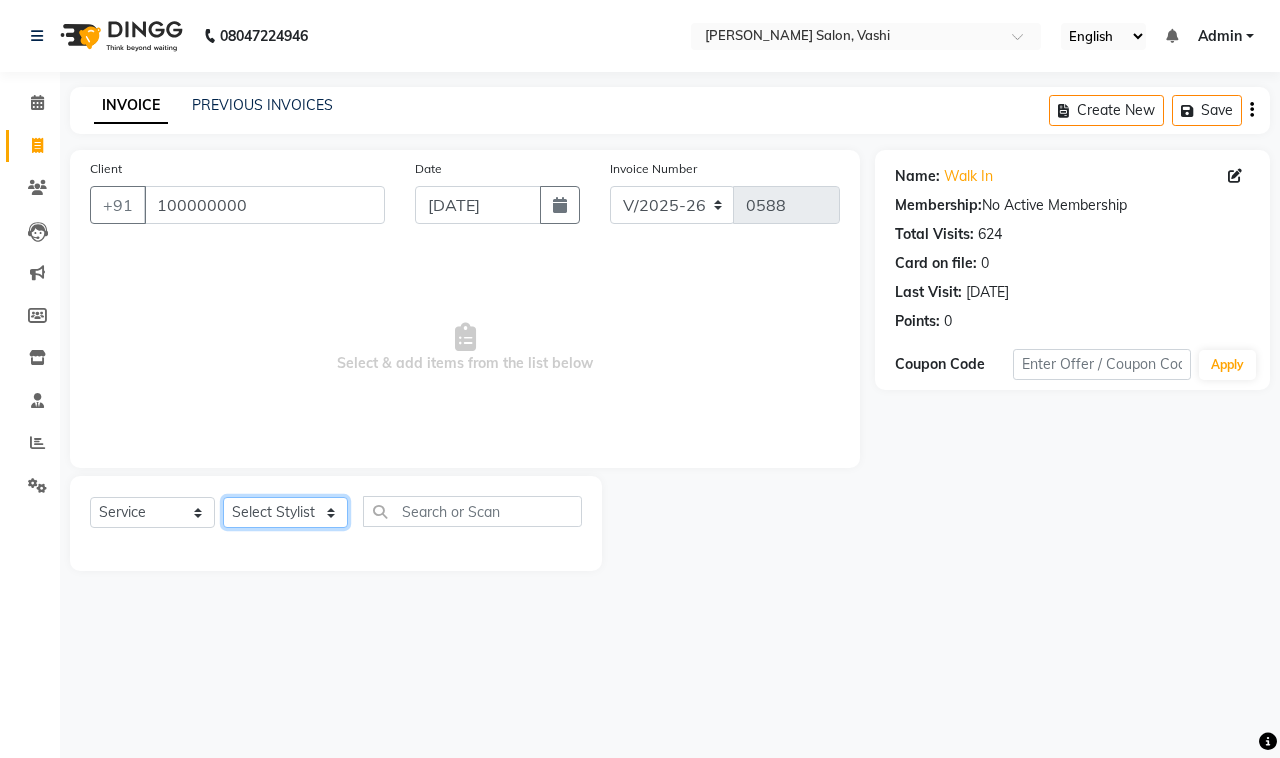 click on "Select Stylist DC Dipika Freelancer [PERSON_NAME] [PERSON_NAME] [PERSON_NAME]" 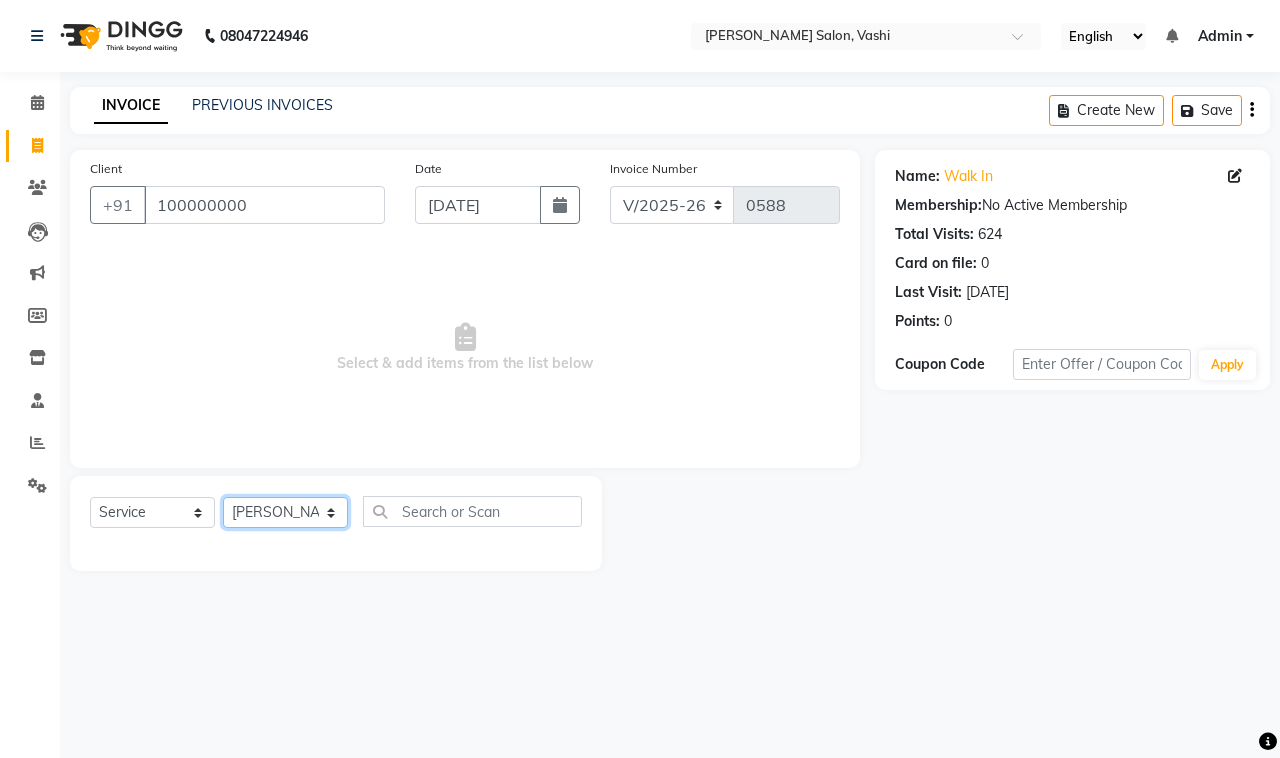 click on "Select Stylist DC Dipika Freelancer [PERSON_NAME] [PERSON_NAME] [PERSON_NAME]" 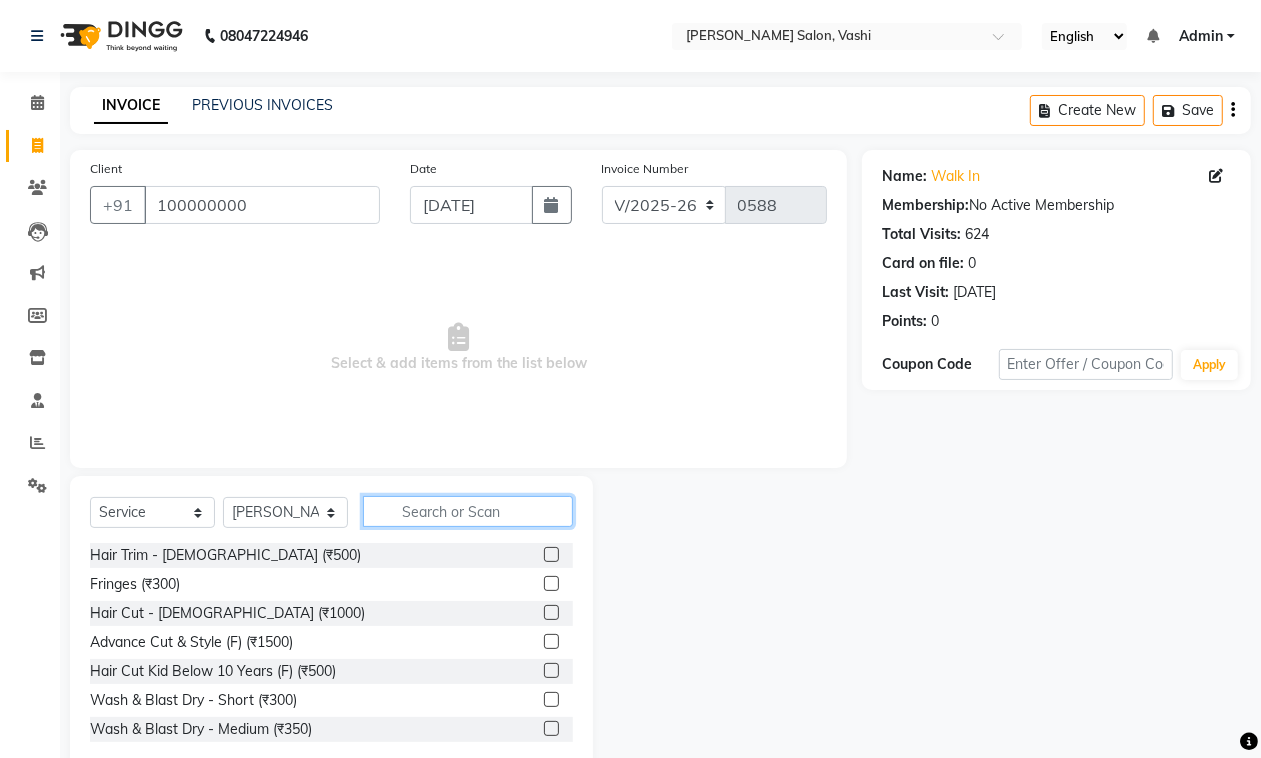 click 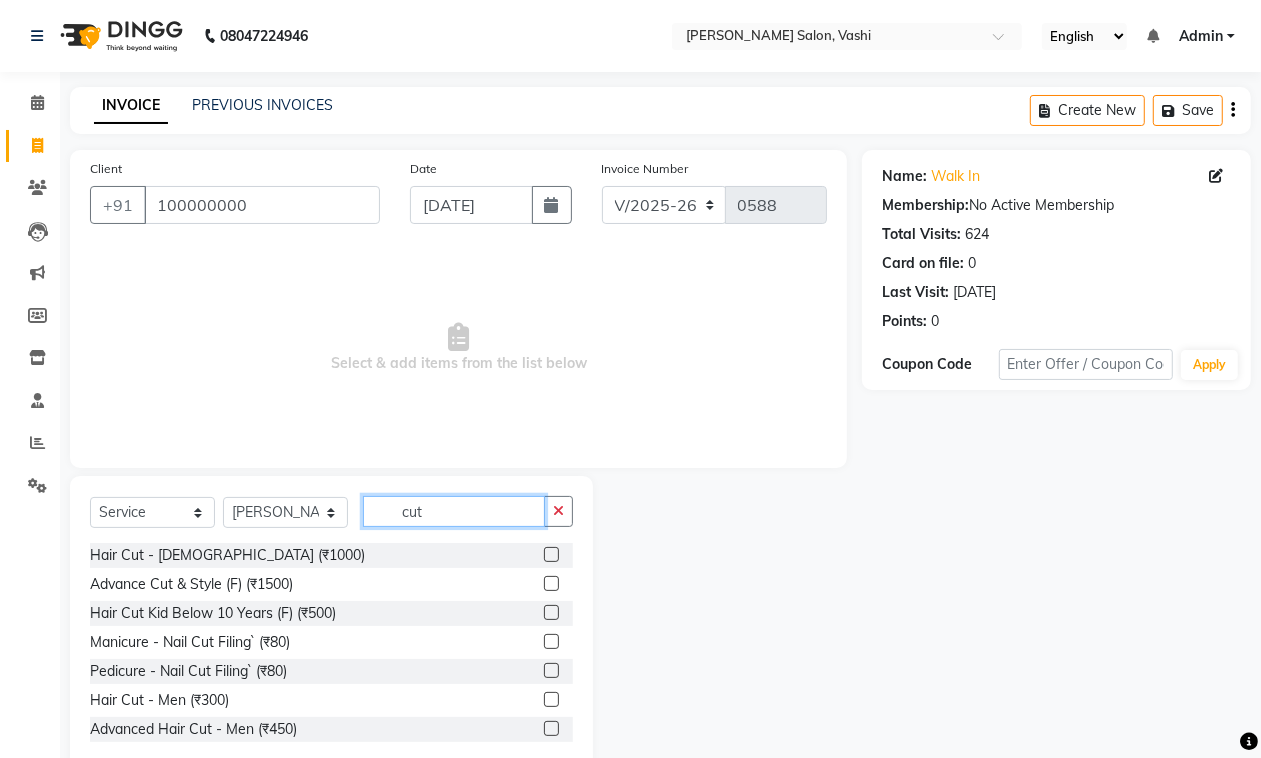 type on "cut" 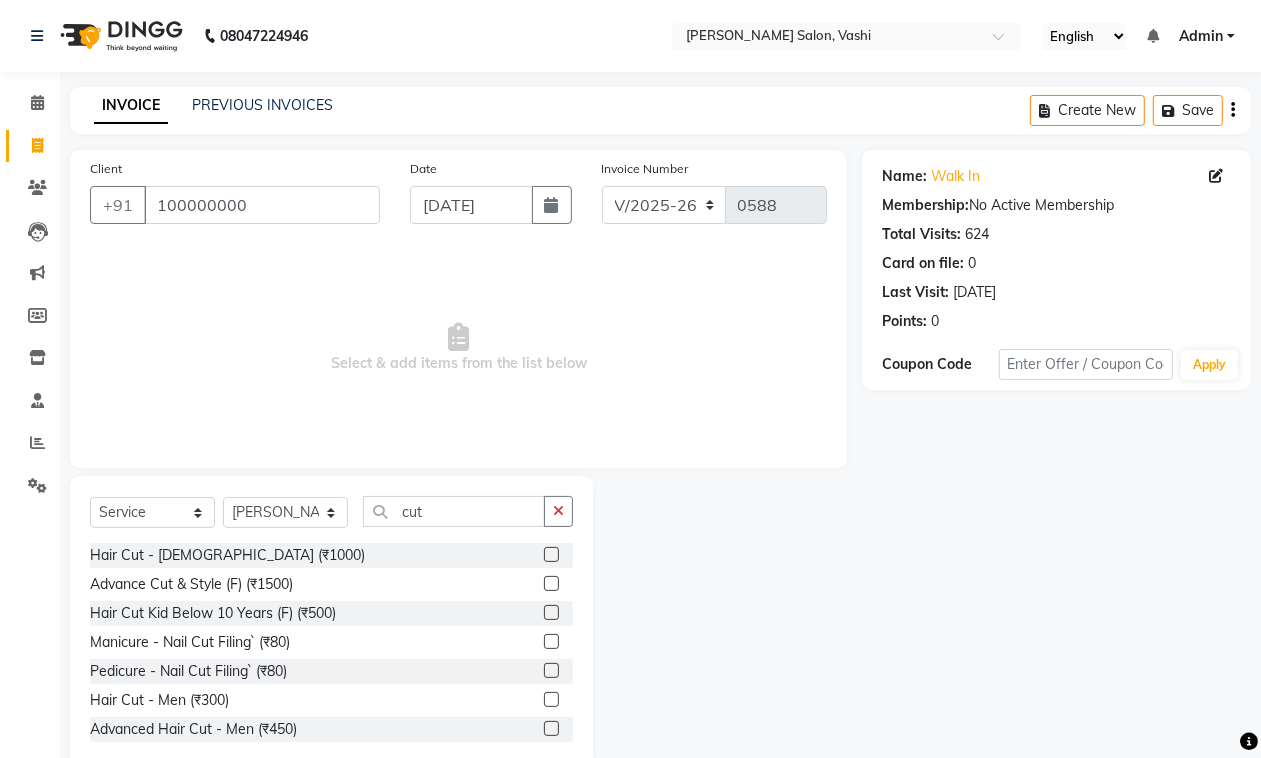 click 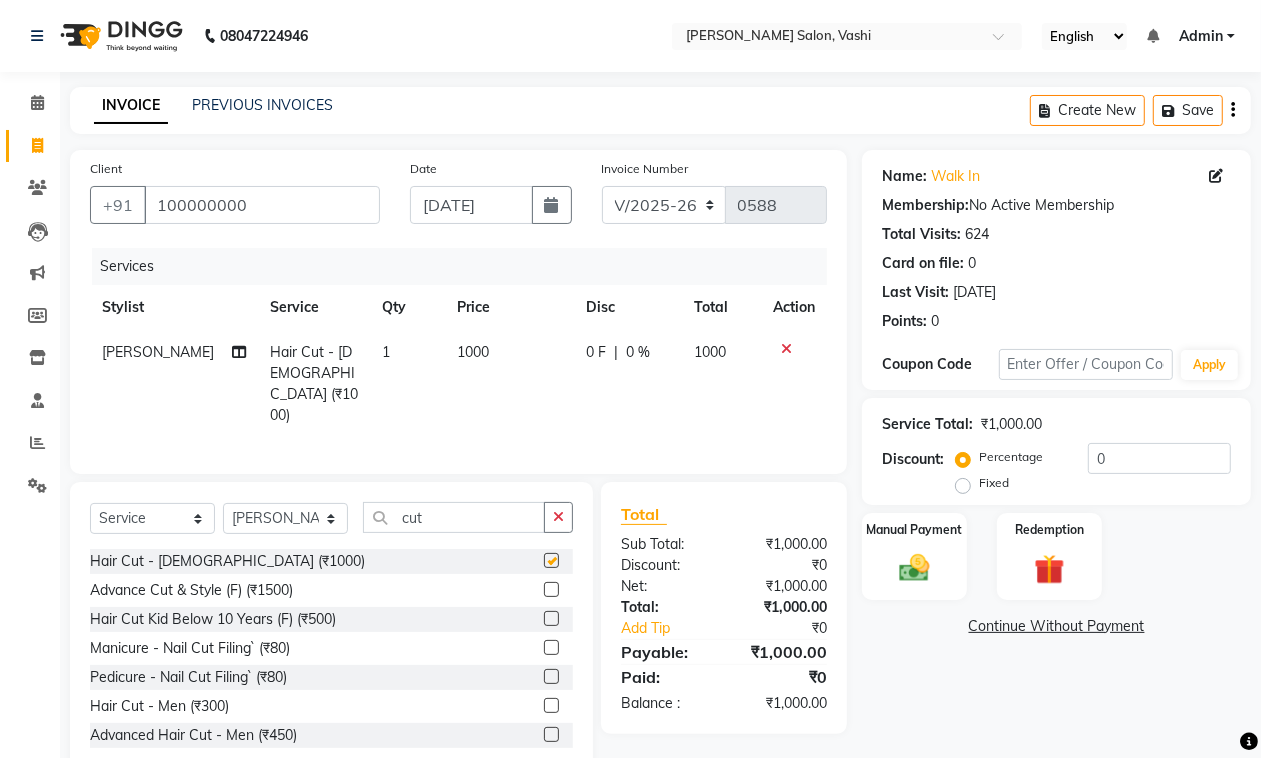 checkbox on "false" 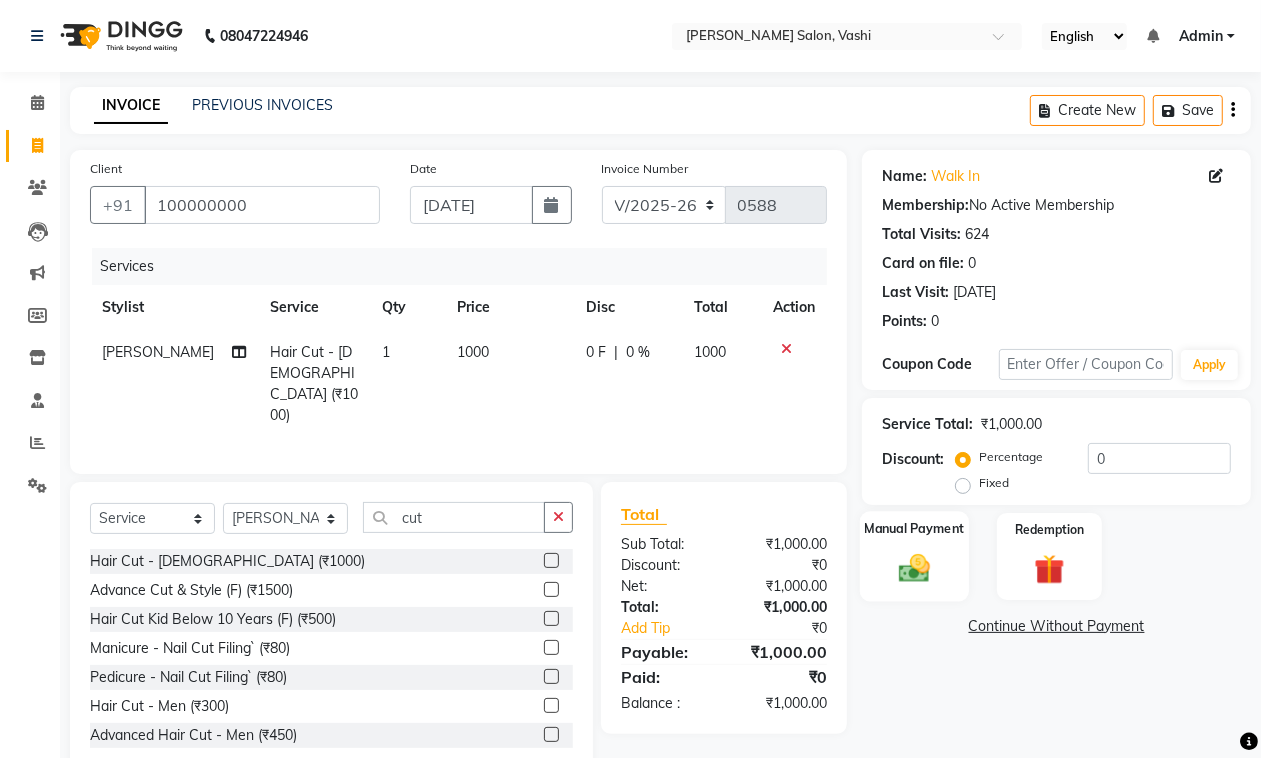 click 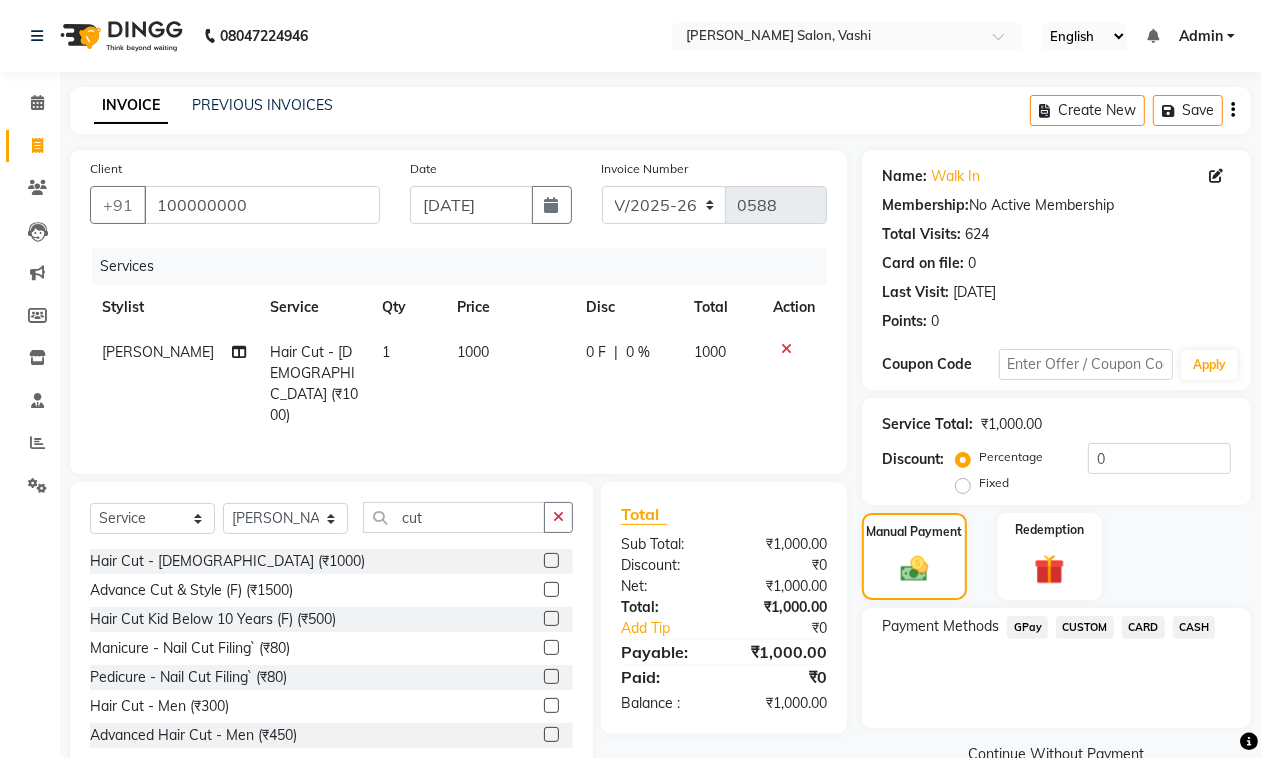 click on "CASH" 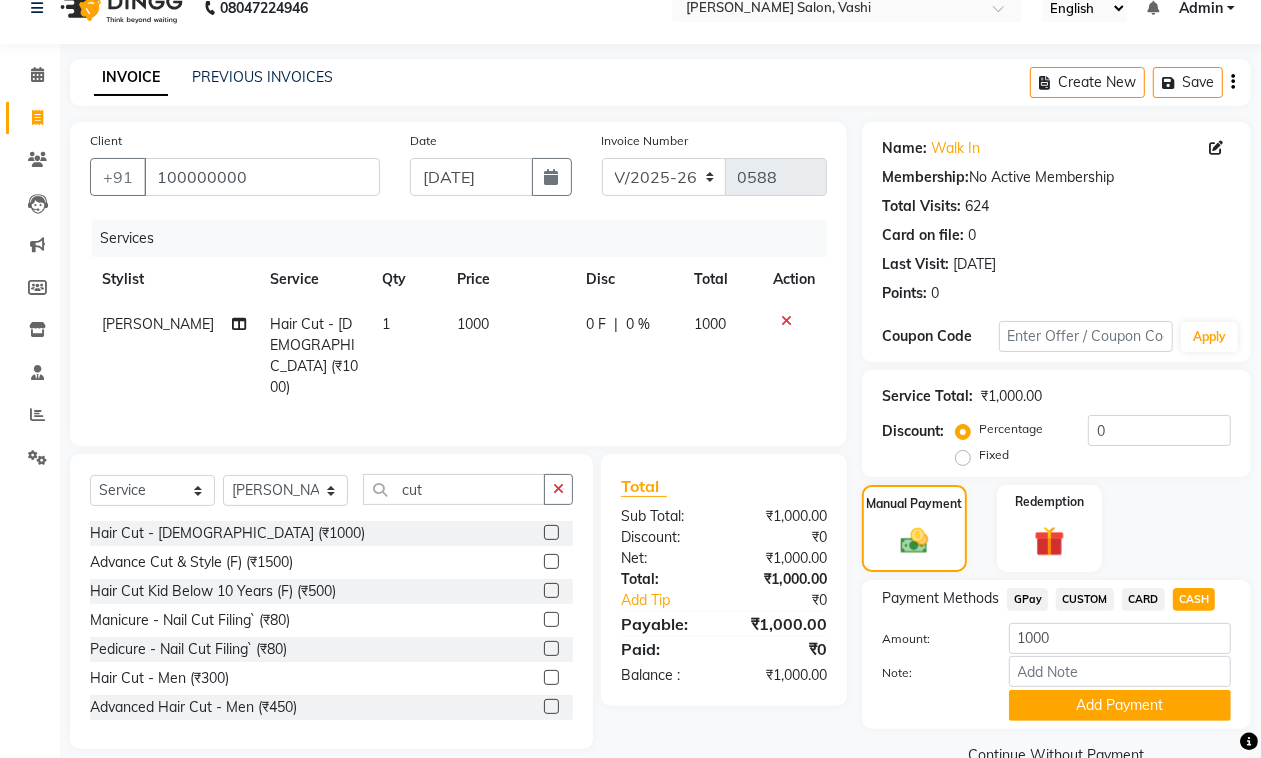 scroll, scrollTop: 67, scrollLeft: 0, axis: vertical 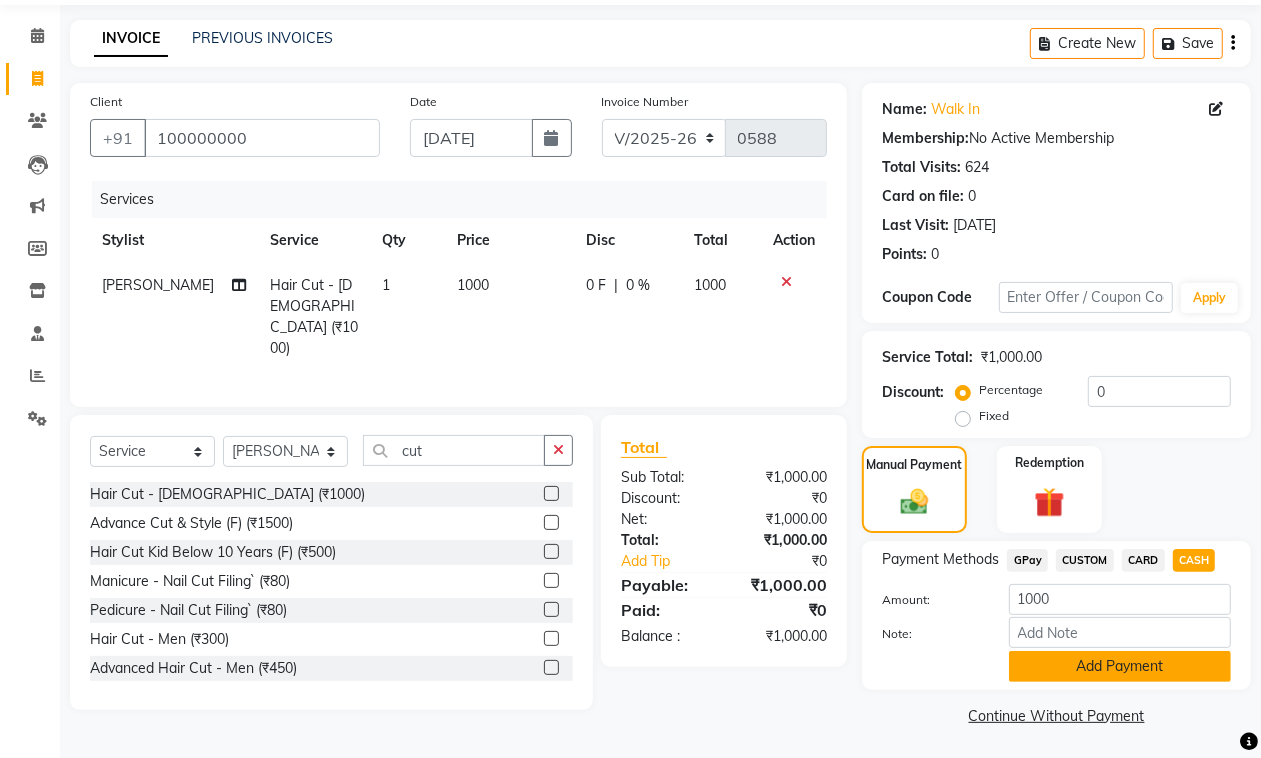 click on "Add Payment" 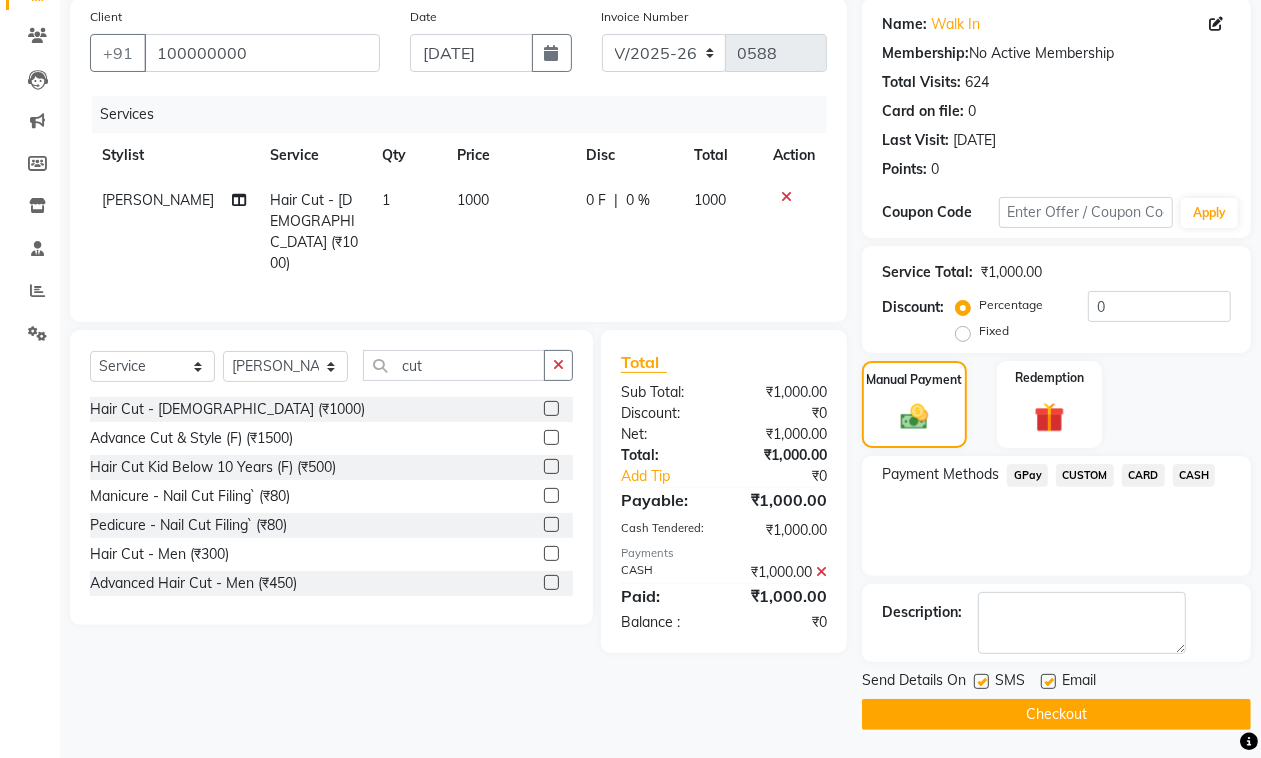 scroll, scrollTop: 153, scrollLeft: 0, axis: vertical 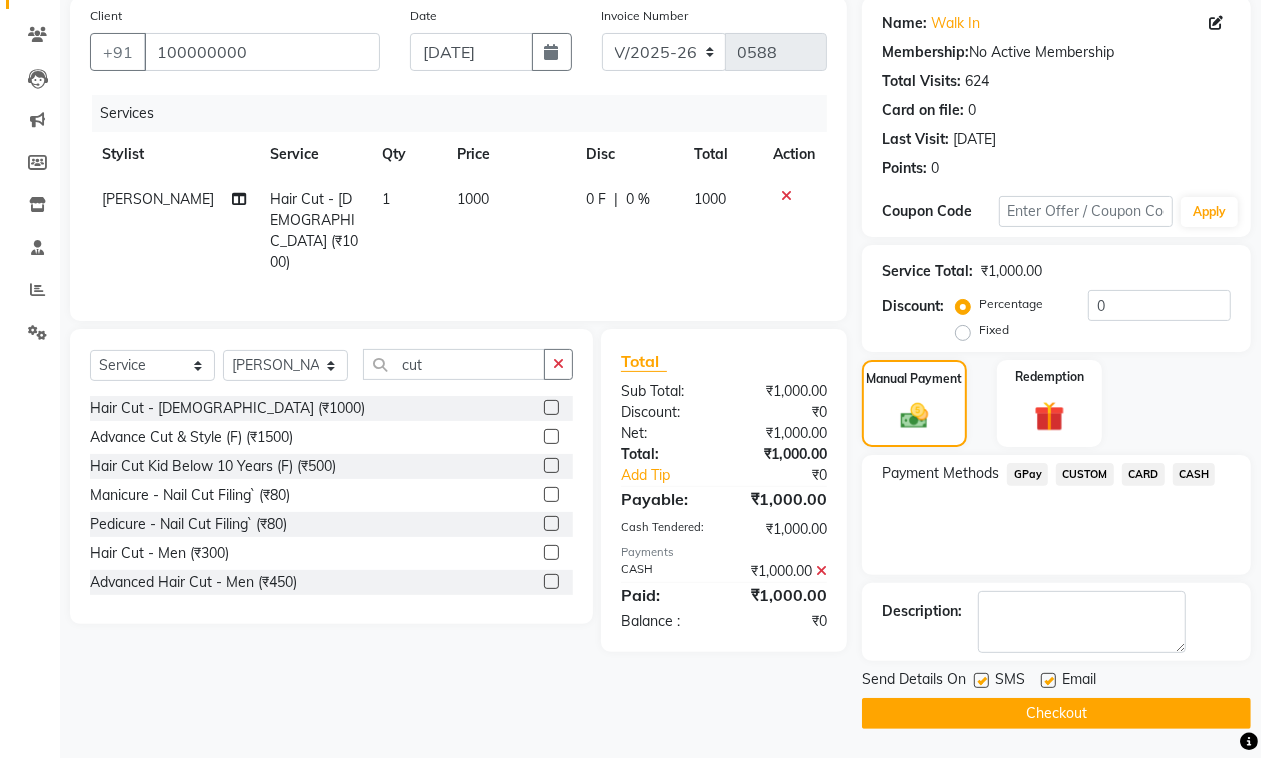 click 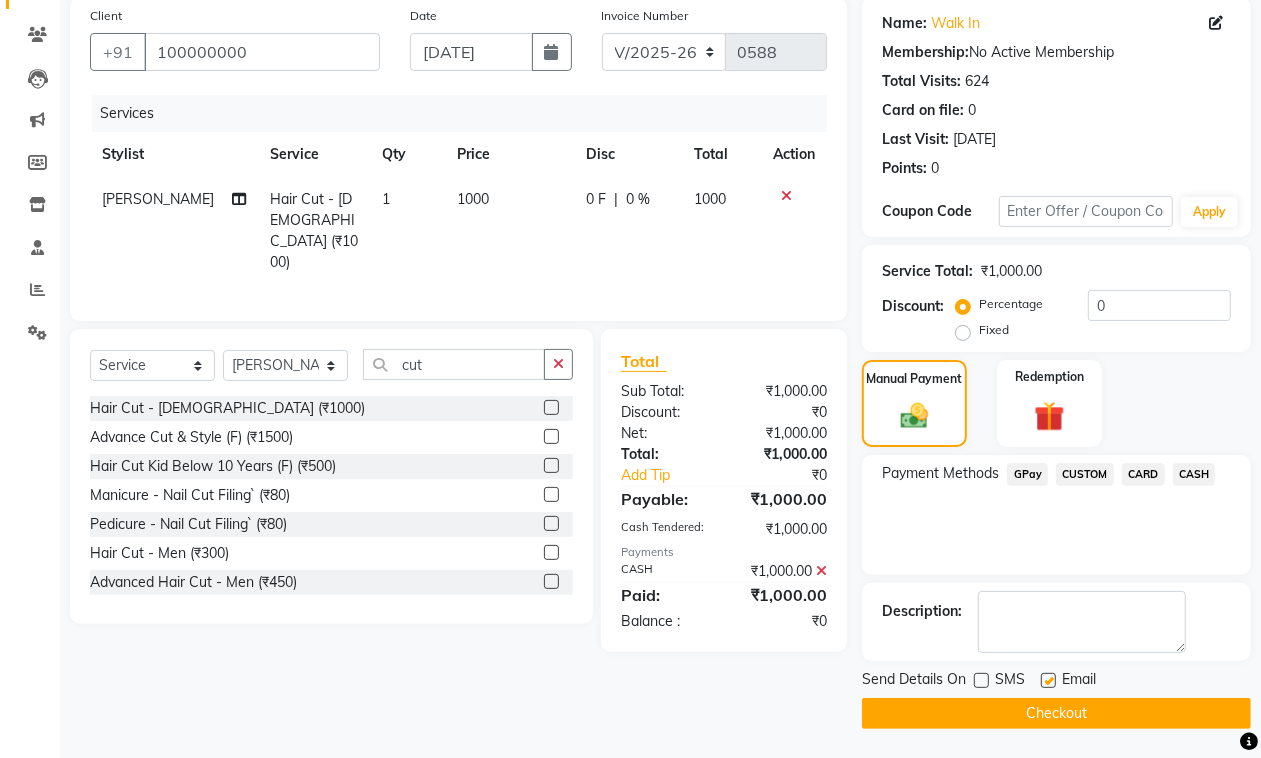 click 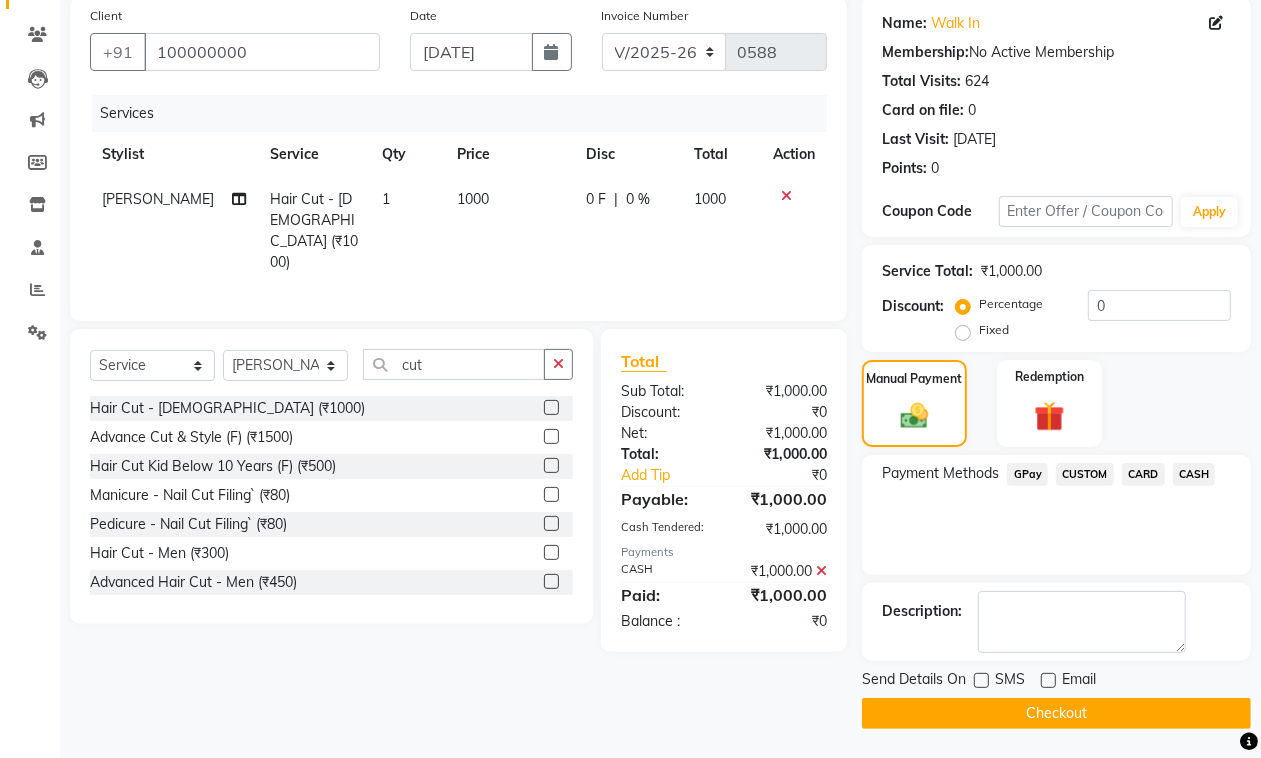 click on "Checkout" 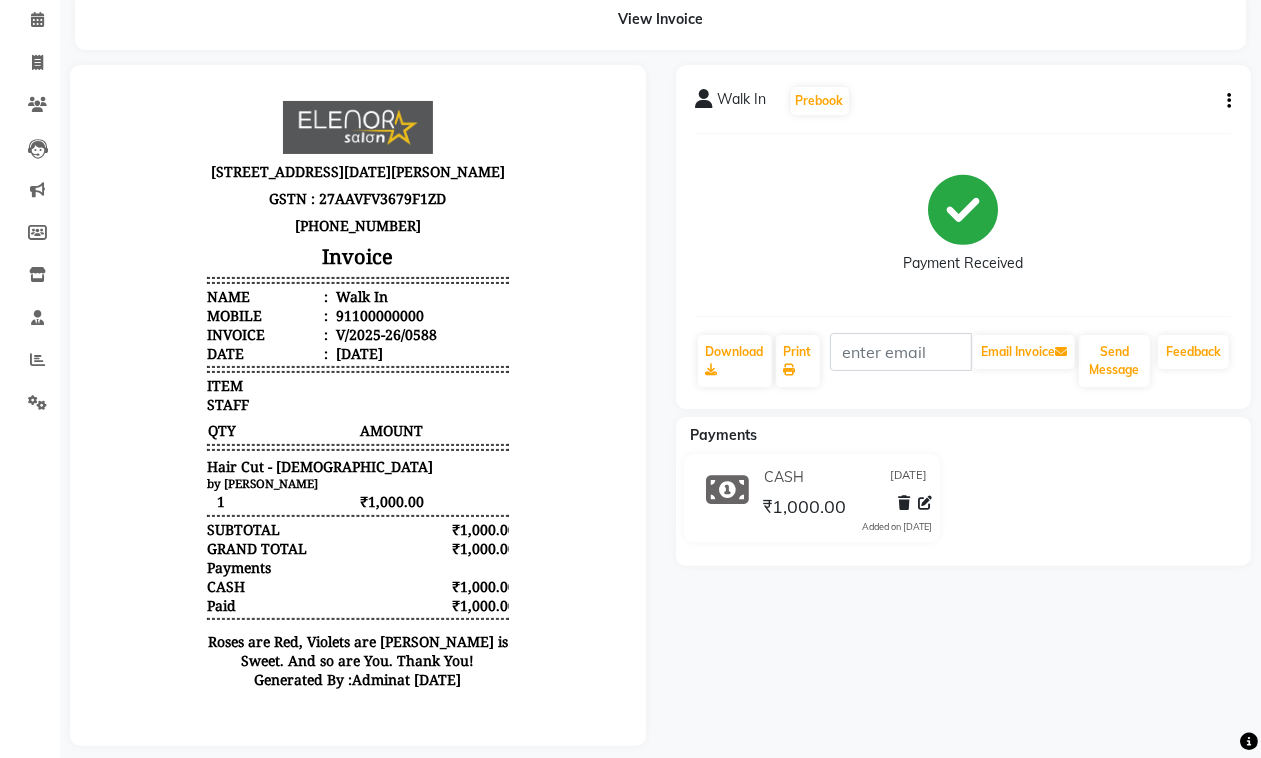 scroll, scrollTop: 118, scrollLeft: 0, axis: vertical 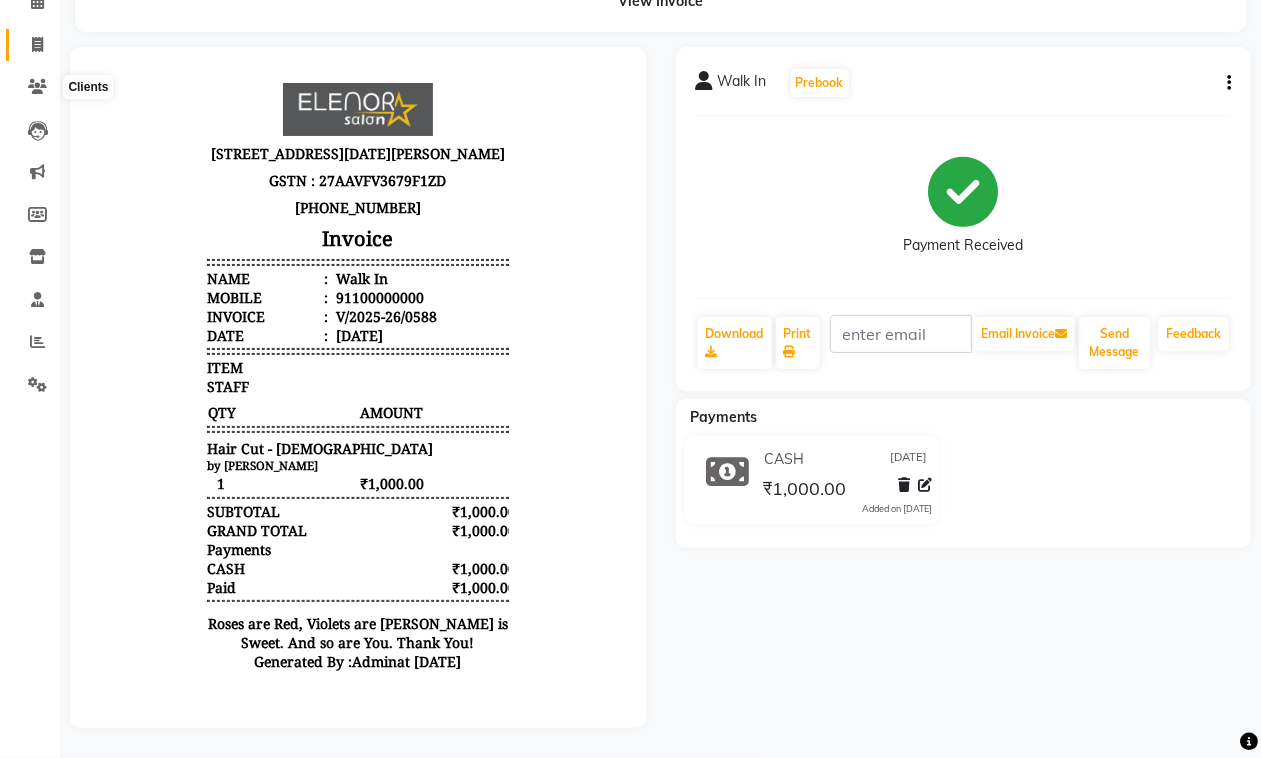 click 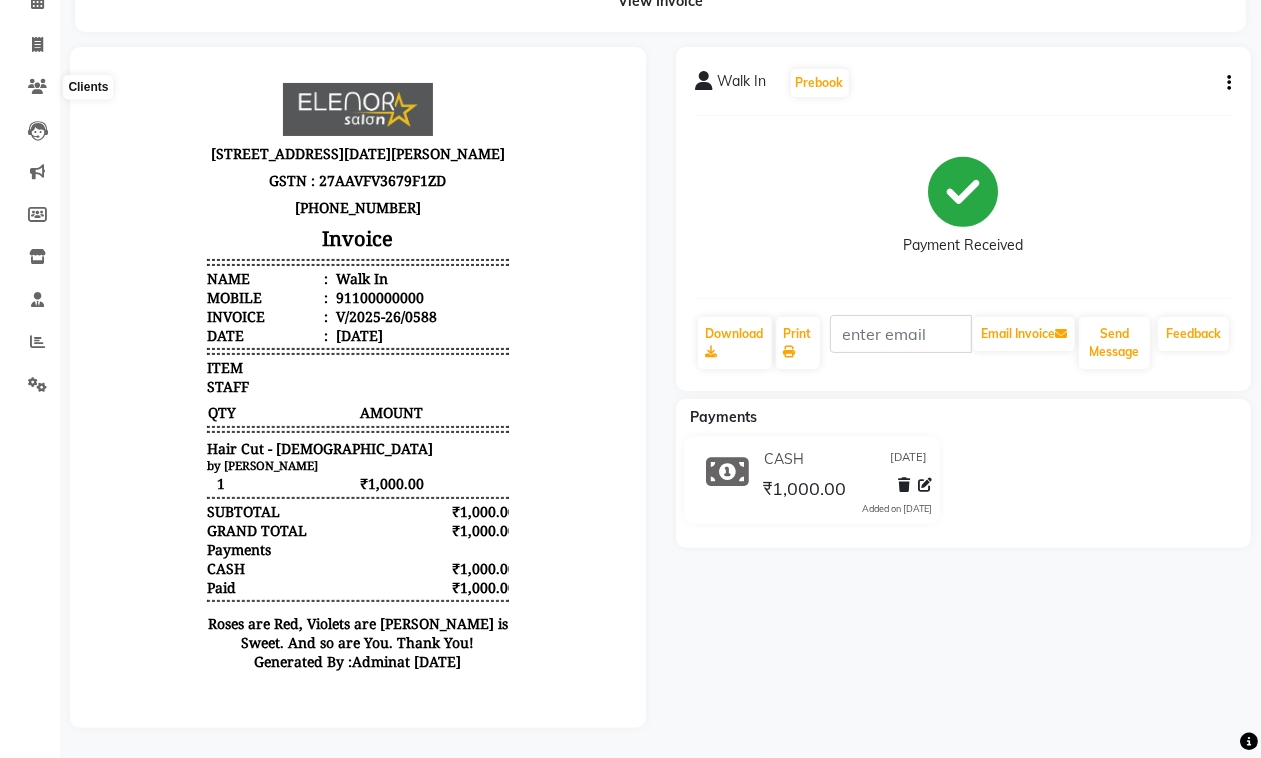 click at bounding box center (41, -65) 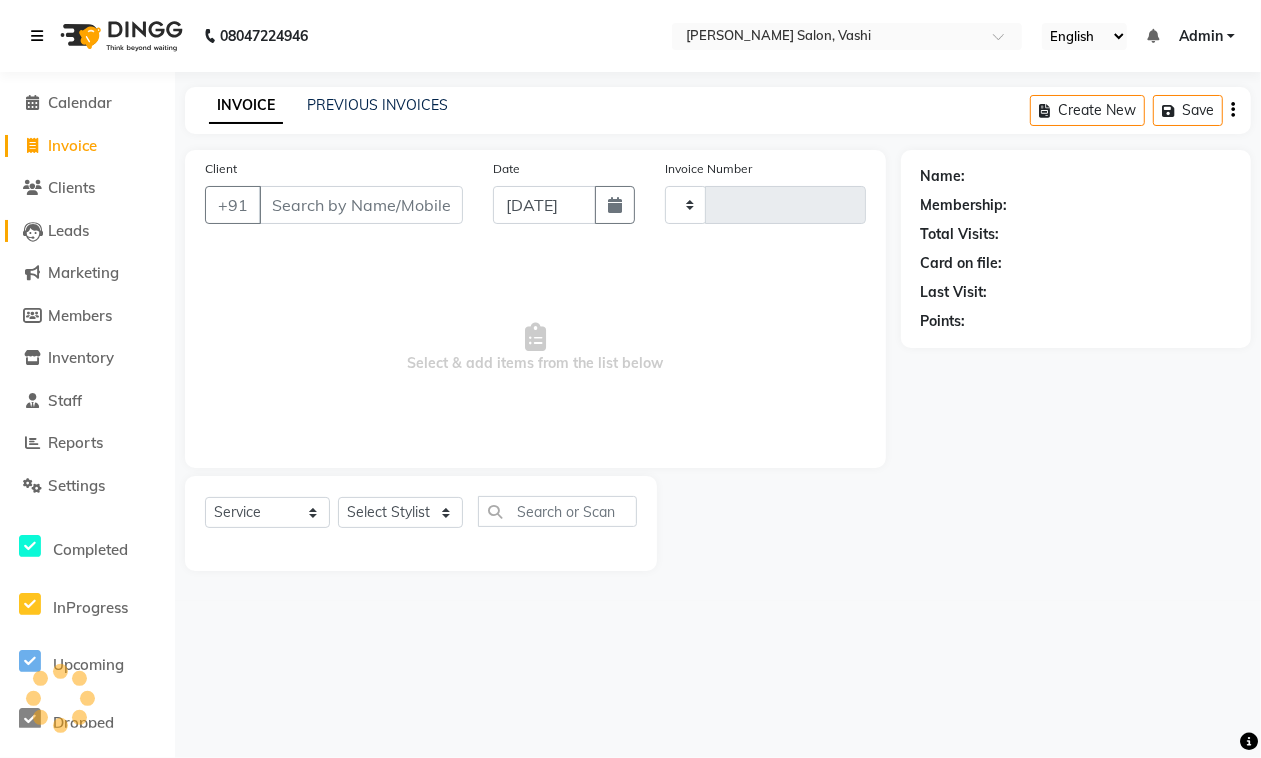 type on "0589" 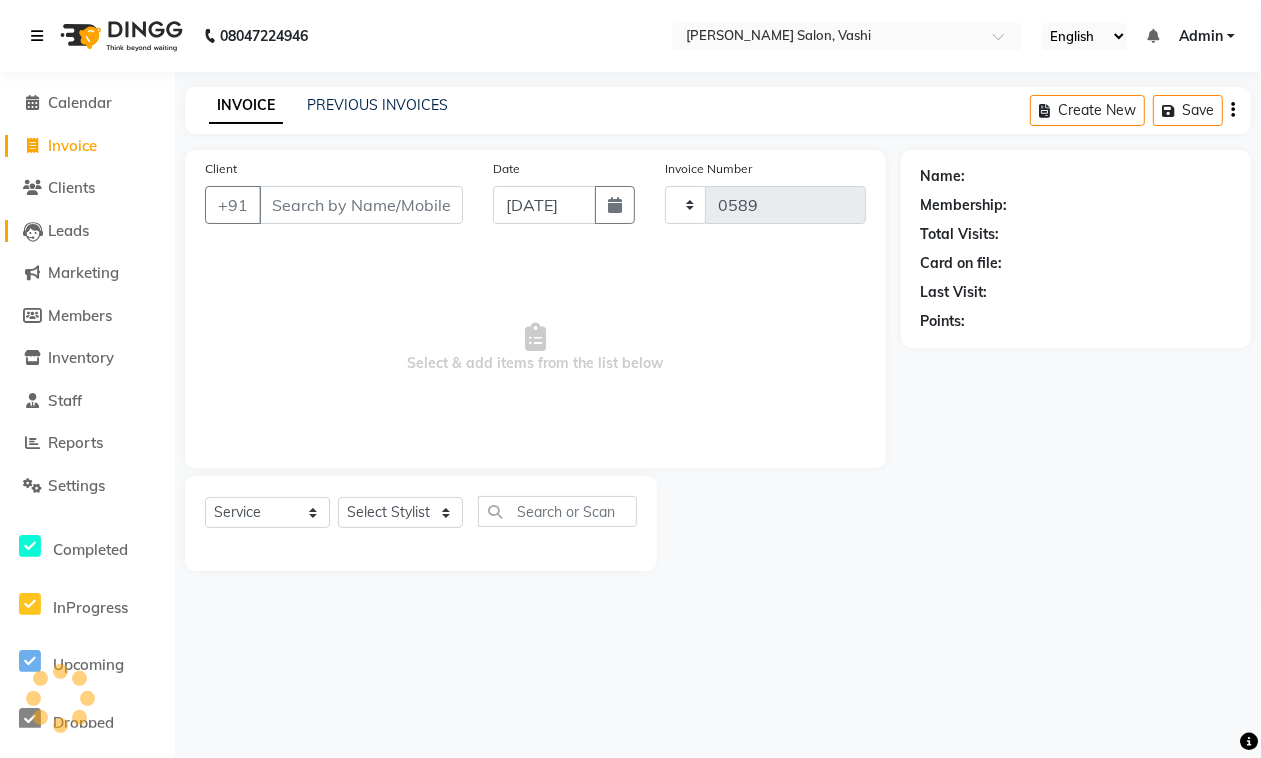 select on "695" 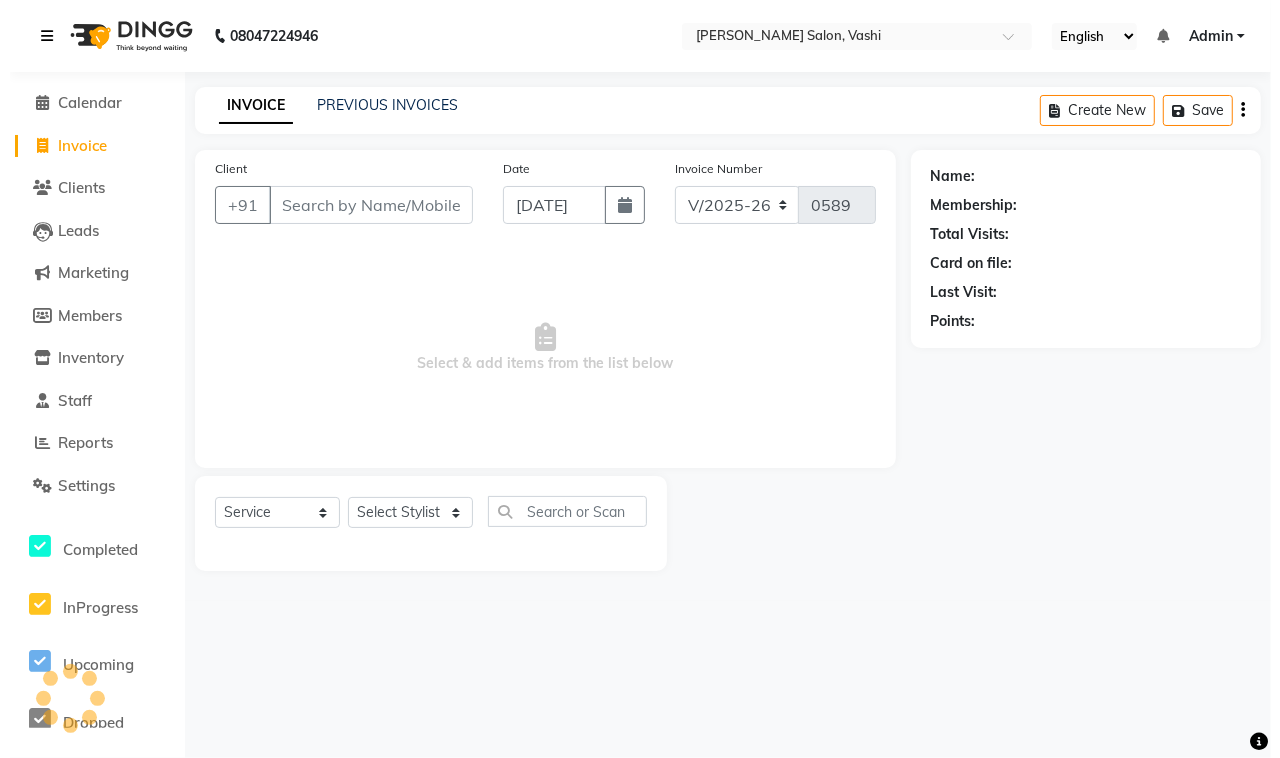 scroll, scrollTop: 0, scrollLeft: 0, axis: both 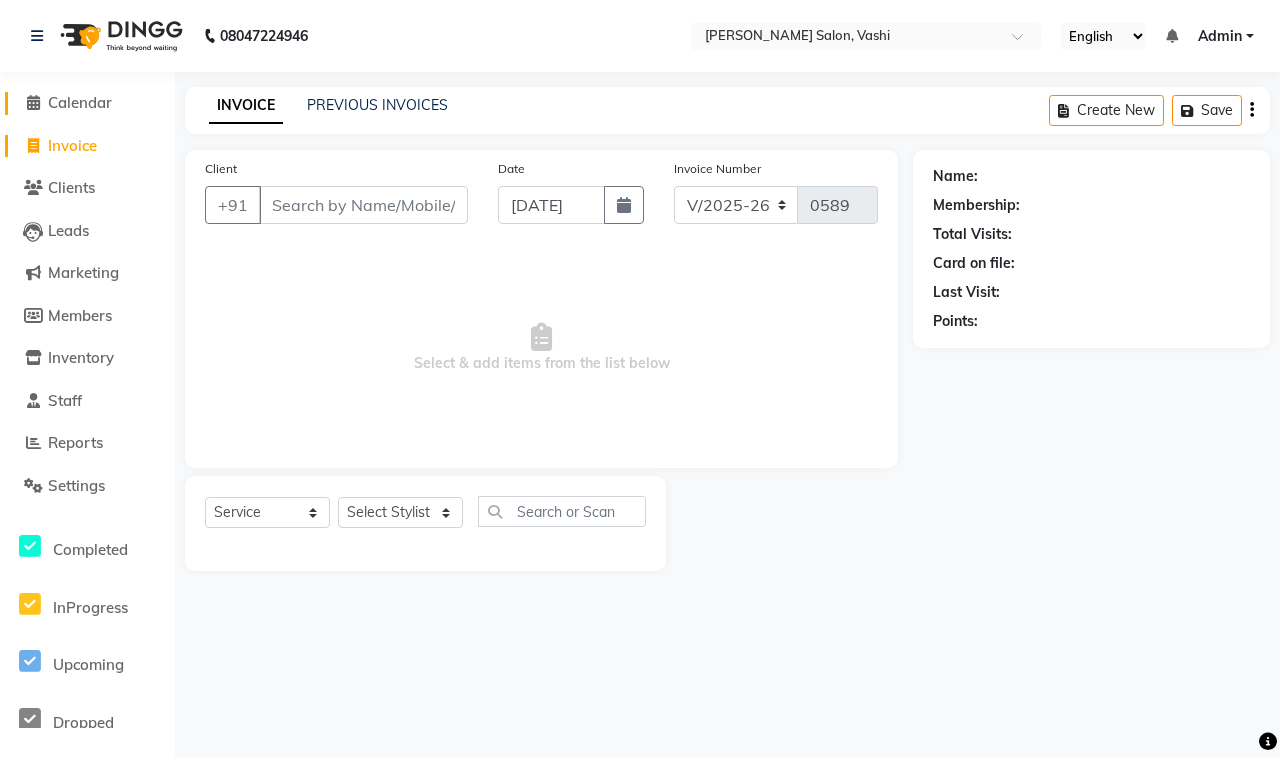 click on "Calendar" 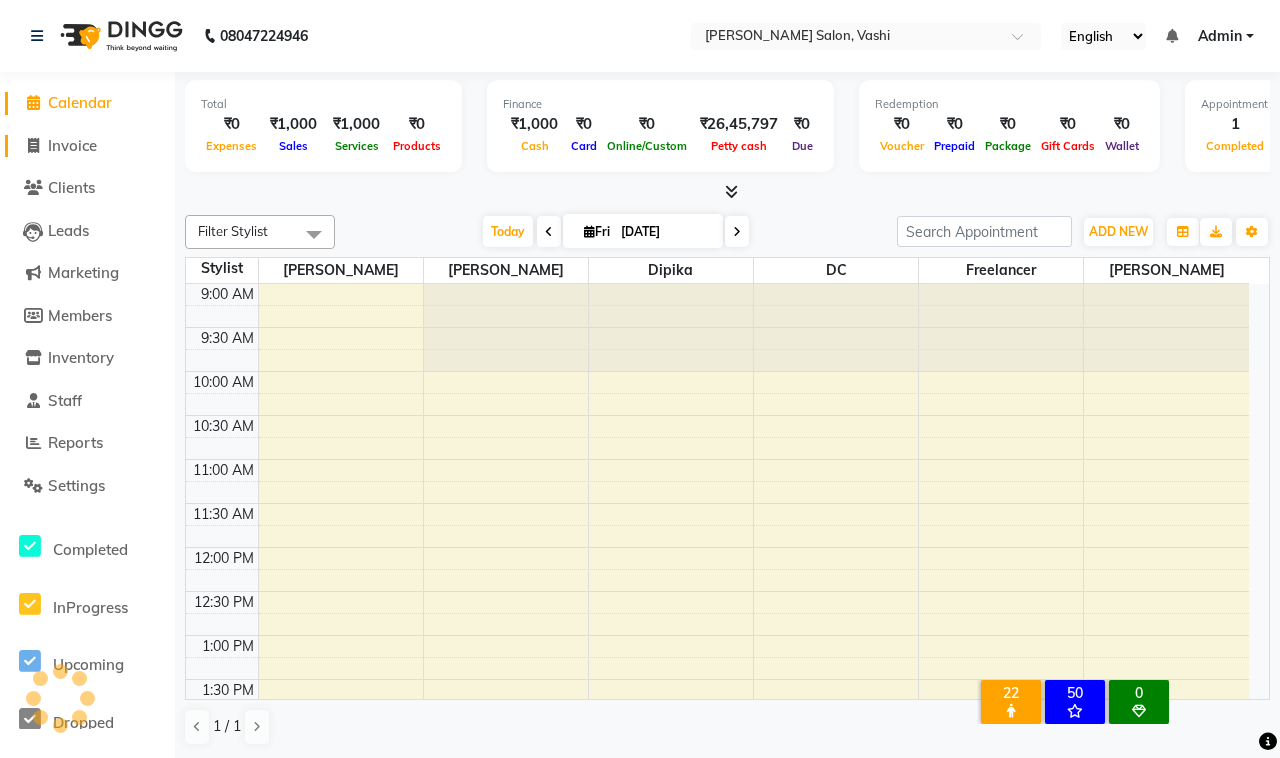 click on "Invoice" 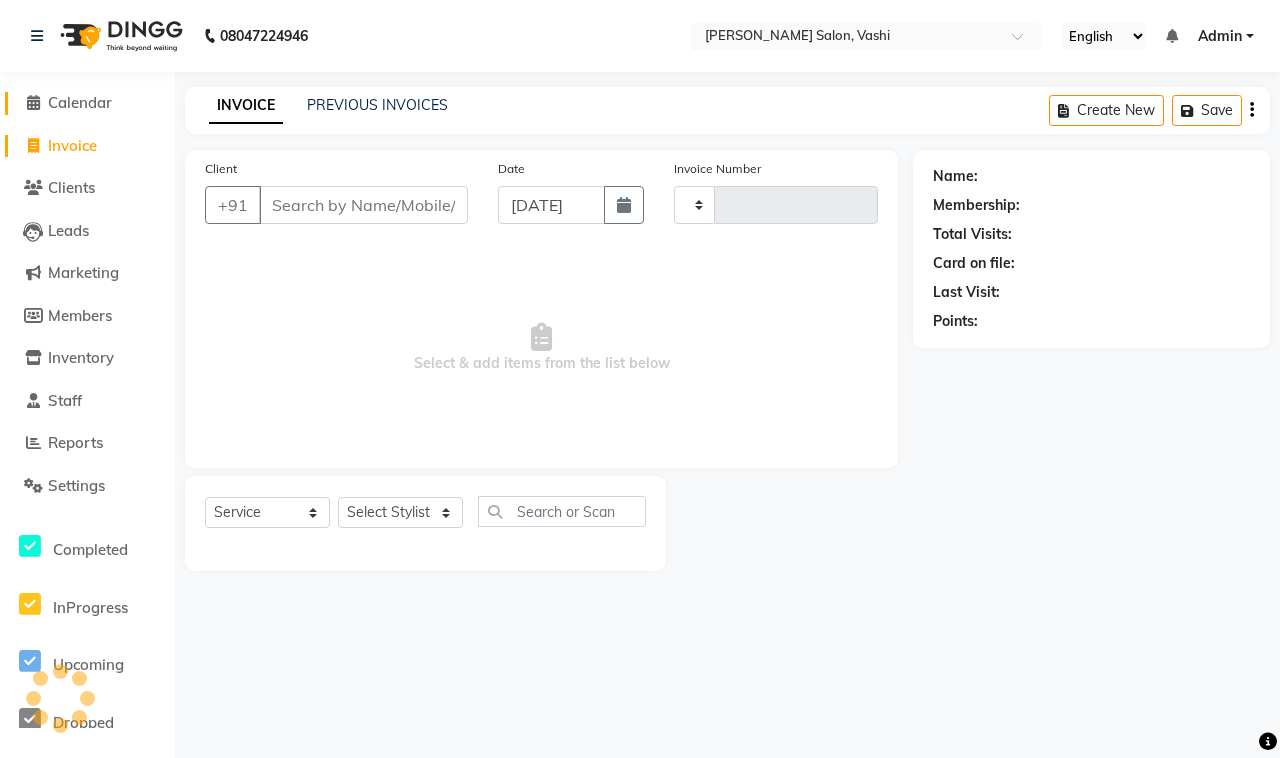 type on "0589" 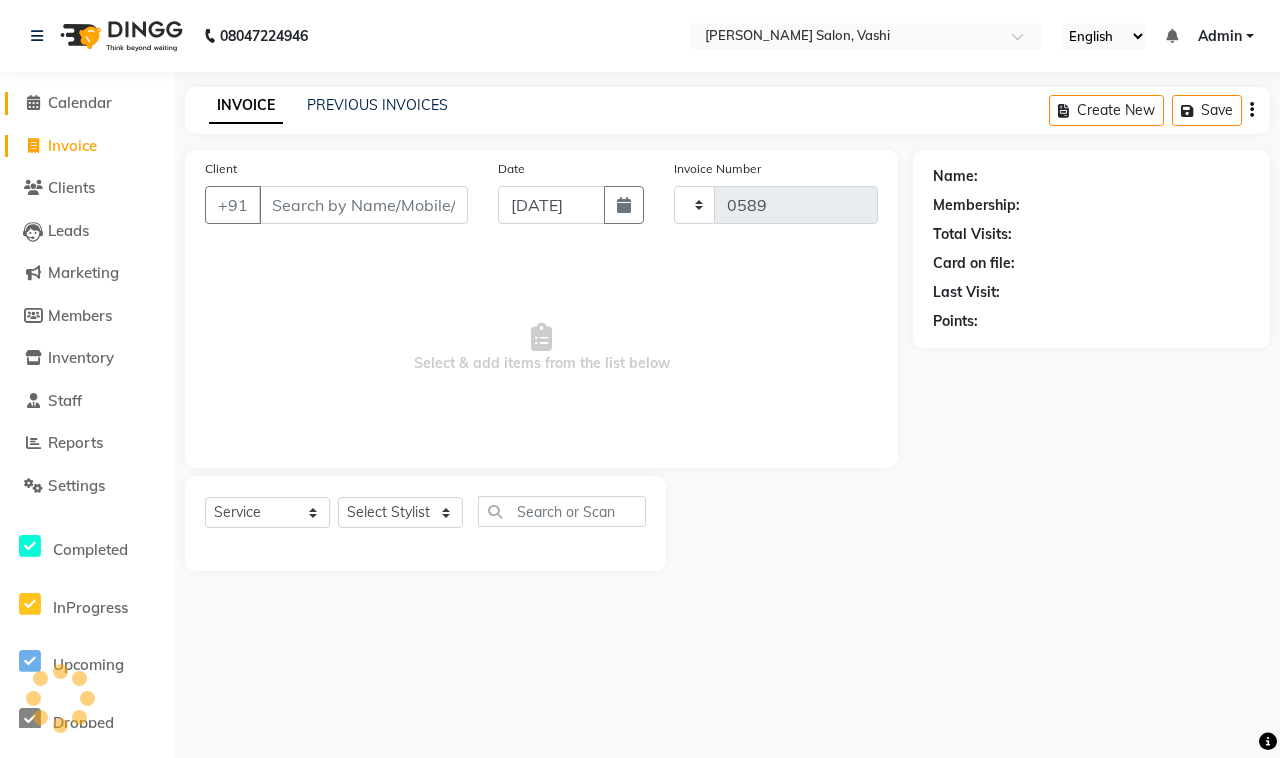 select on "695" 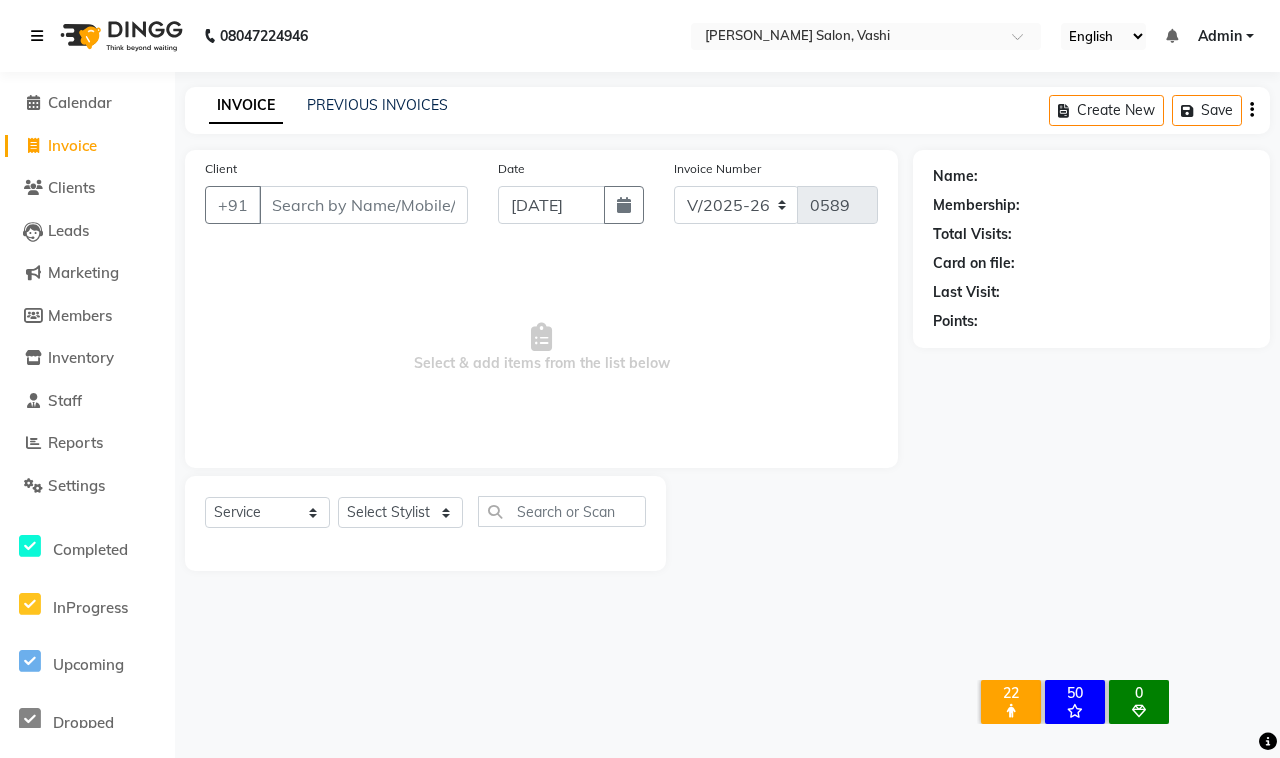 click at bounding box center (37, 36) 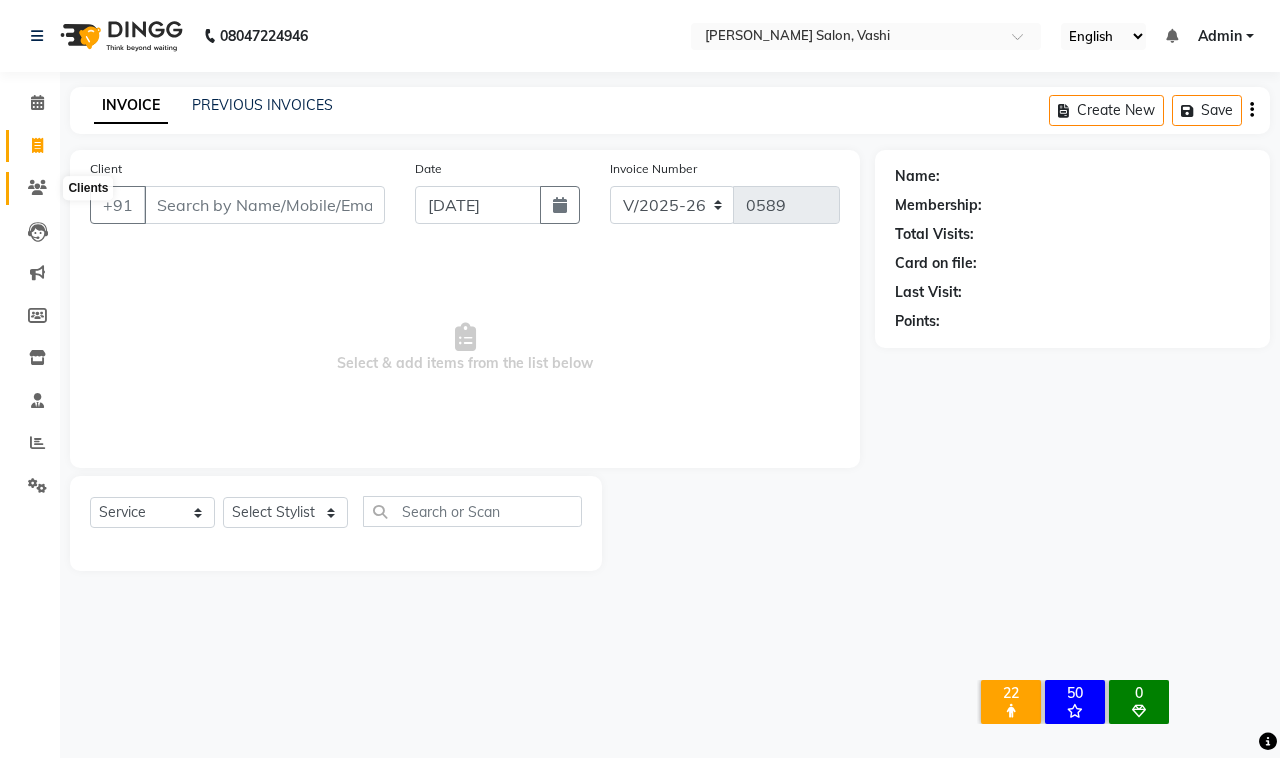 click 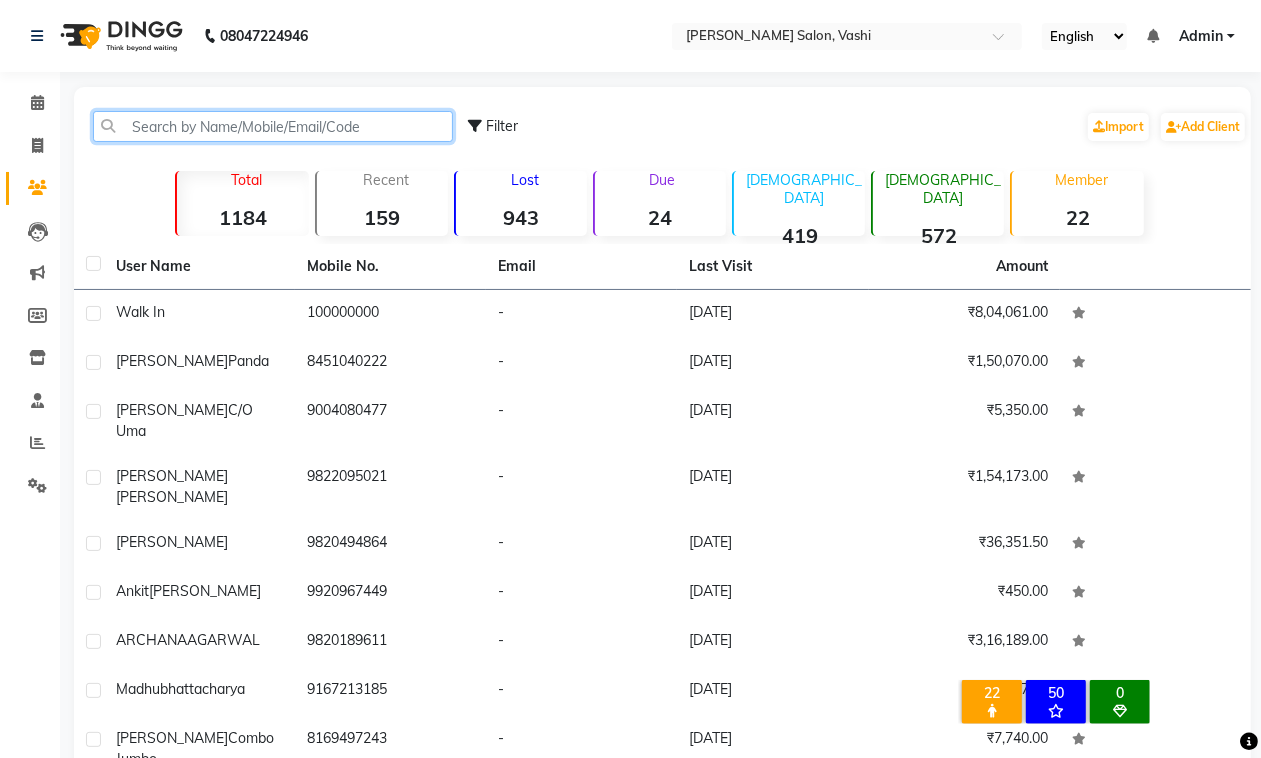click 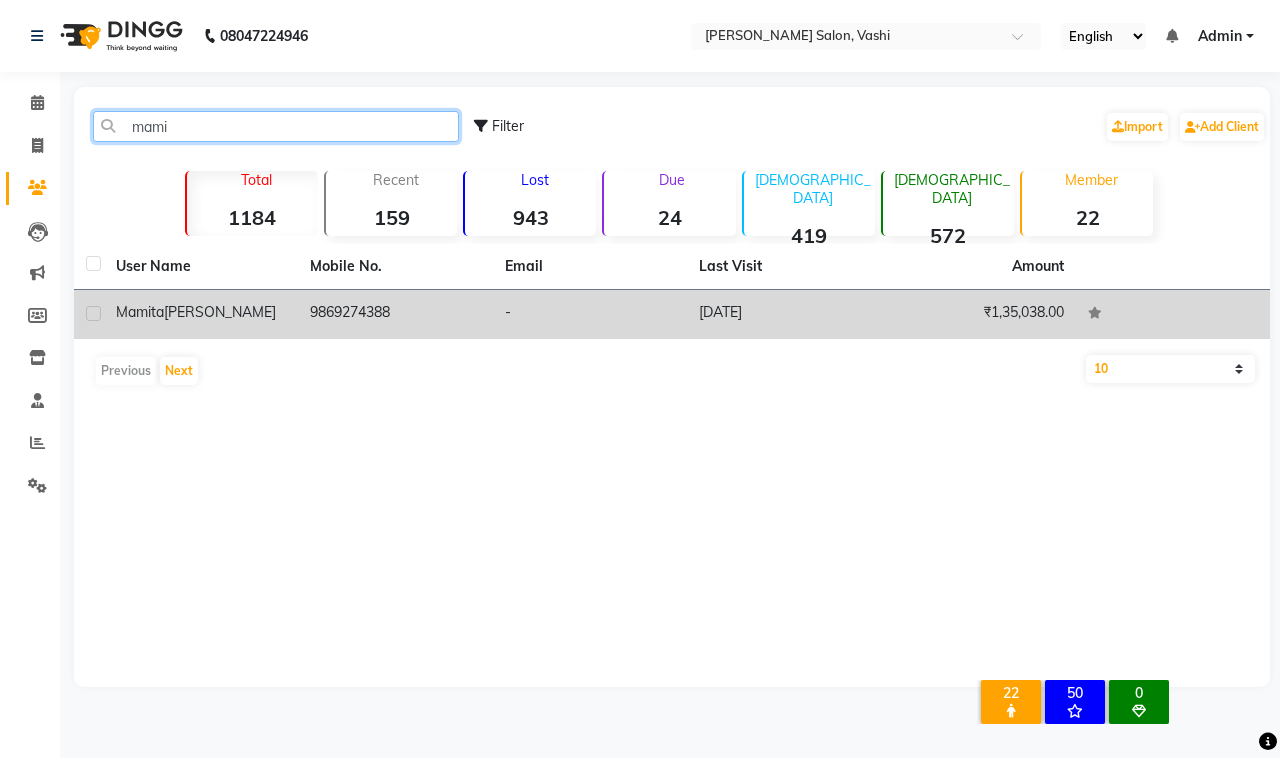 type on "mami" 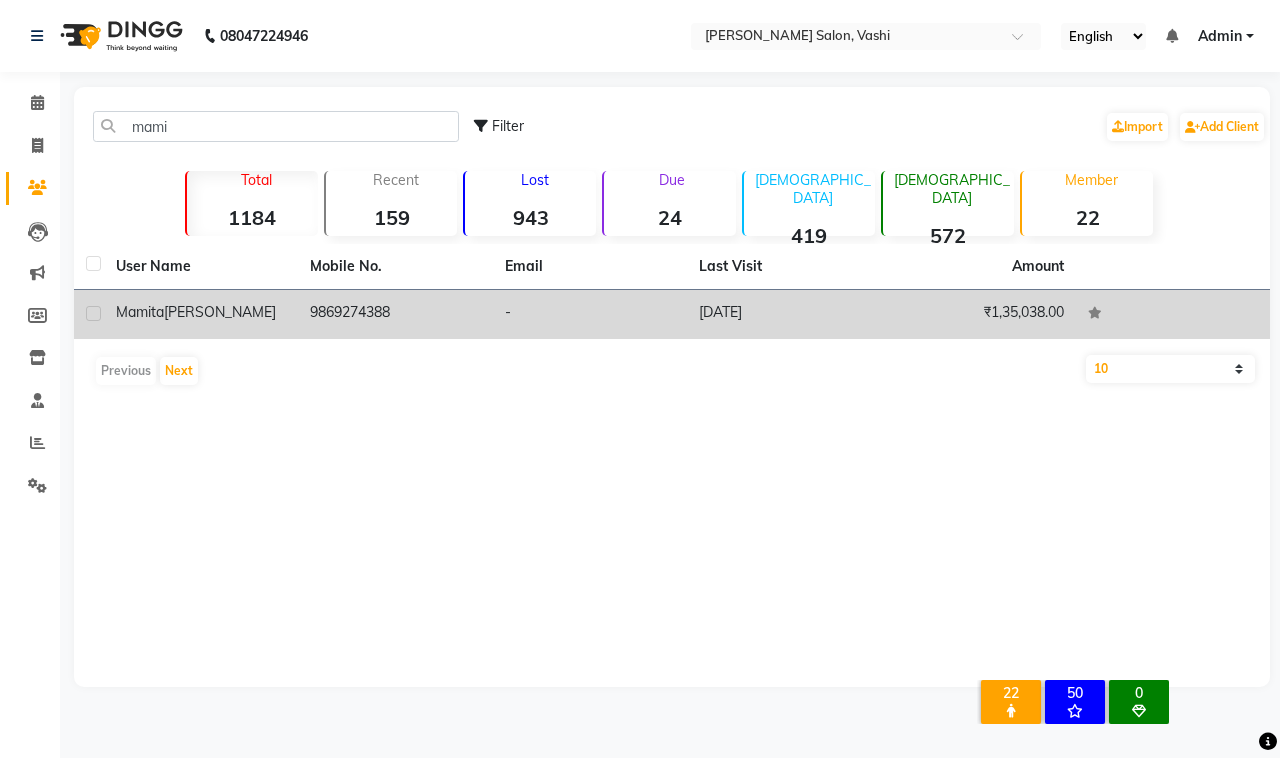 click on "9869274388" 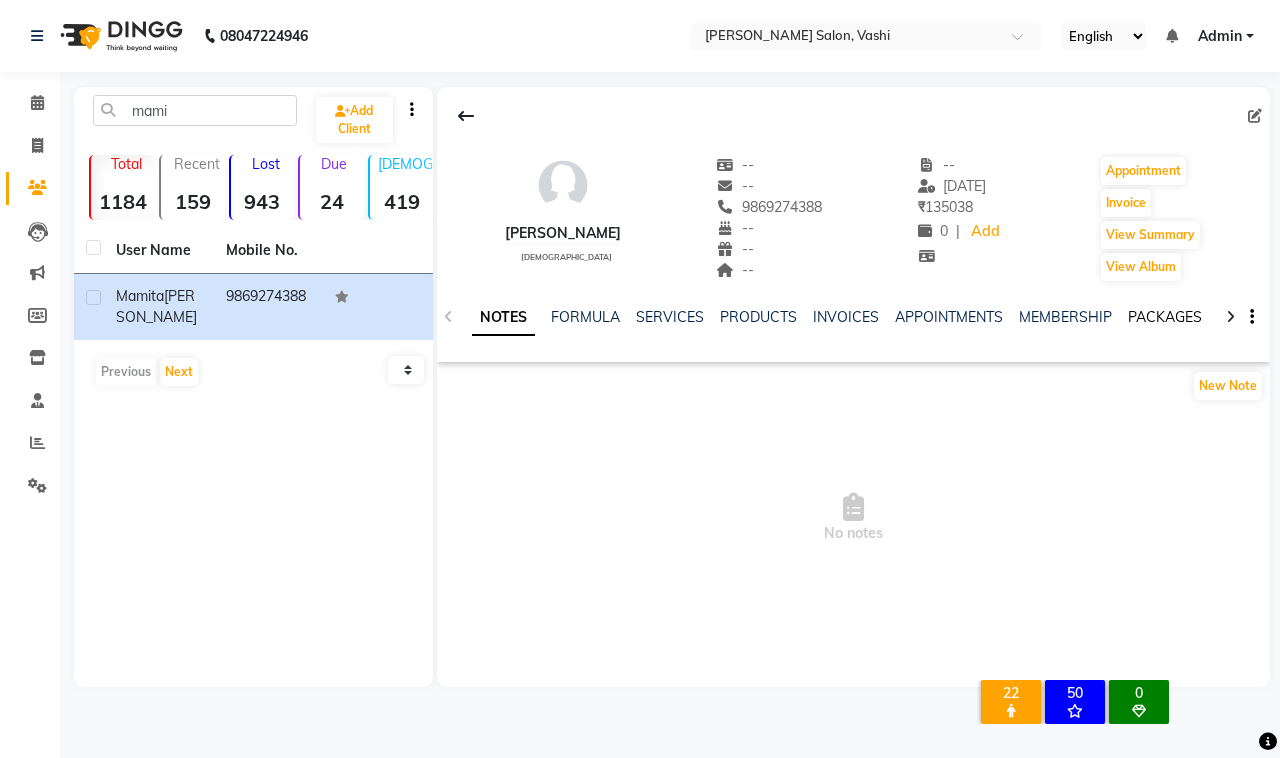 click on "PACKAGES" 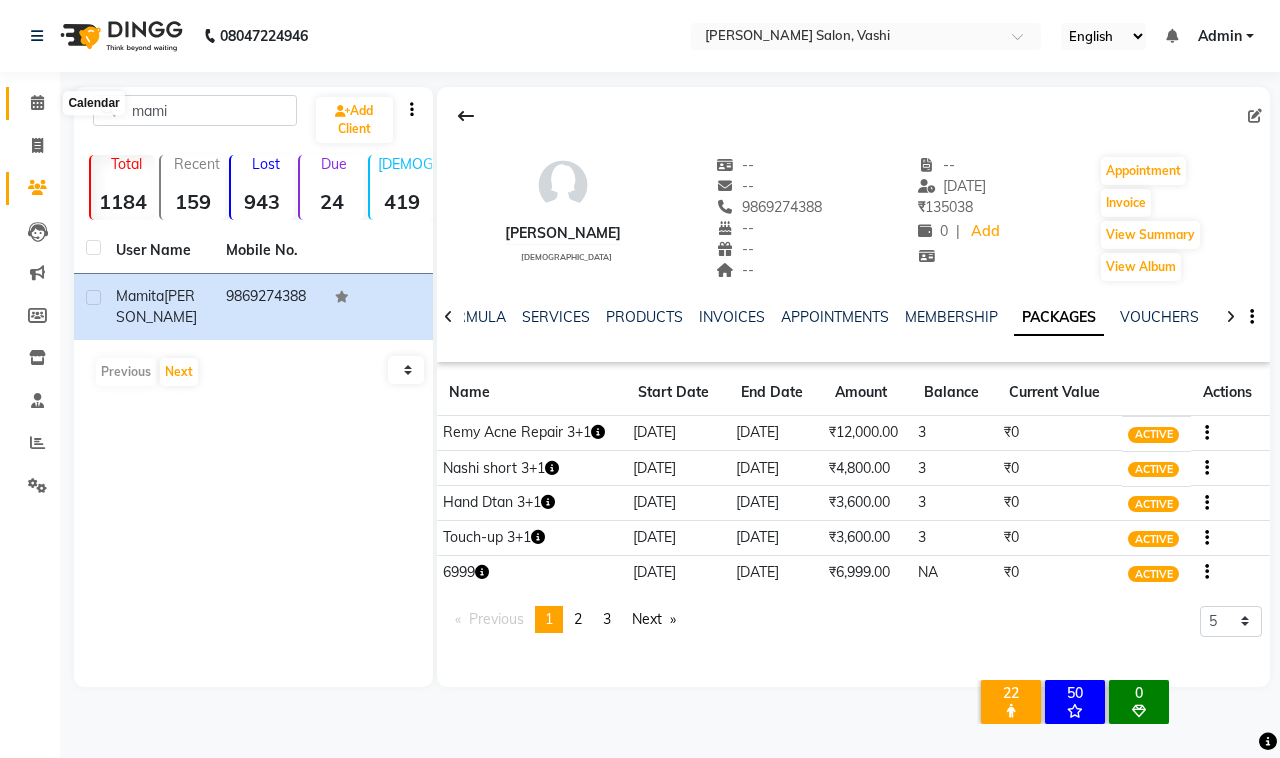 click 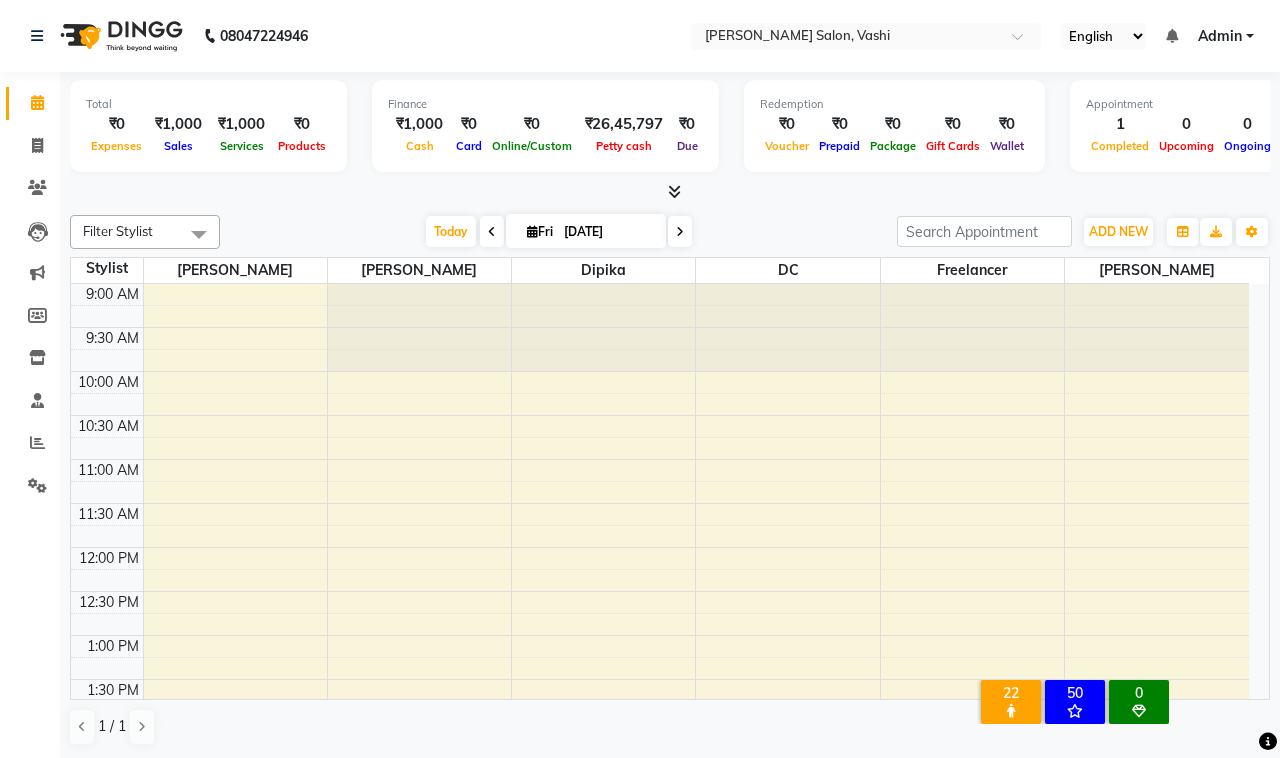 click 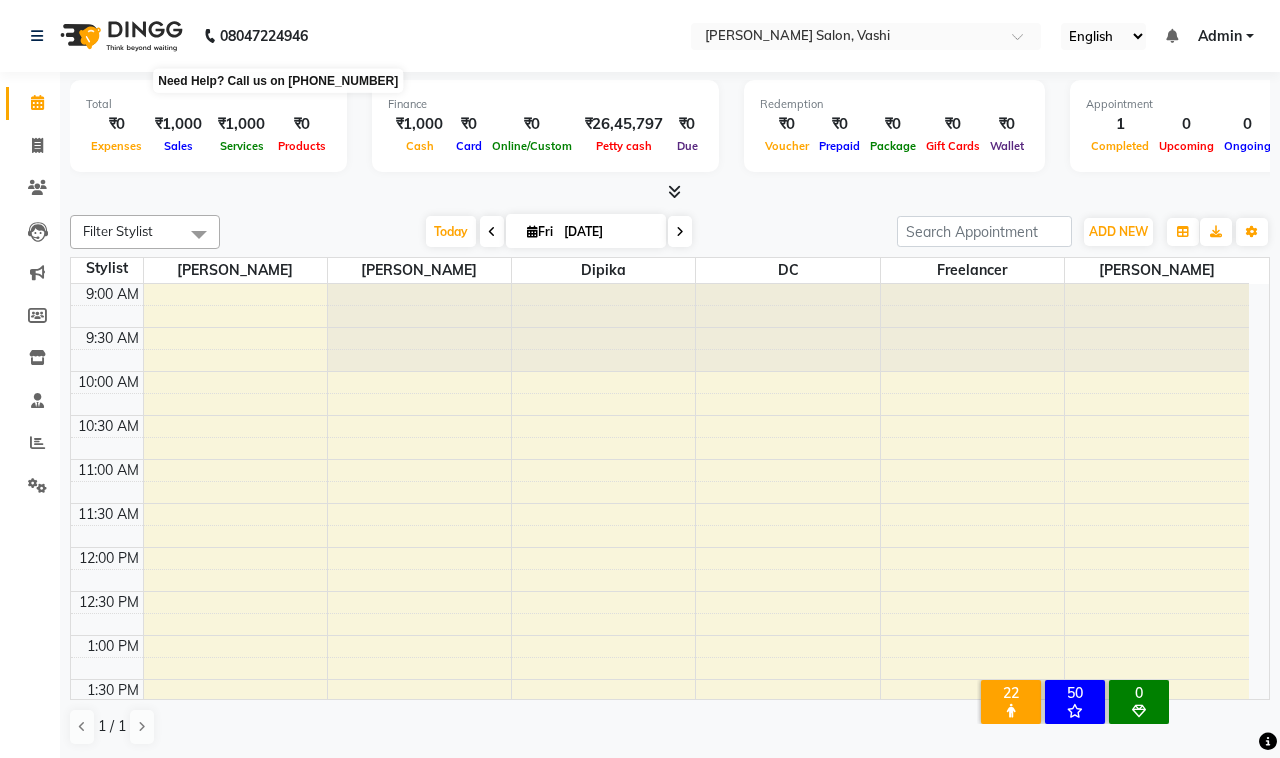 click 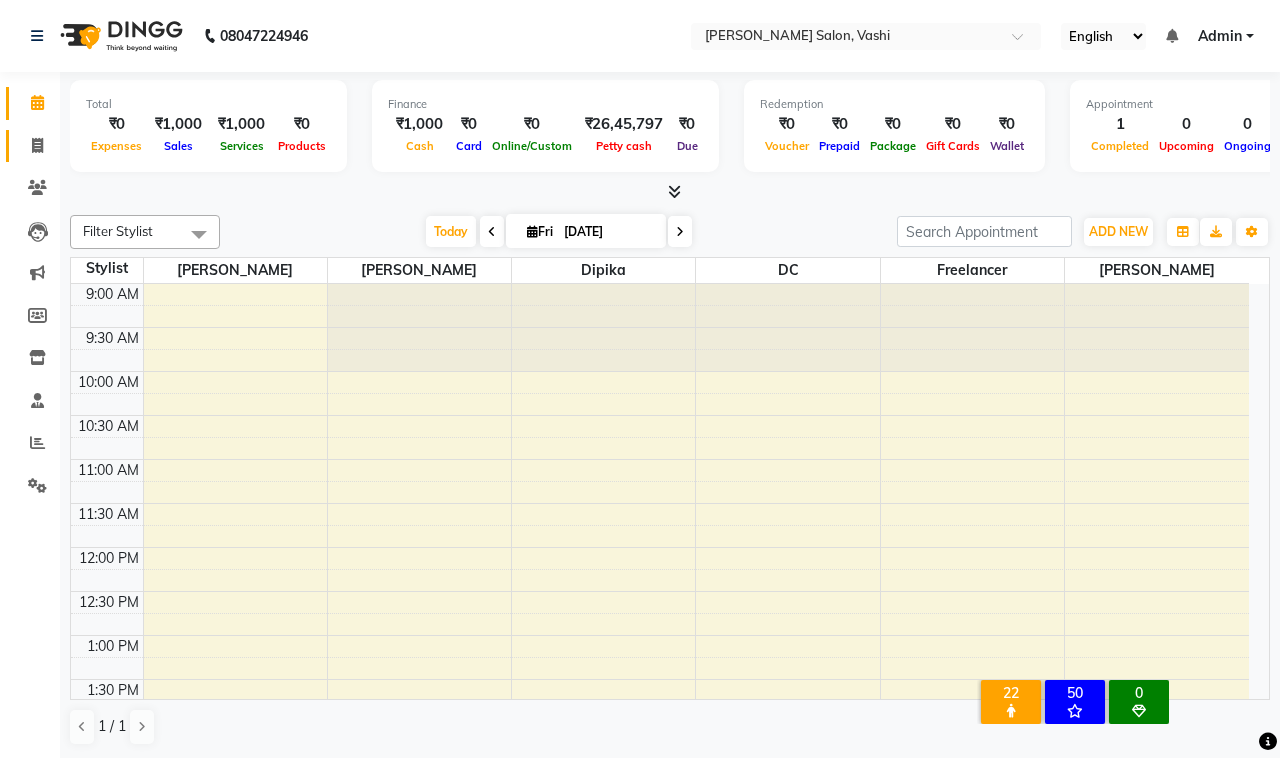click 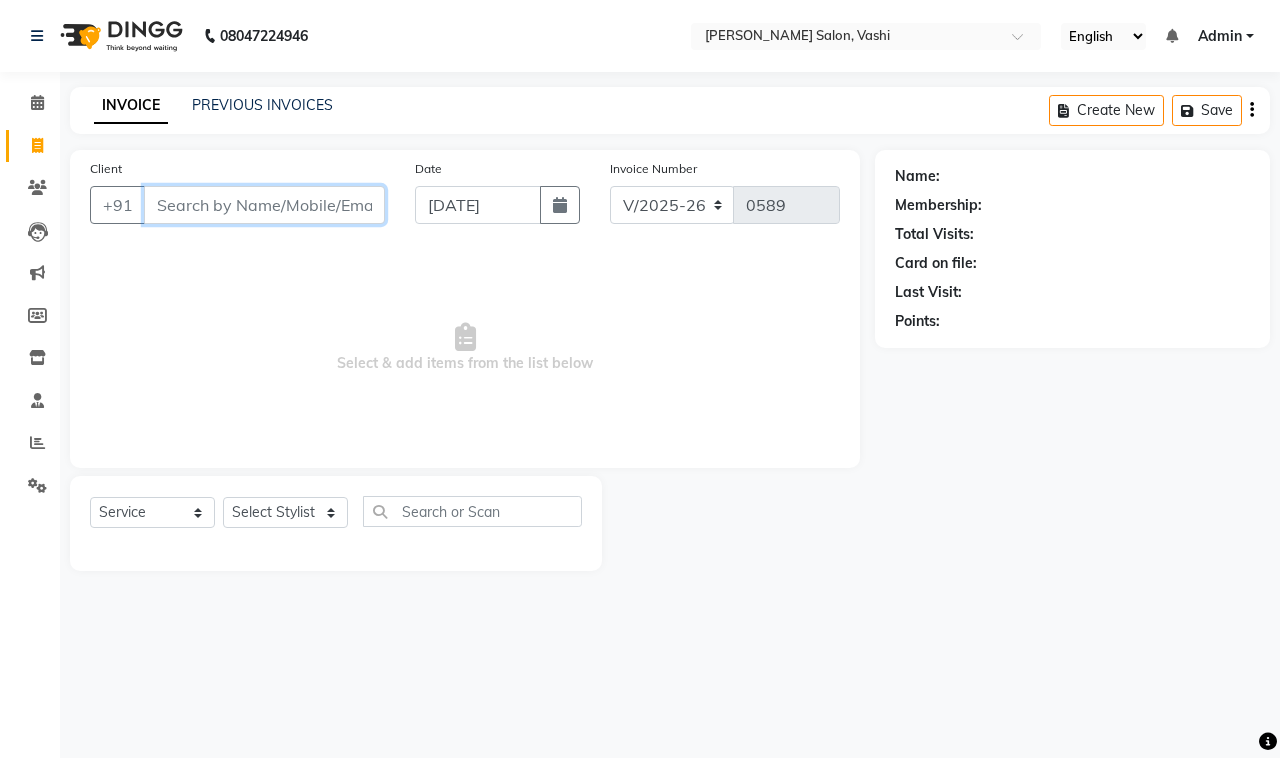click on "Client" at bounding box center [264, 205] 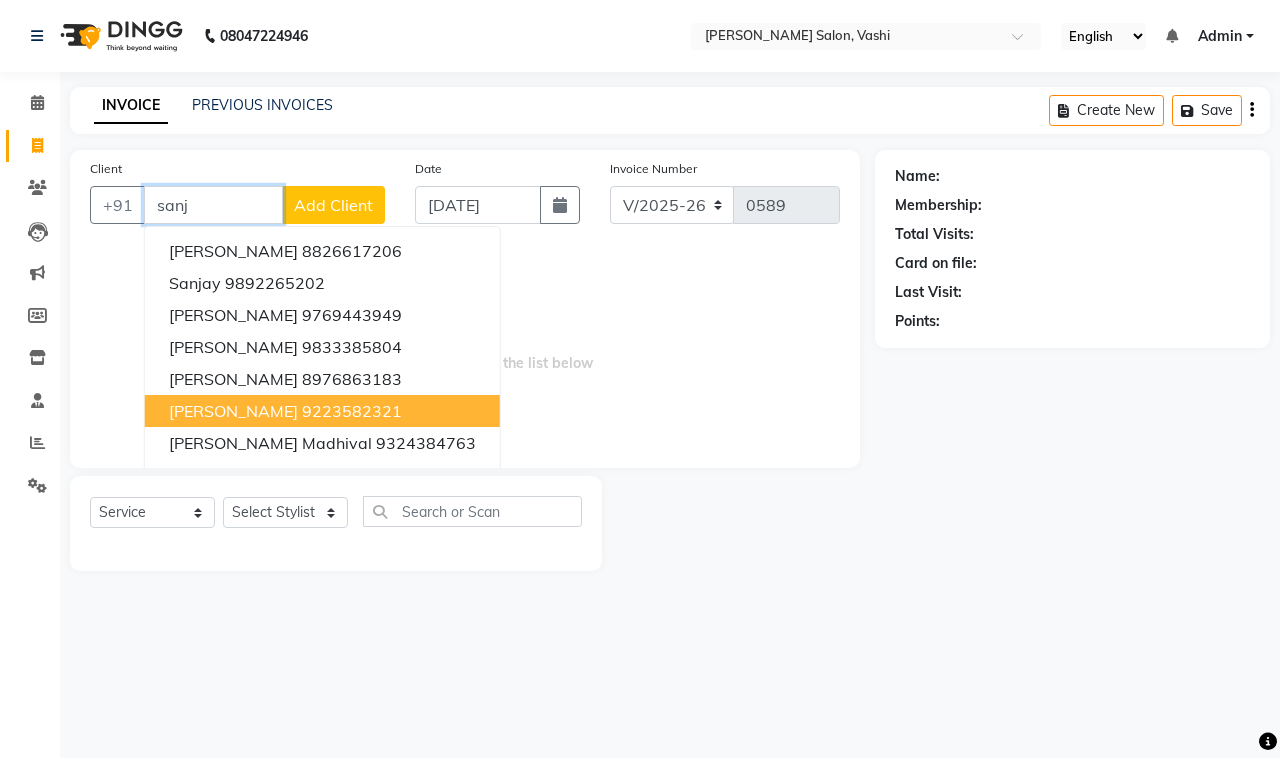click on "9223582321" at bounding box center [352, 411] 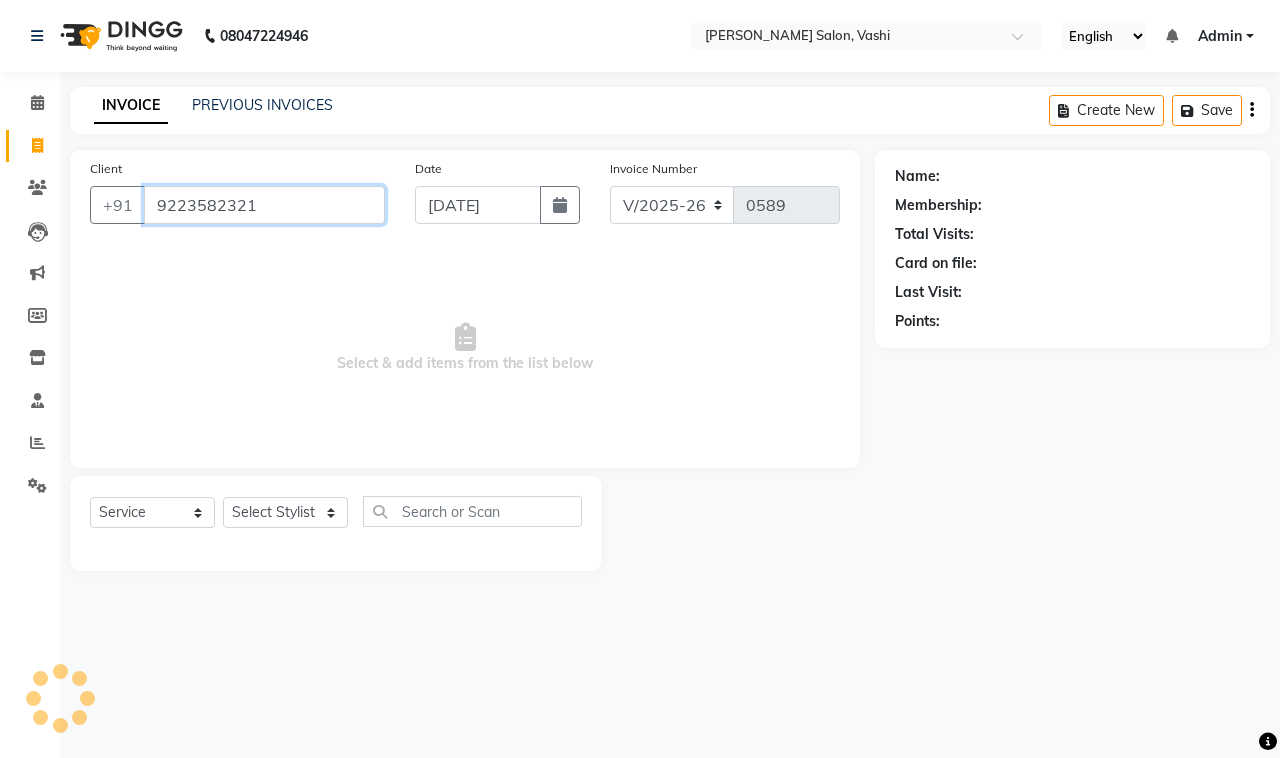 type on "9223582321" 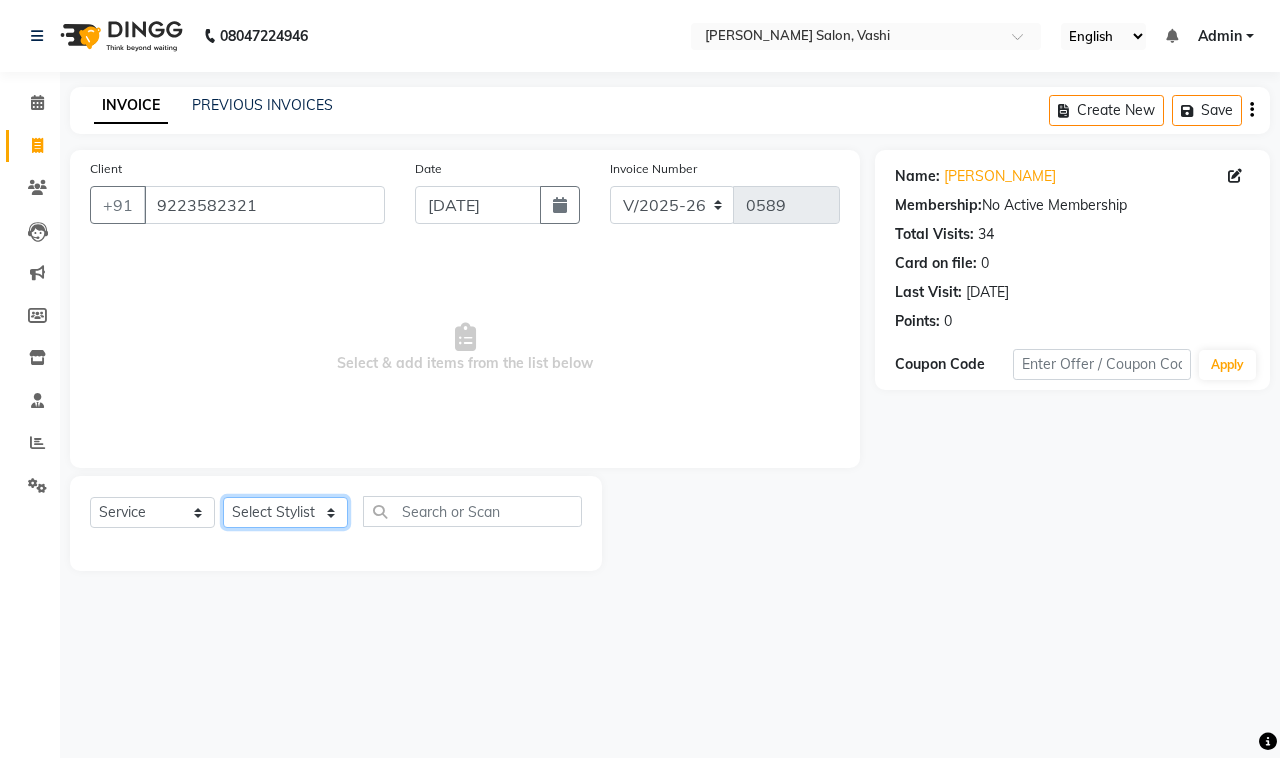 click on "Select Stylist DC Dipika Freelancer [PERSON_NAME] [PERSON_NAME] [PERSON_NAME]" 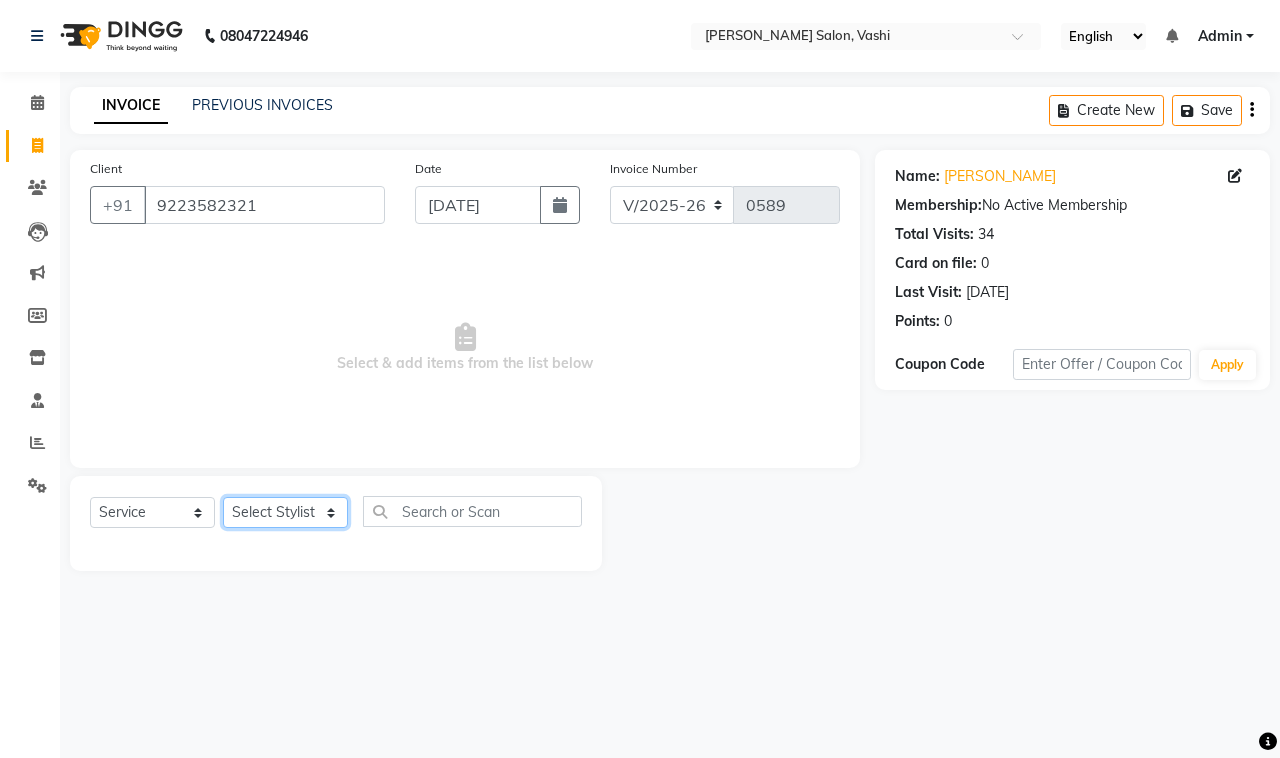 select on "10481" 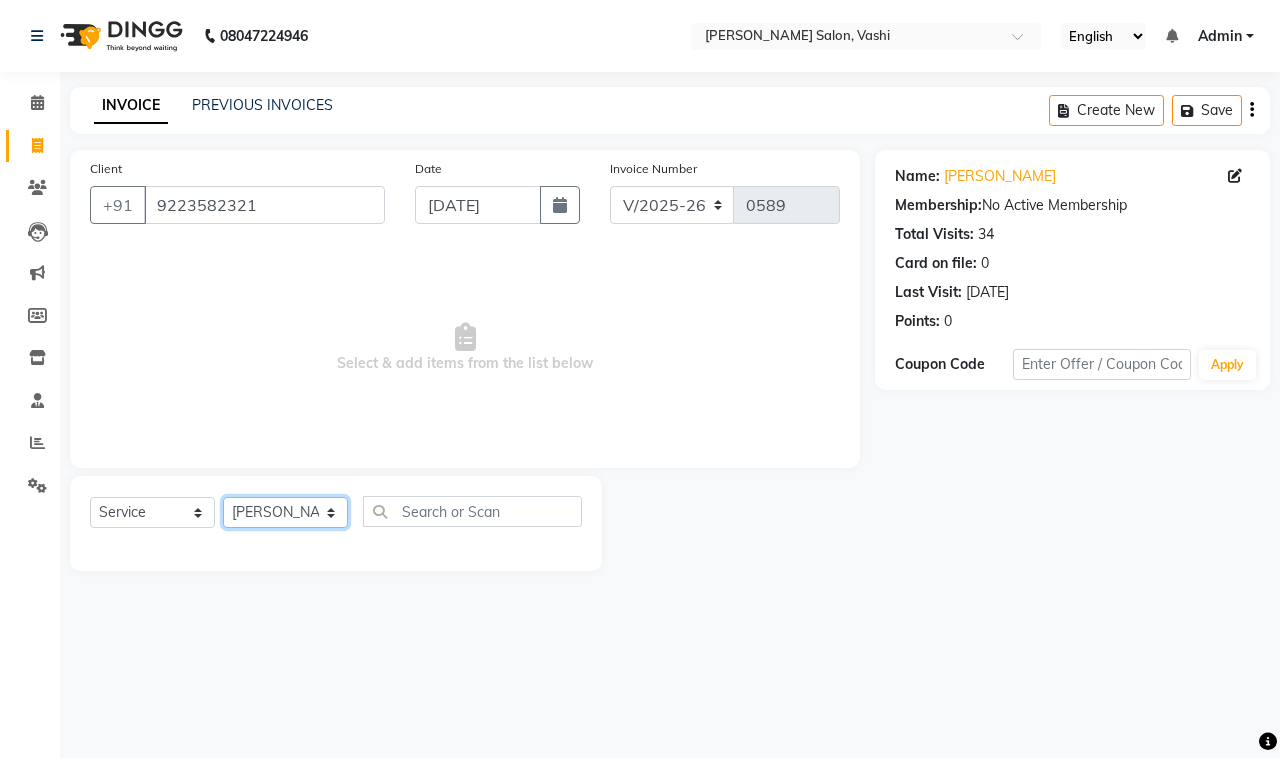 click on "Select Stylist DC Dipika Freelancer [PERSON_NAME] [PERSON_NAME] [PERSON_NAME]" 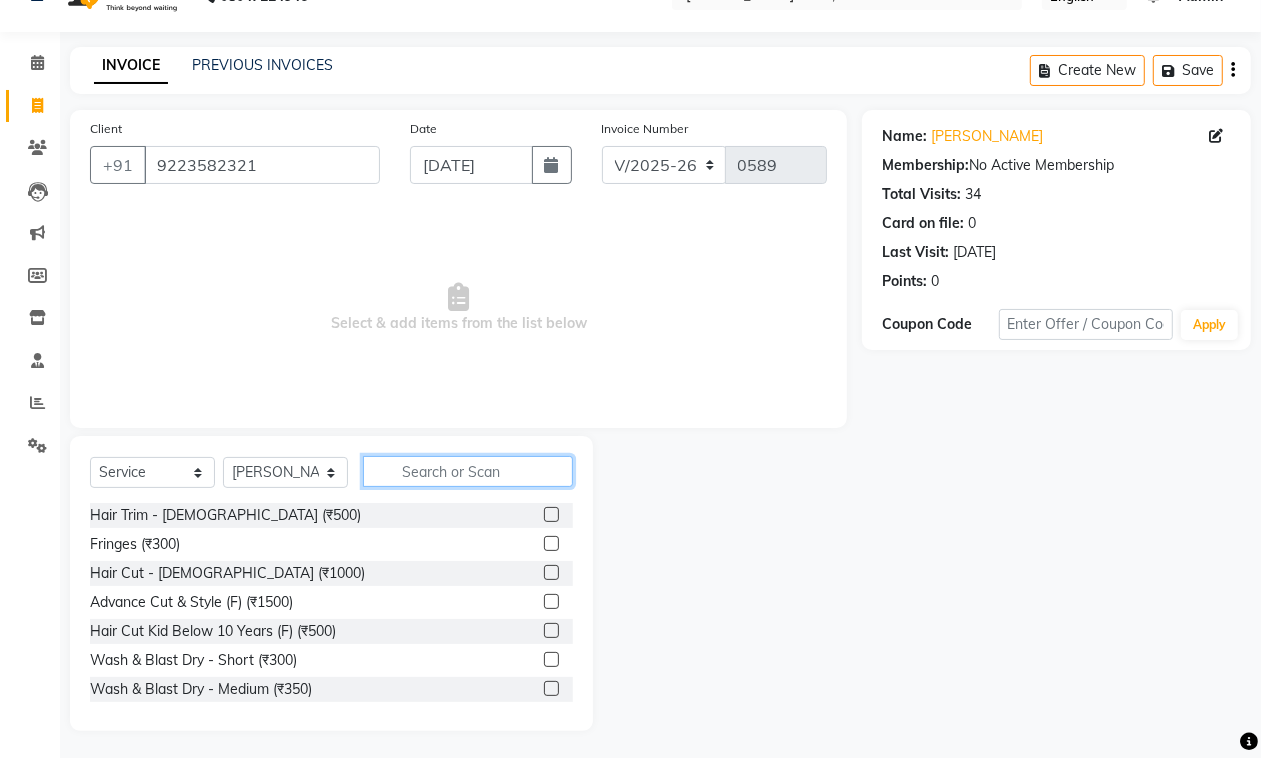 click on "Select  Service  Product  Membership  Package Voucher Prepaid Gift Card  Select Stylist DC Dipika Freelancer [PERSON_NAME] [PERSON_NAME] [PERSON_NAME] Hair Trim - [DEMOGRAPHIC_DATA] (₹500)  Fringes (₹300)  Hair Cut  - [DEMOGRAPHIC_DATA] (₹1000)  Advance Cut & Style (F) (₹1500)  Hair Cut Kid Below 10 Years (F) (₹500)  Wash & Blast Dry - Short (₹300)  Wash & Blast Dry - Medium (₹350)  Wash & Blast Dry - Long (₹400)  Blow Dry - Short (₹550)  Blow Dry - Medium (₹650)  Blow Dry - Long (₹750)  Wash & Blow Dry - Short (₹700)  Wash & Blow Dry - Medium (₹800)  Wash & Blow Dry - Long (₹900)  Ironing - Short (₹650)  Ironing - Medium (₹750)  Ironing - Long (₹850)  Tongs - Short (₹850)  Tongs - Medium (₹950)  Tongs - Long (₹1000)  Crimping - Short (₹850)  Crimping - Medium (₹950)  Crimping - Long (₹1000)  Wash For Oiled Hair/Sulphate Free (₹150)  Wash For Oiled Hair/Sulphate Extra Length (₹250)  EXTRA AMOUNT FOR ADDITIONAL SERVICE (₹1)  Tinsel (Hair sparkling) (₹120)  Venue Charges (₹0)" 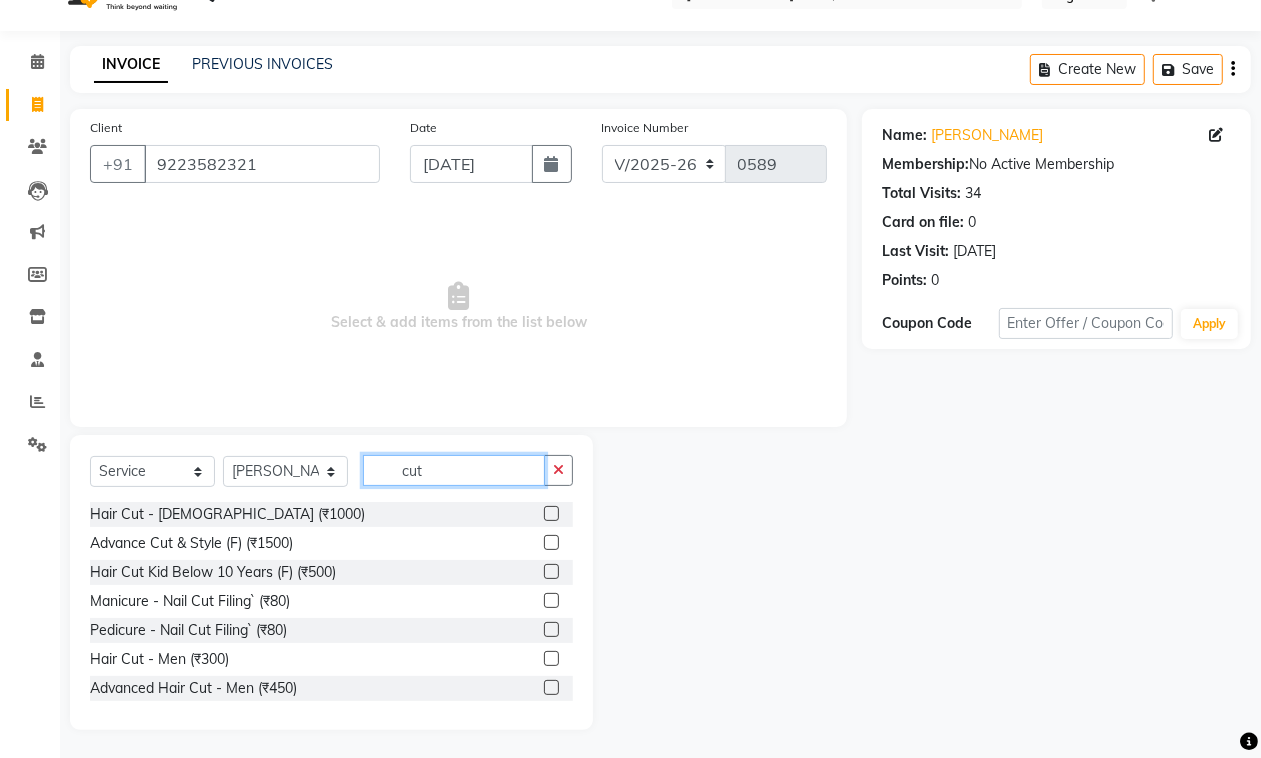 type on "cut" 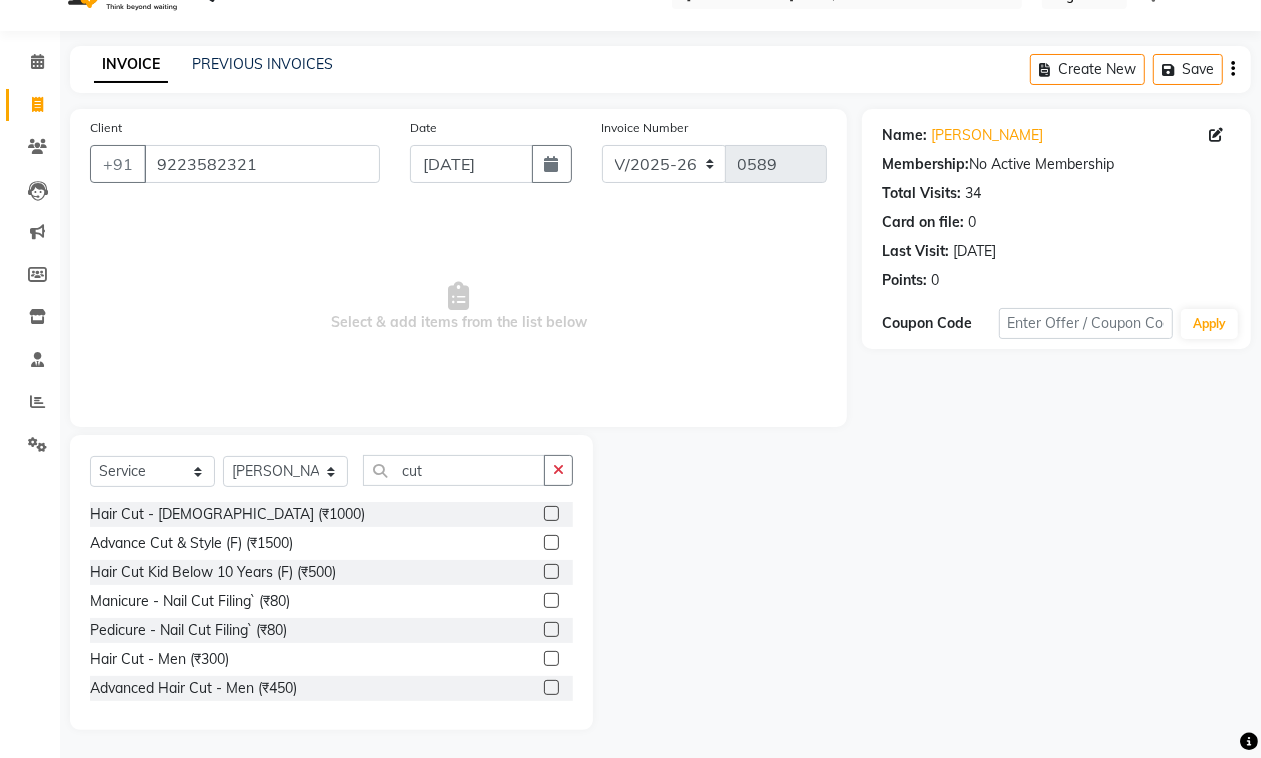 click 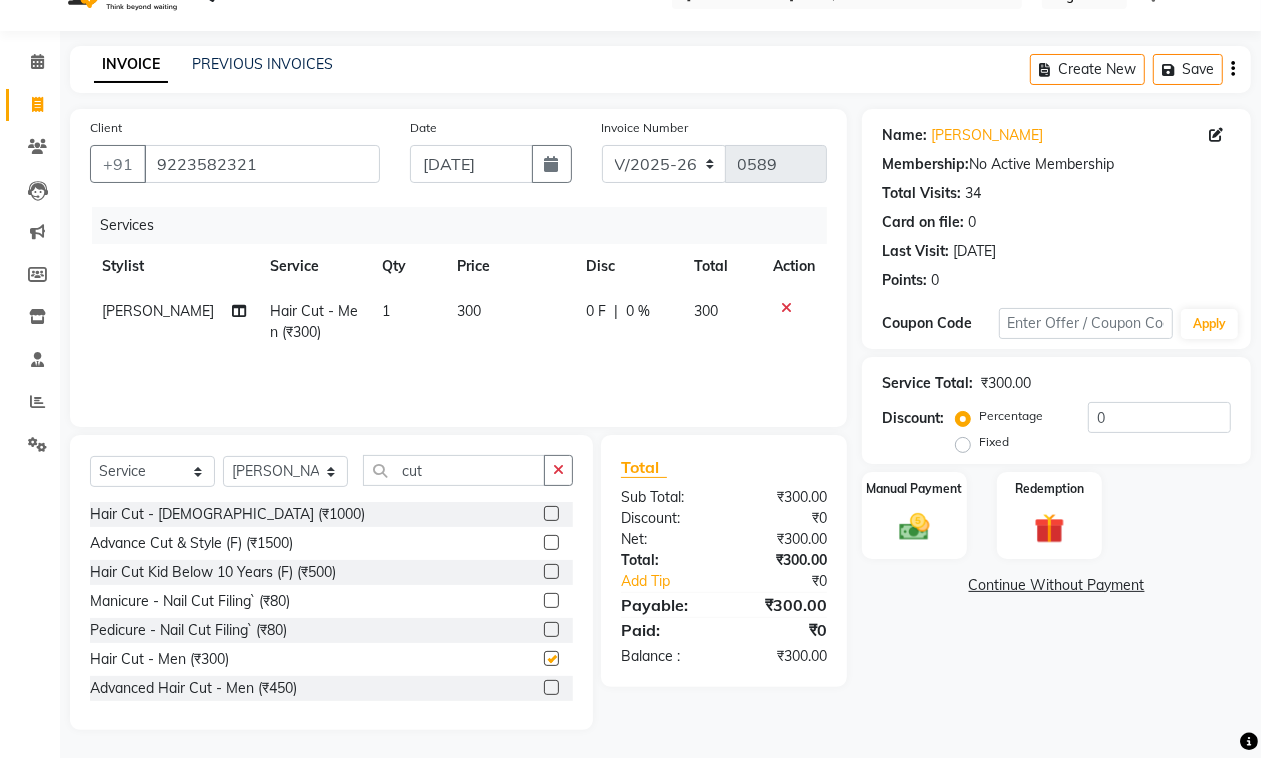 checkbox on "false" 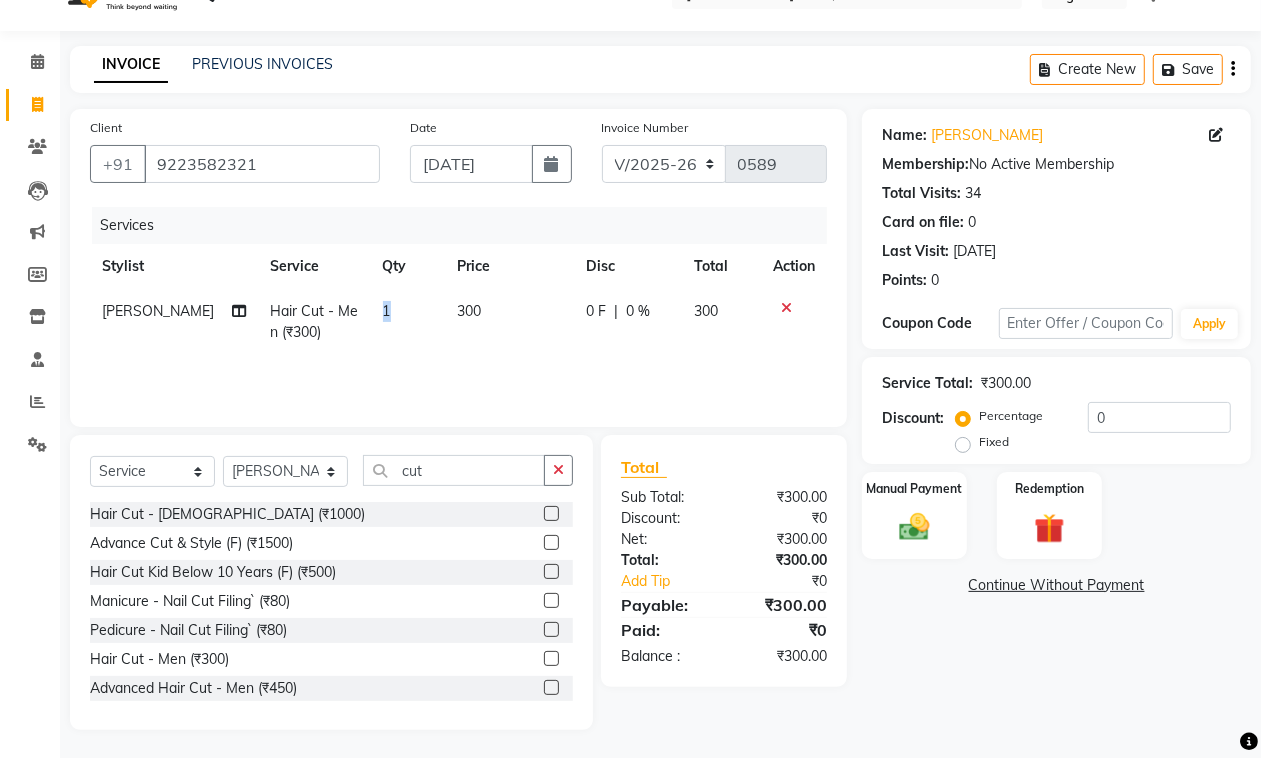 click on "1" 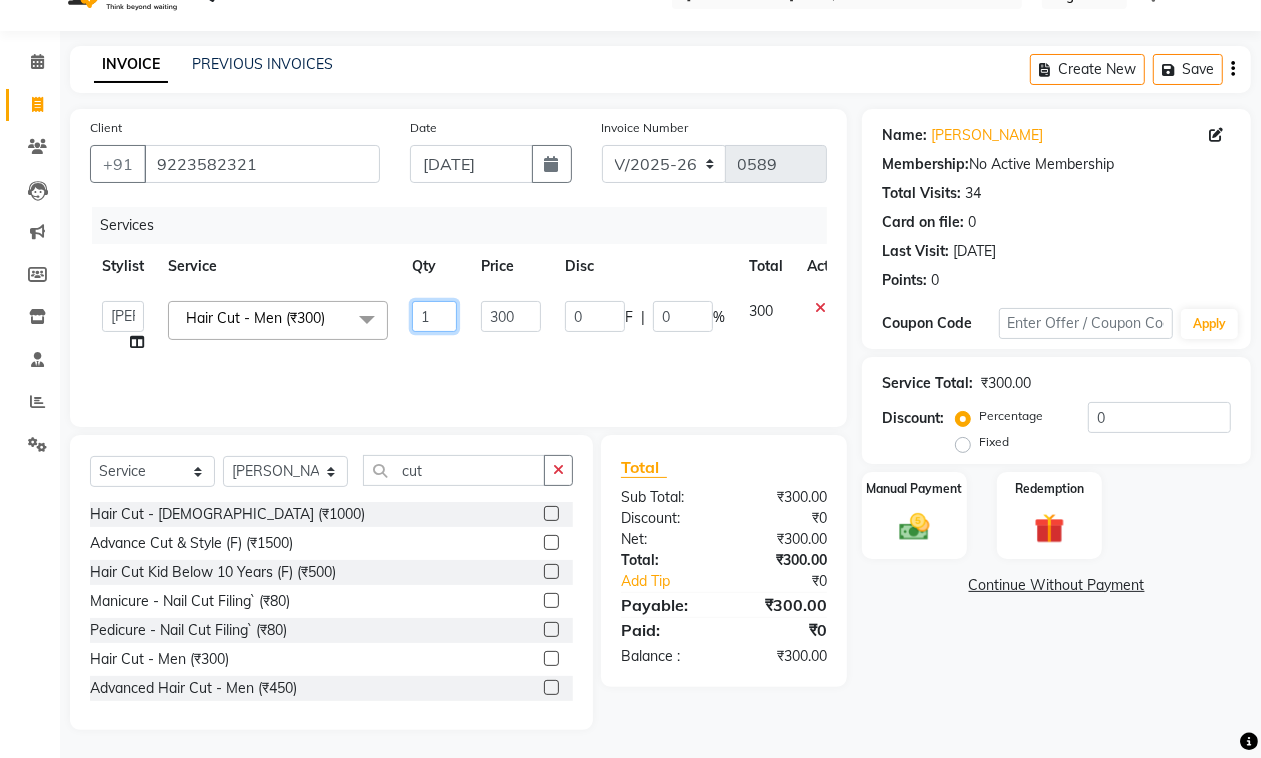 click on "1" 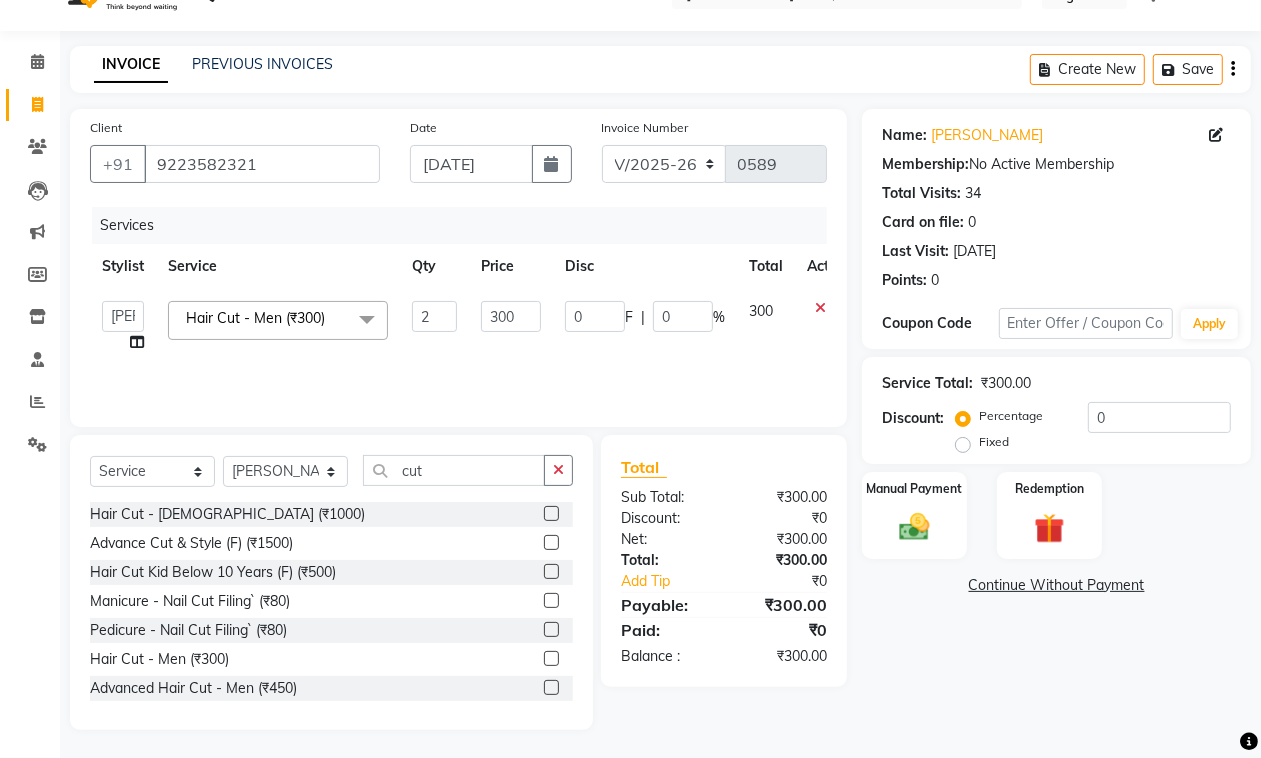 click on "Client [PHONE_NUMBER] Date [DATE] Invoice Number V/2025 V/[PHONE_NUMBER] Services Stylist Service Qty Price Disc Total Action  DC   Dipika   Freelancer   [PERSON_NAME] [PERSON_NAME]   [PERSON_NAME]  Hair Cut - Men (₹300)  x Hair Trim - [DEMOGRAPHIC_DATA] (₹500) Fringes (₹300) Hair Cut  - [DEMOGRAPHIC_DATA] (₹1000) Advance Cut & Style (F) (₹1500) Hair Cut Kid Below 10 Years (F) (₹500) Wash & Blast Dry - Short (₹300) Wash & Blast Dry - Medium (₹350) Wash & Blast Dry - Long (₹400) Blow Dry - Short (₹550) Blow Dry - Medium (₹650) Blow Dry - Long (₹750) Wash & Blow Dry - Short (₹700) Wash & Blow Dry - Medium (₹800) Wash & Blow Dry - Long (₹900) Ironing - Short (₹650) Ironing - Medium (₹750) Ironing - Long (₹850) Tongs - Short (₹850) Tongs - Medium (₹950) Tongs - Long (₹1000) Crimping - Short (₹850) Crimping - Medium (₹950) Crimping - Long (₹1000) Wash For Oiled Hair/Sulphate Free (₹150) Wash For Oiled Hair/Sulphate Extra Length (₹250) EXTRA AMOUNT FOR ADDITIONAL SERVICE (₹1) 2 0" 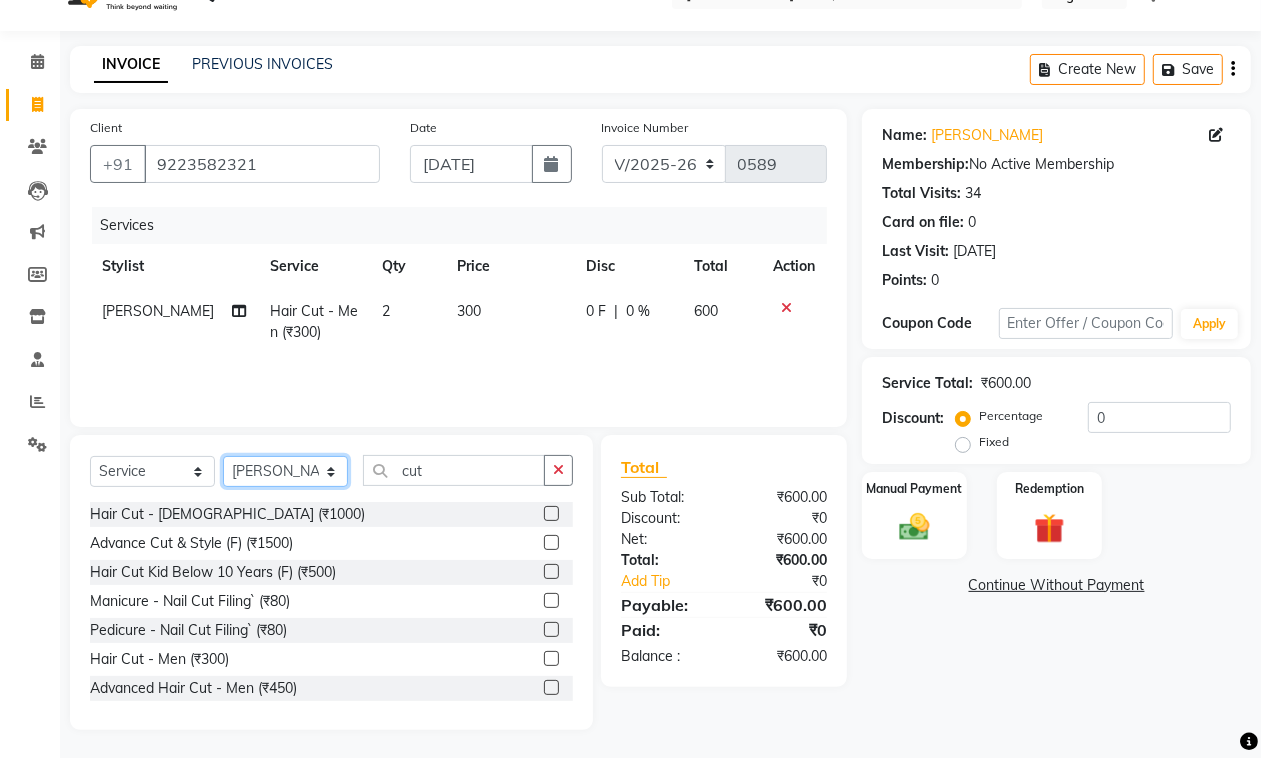 click on "Select Stylist DC Dipika Freelancer [PERSON_NAME] [PERSON_NAME] [PERSON_NAME]" 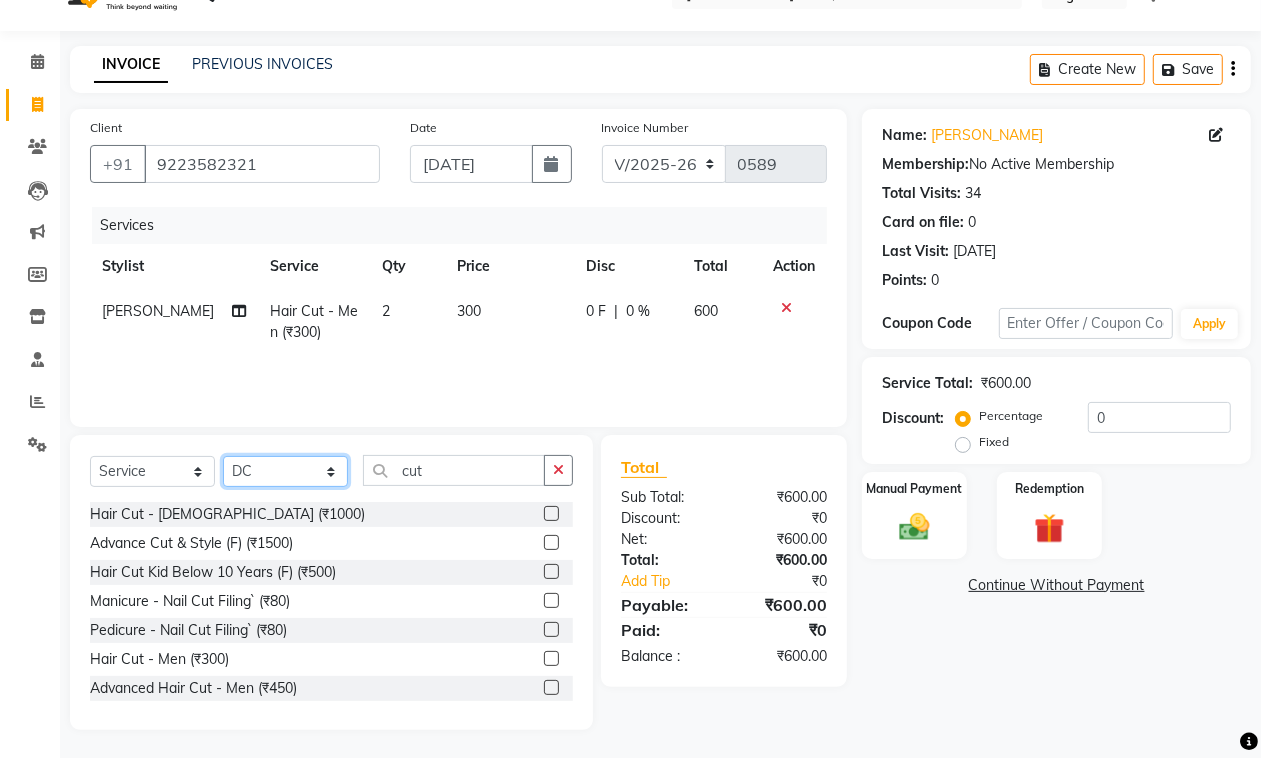 click on "Select Stylist DC Dipika Freelancer [PERSON_NAME] [PERSON_NAME] [PERSON_NAME]" 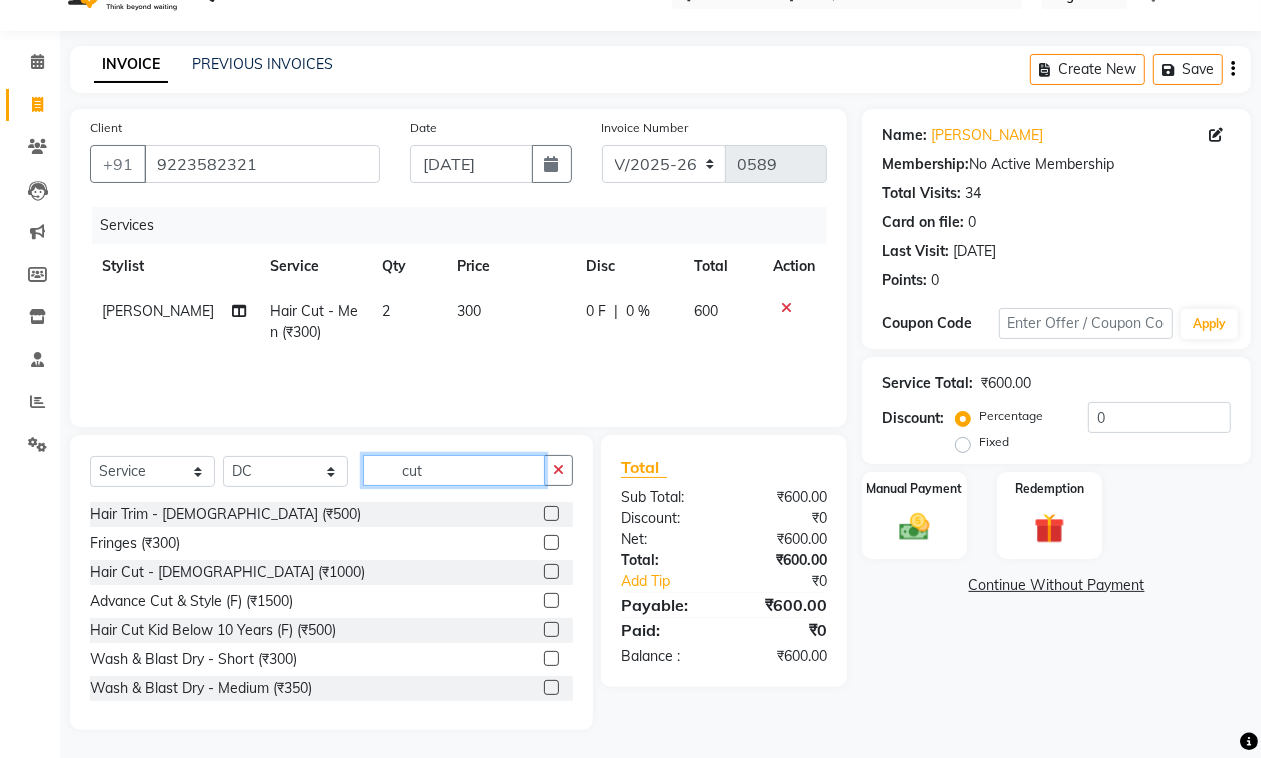 click on "cut" 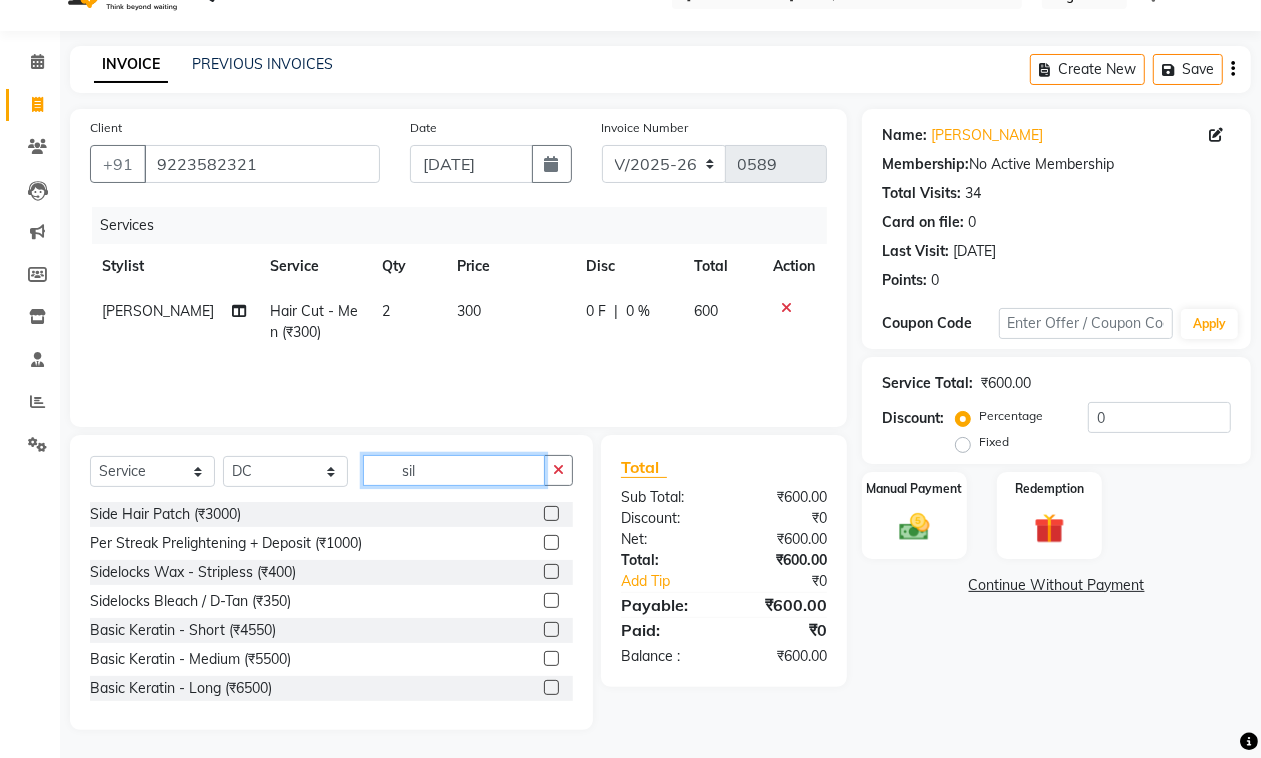 scroll, scrollTop: 0, scrollLeft: 0, axis: both 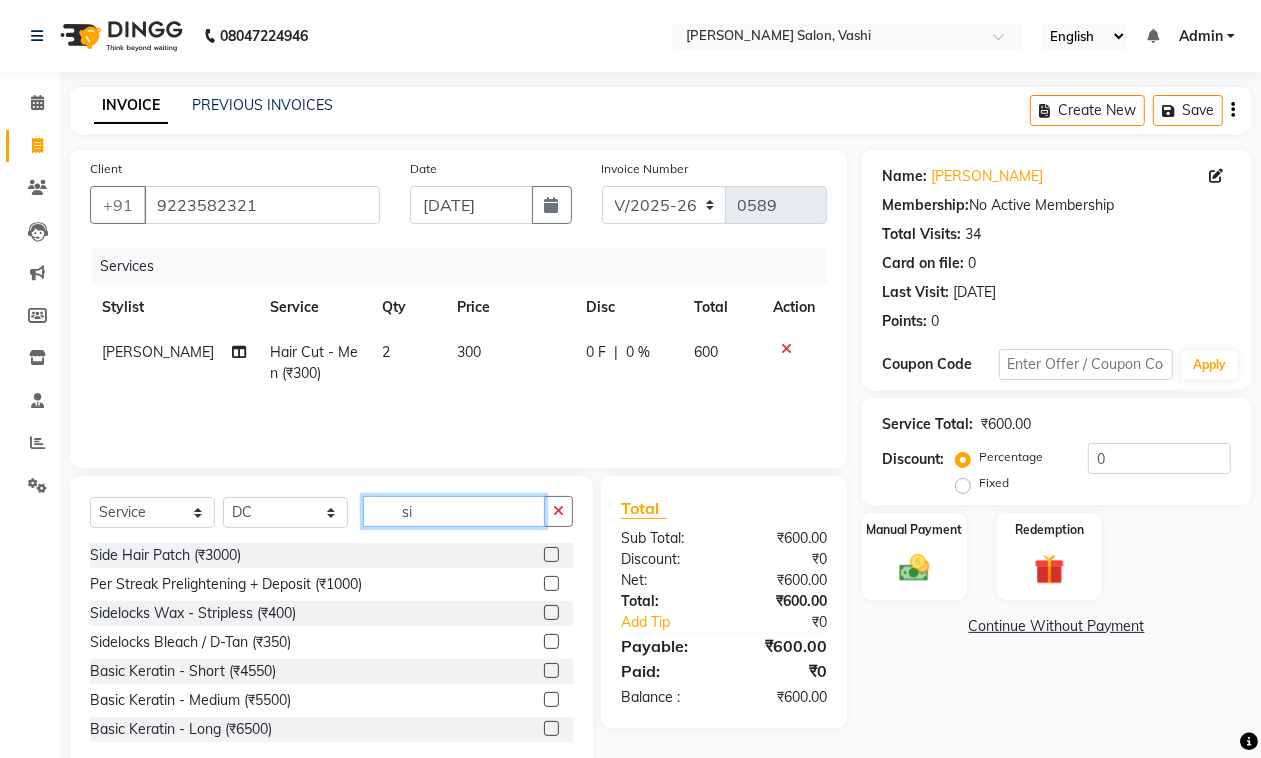 type on "s" 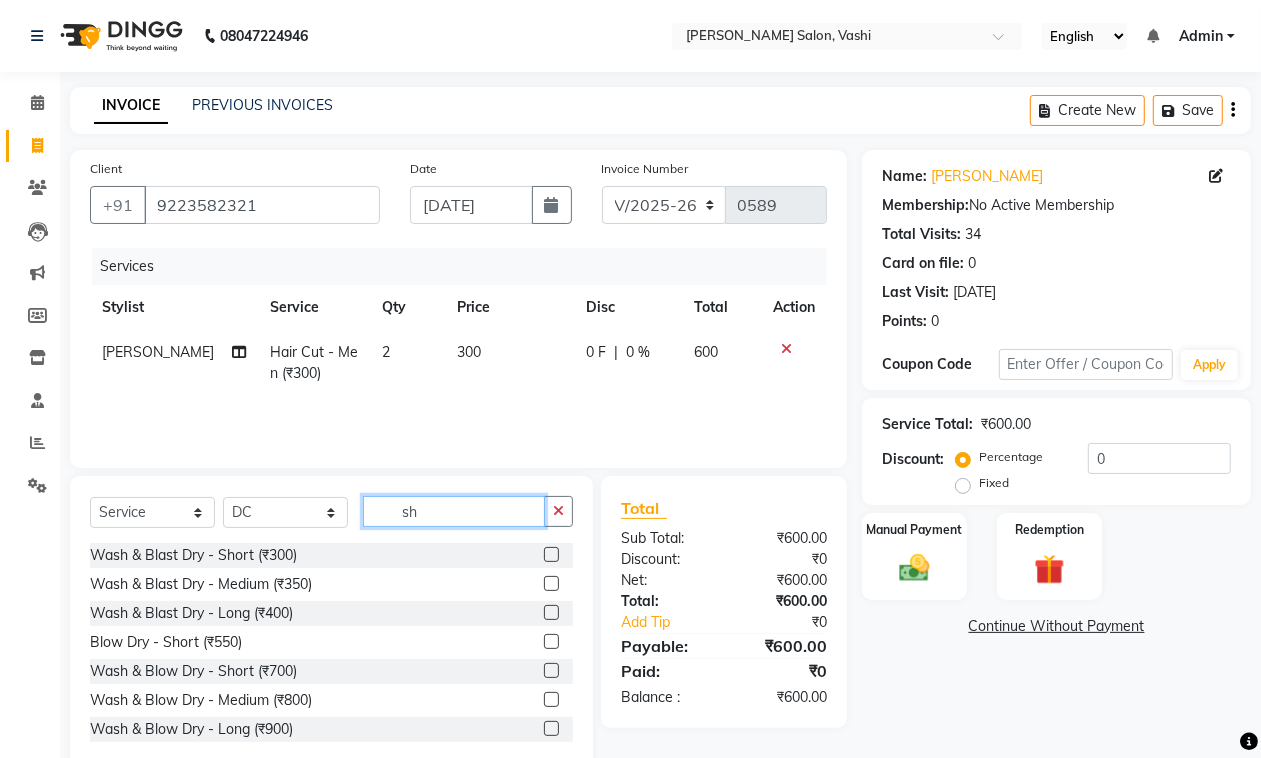 type on "s" 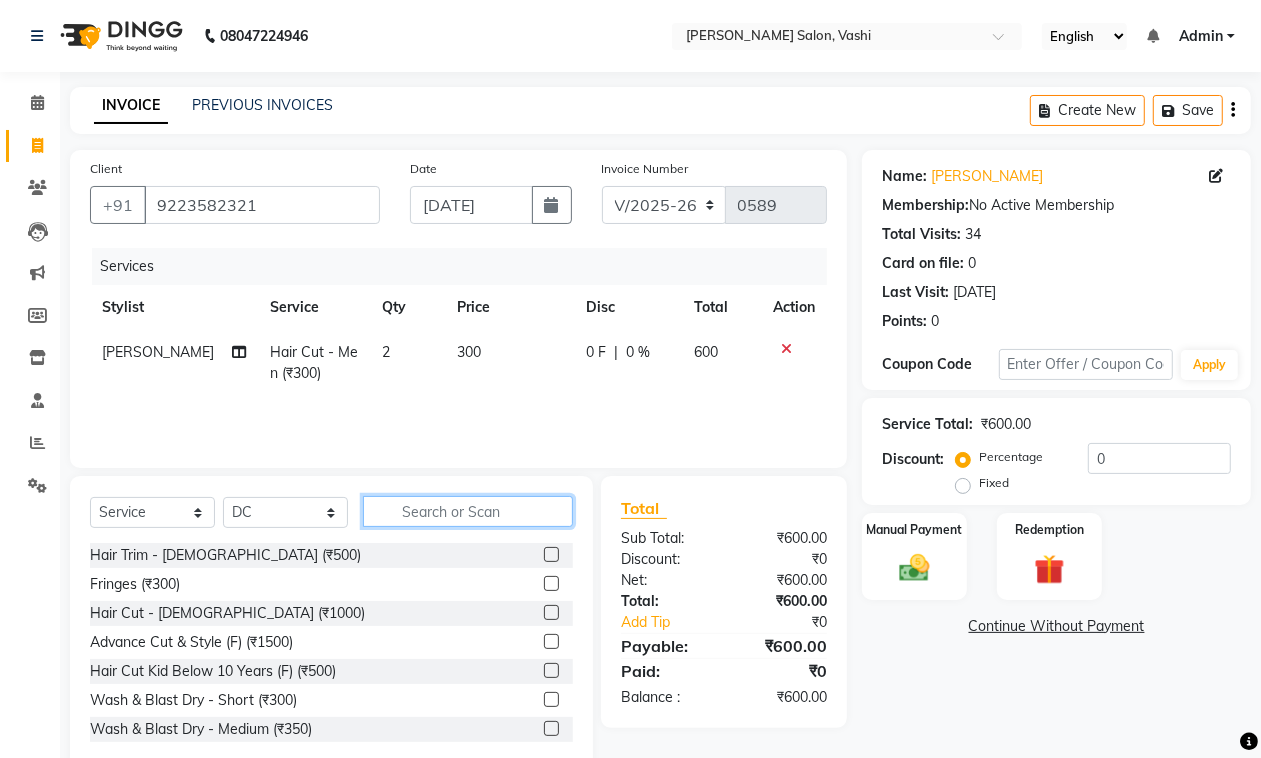 type 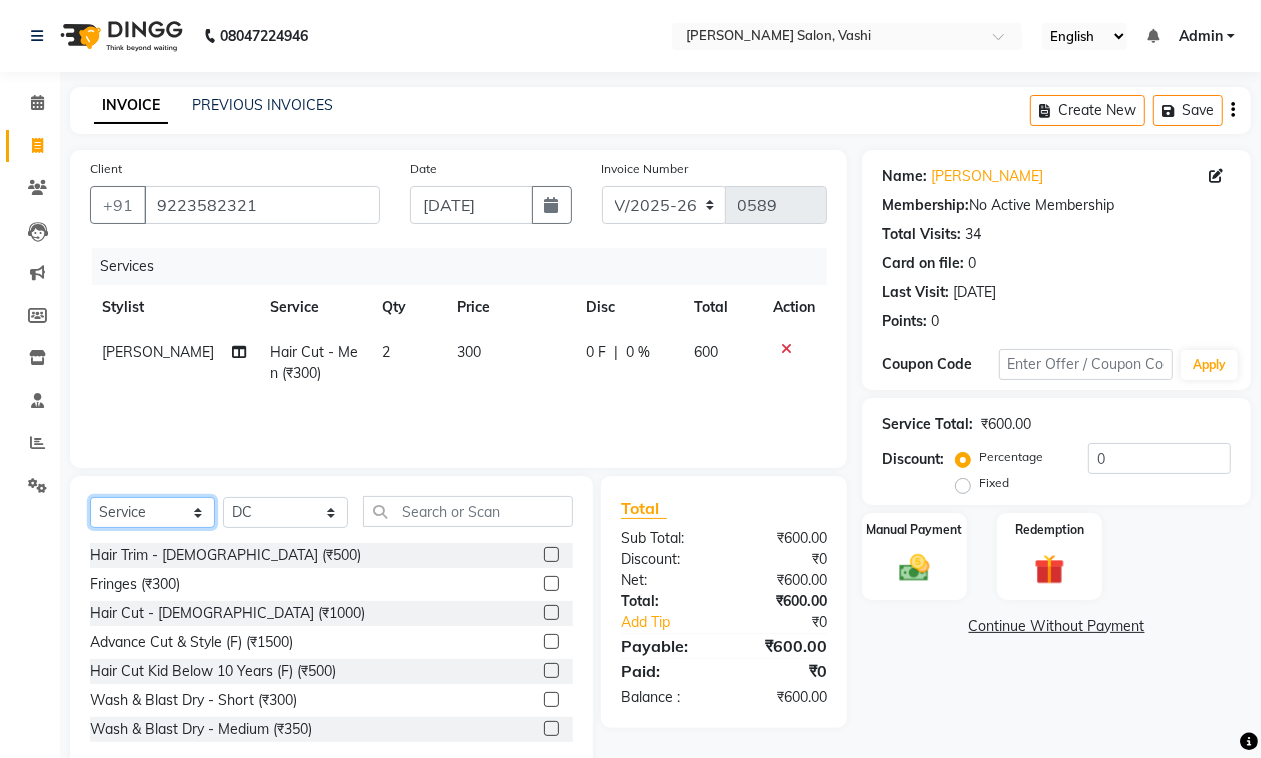 click on "Select  Service  Product  Membership  Package Voucher Prepaid Gift Card" 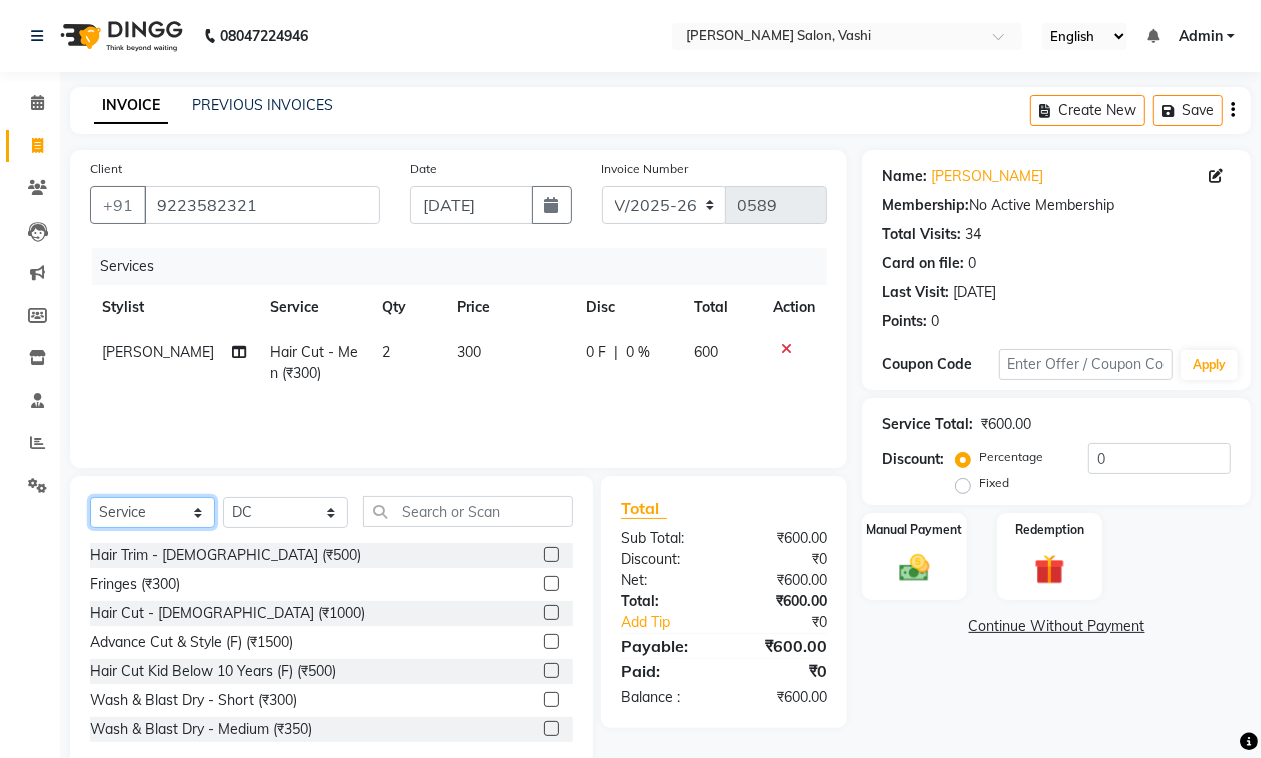 select on "product" 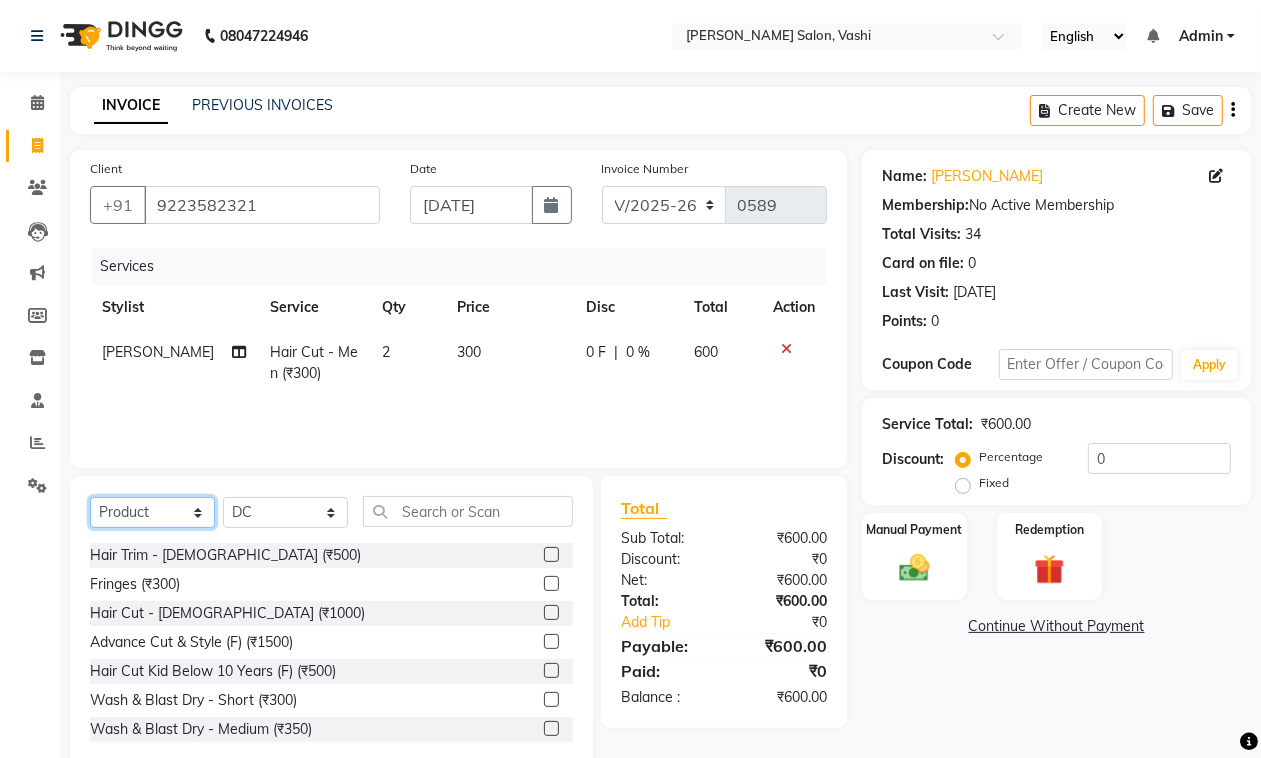 click on "Select  Service  Product  Membership  Package Voucher Prepaid Gift Card" 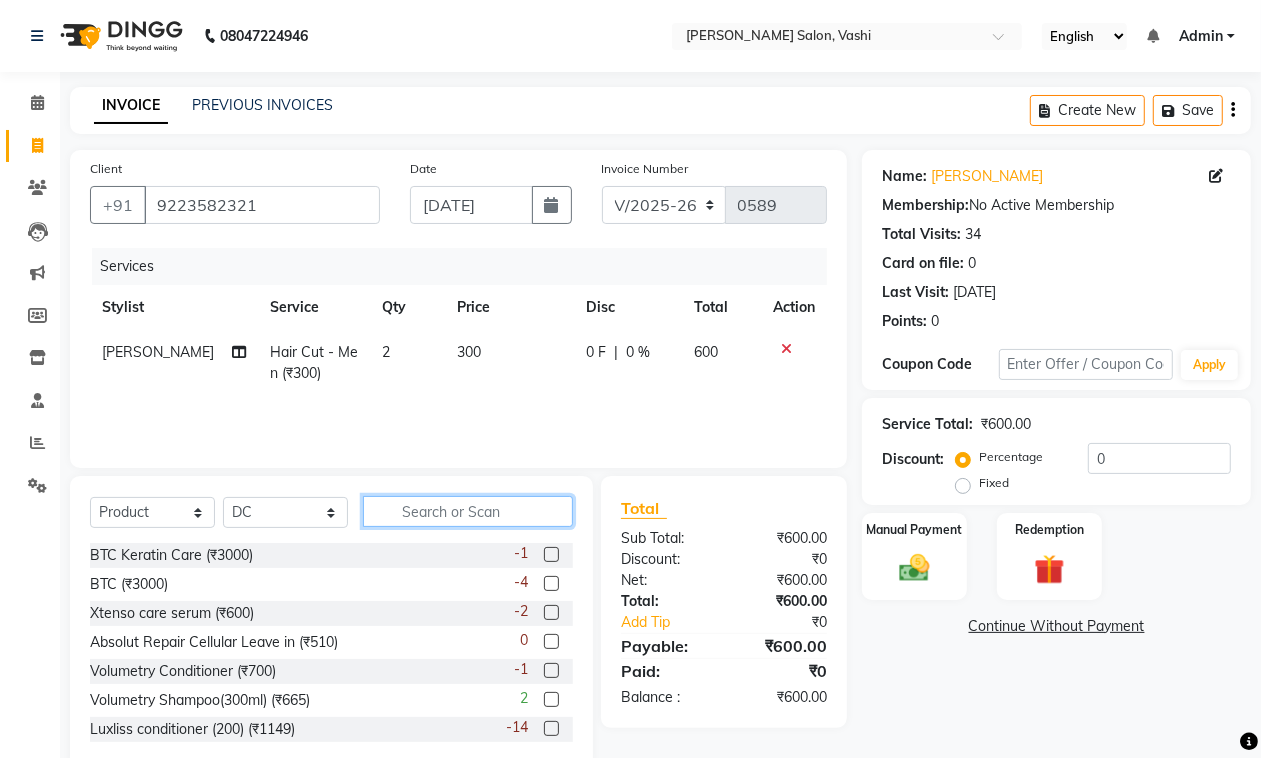 click 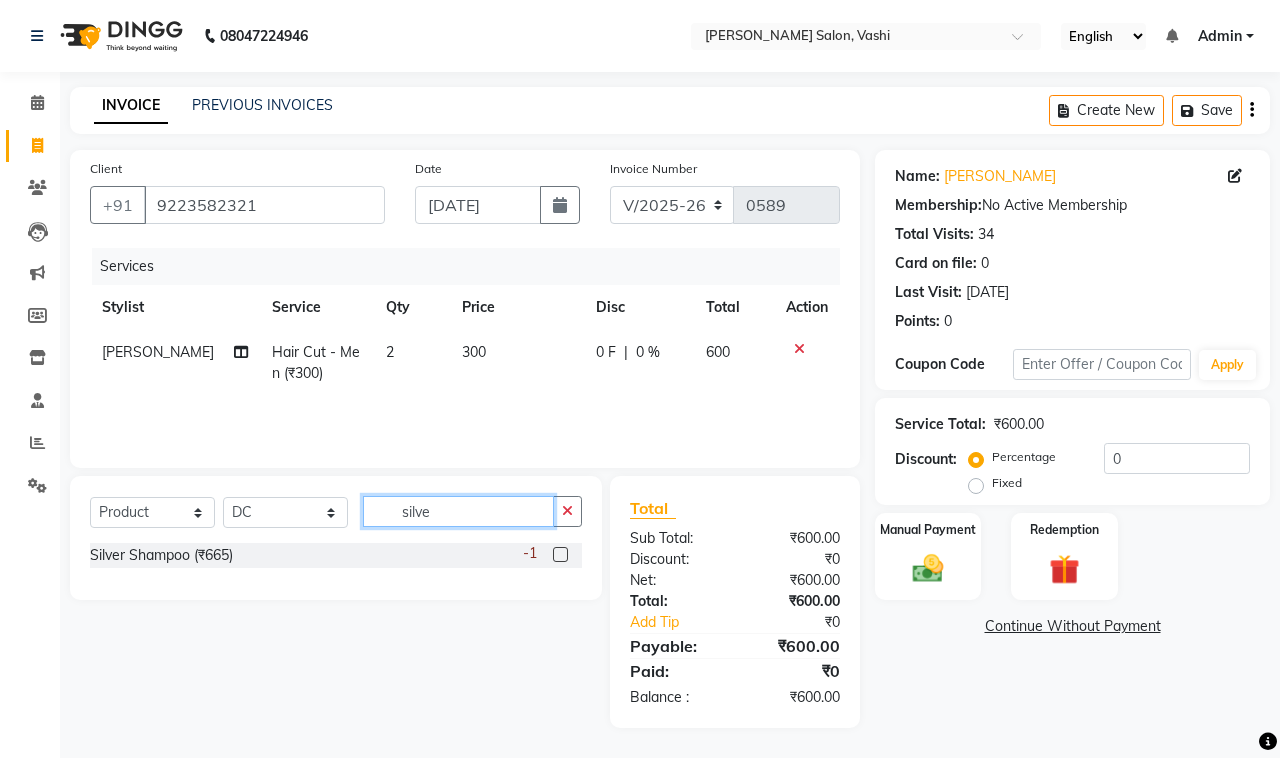 type on "silve" 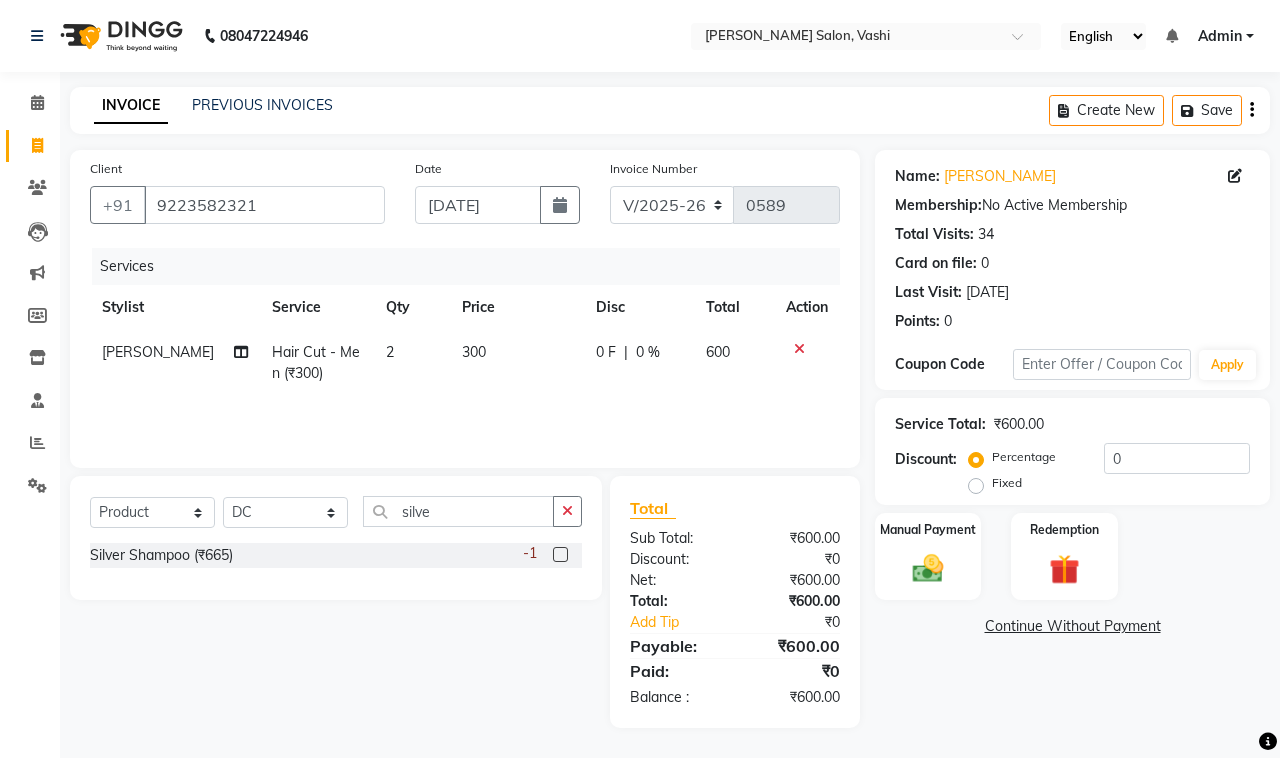 click 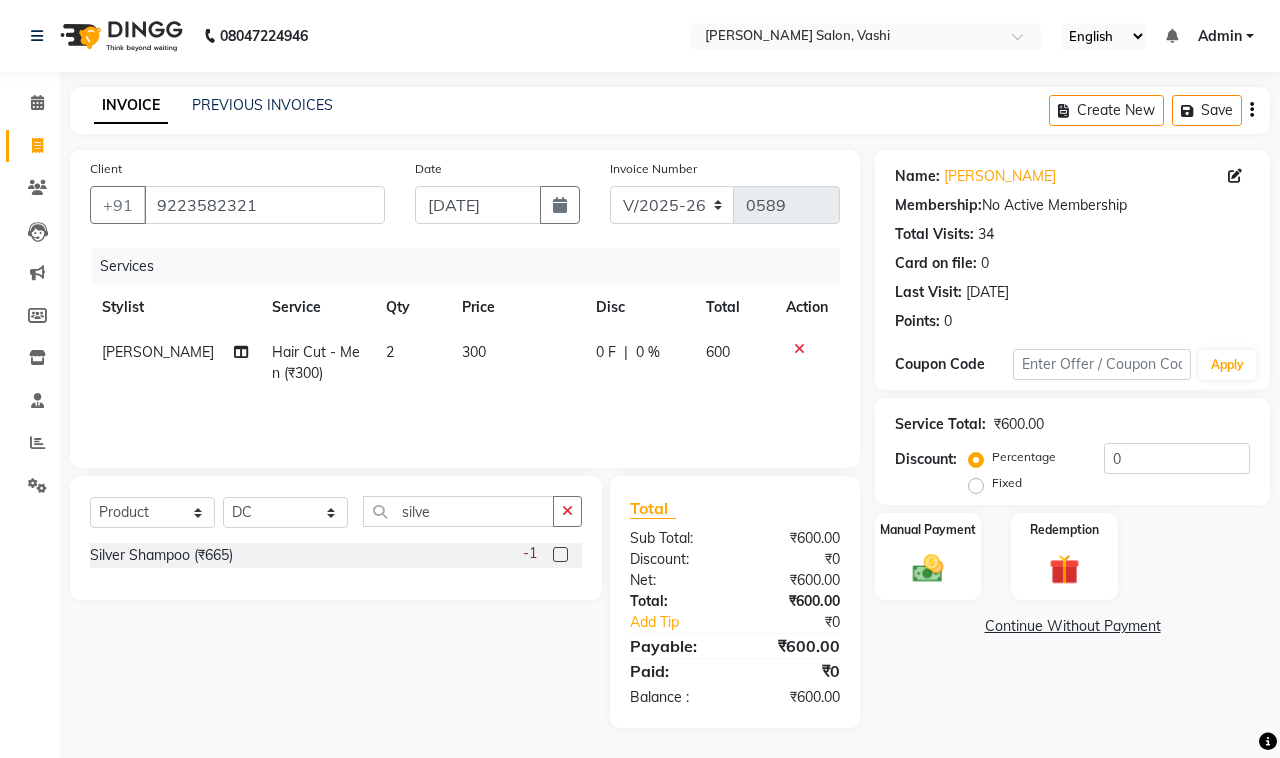 click at bounding box center [559, 555] 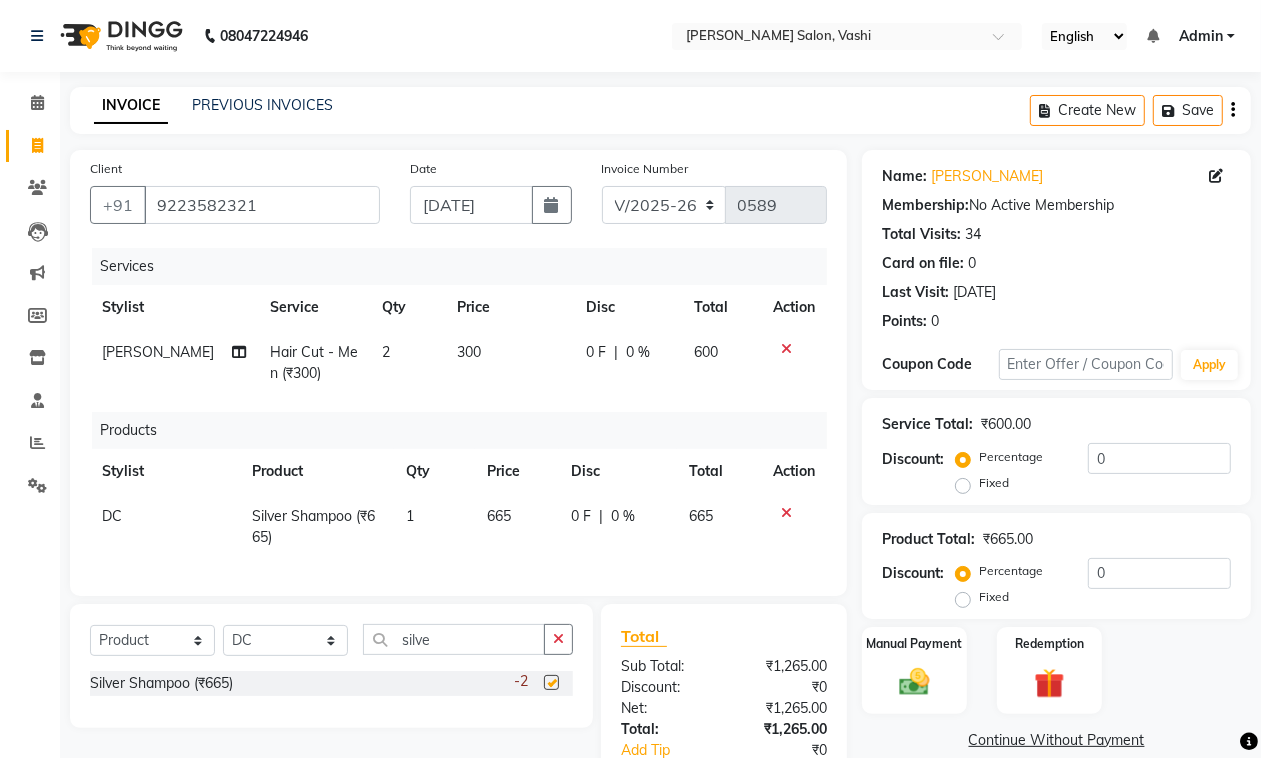 checkbox on "false" 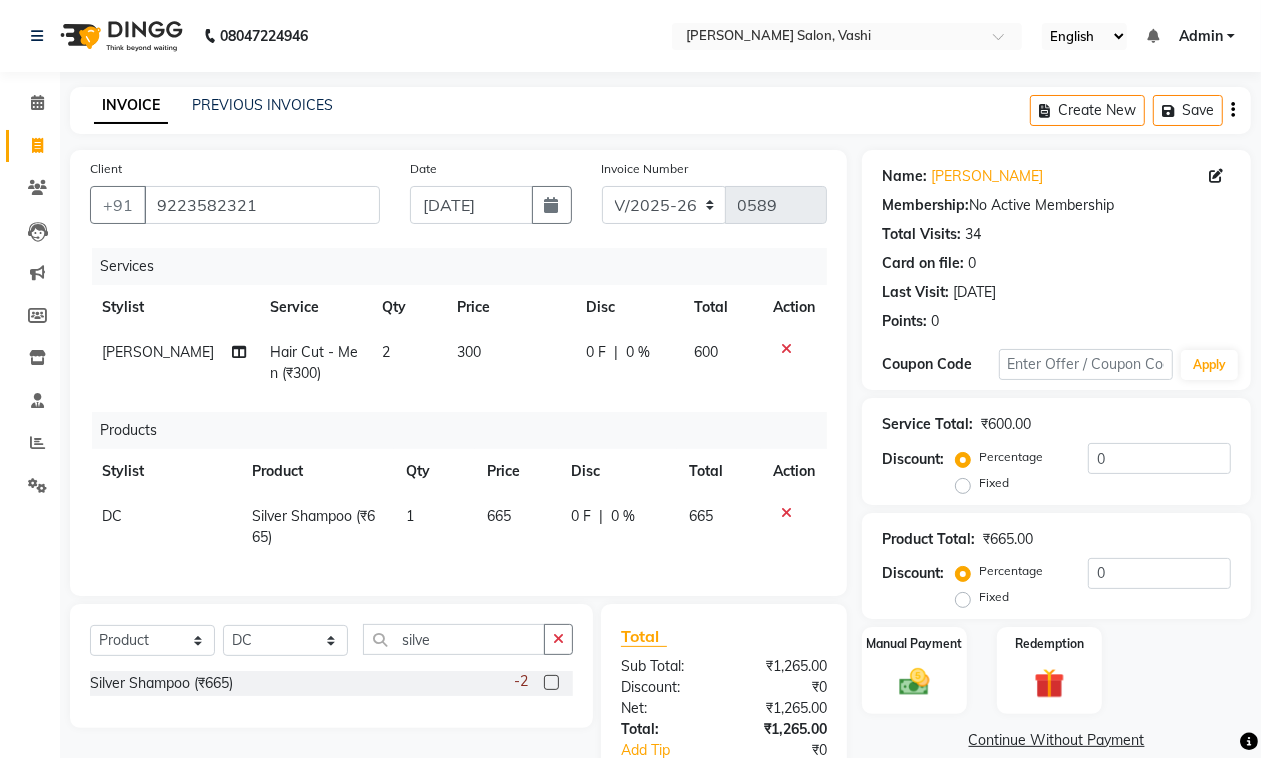click on "665" 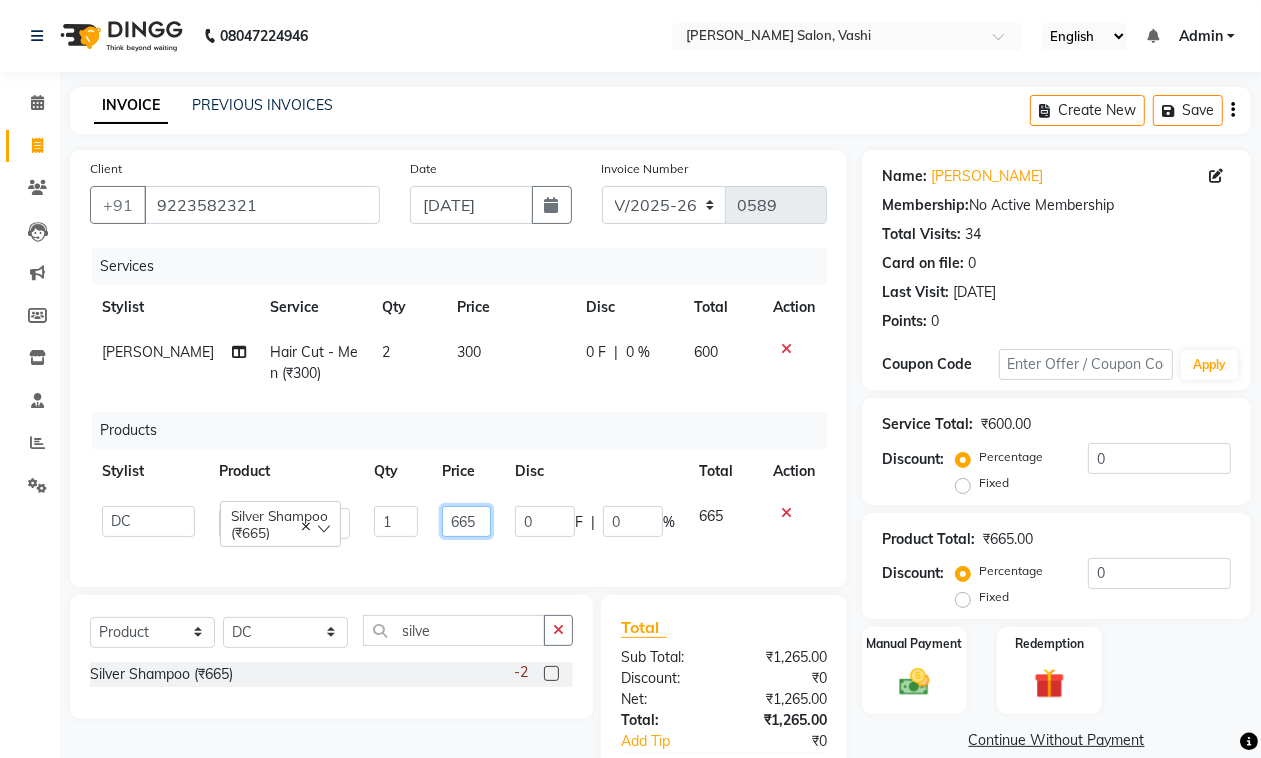 drag, startPoint x: 447, startPoint y: 521, endPoint x: 487, endPoint y: 521, distance: 40 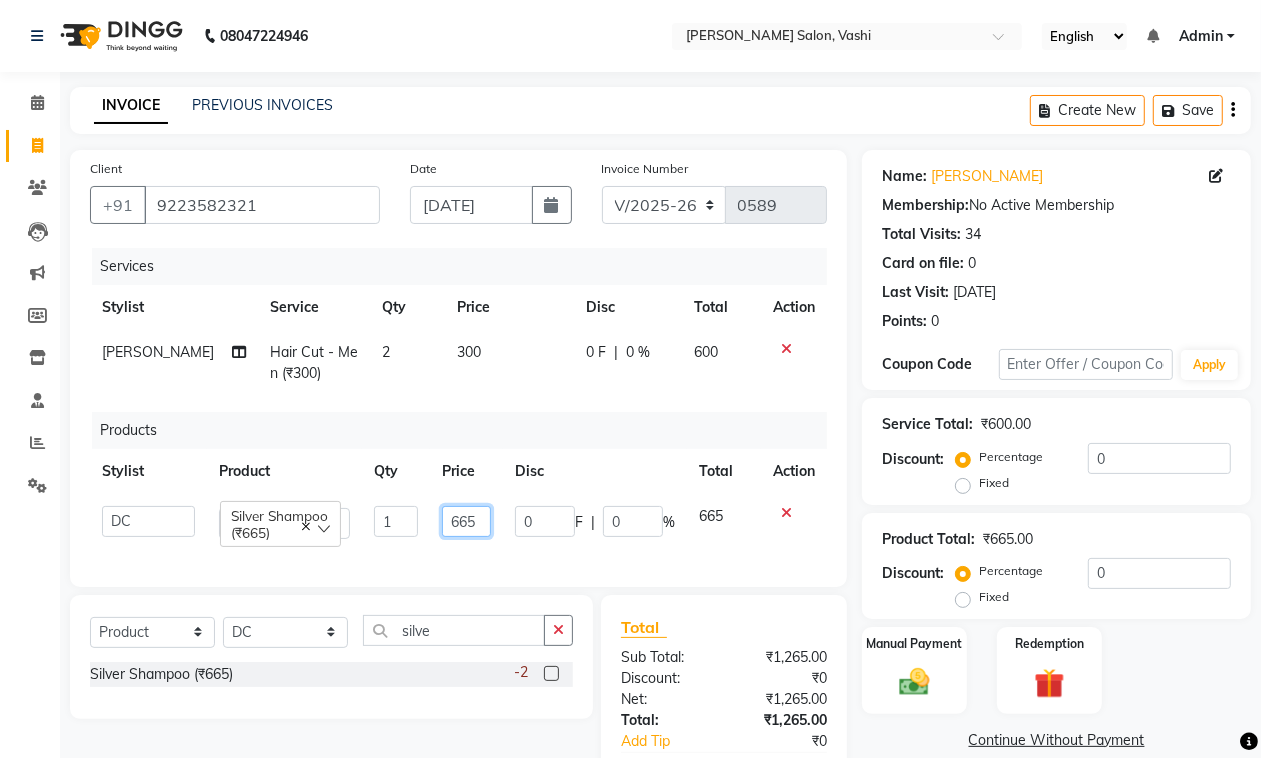 click on "665" 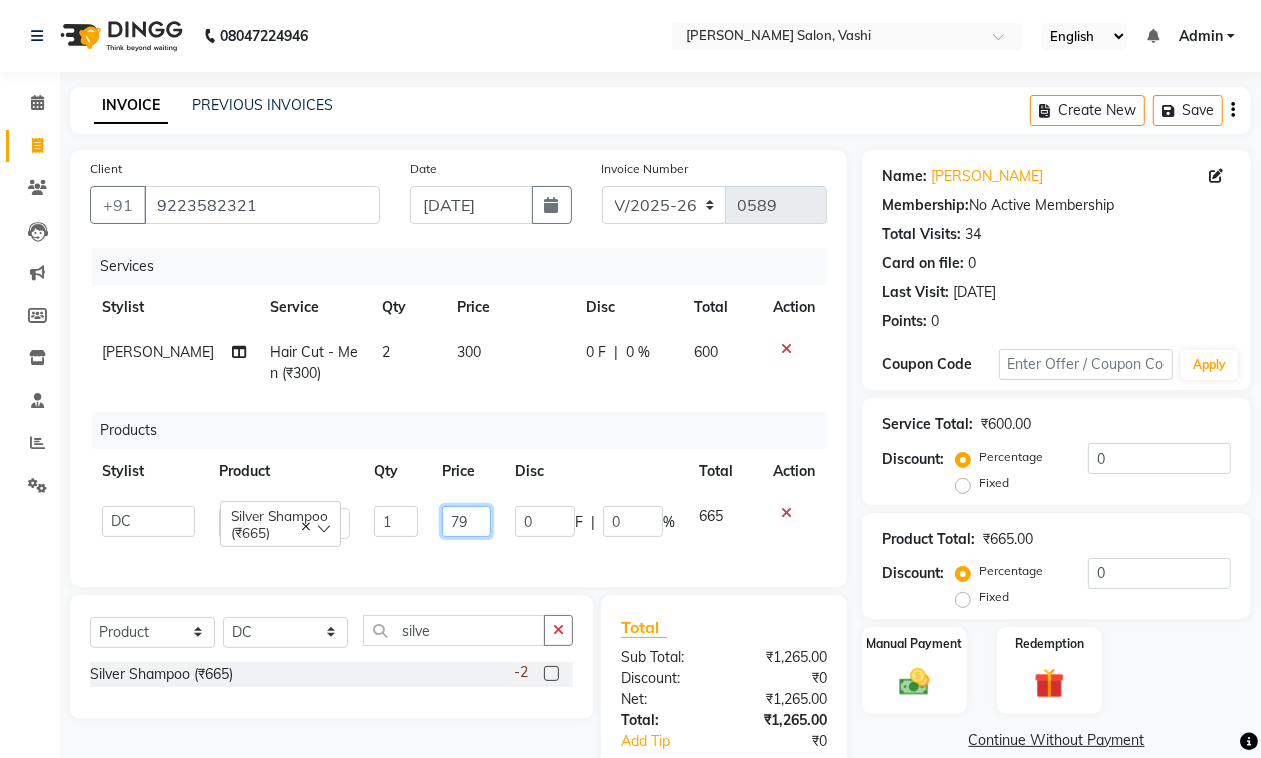 type on "795" 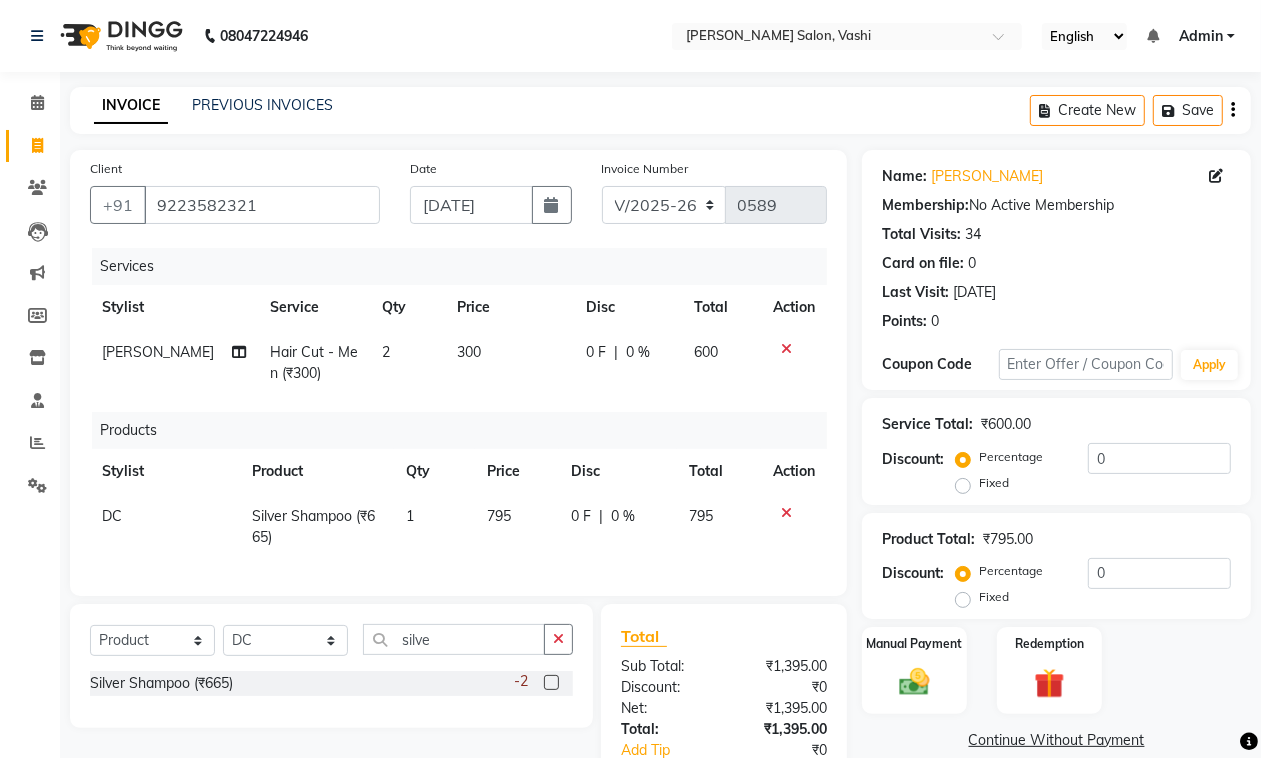 click on "Client [PHONE_NUMBER] Date [DATE] Invoice Number V/2025 V/[PHONE_NUMBER] Services Stylist Service Qty Price Disc Total Action [PERSON_NAME] Hair Cut - Men (₹300) 2 300 0 F | 0 % 600 Products Stylist Product Qty Price Disc Total Action DC Silver Shampoo (₹665) 1 795 0 F | 0 % 795 Select  Service  Product  Membership  Package Voucher Prepaid Gift Card  Select Stylist DC Dipika Freelancer [PERSON_NAME] [PERSON_NAME] [PERSON_NAME] silve Silver Shampoo (₹665)  -2 Total Sub Total: ₹1,395.00 Discount: ₹0 Net: ₹1,395.00 Total: ₹1,395.00 Add Tip ₹0 Payable: ₹1,395.00 Paid: ₹0 Balance   : ₹1,395.00" 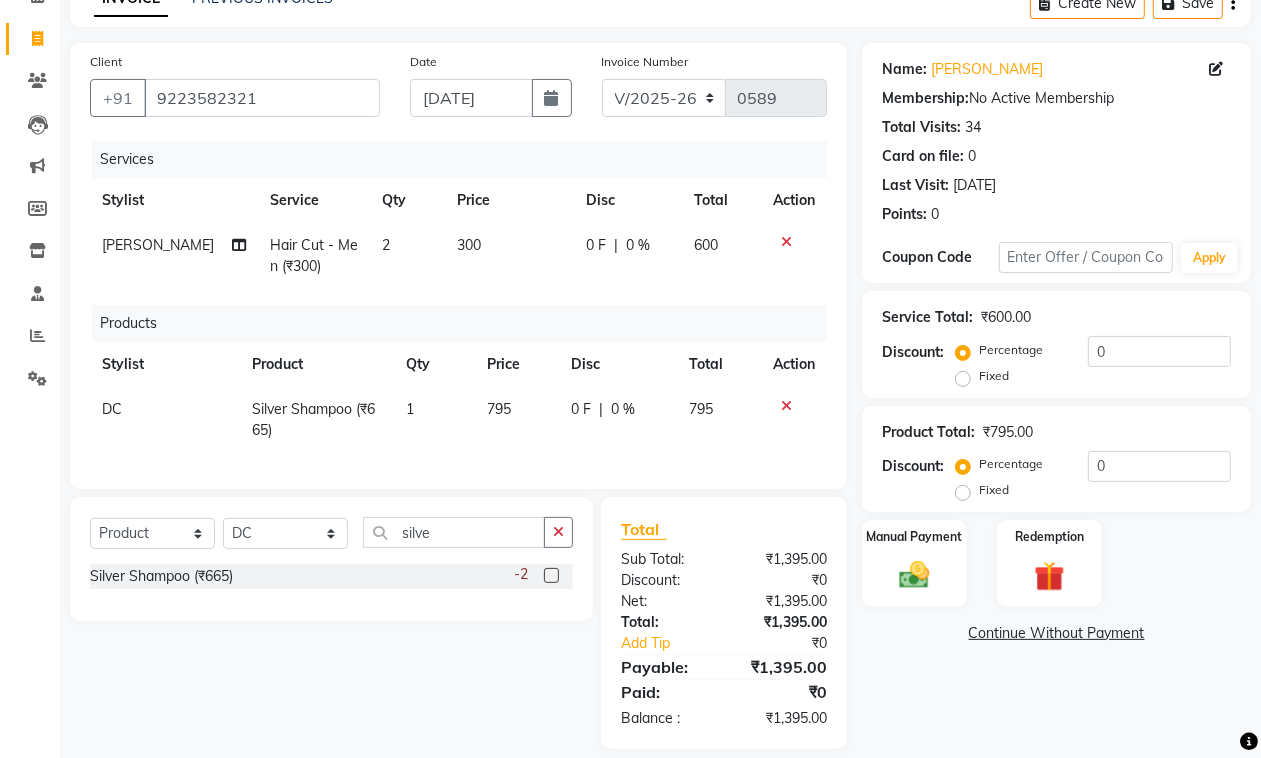 scroll, scrollTop: 146, scrollLeft: 0, axis: vertical 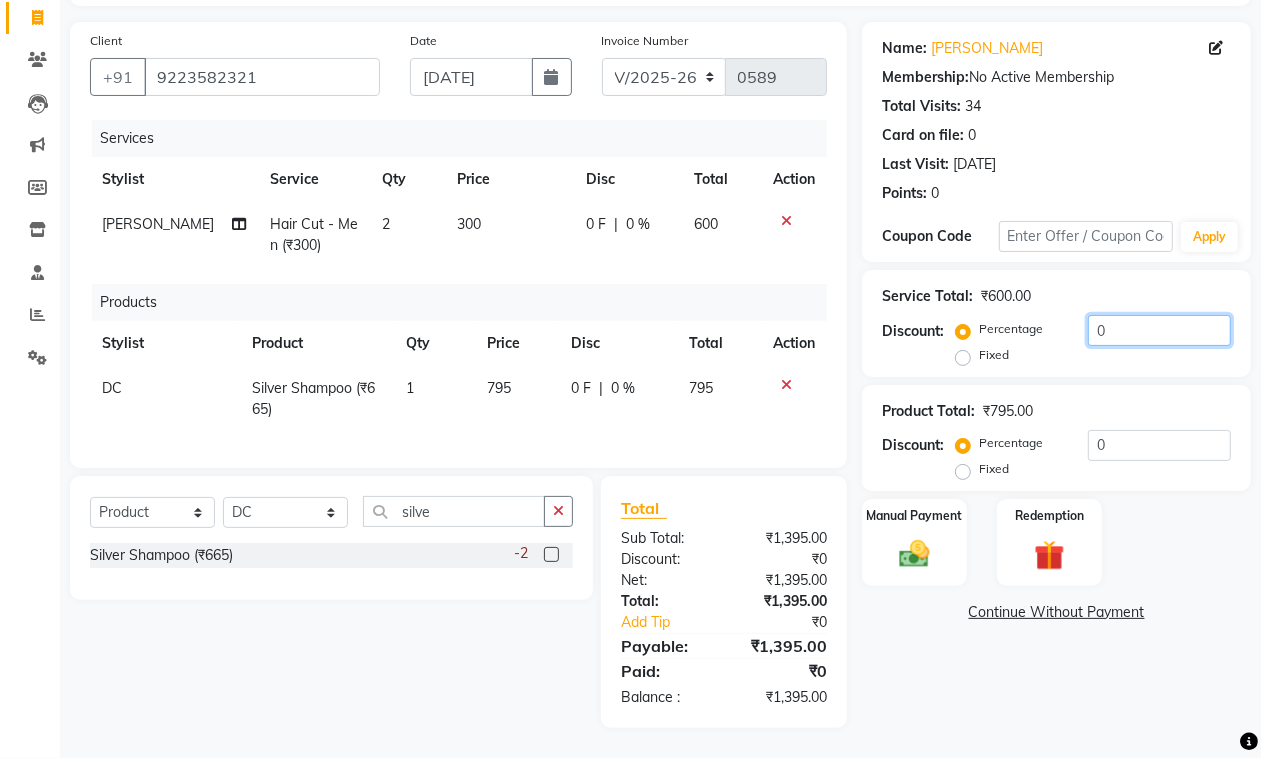drag, startPoint x: 1112, startPoint y: 316, endPoint x: 1055, endPoint y: 315, distance: 57.00877 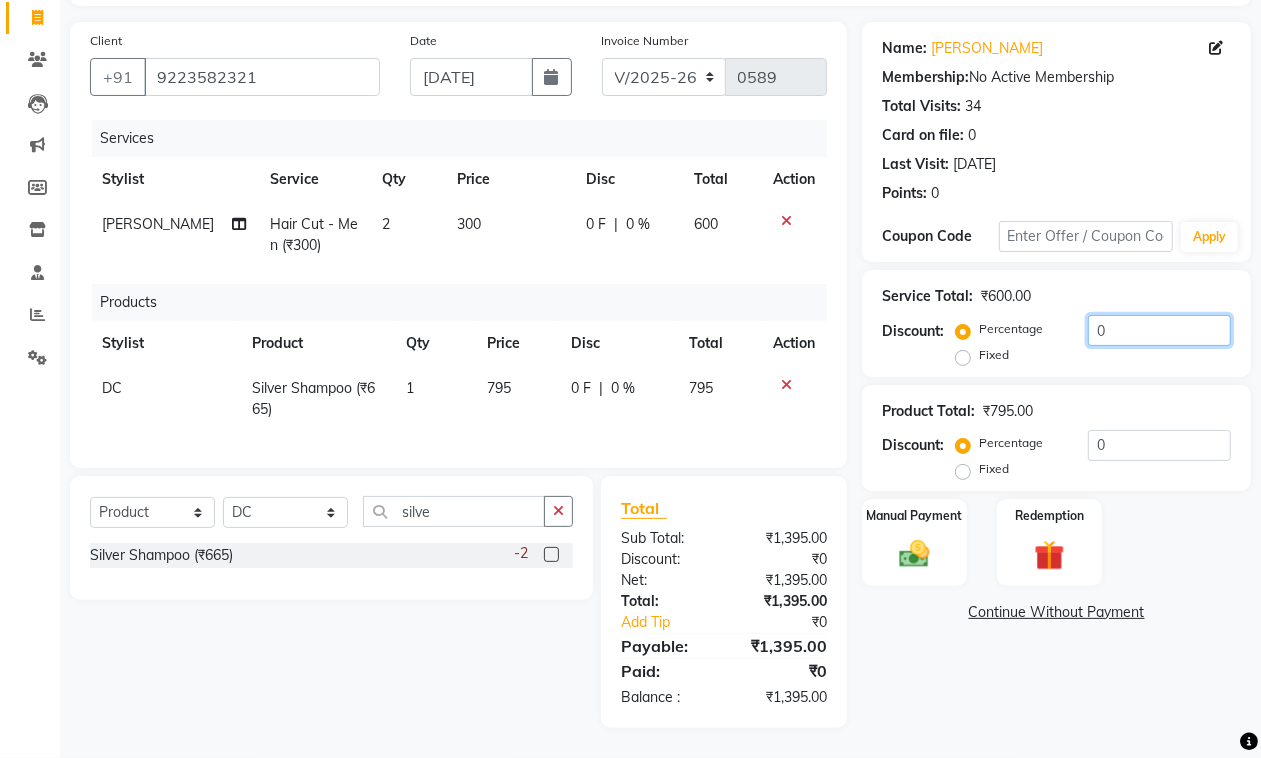 click on "Percentage   Fixed  0" 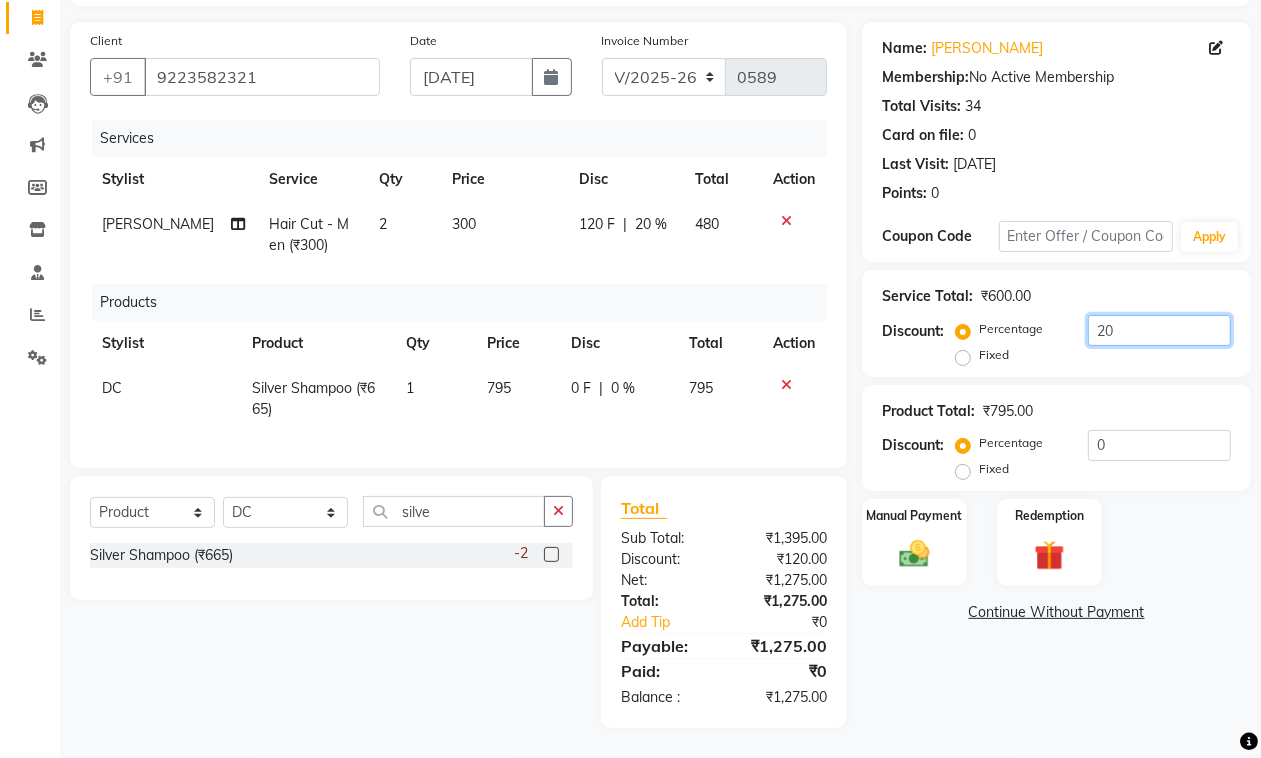 type on "20" 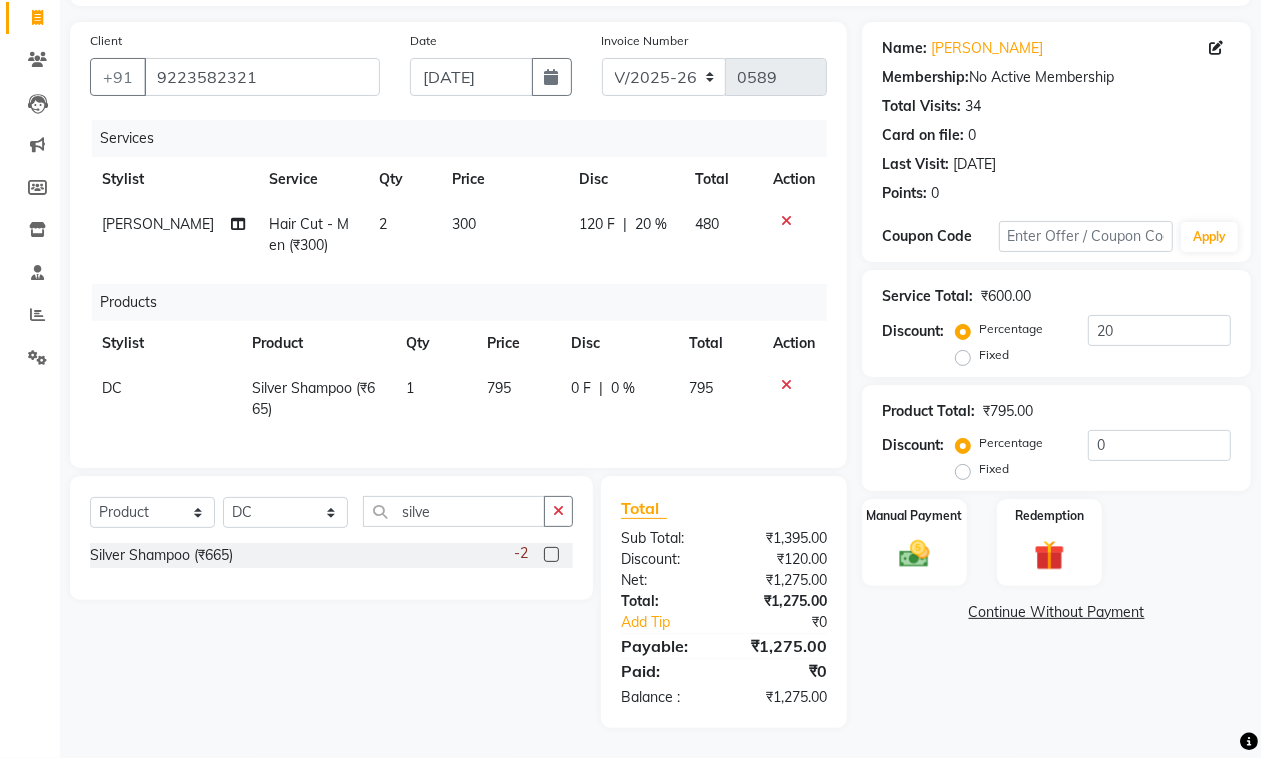click on "Total Sub Total: ₹1,395.00 Discount: ₹120.00 Net: ₹1,275.00 Total: ₹1,275.00 Add Tip ₹0 Payable: ₹1,275.00 Paid: ₹0 Balance   : ₹1,275.00" 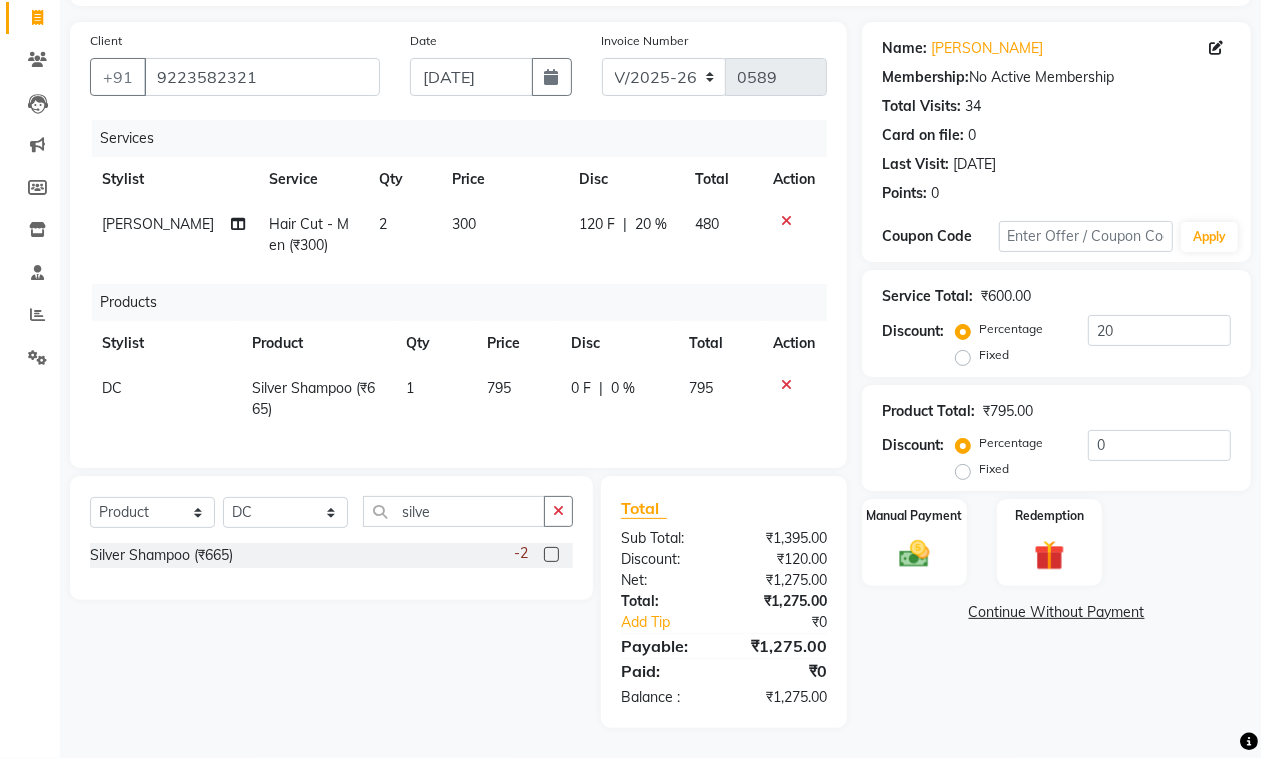scroll, scrollTop: 0, scrollLeft: 0, axis: both 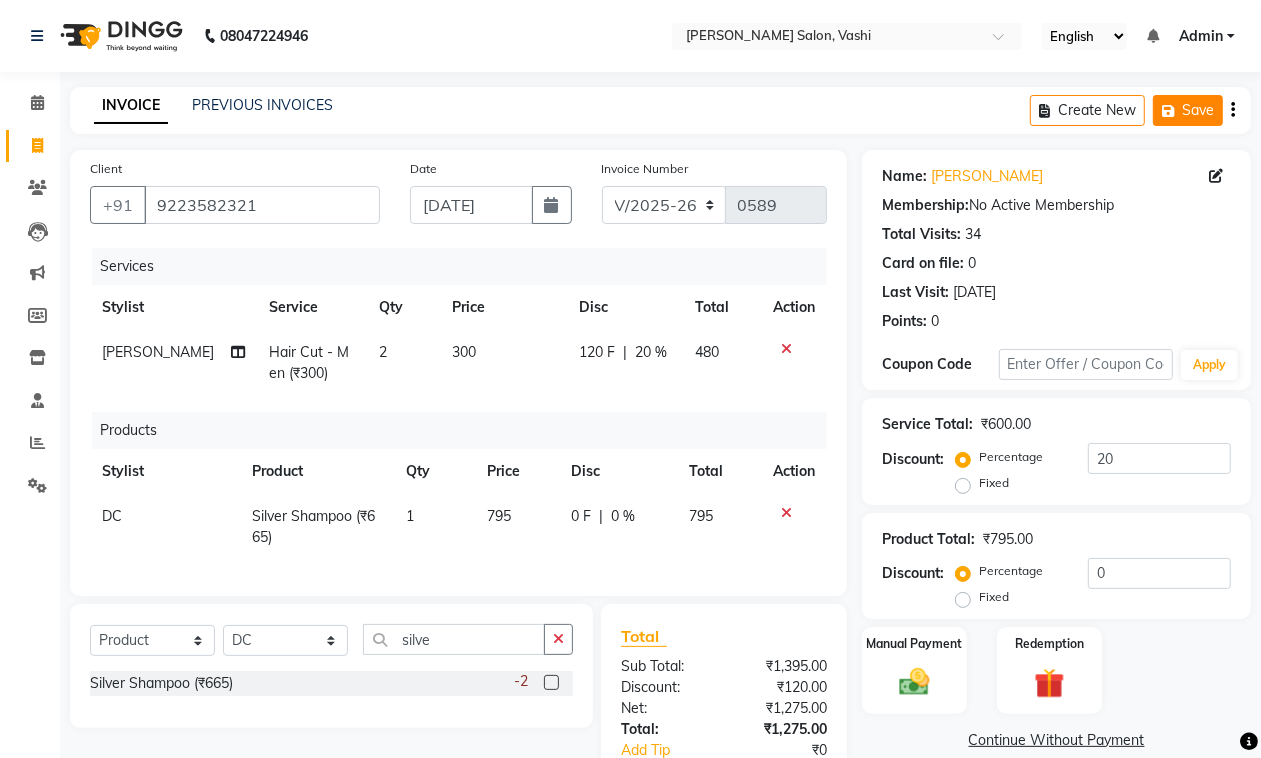 click on "Save" 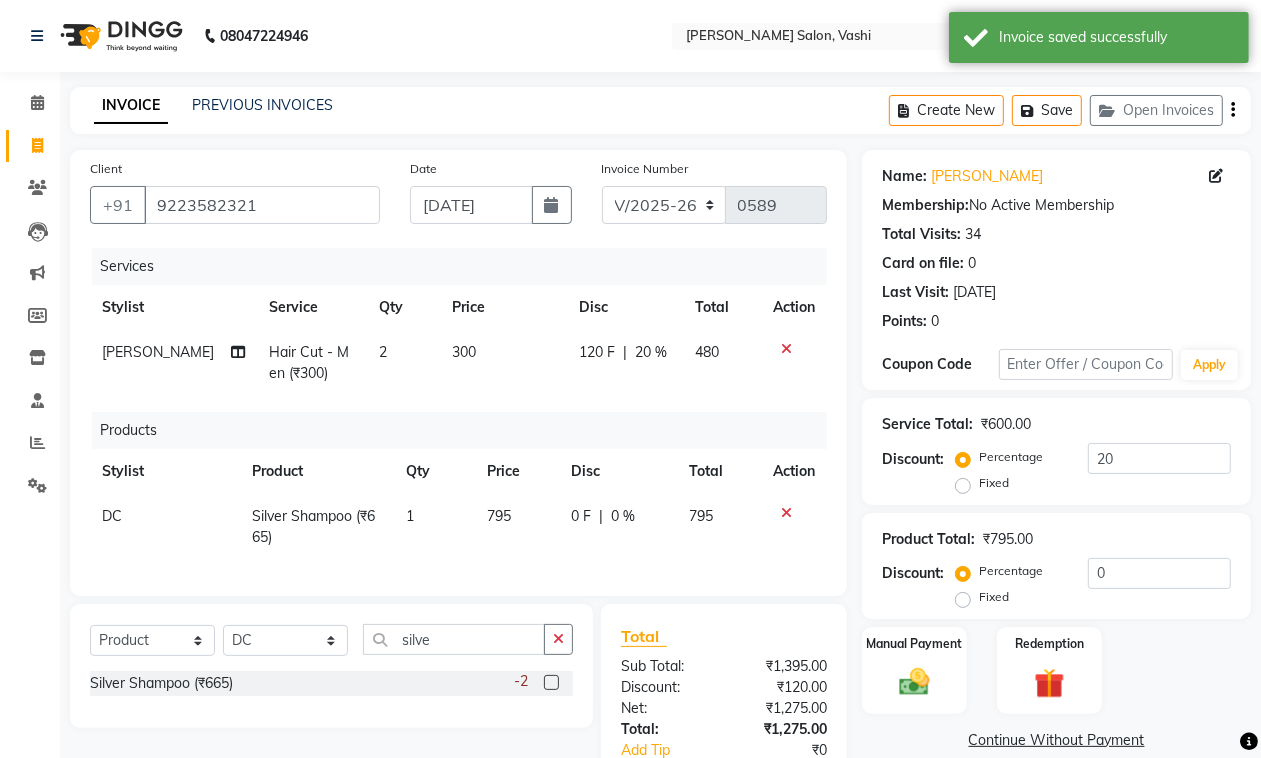 click 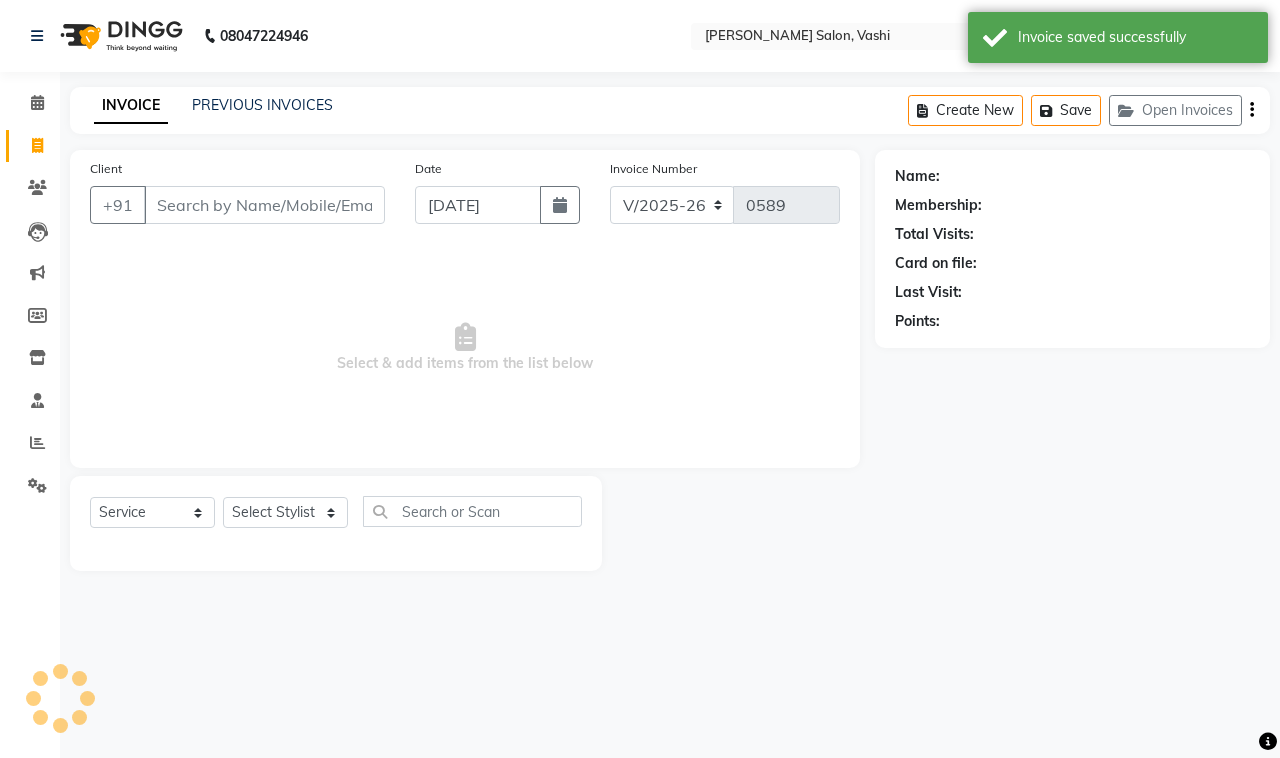 click on "Client" at bounding box center [264, 205] 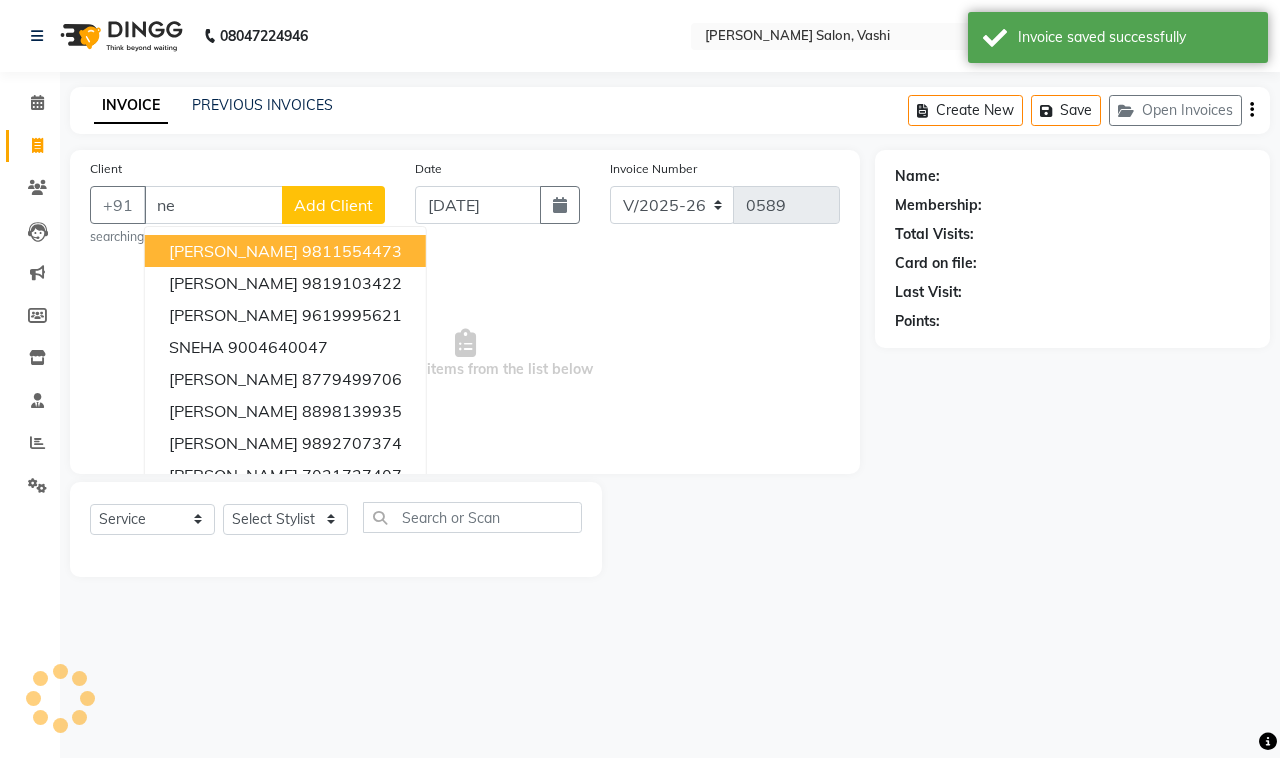 type on "n" 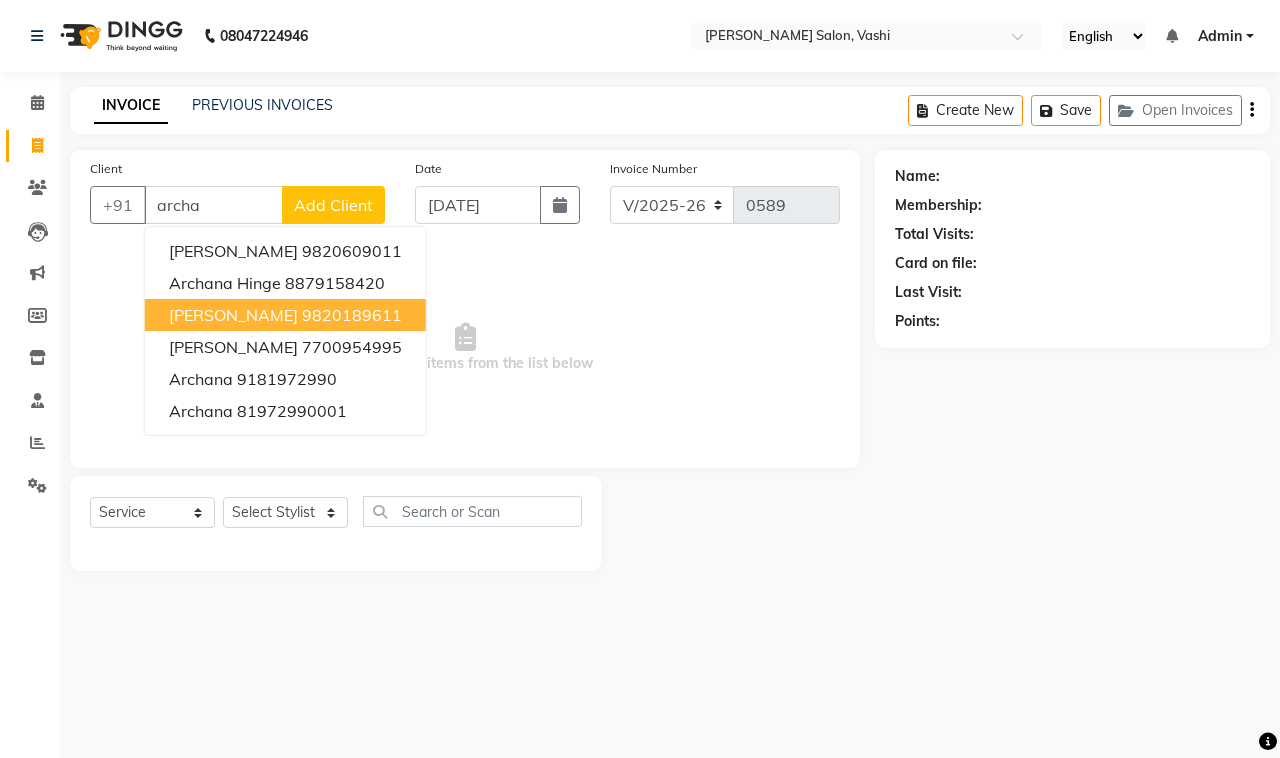 click on "[PERSON_NAME]" at bounding box center (233, 315) 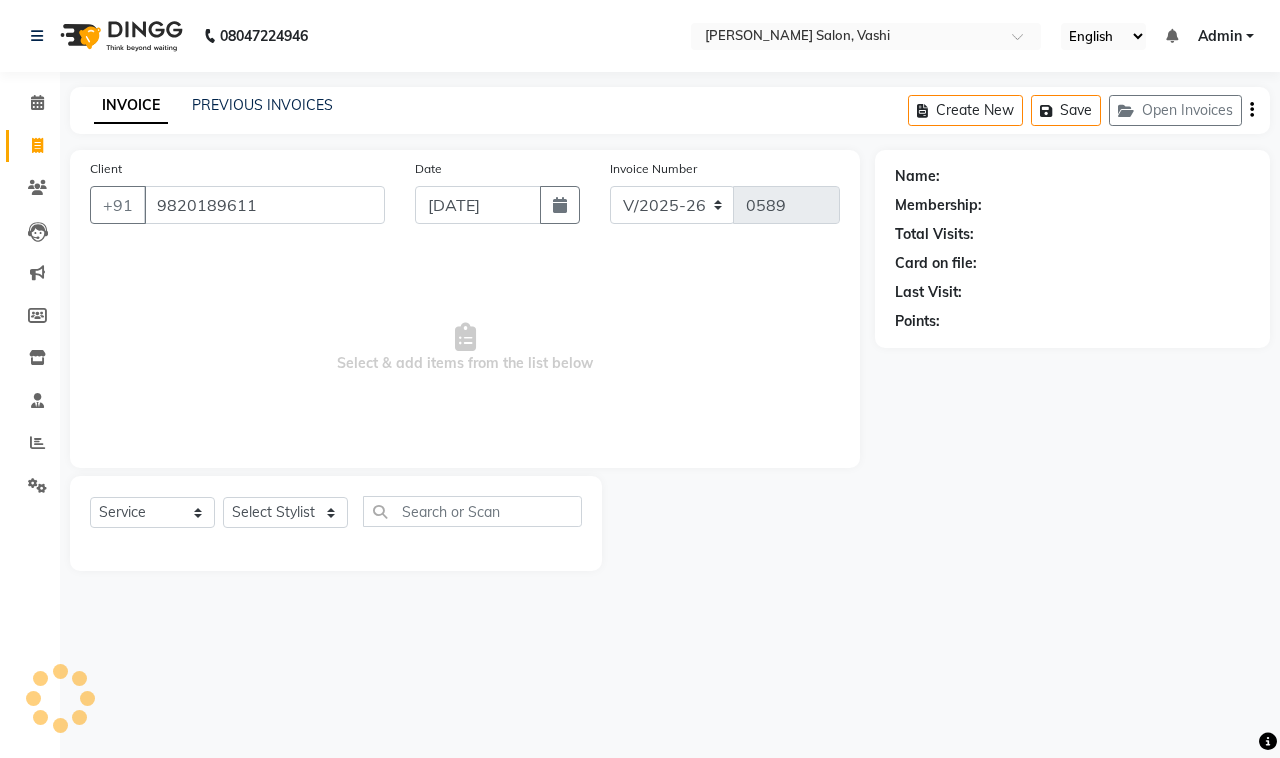 type on "9820189611" 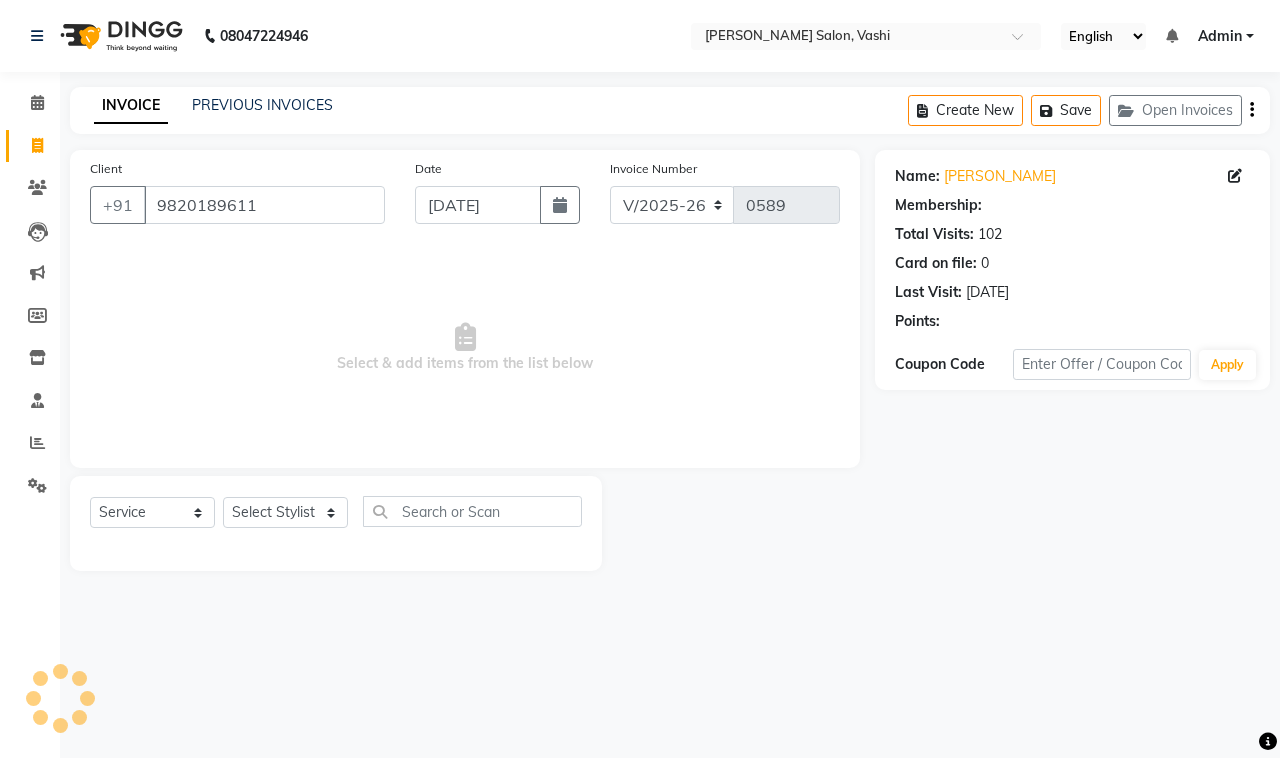 select on "1: Object" 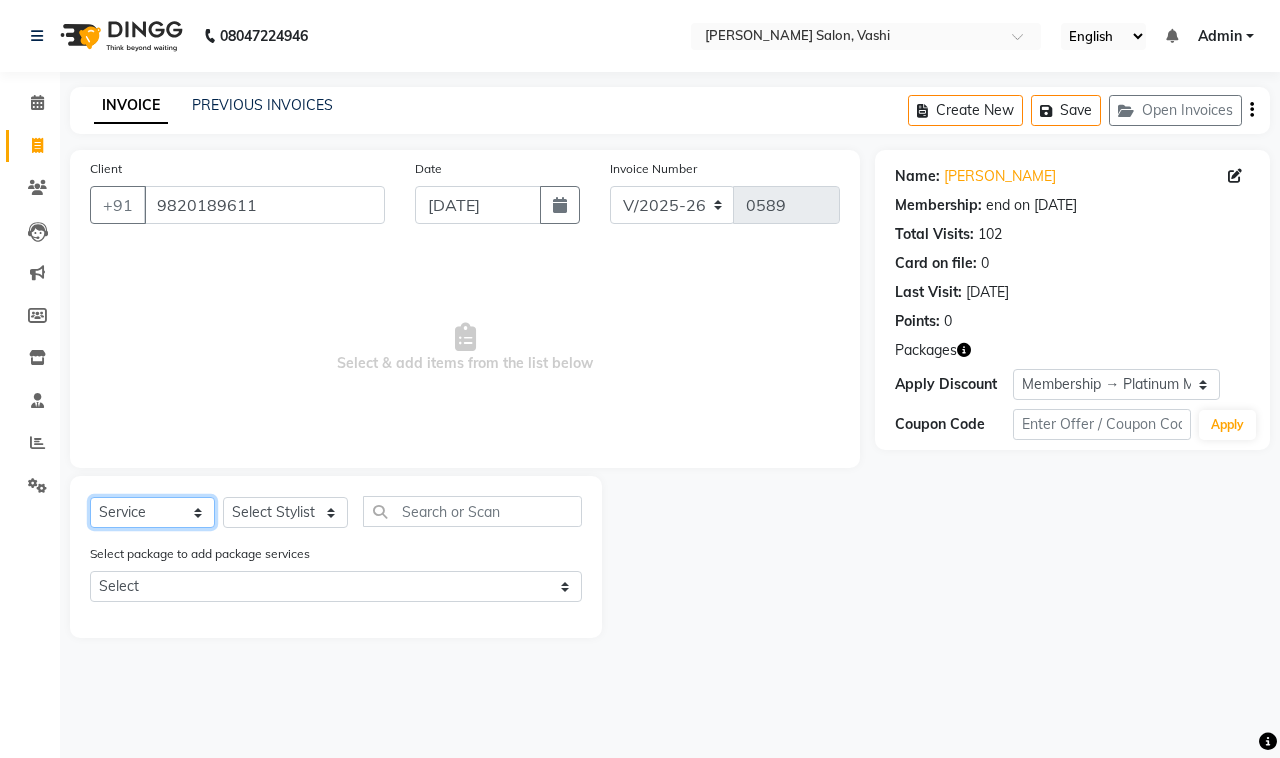 click on "Select  Service  Product  Membership  Package Voucher Prepaid Gift Card" 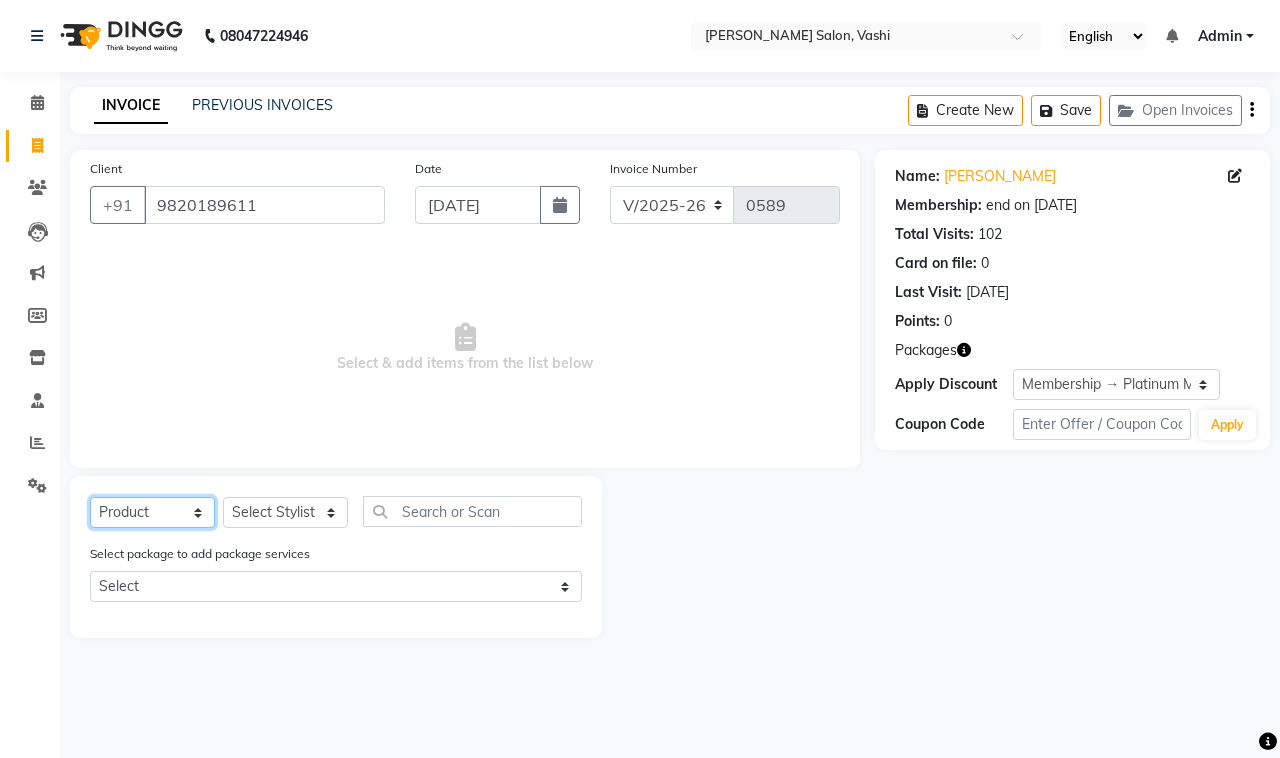 click on "Select  Service  Product  Membership  Package Voucher Prepaid Gift Card" 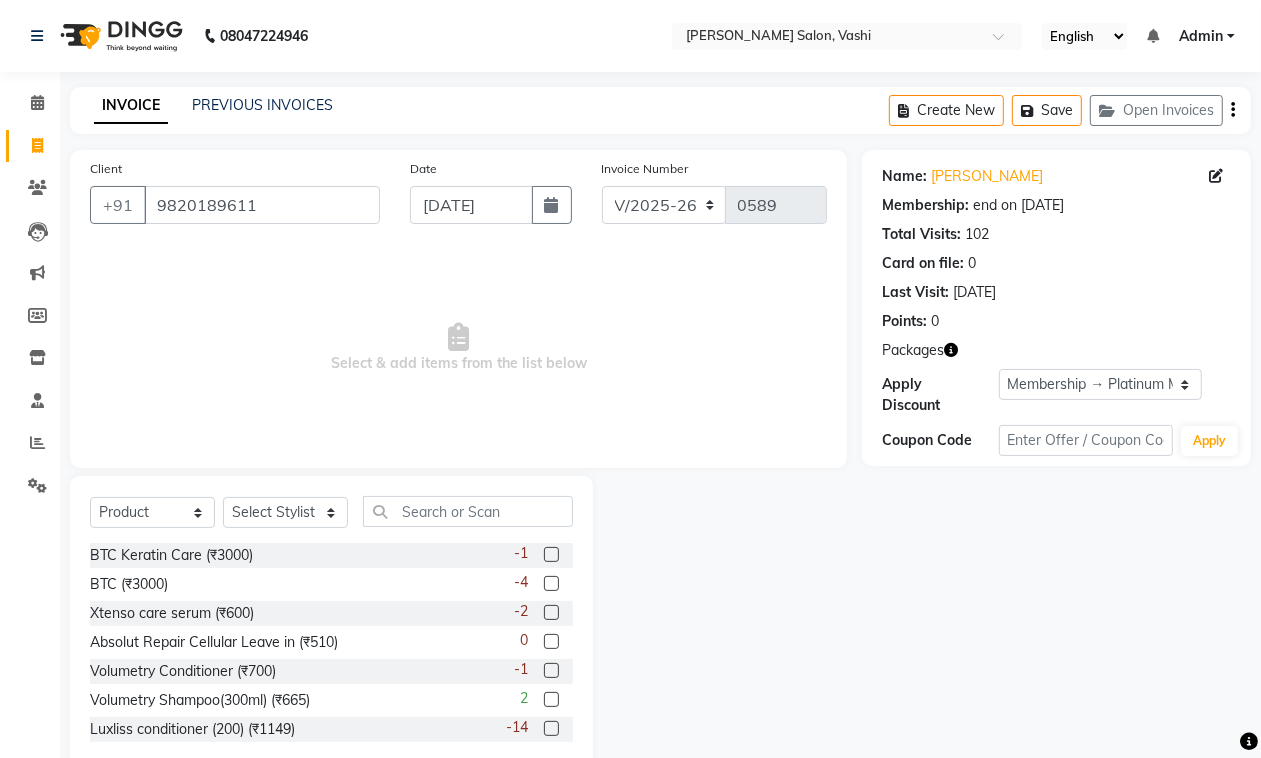 click on "Select & add items from the list below" at bounding box center [458, 348] 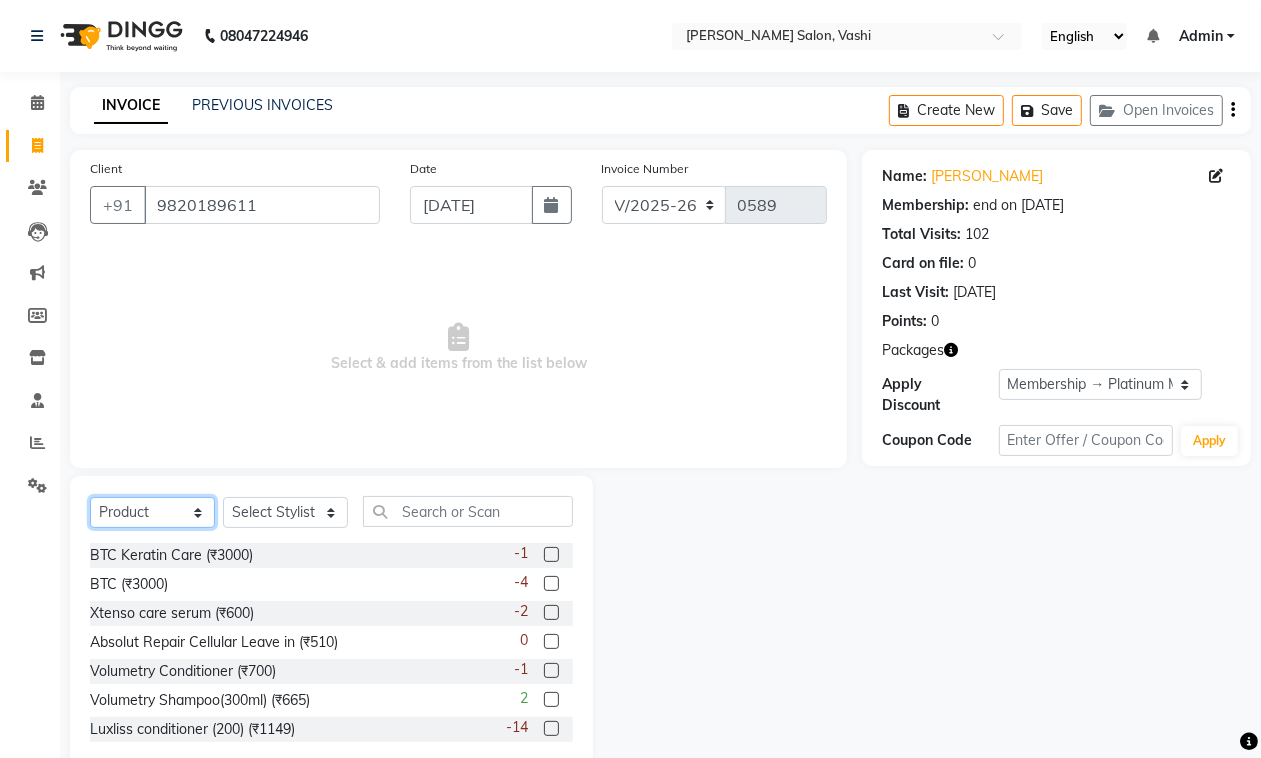 click on "Select  Service  Product  Membership  Package Voucher Prepaid Gift Card" 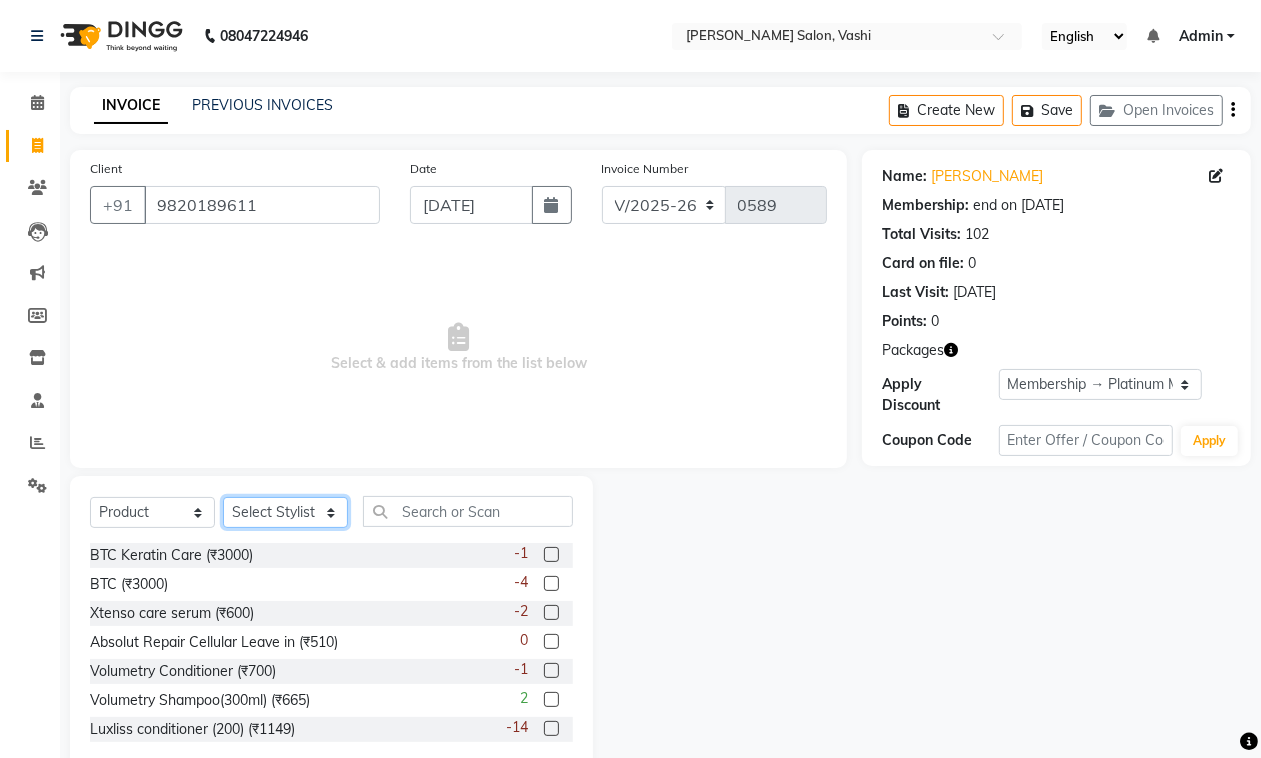 click on "Select Stylist DC Dipika Freelancer [PERSON_NAME] [PERSON_NAME] [PERSON_NAME]" 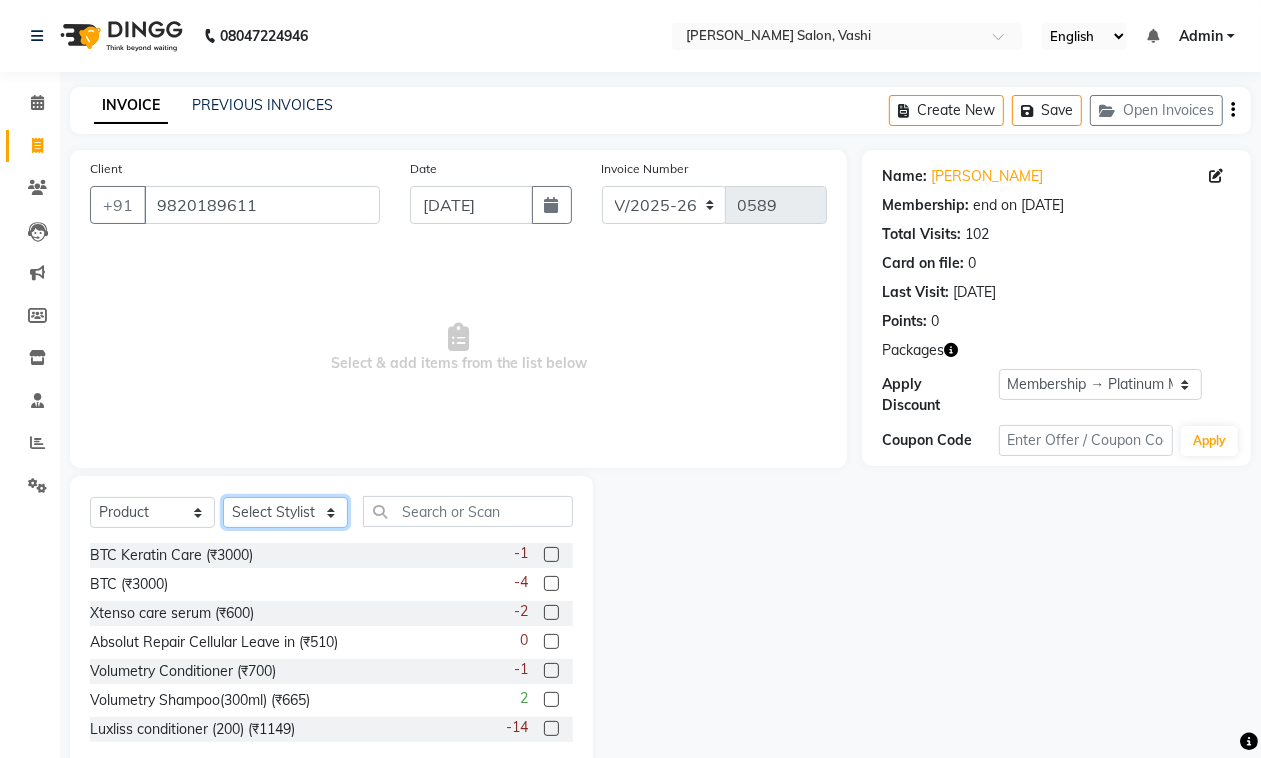 select on "10801" 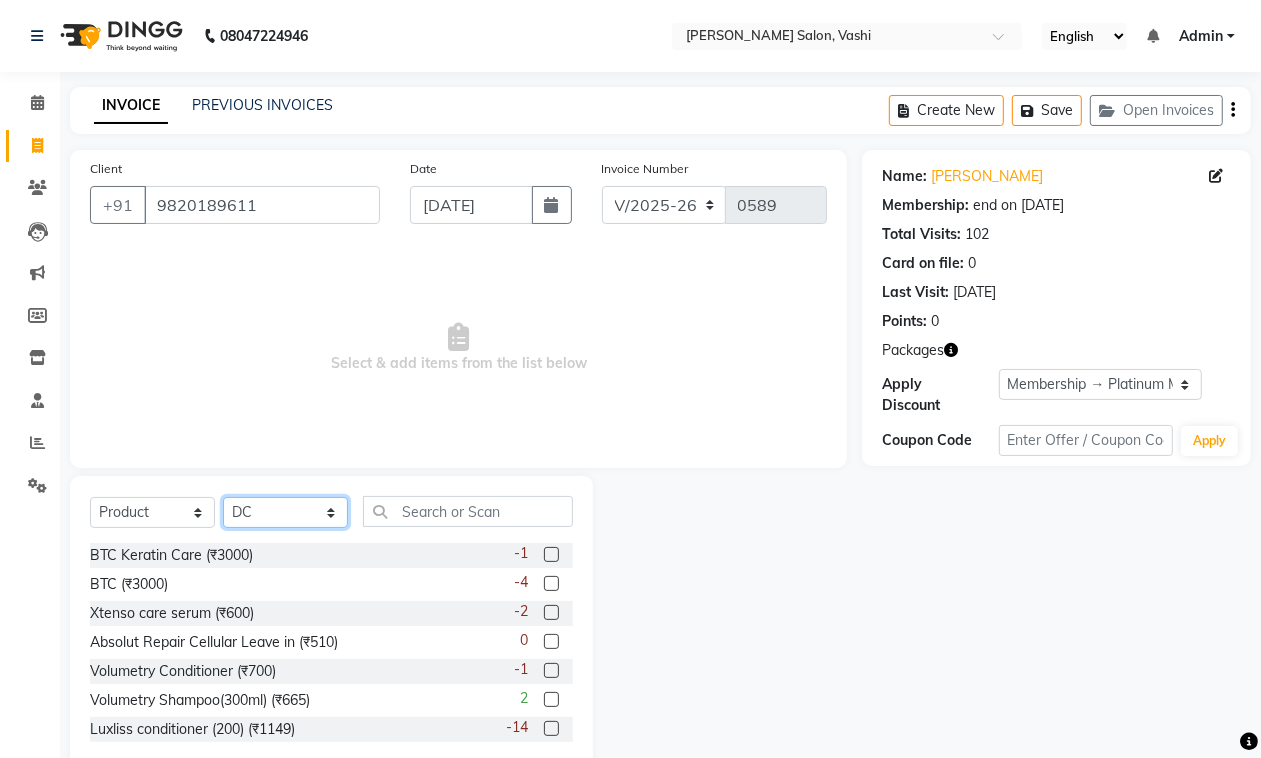 click on "Select Stylist DC Dipika Freelancer [PERSON_NAME] [PERSON_NAME] [PERSON_NAME]" 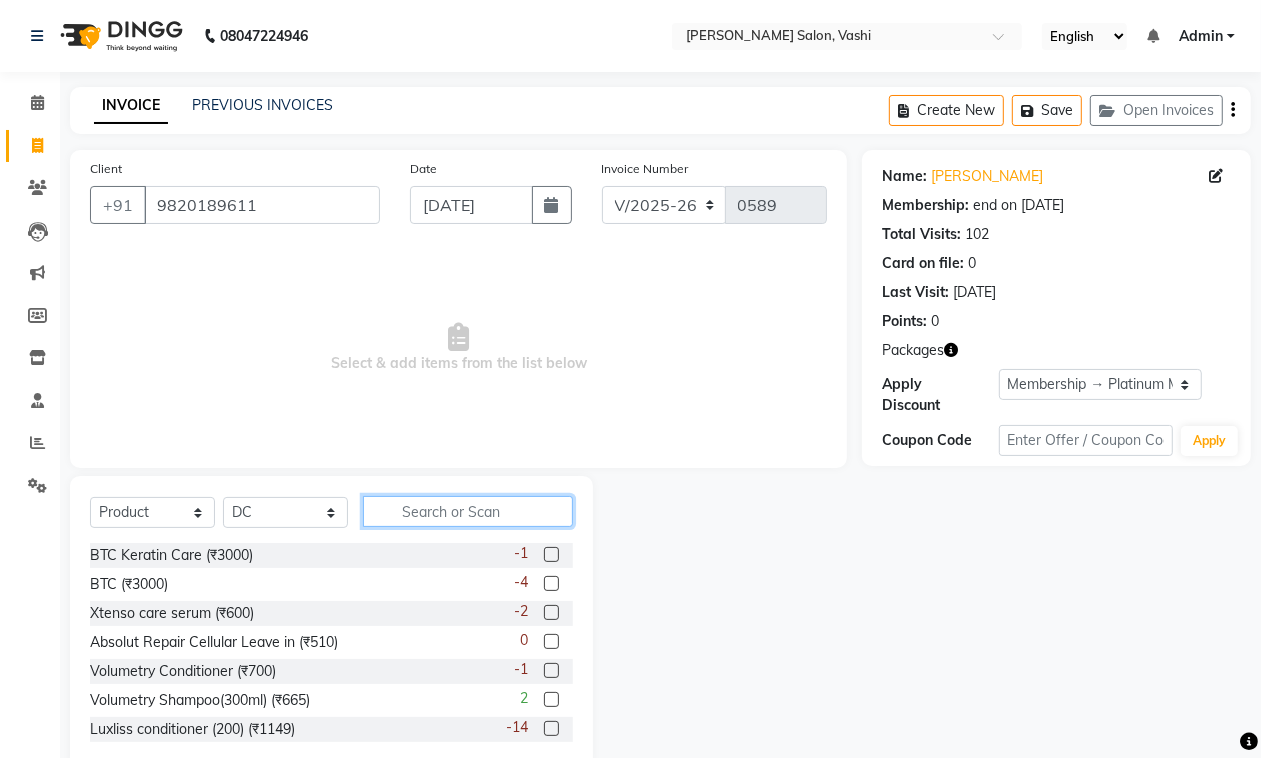 click 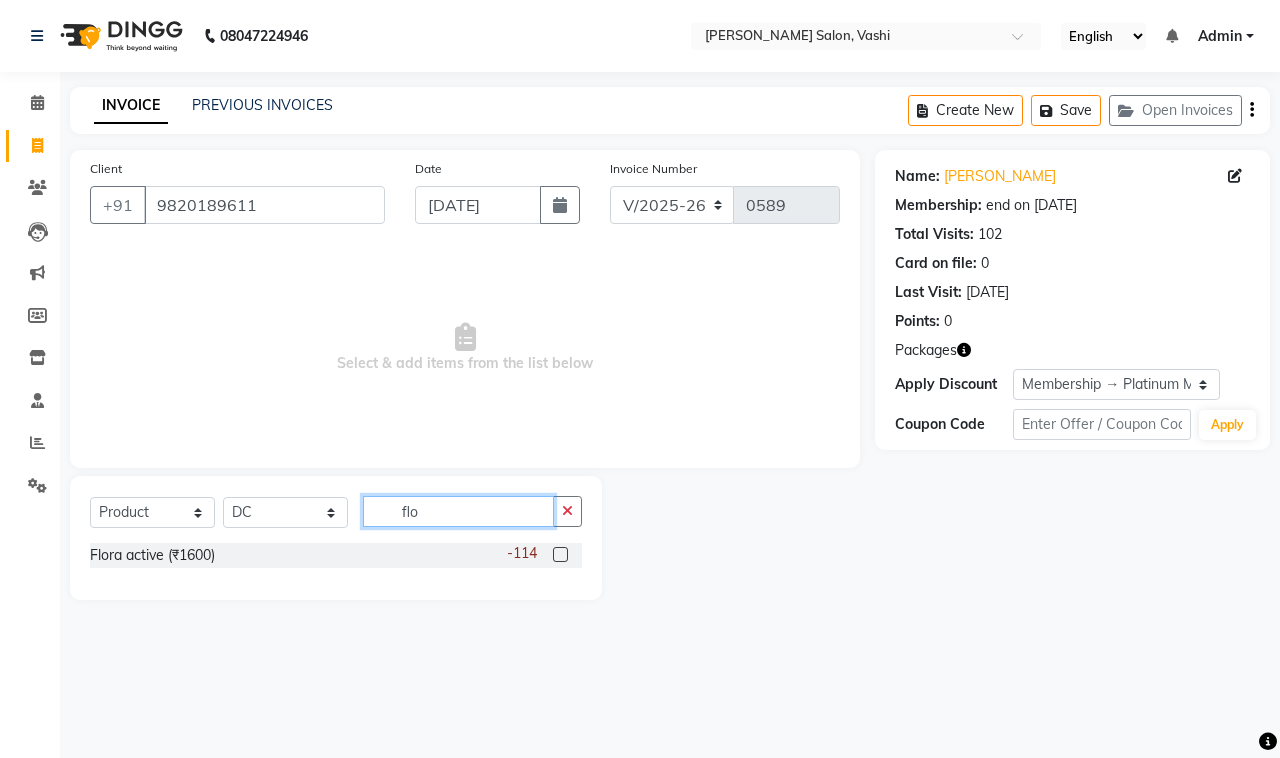type on "flo" 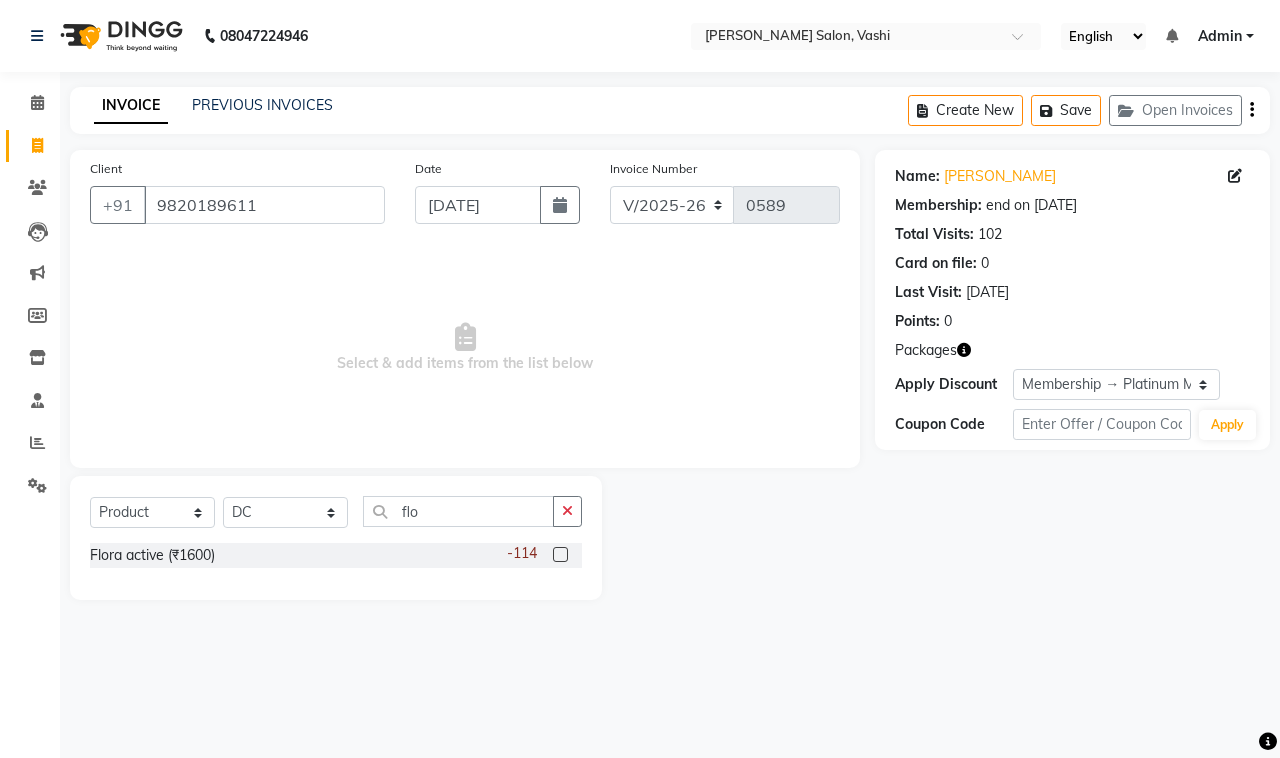 click 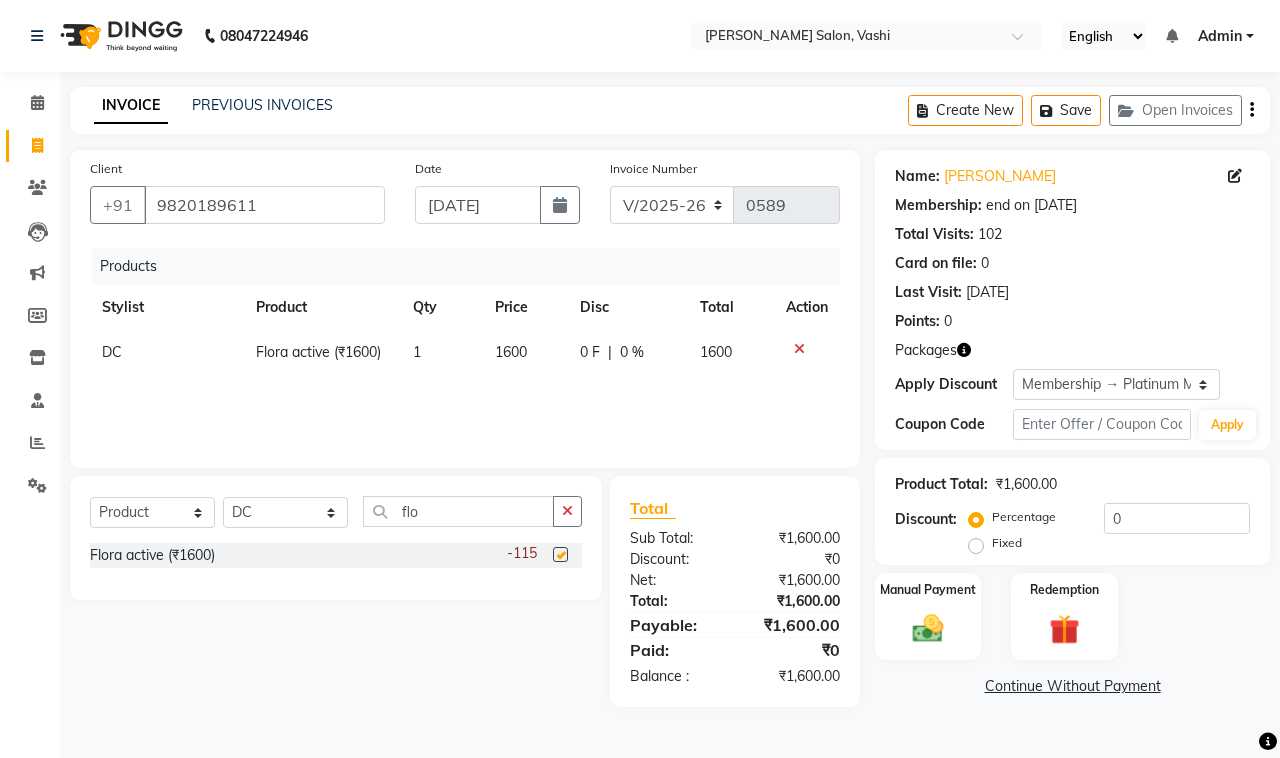 checkbox on "false" 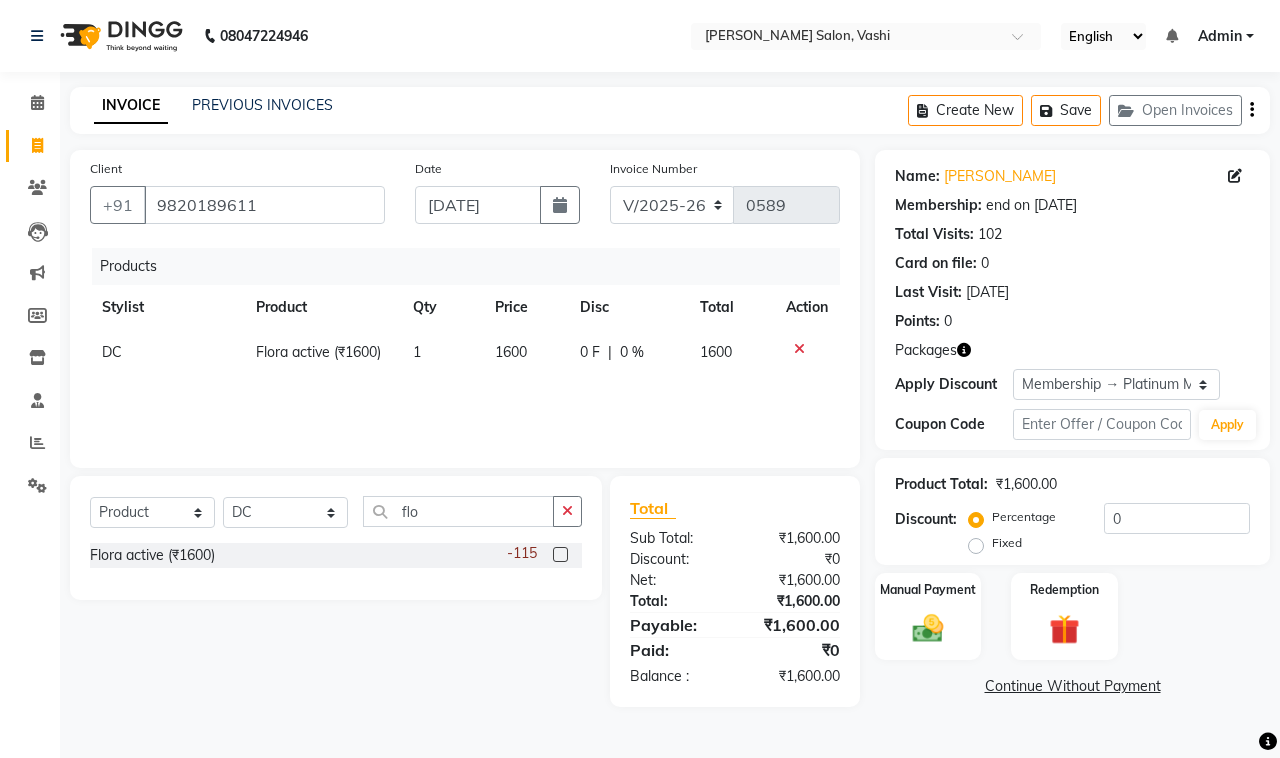 click on "1" 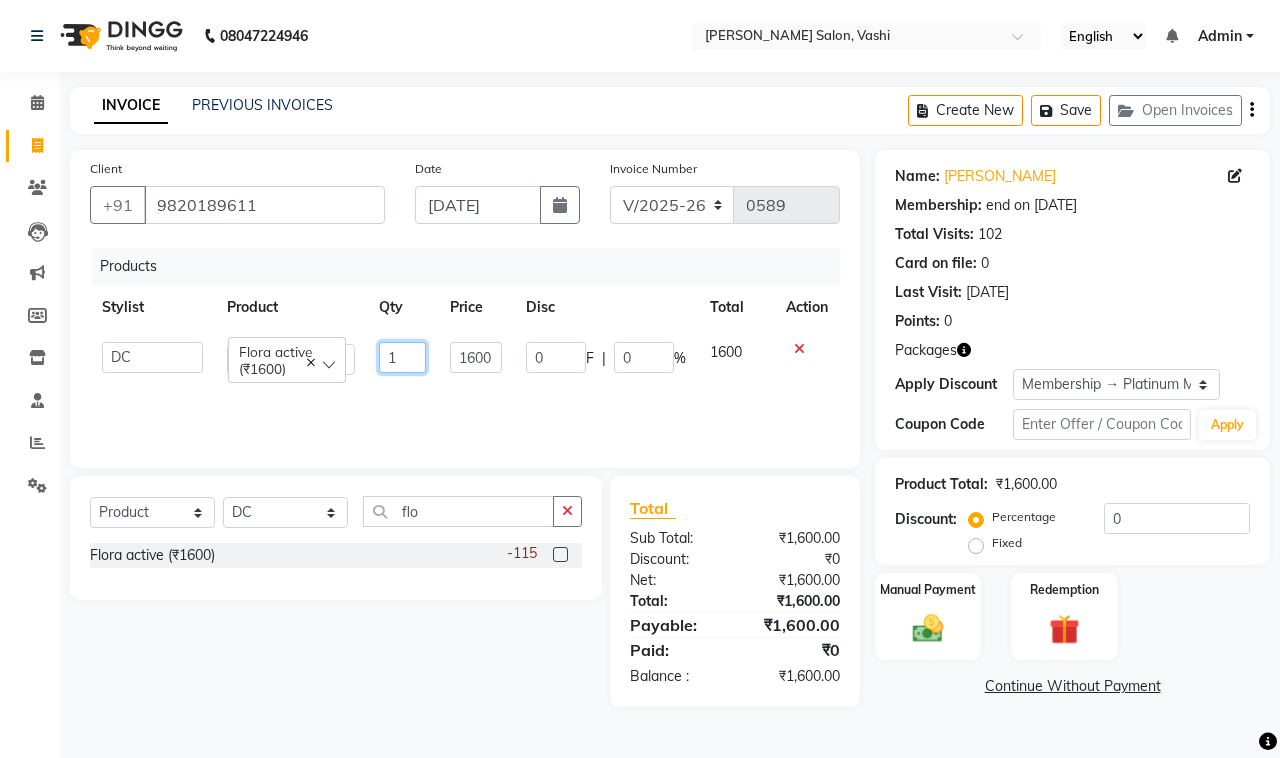 drag, startPoint x: 391, startPoint y: 355, endPoint x: 825, endPoint y: 162, distance: 474.97894 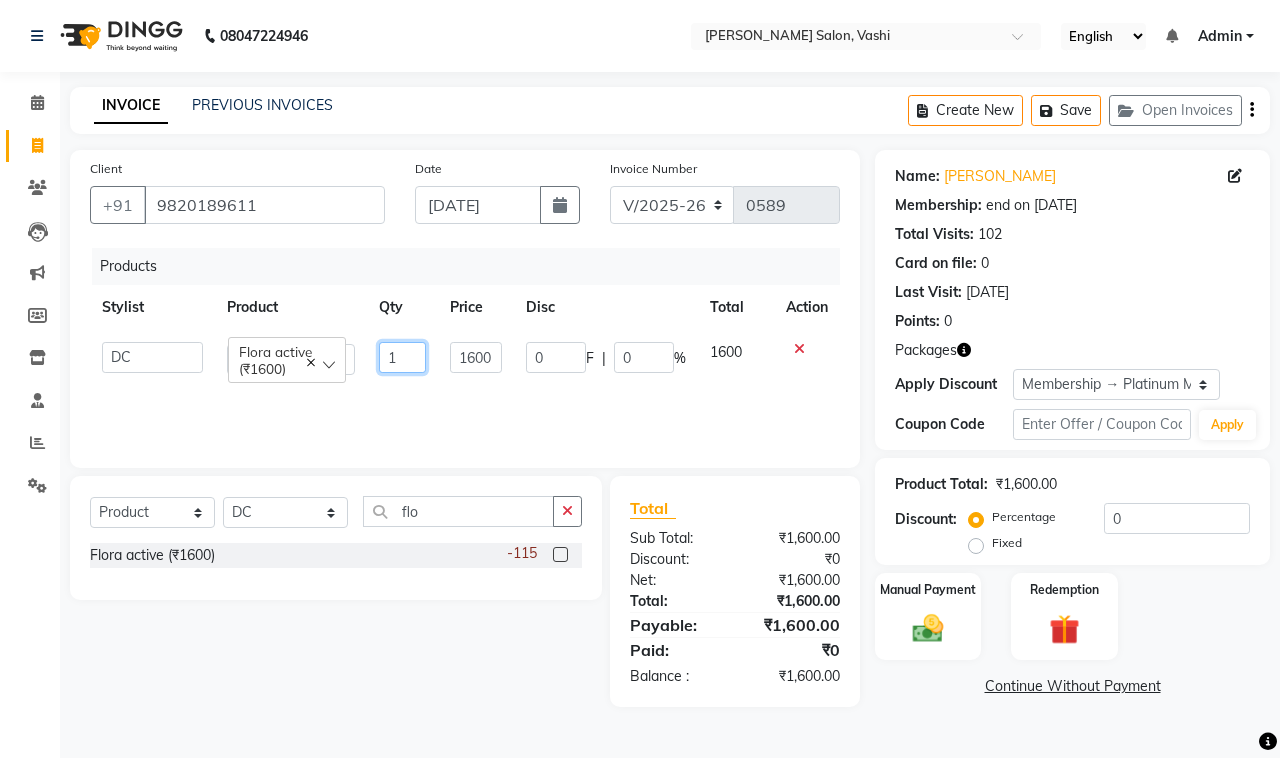 click on "1" 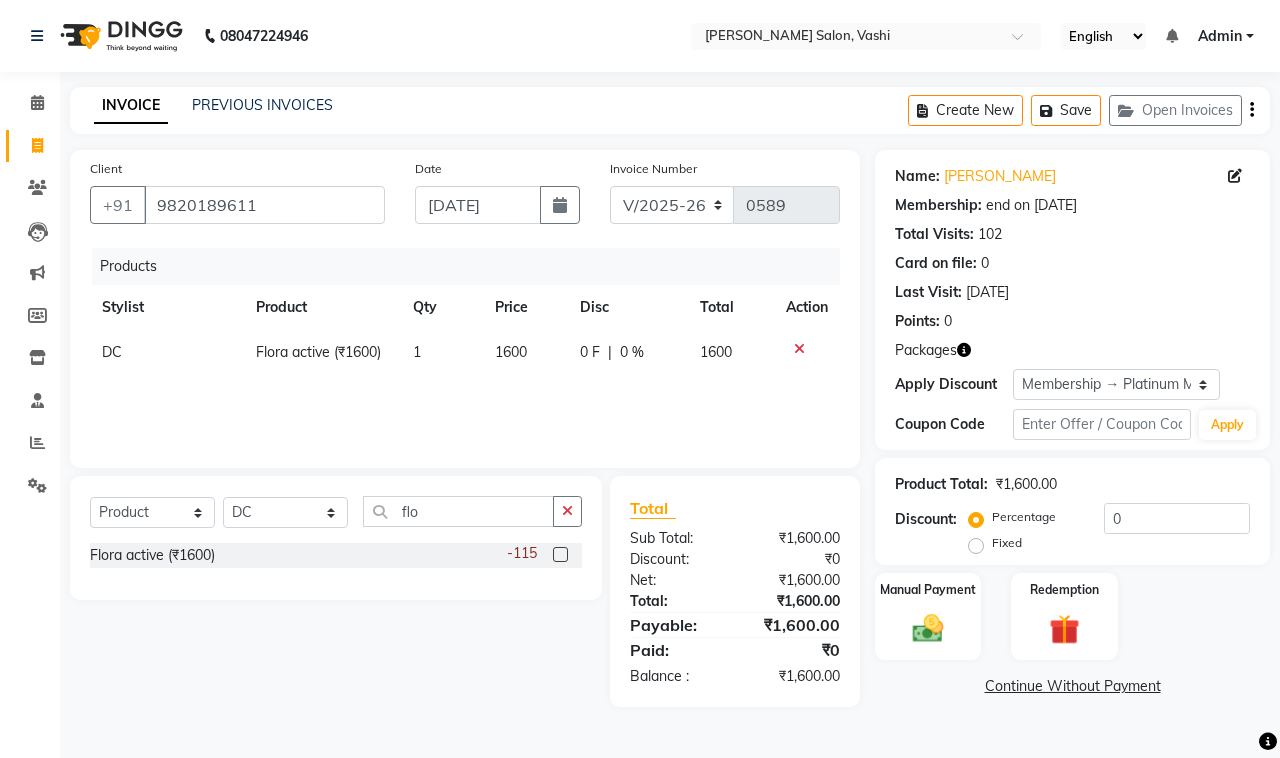 click on "1" 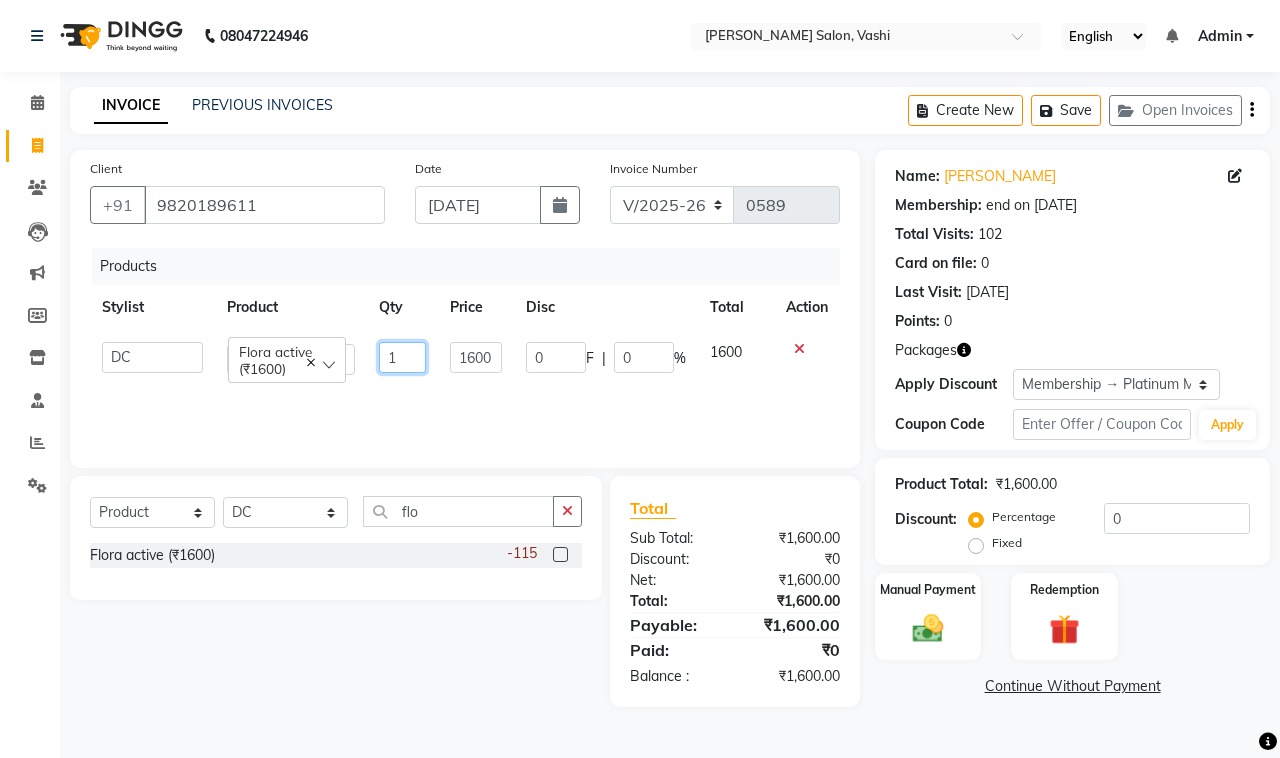 drag, startPoint x: 388, startPoint y: 357, endPoint x: 403, endPoint y: 361, distance: 15.524175 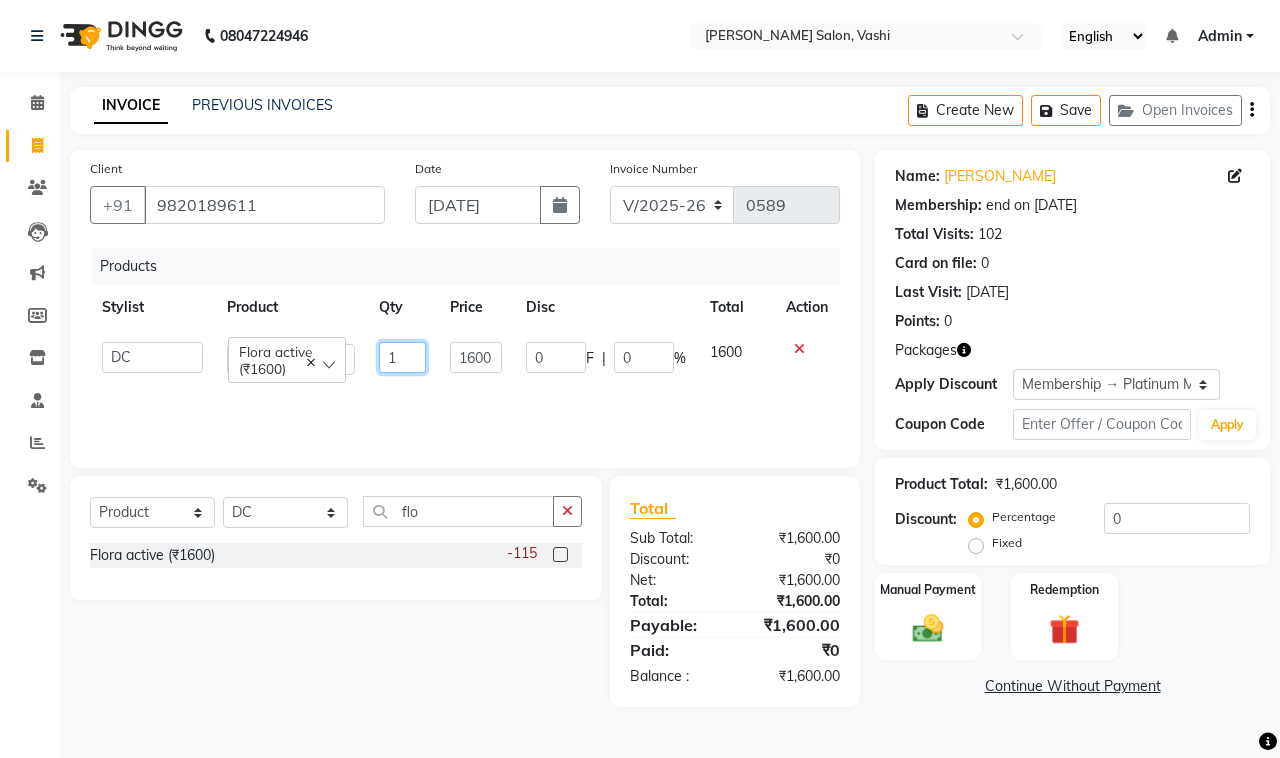 click on "1" 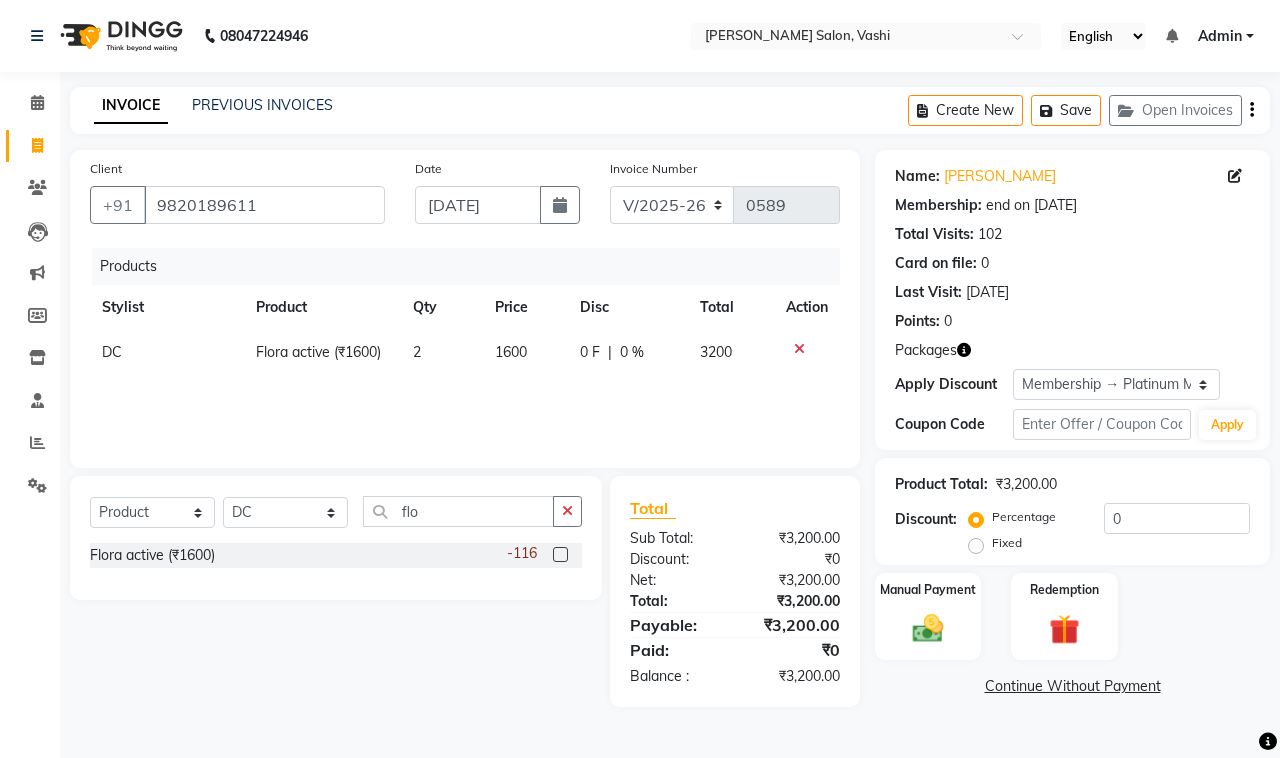 click on "1600" 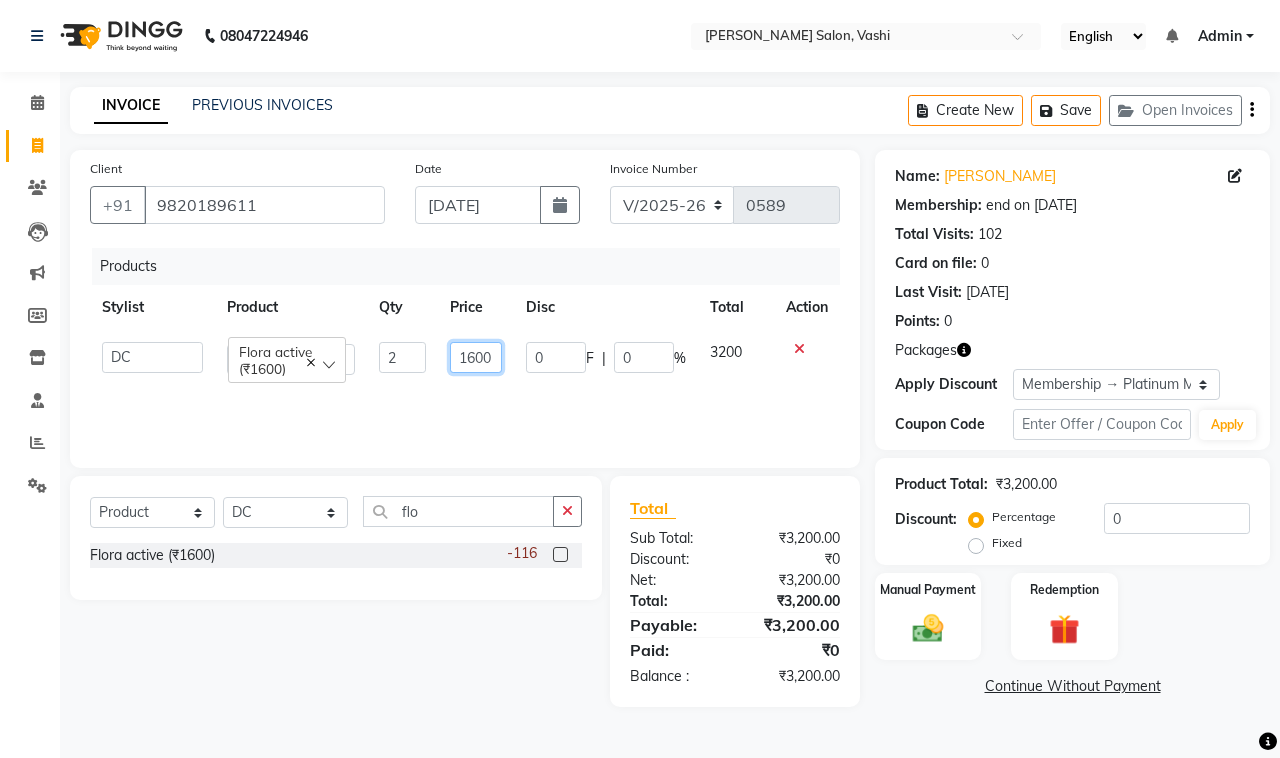drag, startPoint x: 467, startPoint y: 353, endPoint x: 477, endPoint y: 355, distance: 10.198039 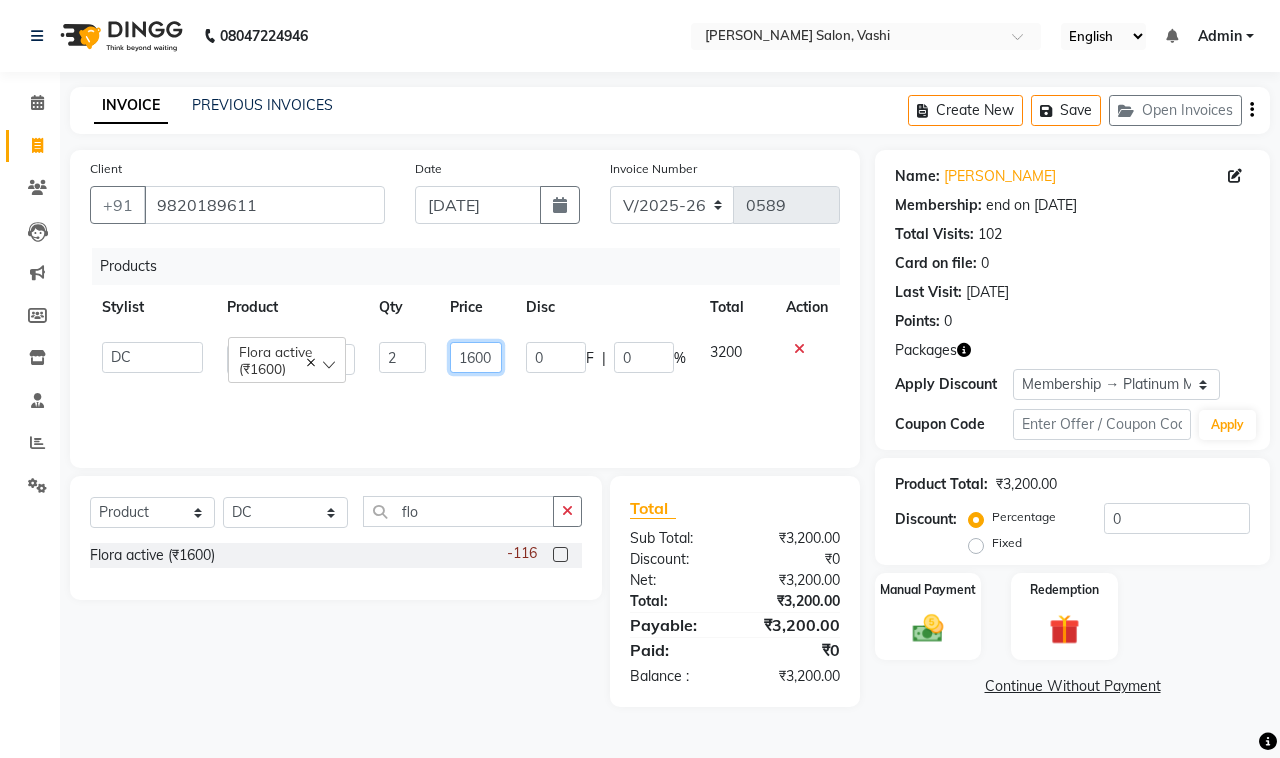 click on "1600" 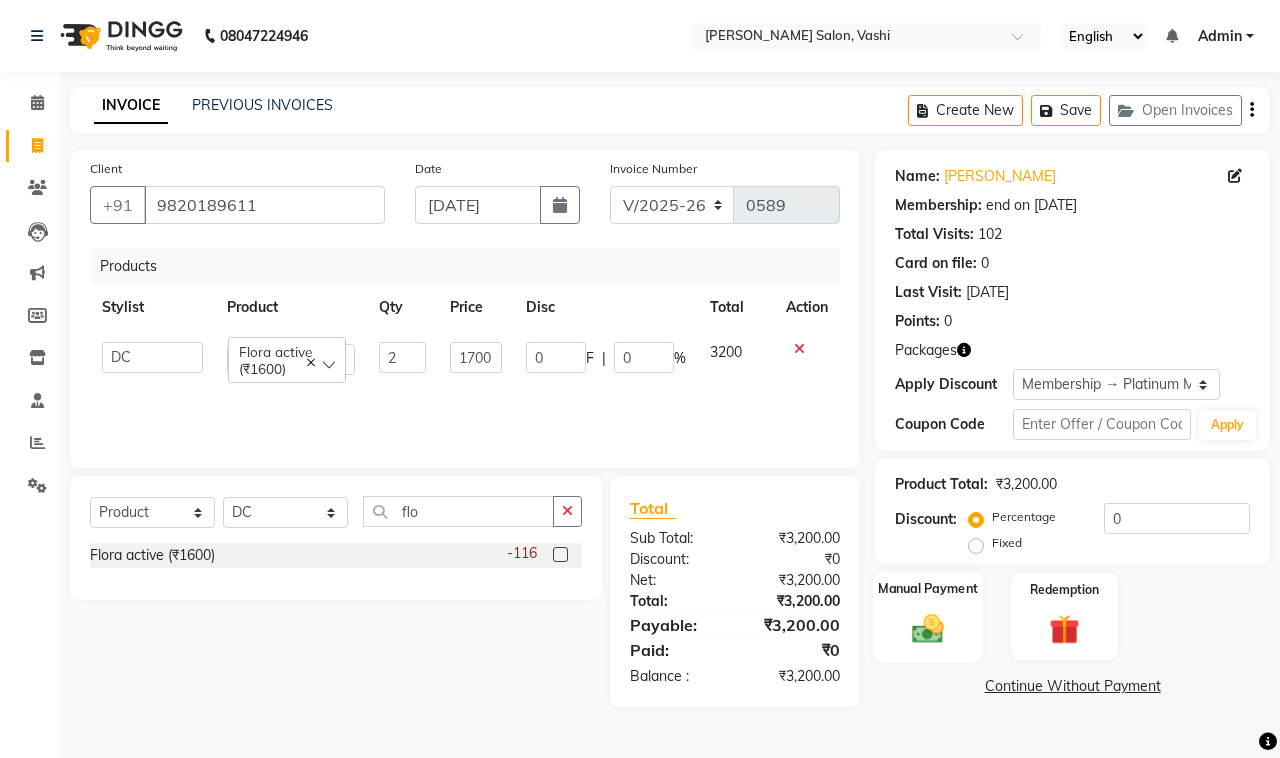 click 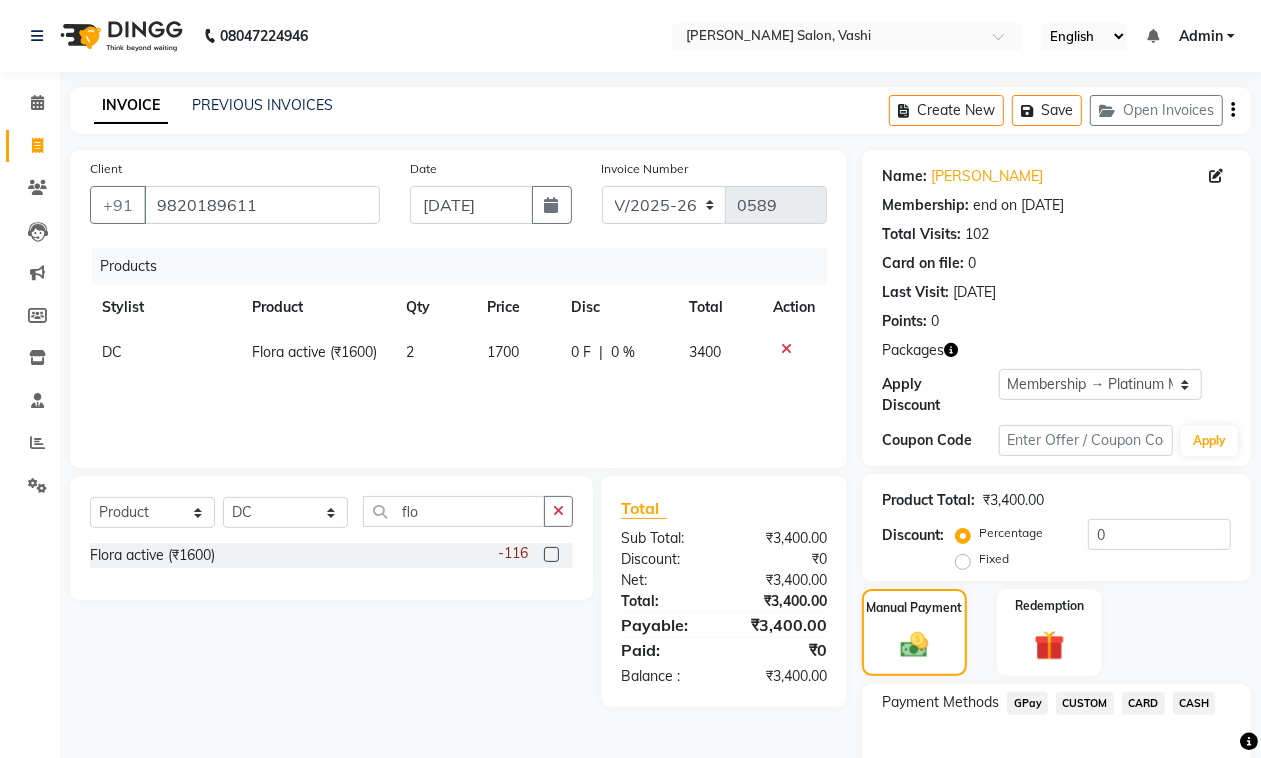 click on "GPay" 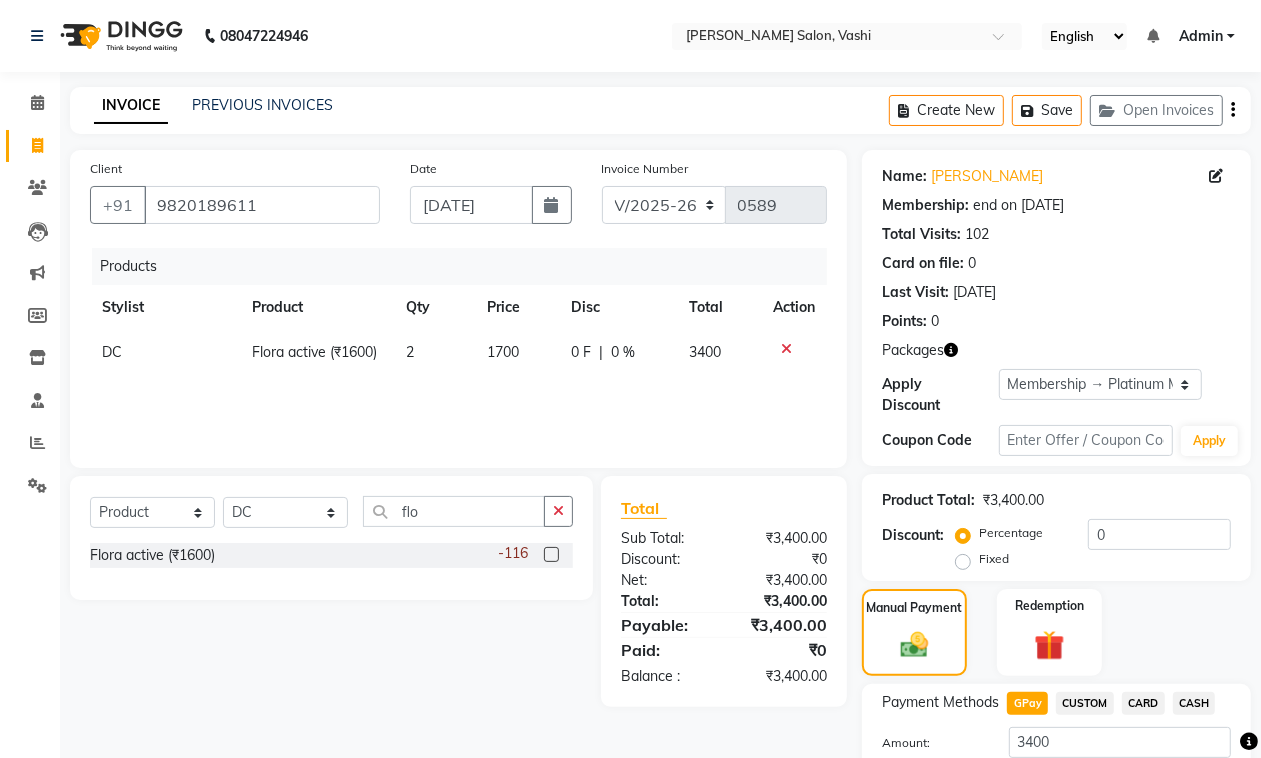 scroll, scrollTop: 143, scrollLeft: 0, axis: vertical 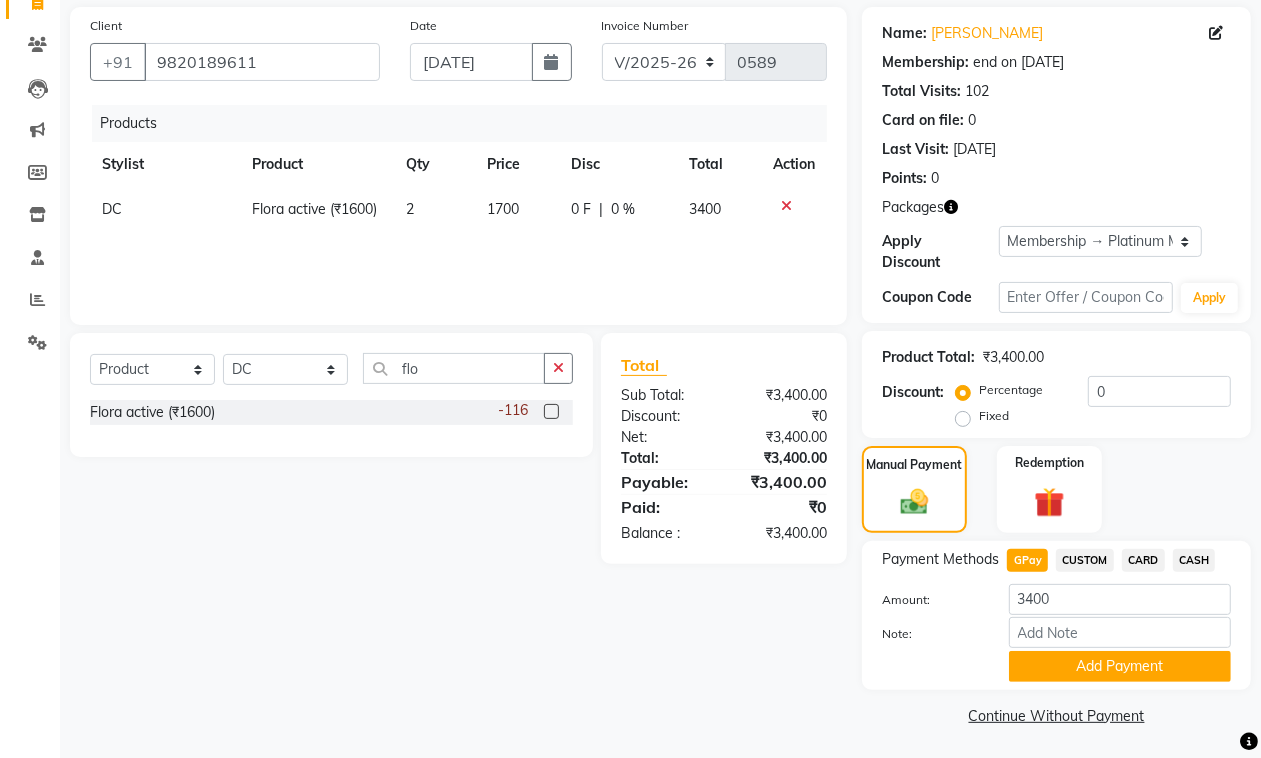 click on "Add Payment" 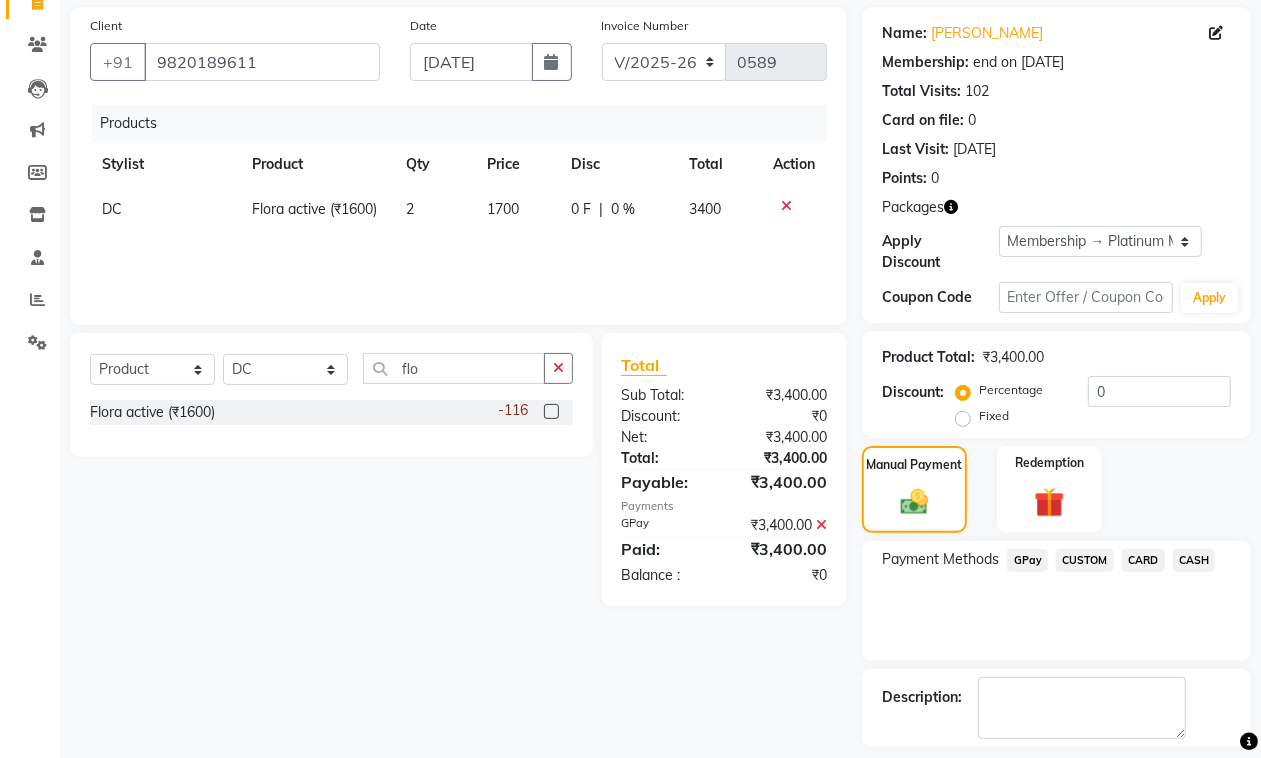 scroll, scrollTop: 230, scrollLeft: 0, axis: vertical 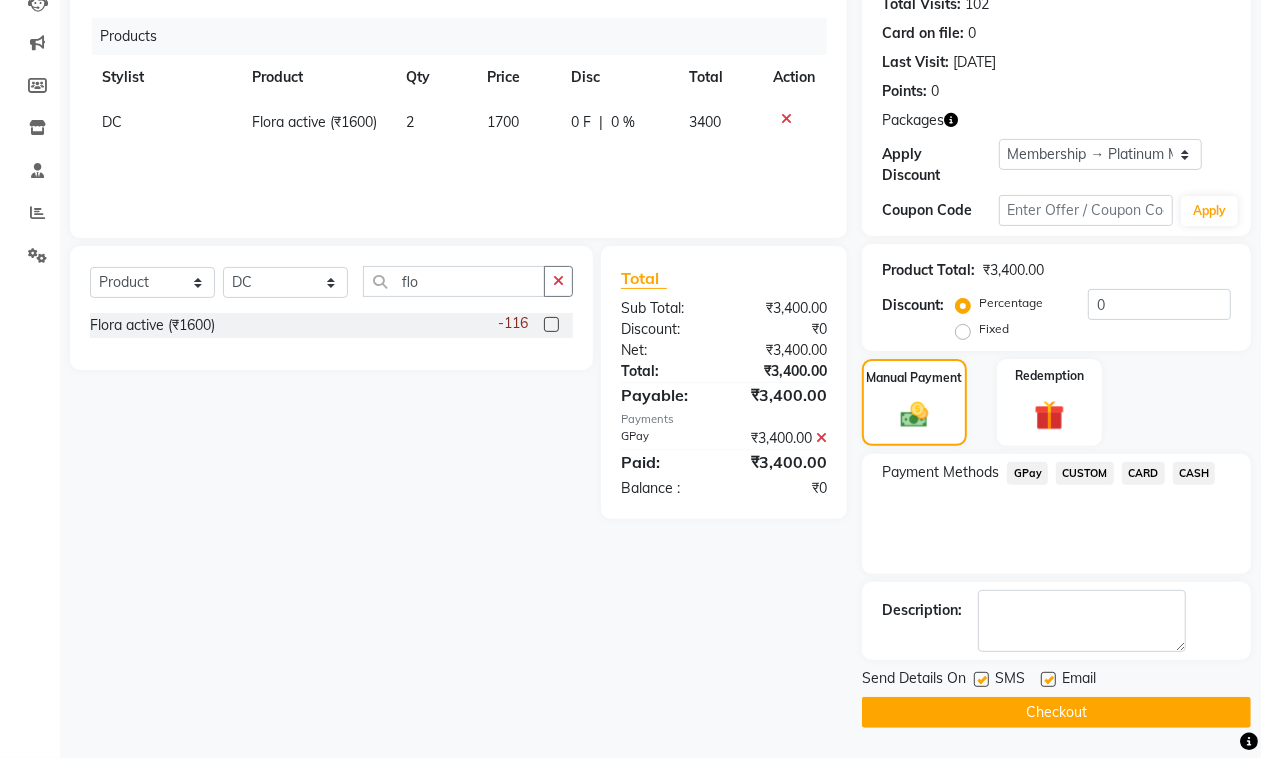 click 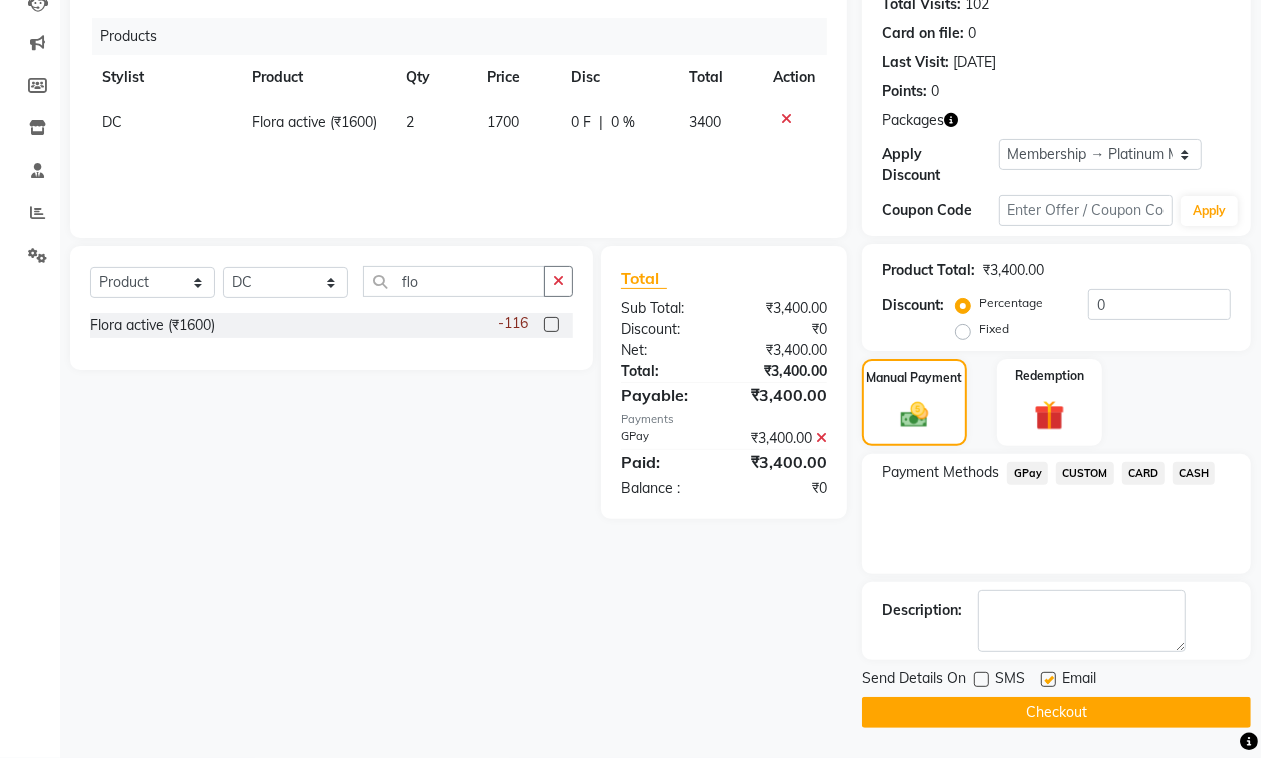 click 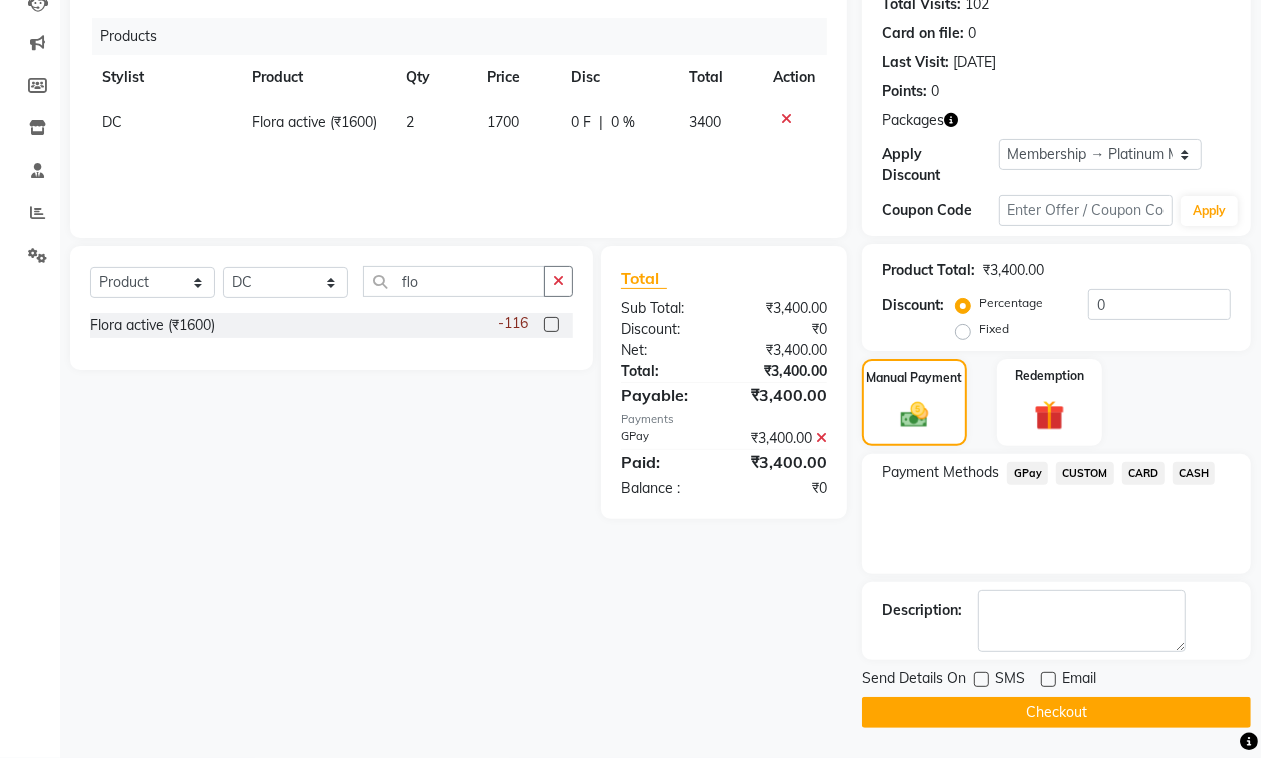 click on "Checkout" 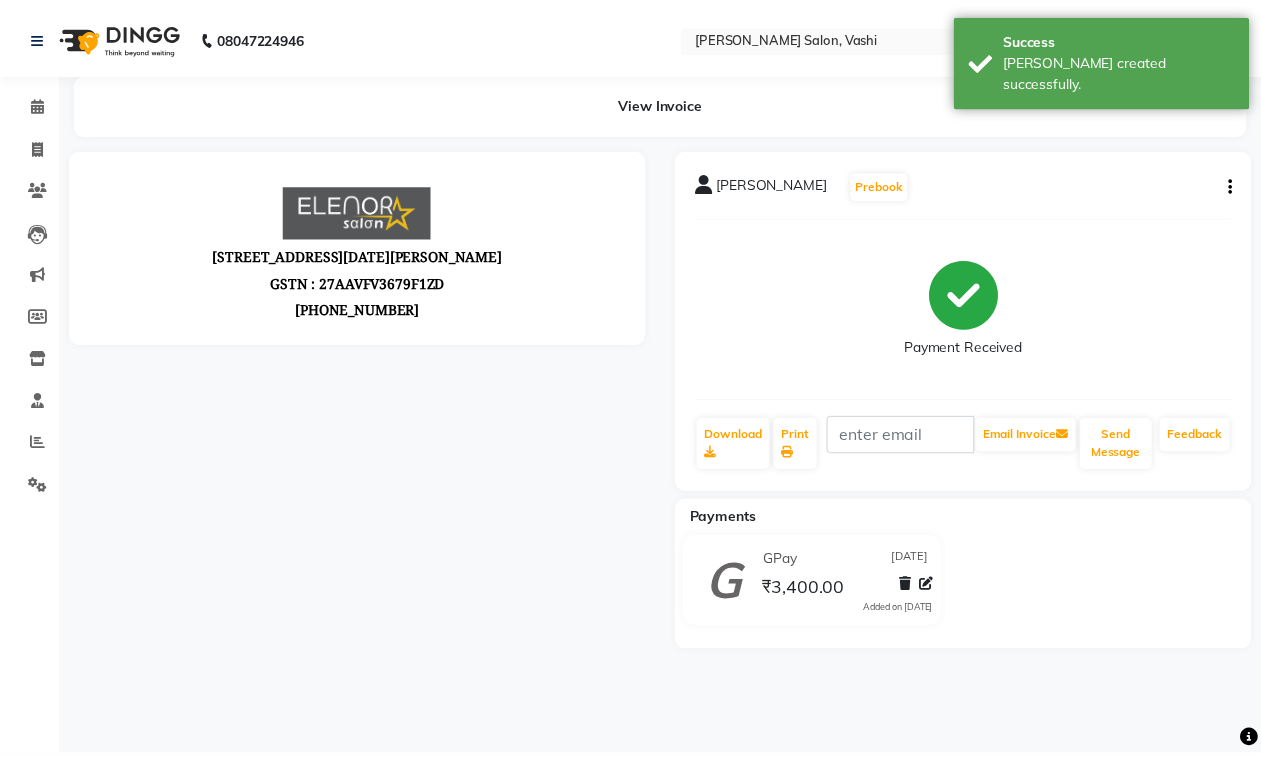 scroll, scrollTop: 0, scrollLeft: 0, axis: both 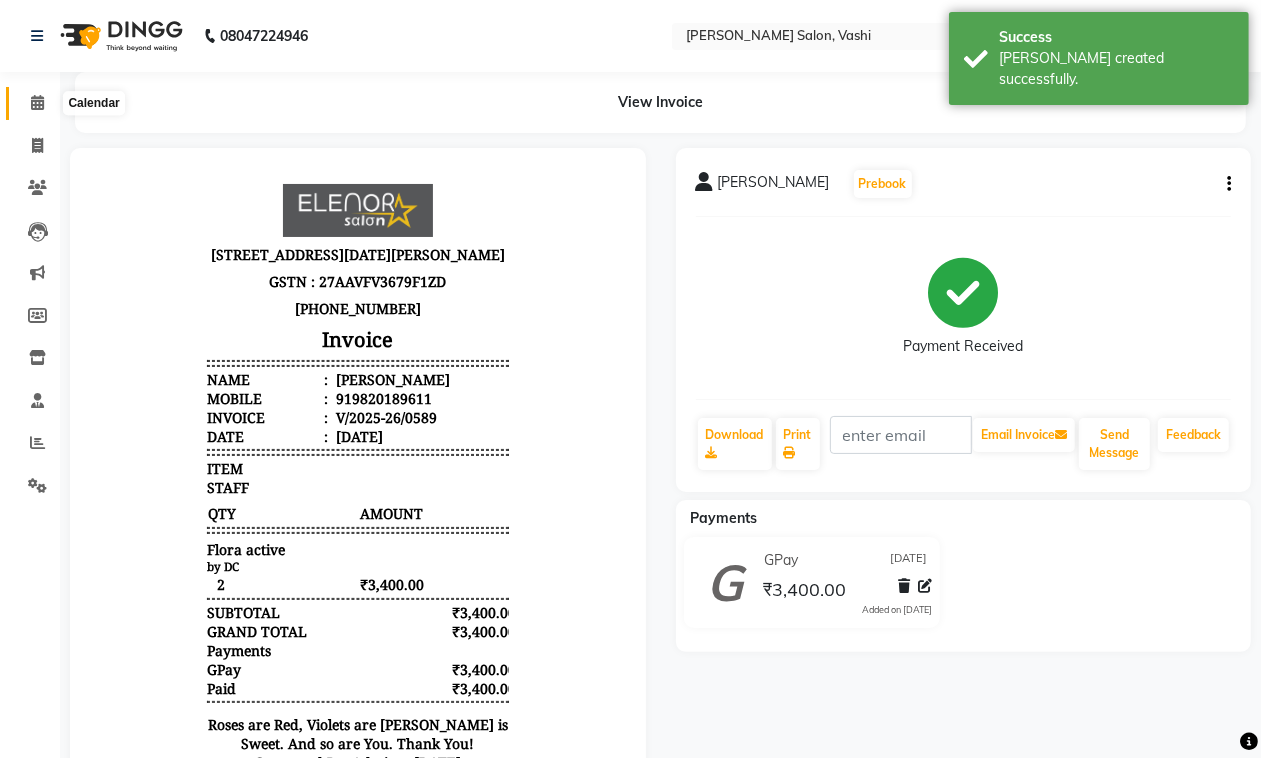 click 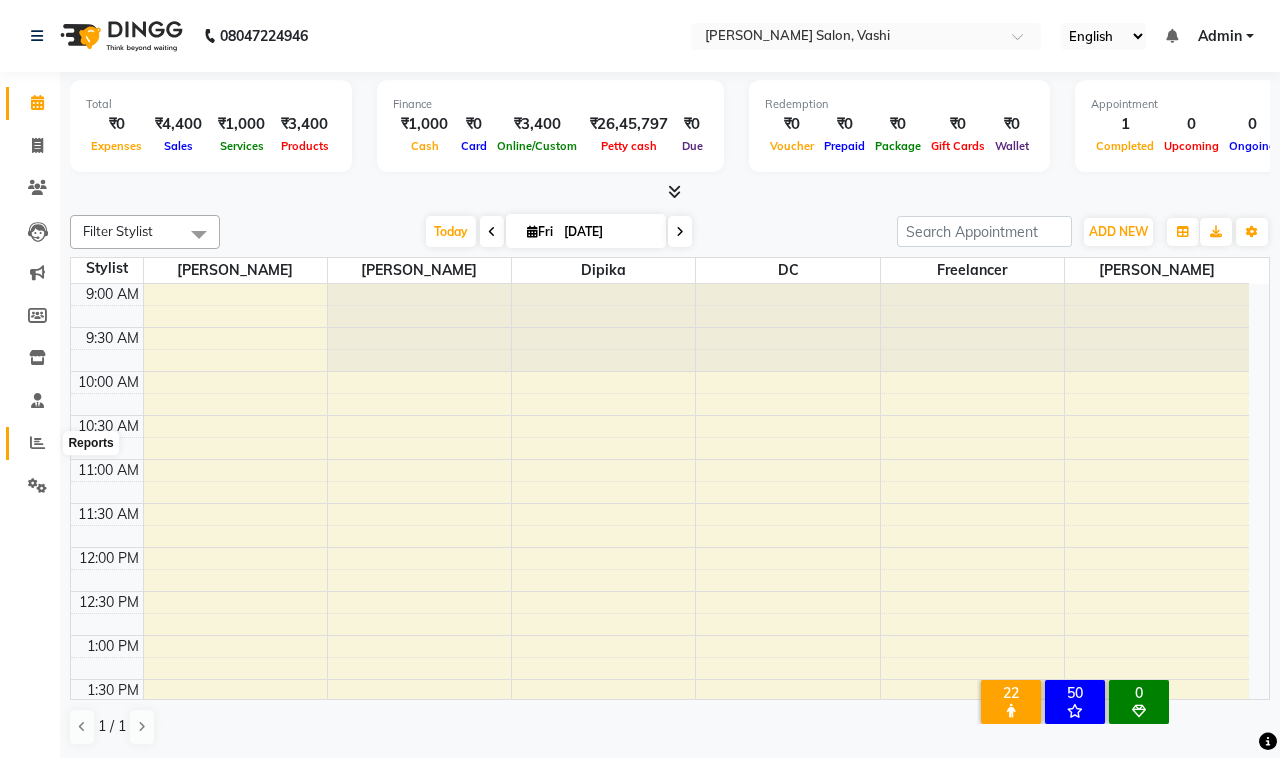 click 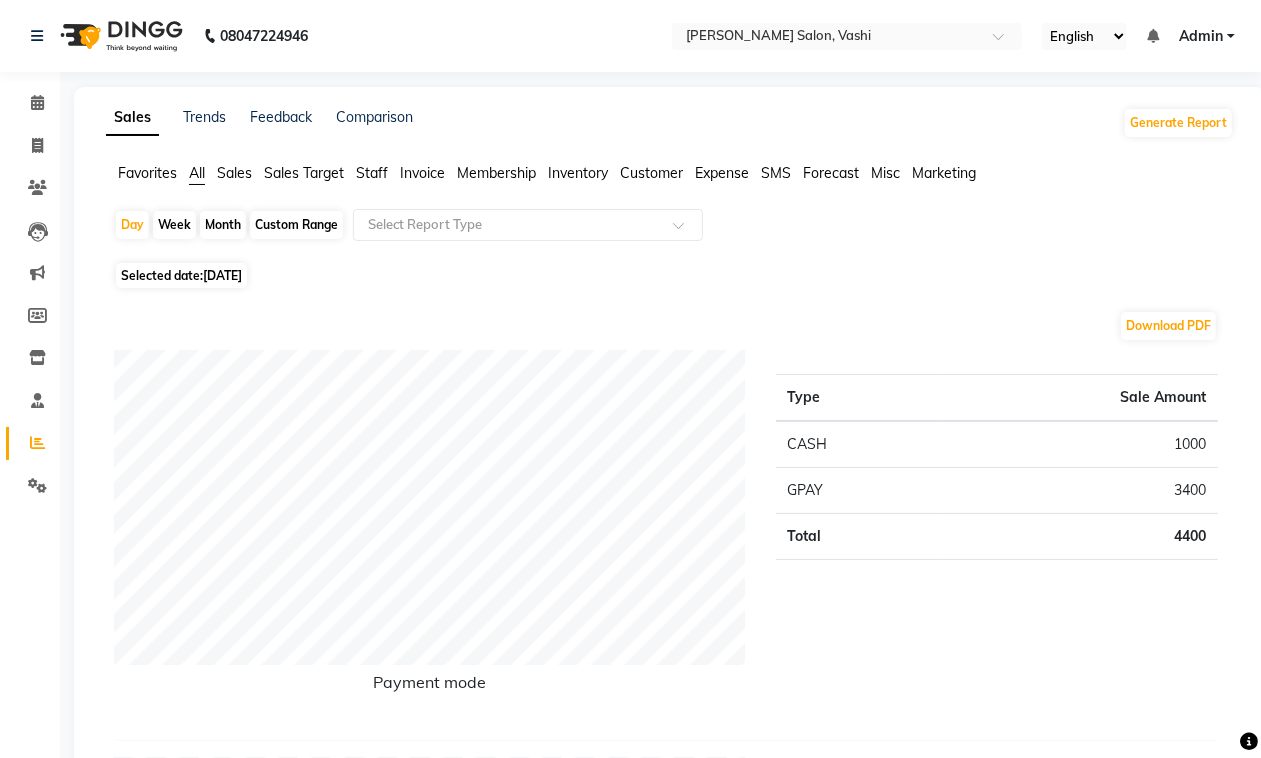 click on "Month" 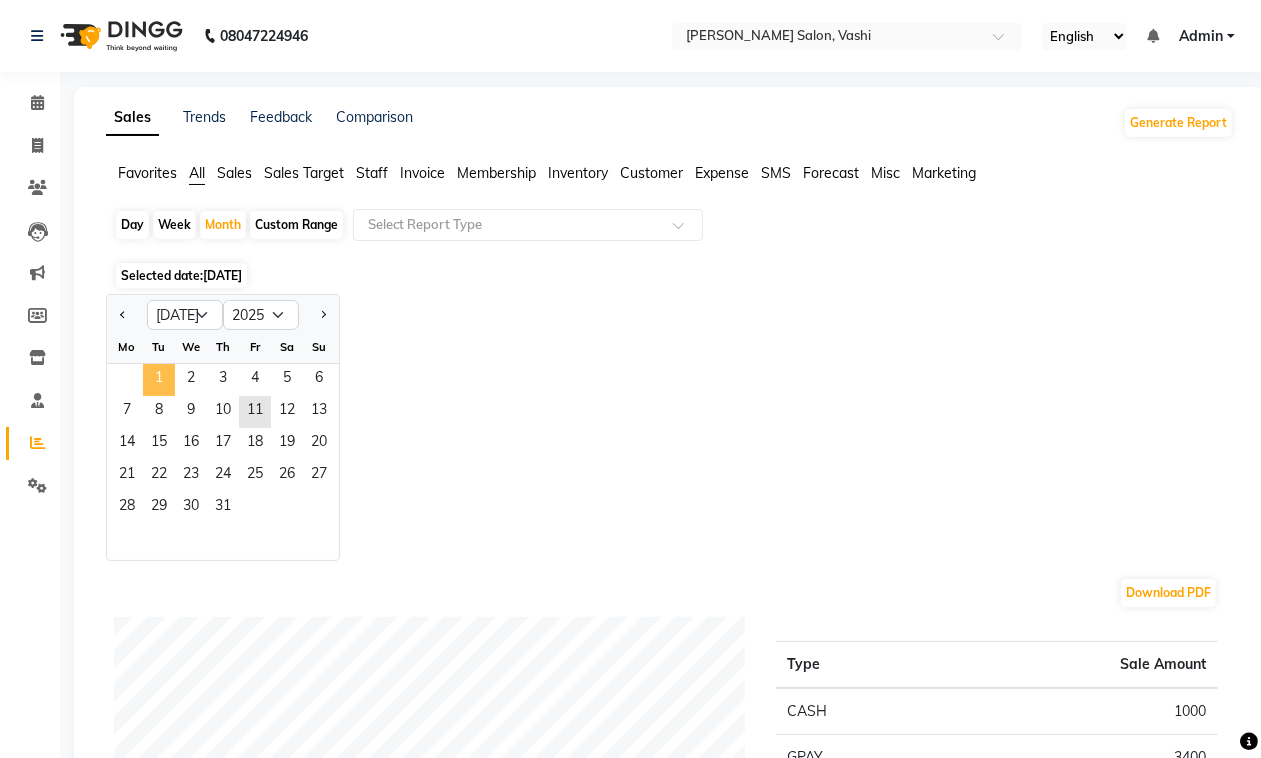 click on "1" 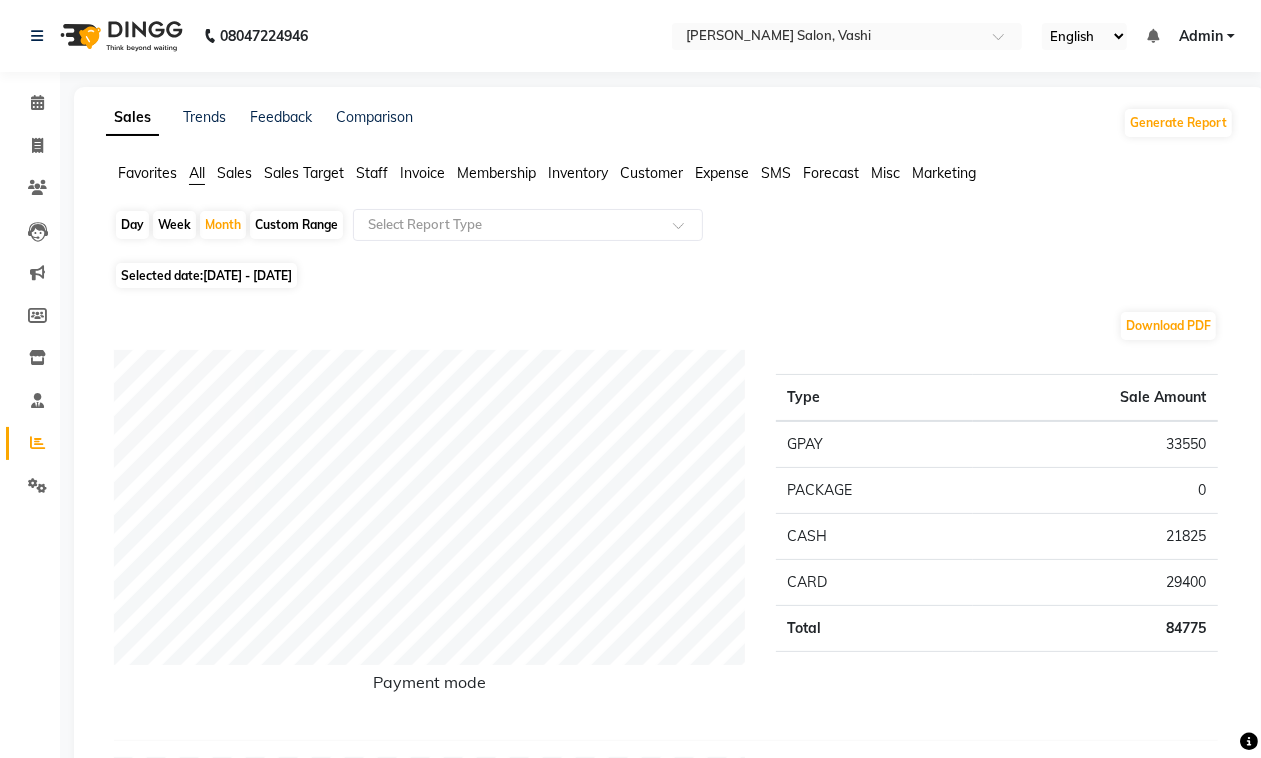 click on "Staff" 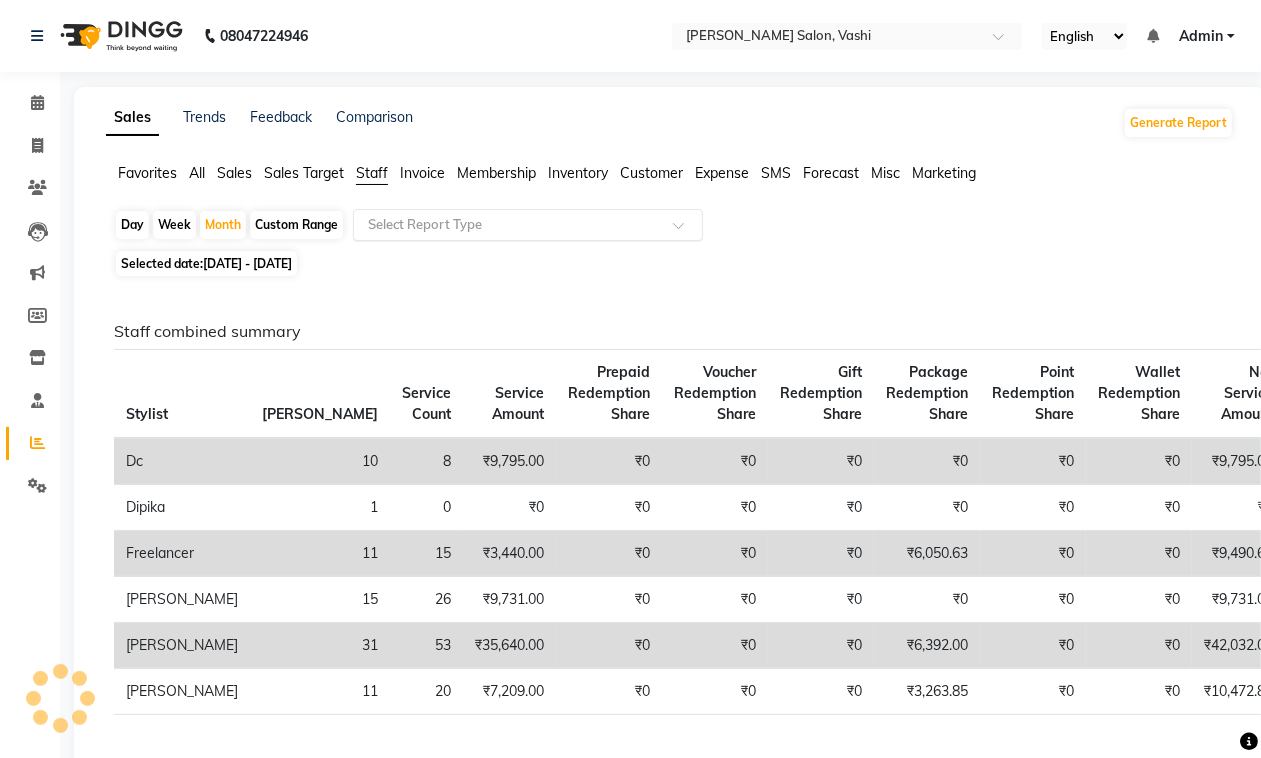 click 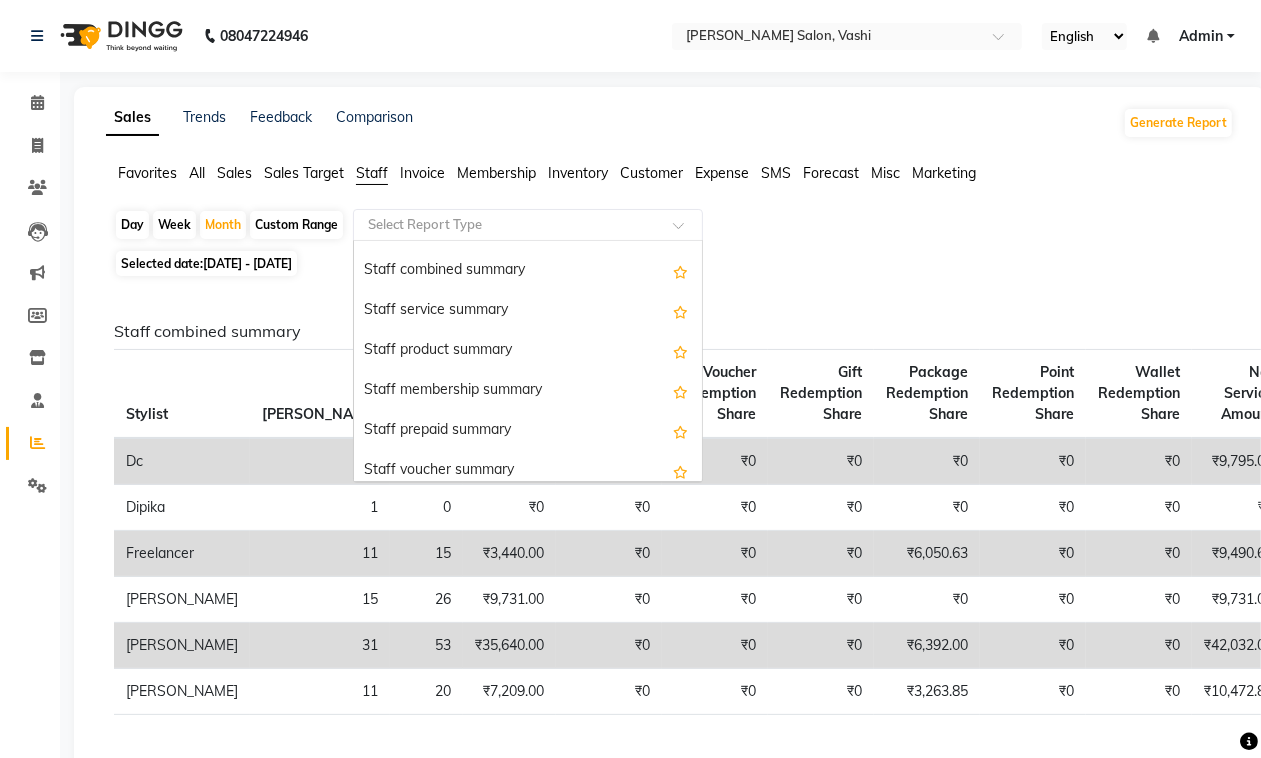 scroll, scrollTop: 638, scrollLeft: 0, axis: vertical 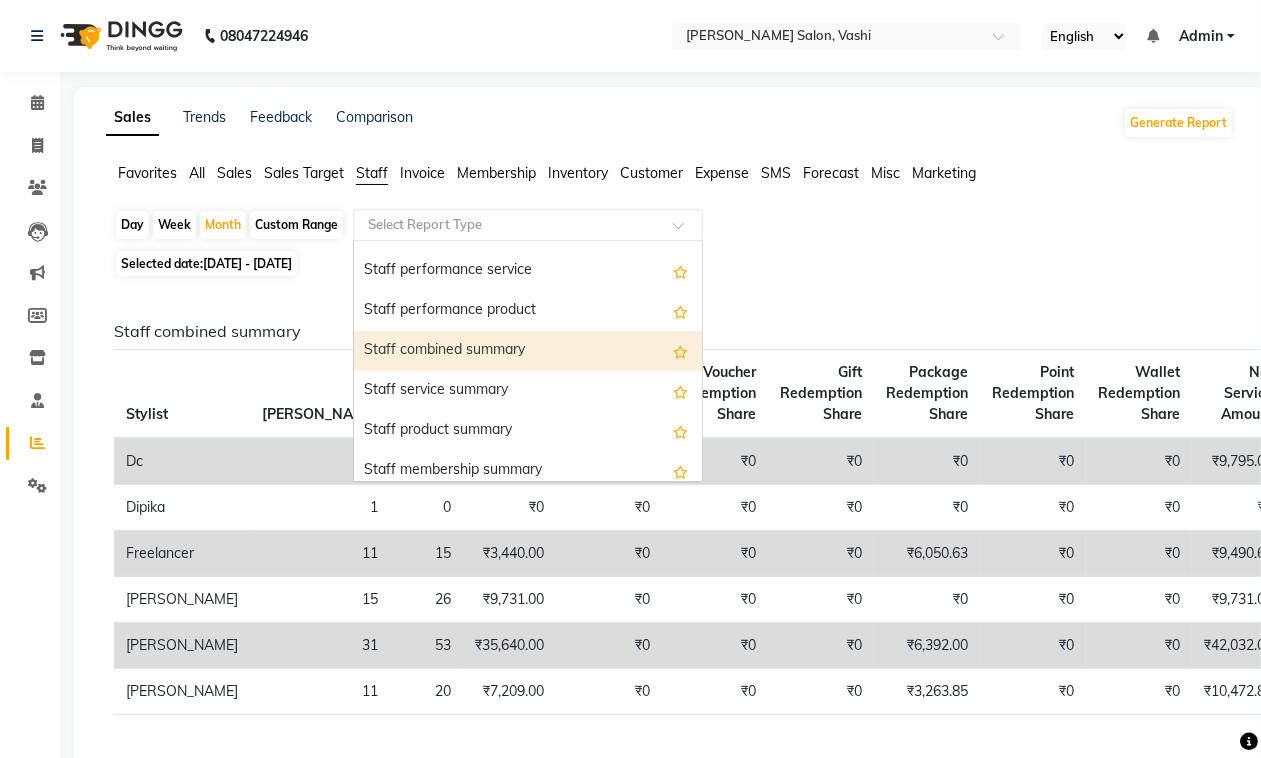 click on "Staff combined summary" at bounding box center [528, 351] 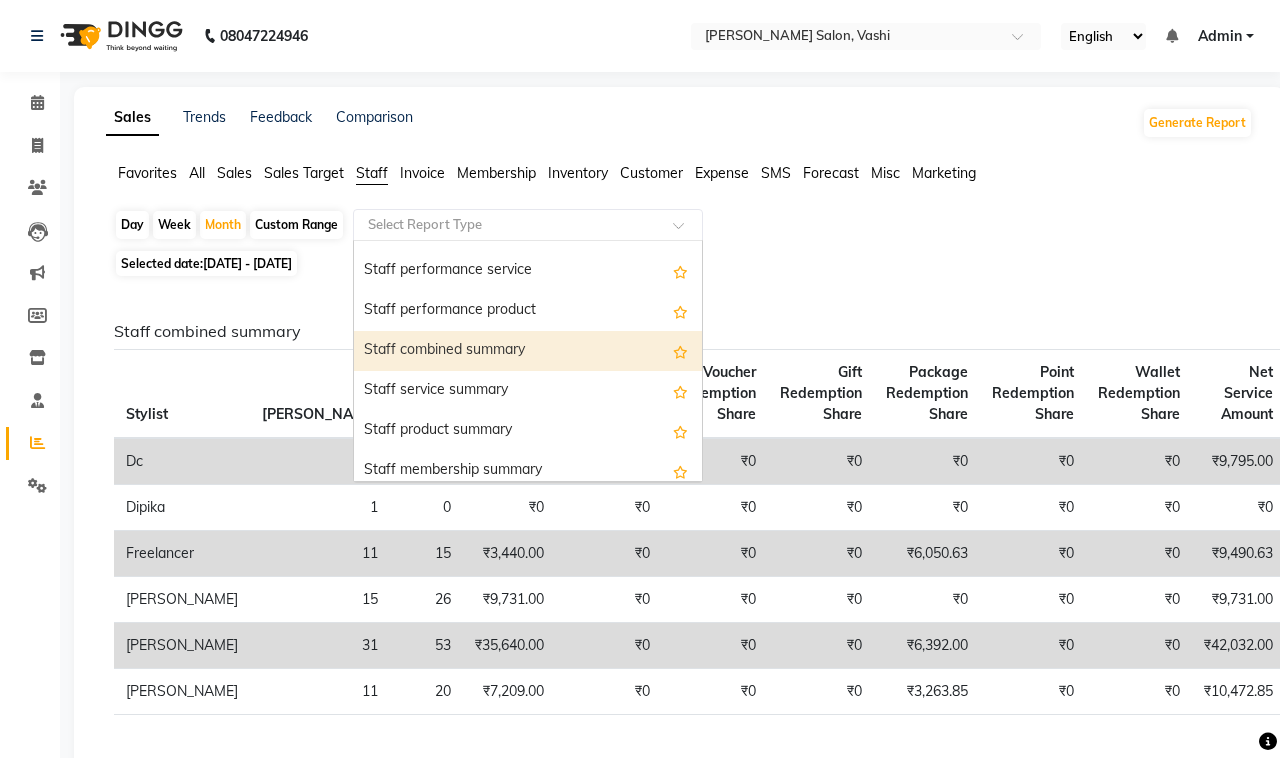 select on "filtered_report" 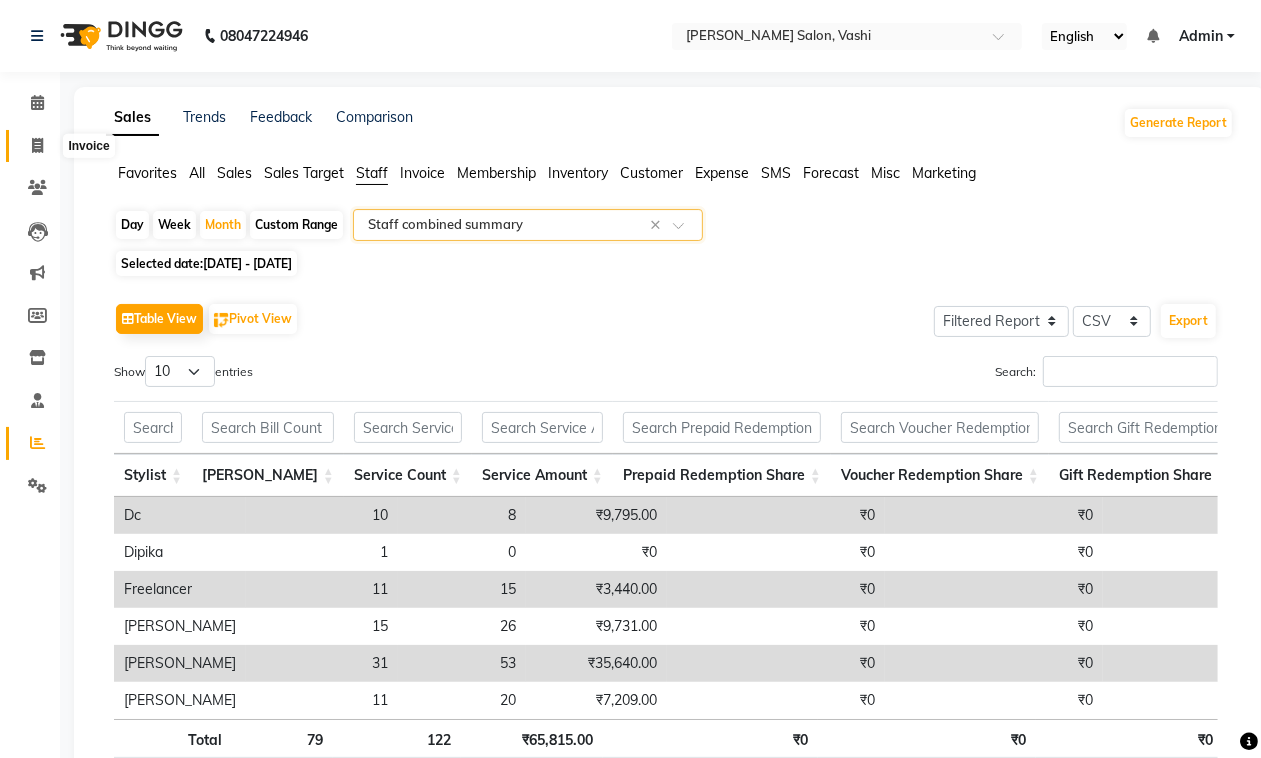 click 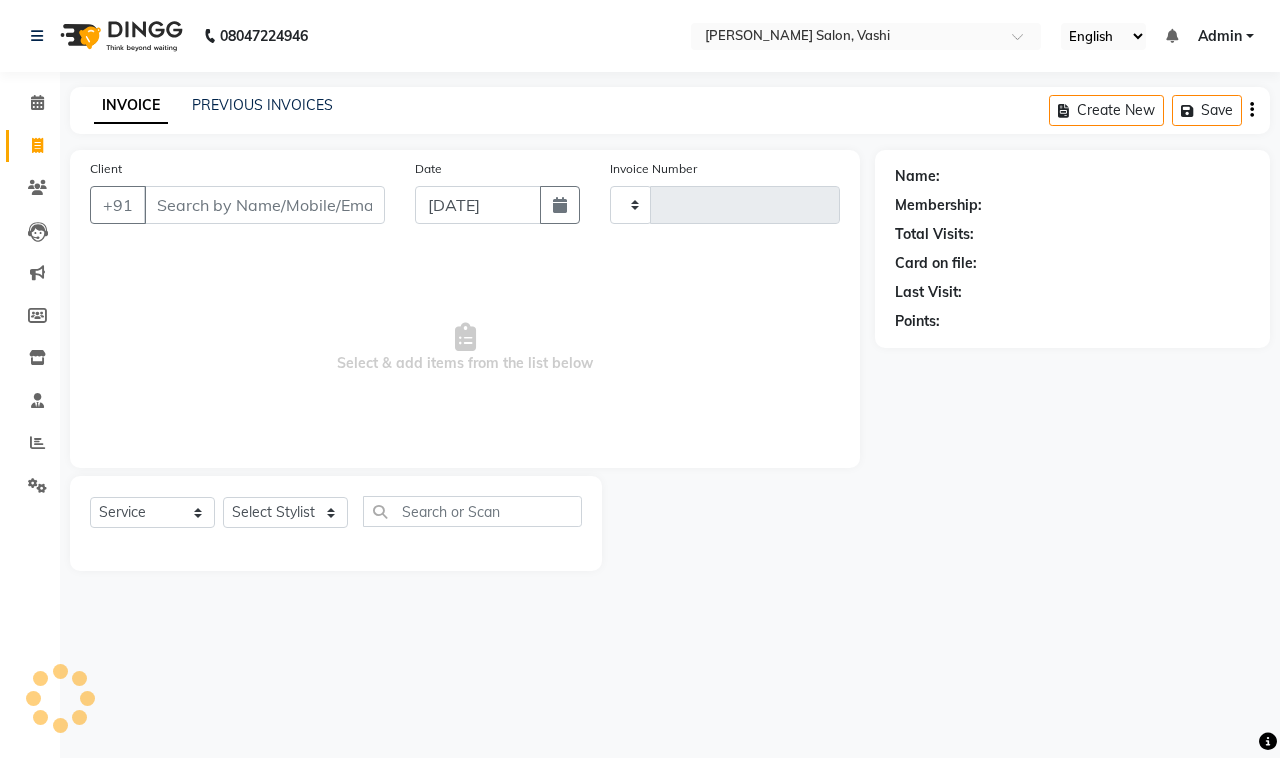 type on "0590" 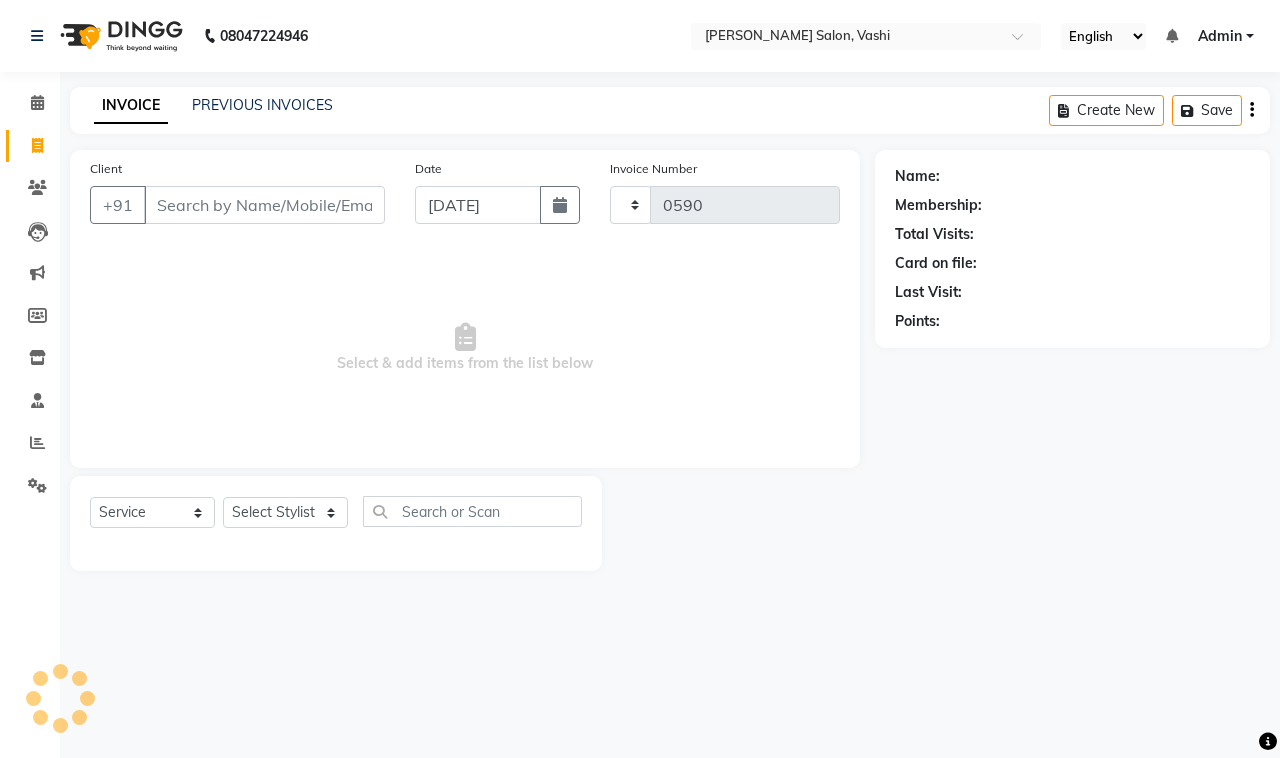 select on "695" 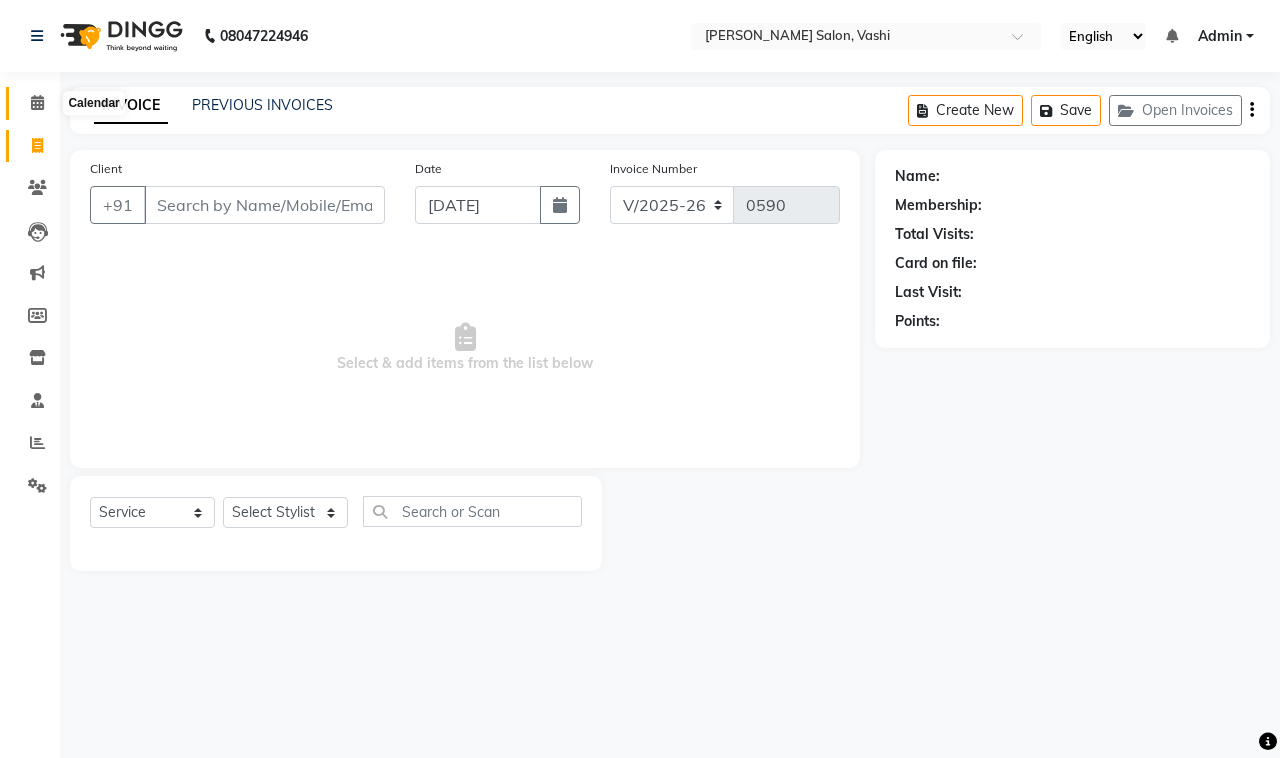 click 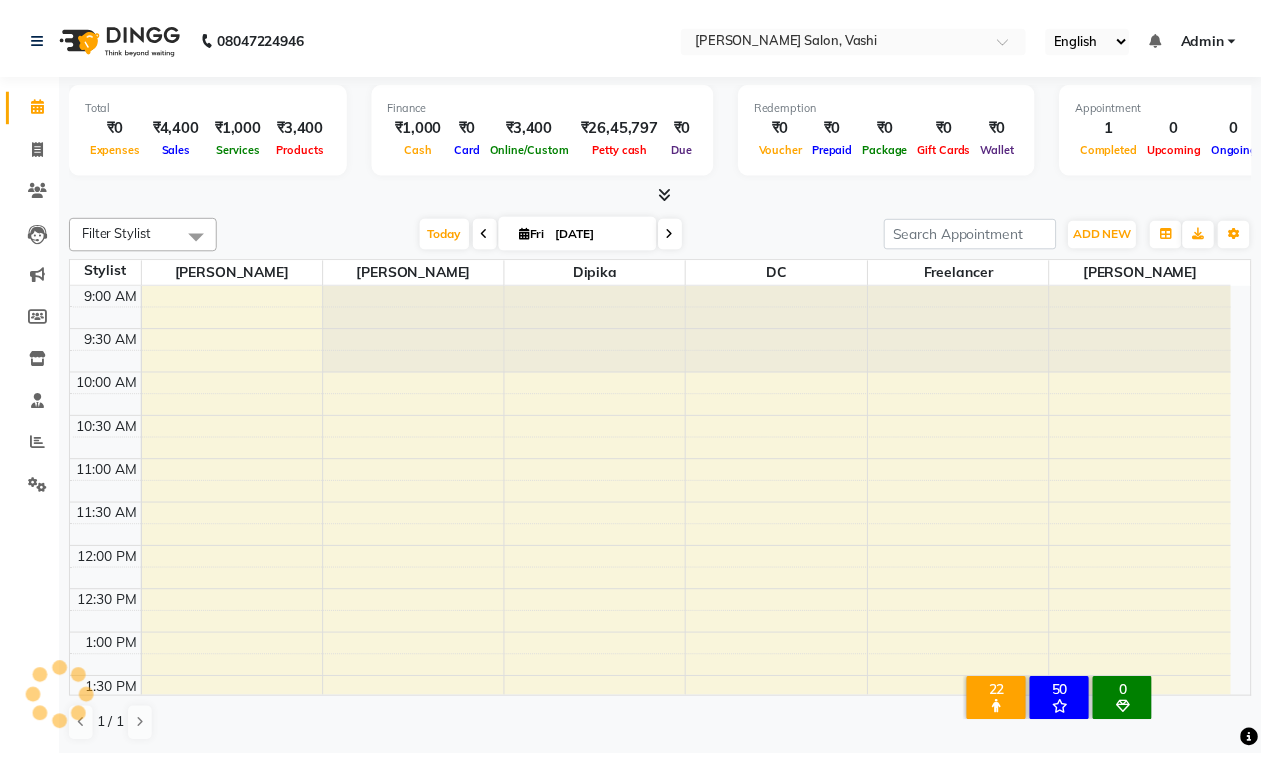 scroll, scrollTop: 802, scrollLeft: 0, axis: vertical 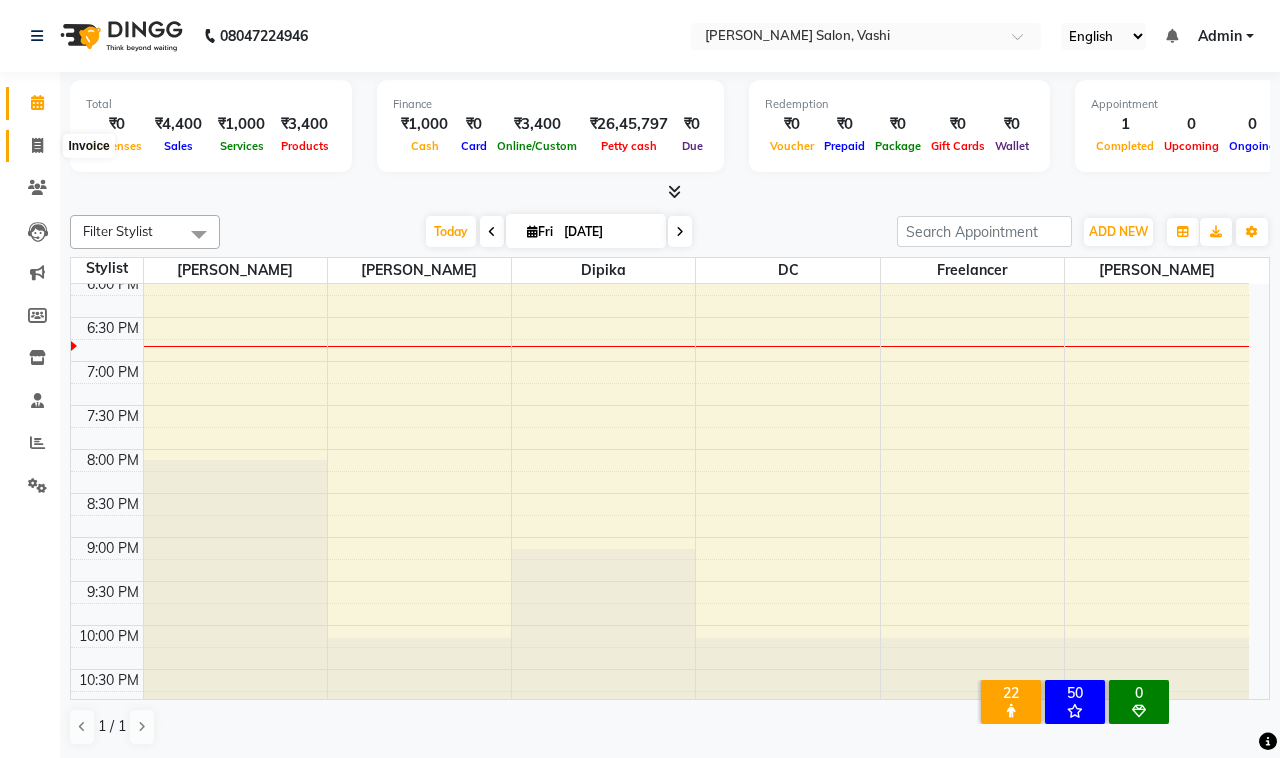 click 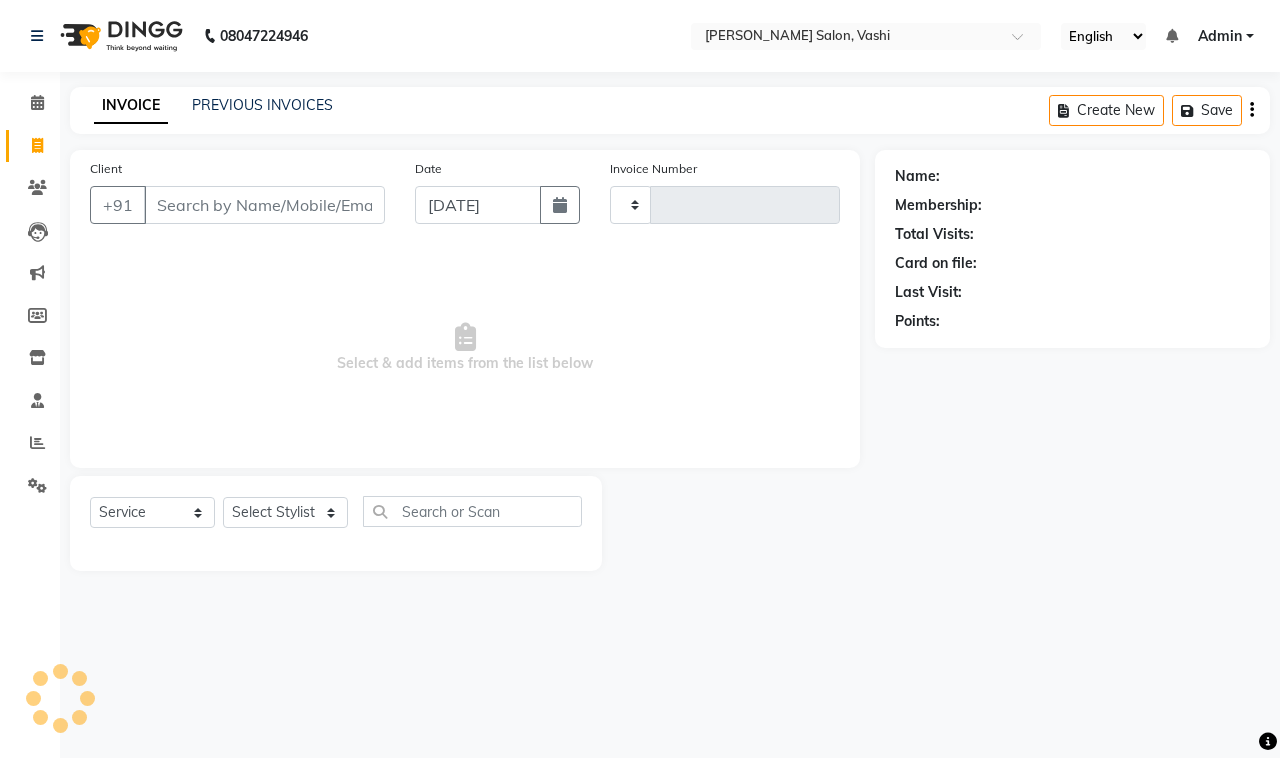 type on "0590" 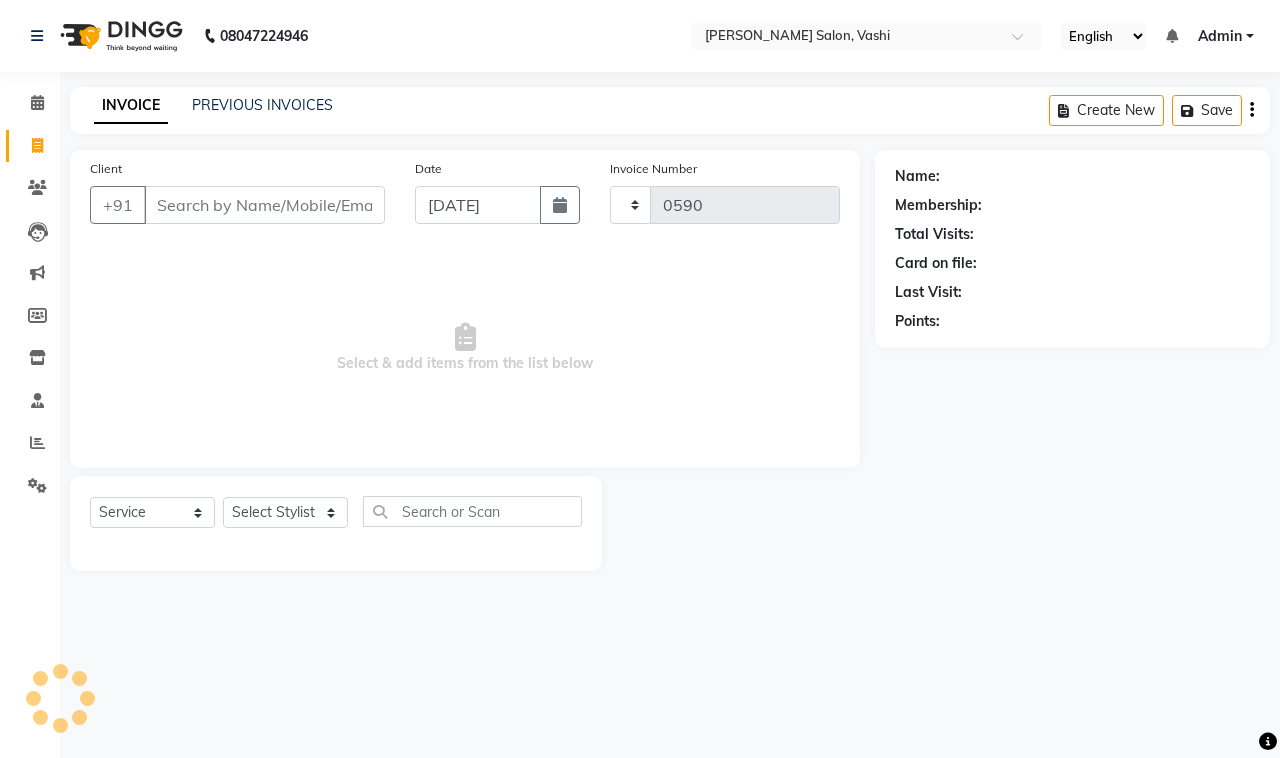 select on "695" 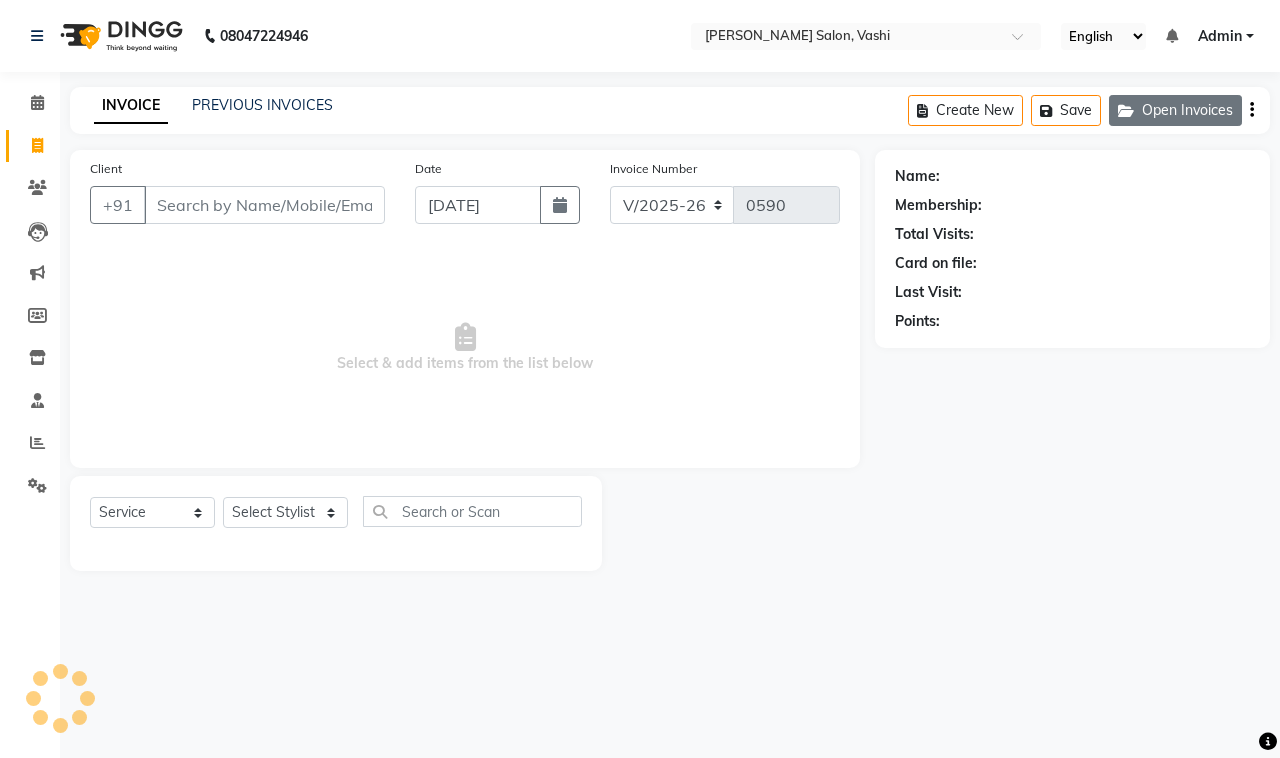 click on "Open Invoices" 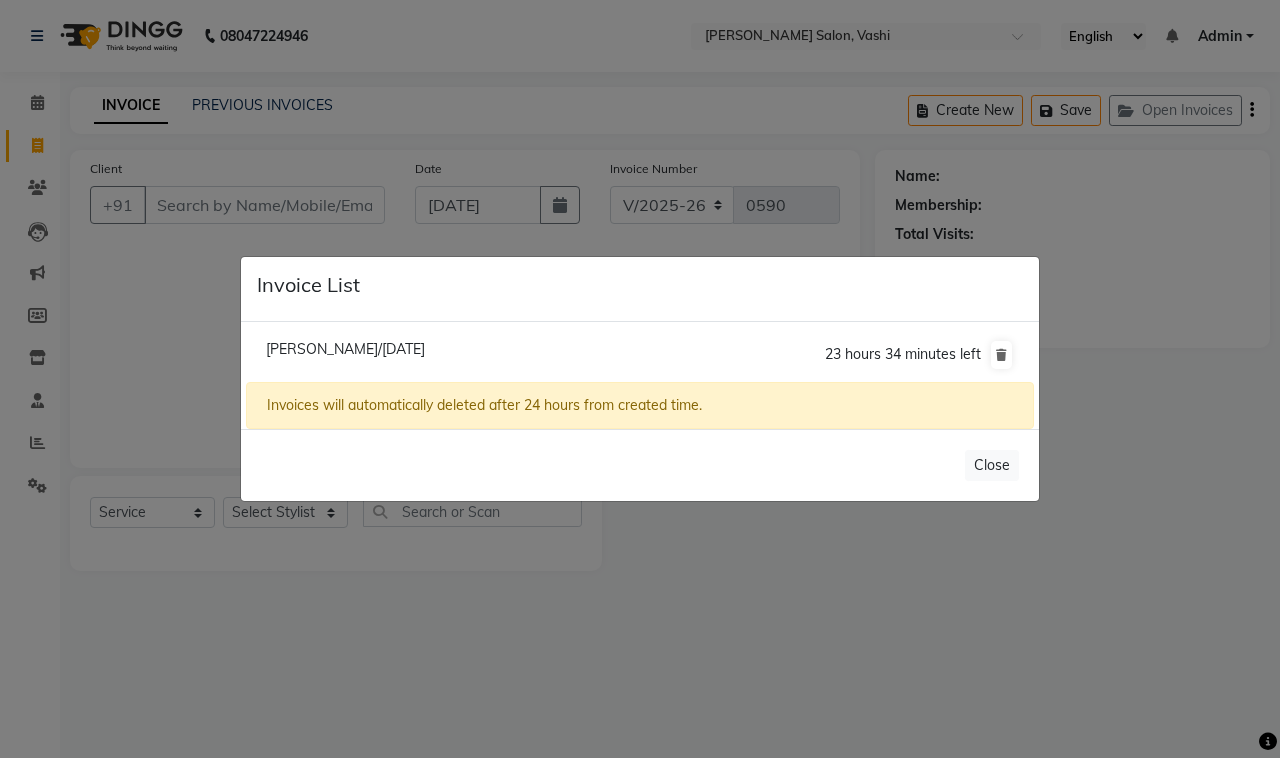 click on "[PERSON_NAME]/[DATE]  23 hours 34 minutes left" 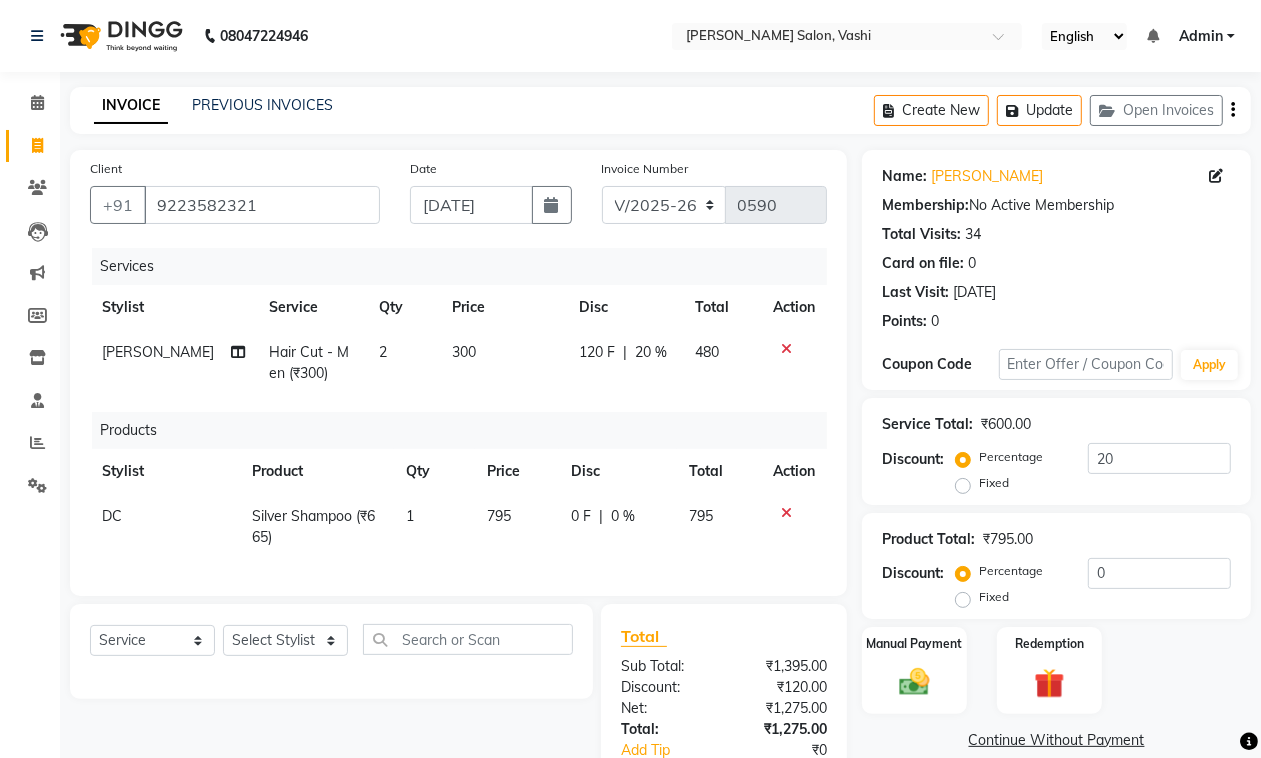 scroll, scrollTop: 146, scrollLeft: 0, axis: vertical 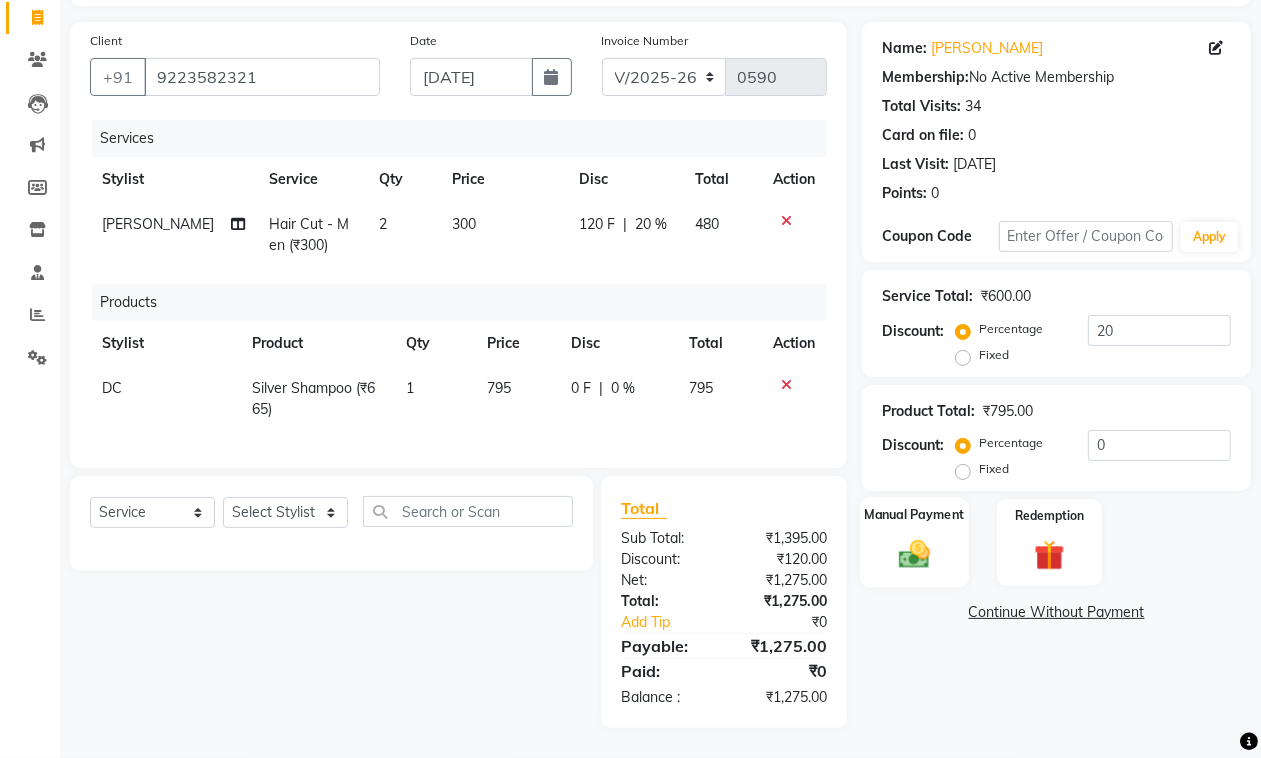 click on "Manual Payment" 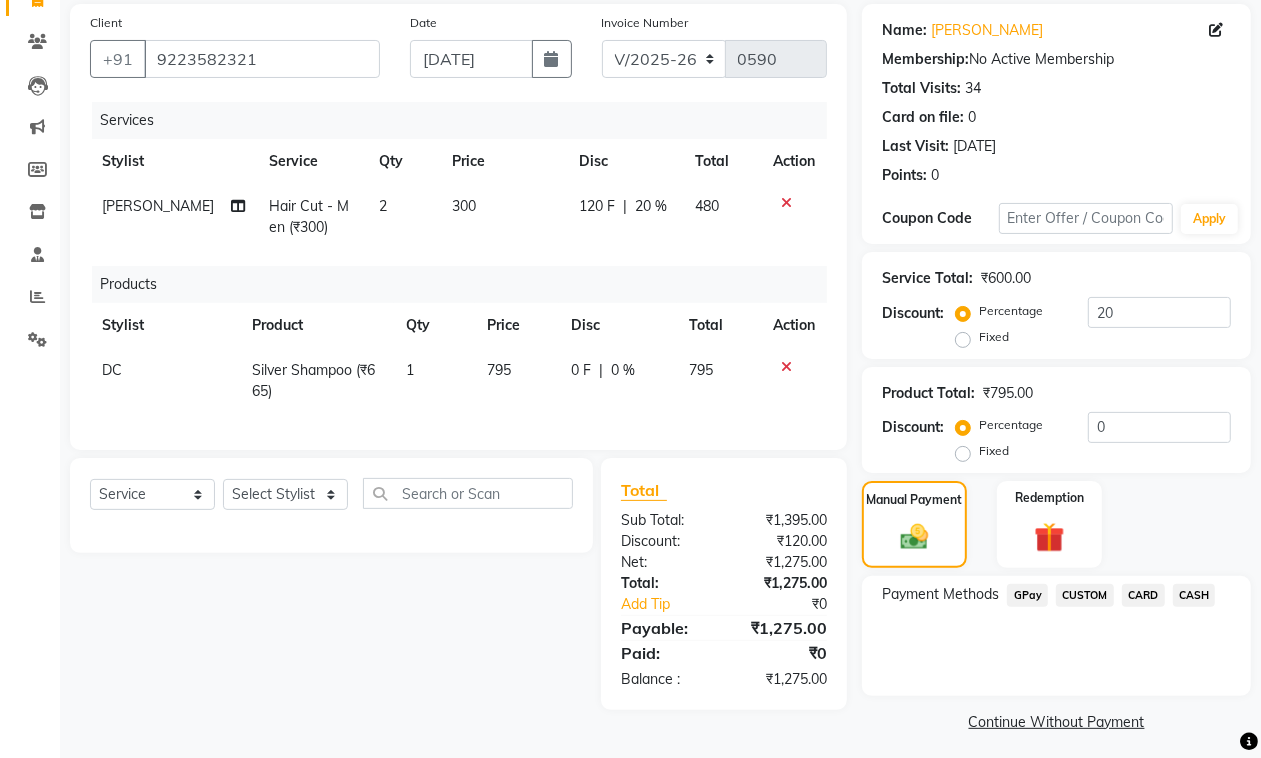 click on "GPay" 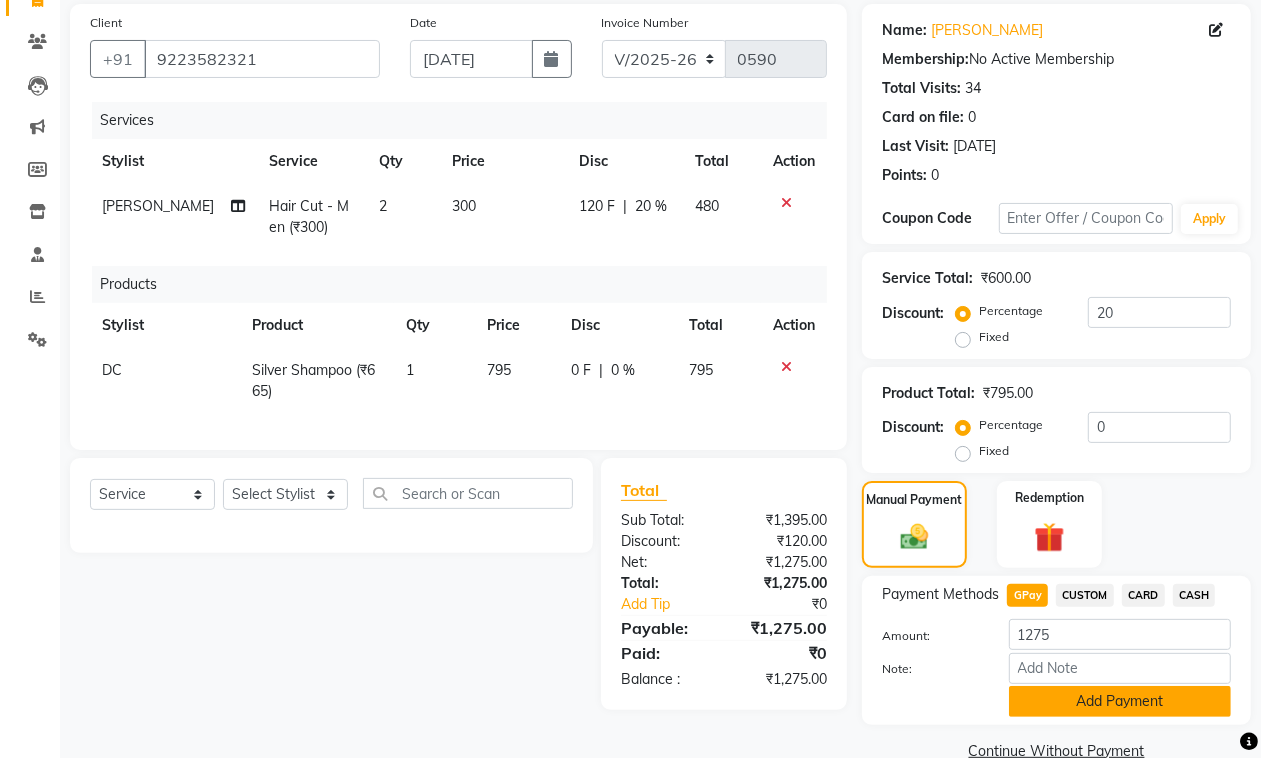 click on "Add Payment" 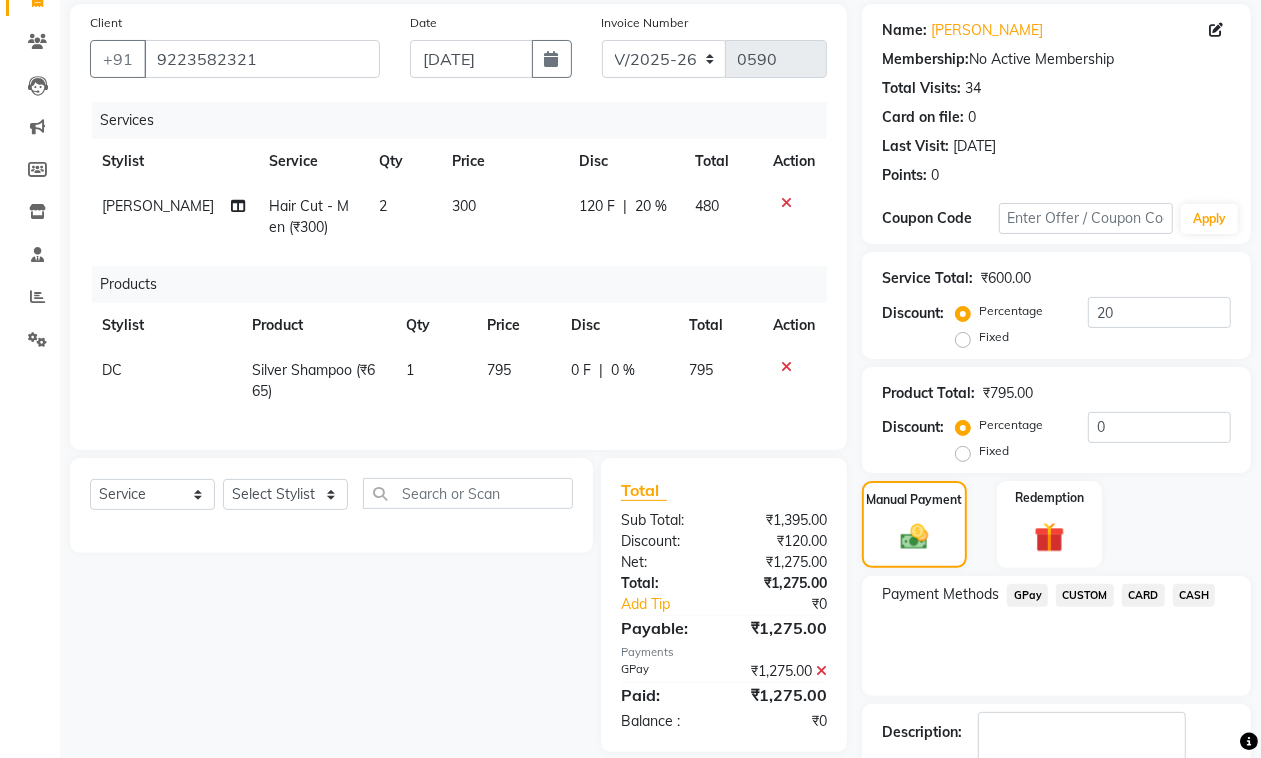 scroll, scrollTop: 267, scrollLeft: 0, axis: vertical 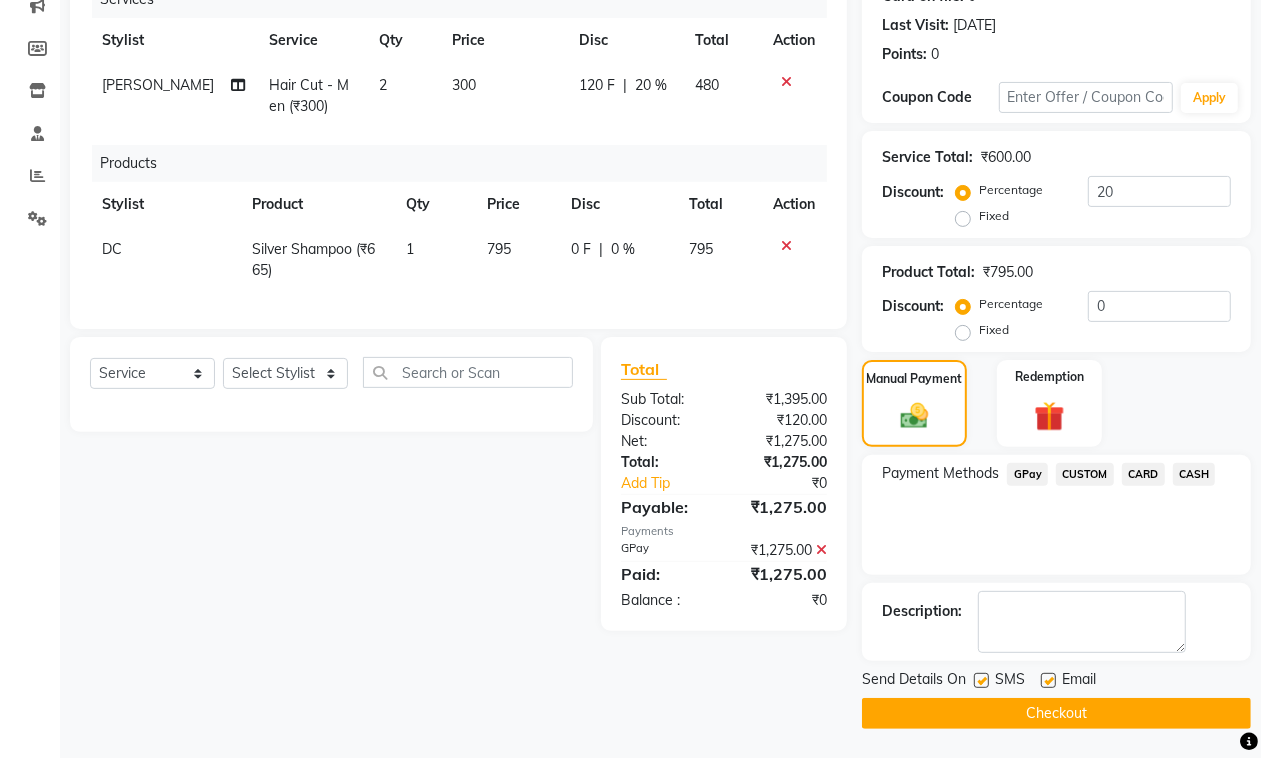 click 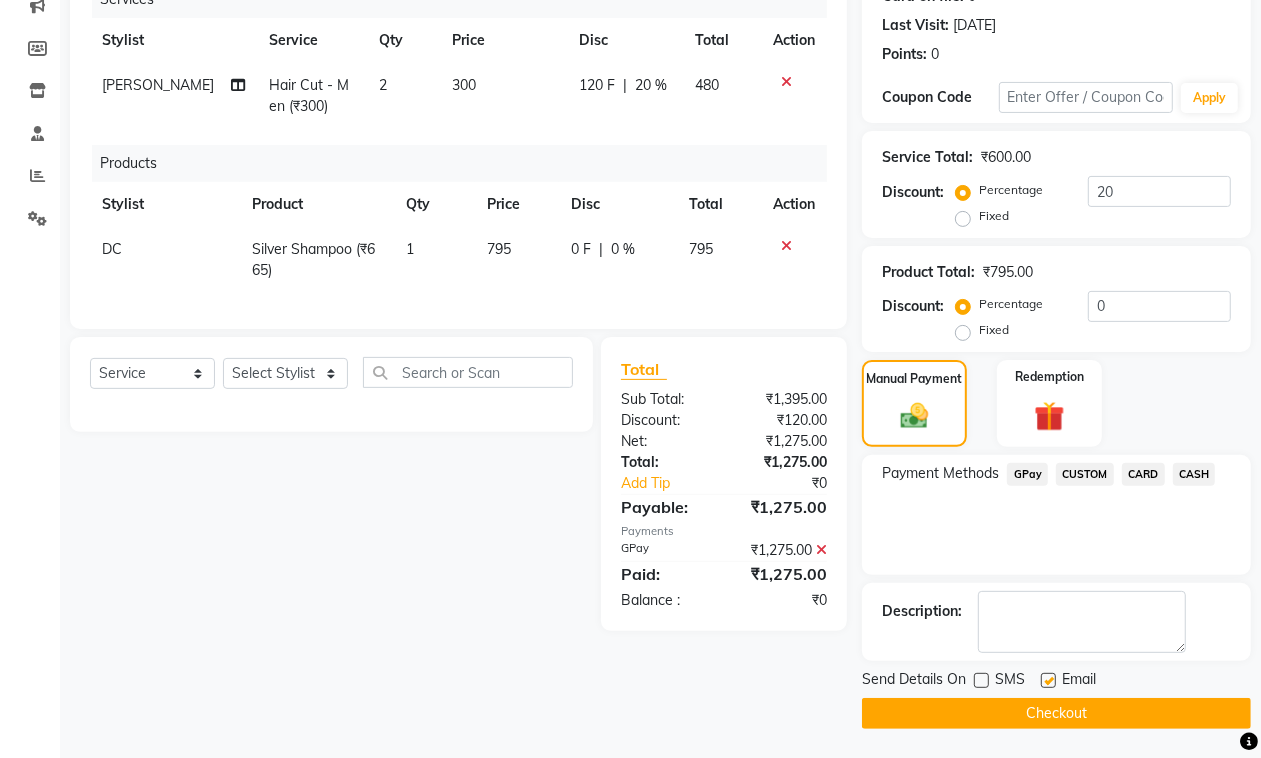 click 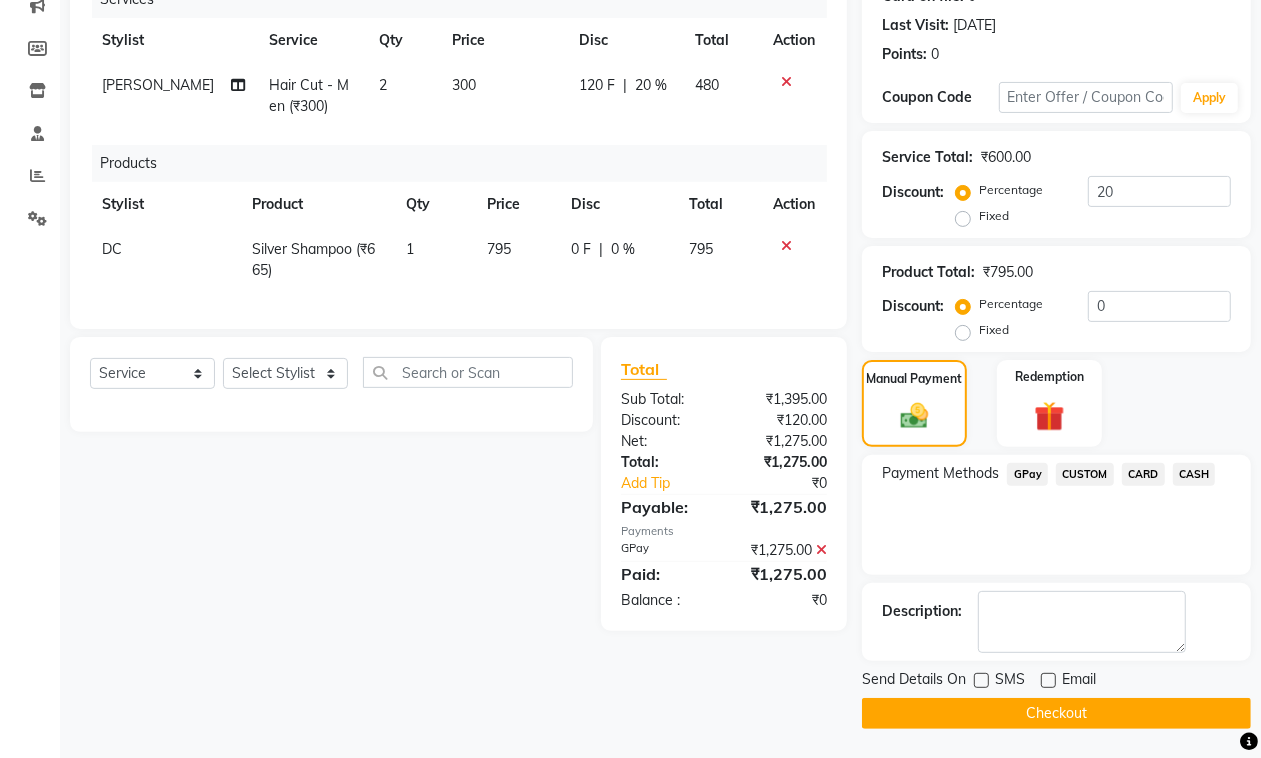 click on "Checkout" 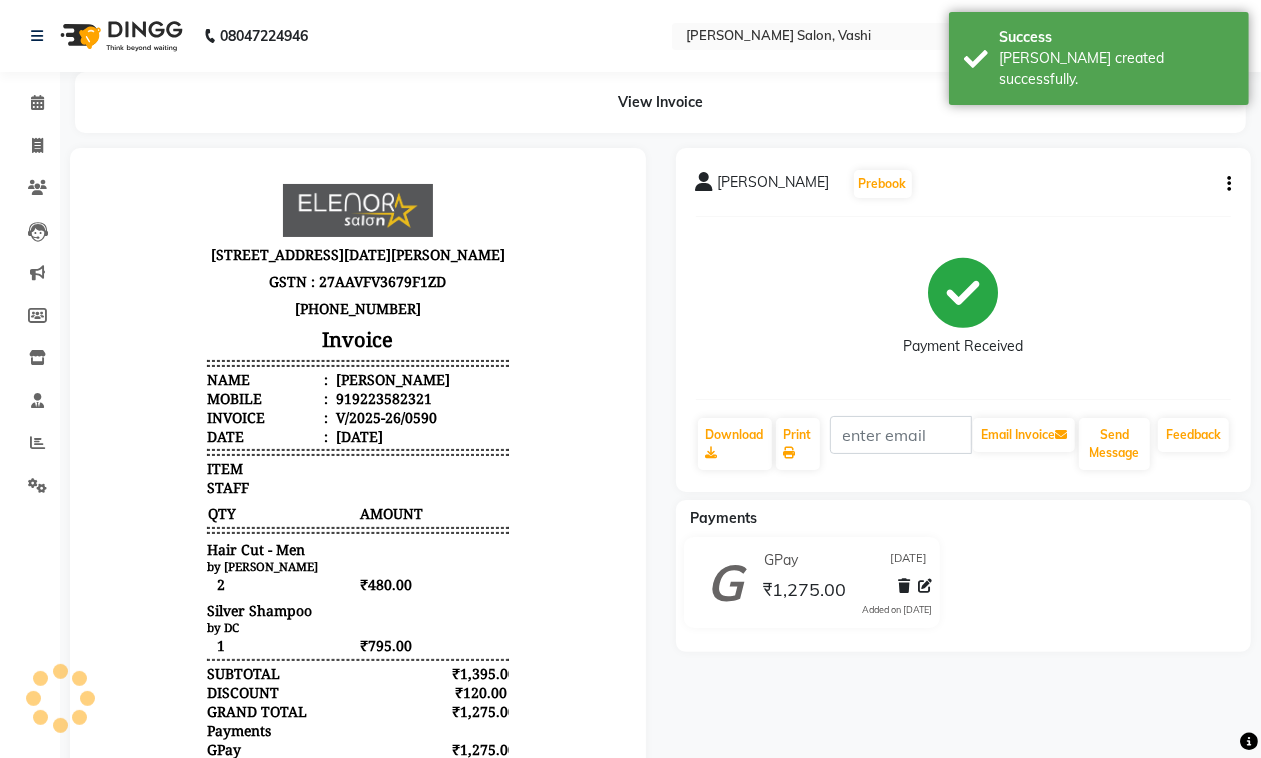 scroll, scrollTop: 0, scrollLeft: 0, axis: both 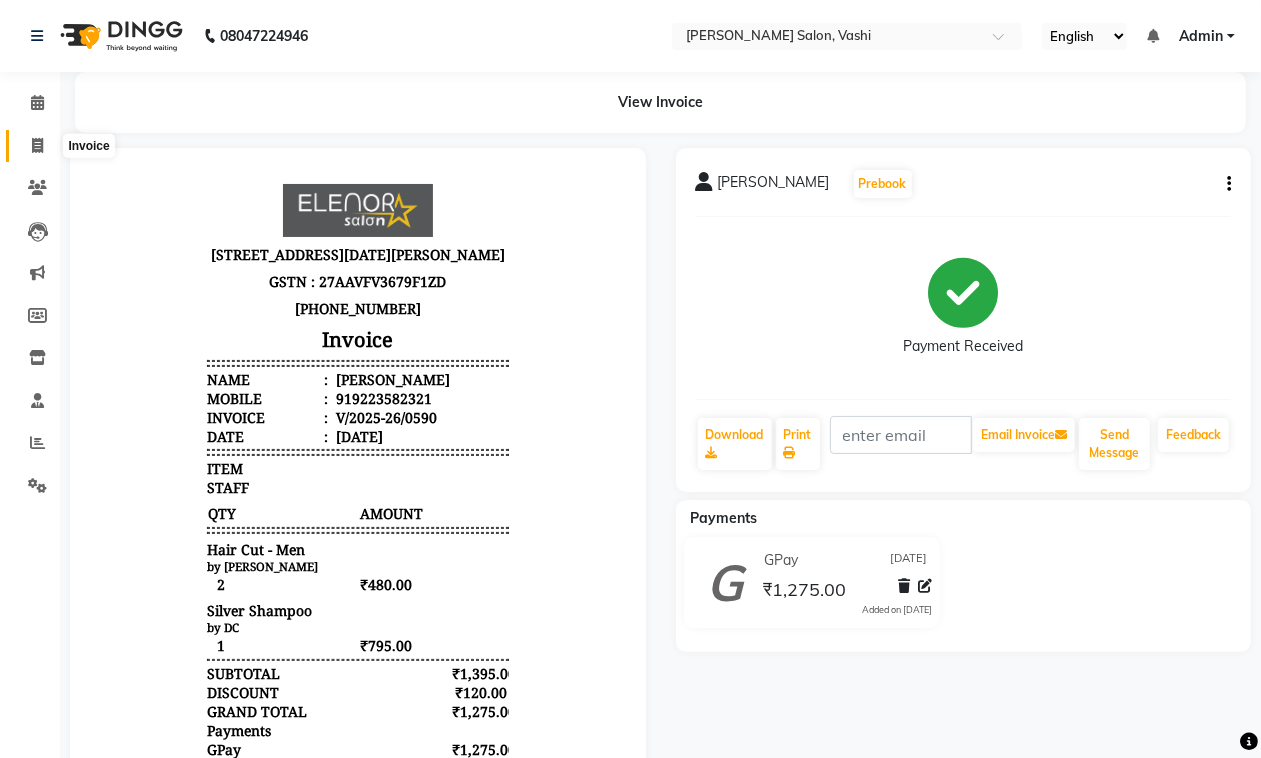 click 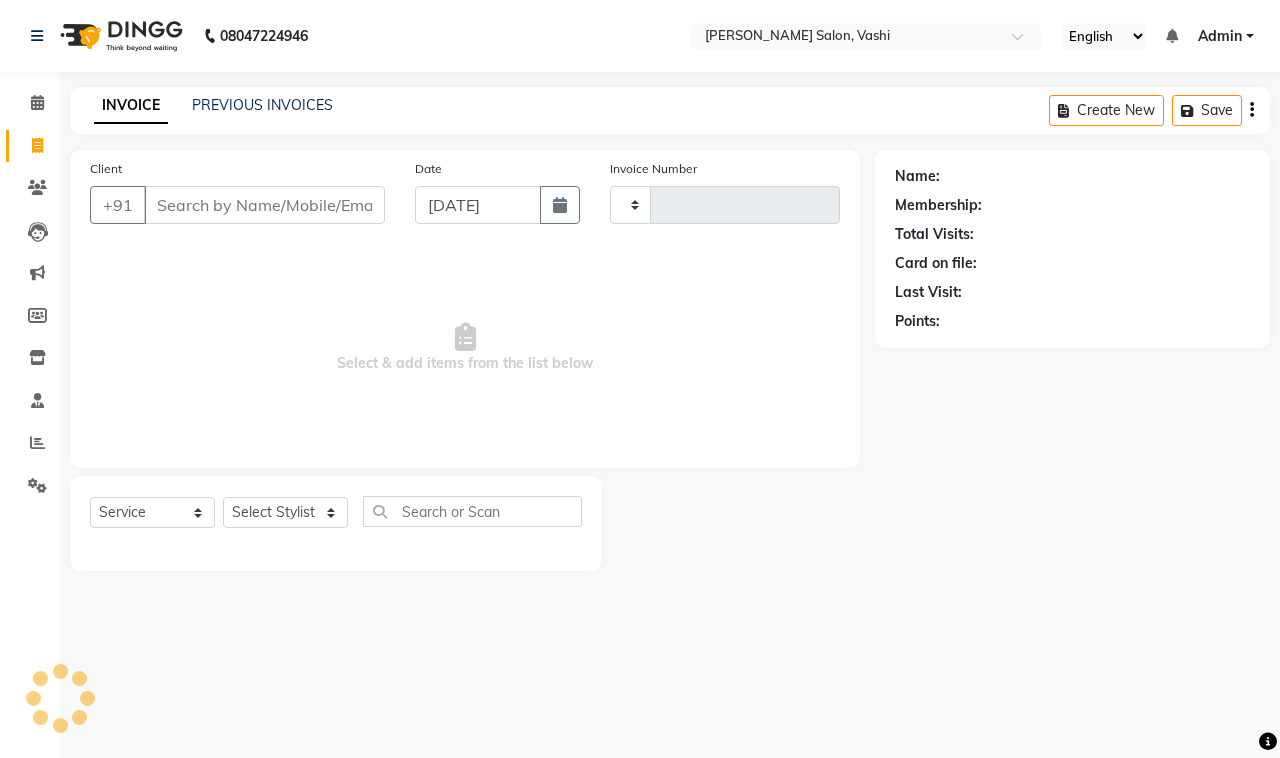 type on "0591" 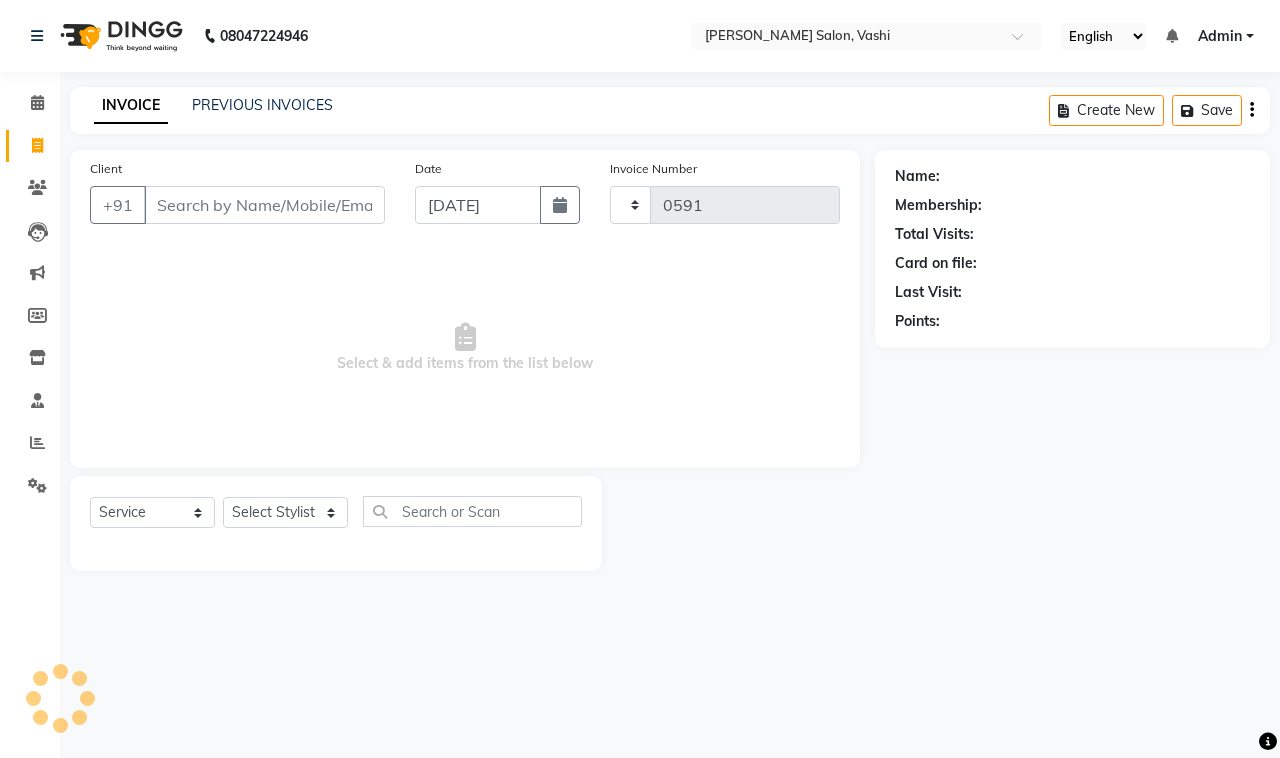 select on "695" 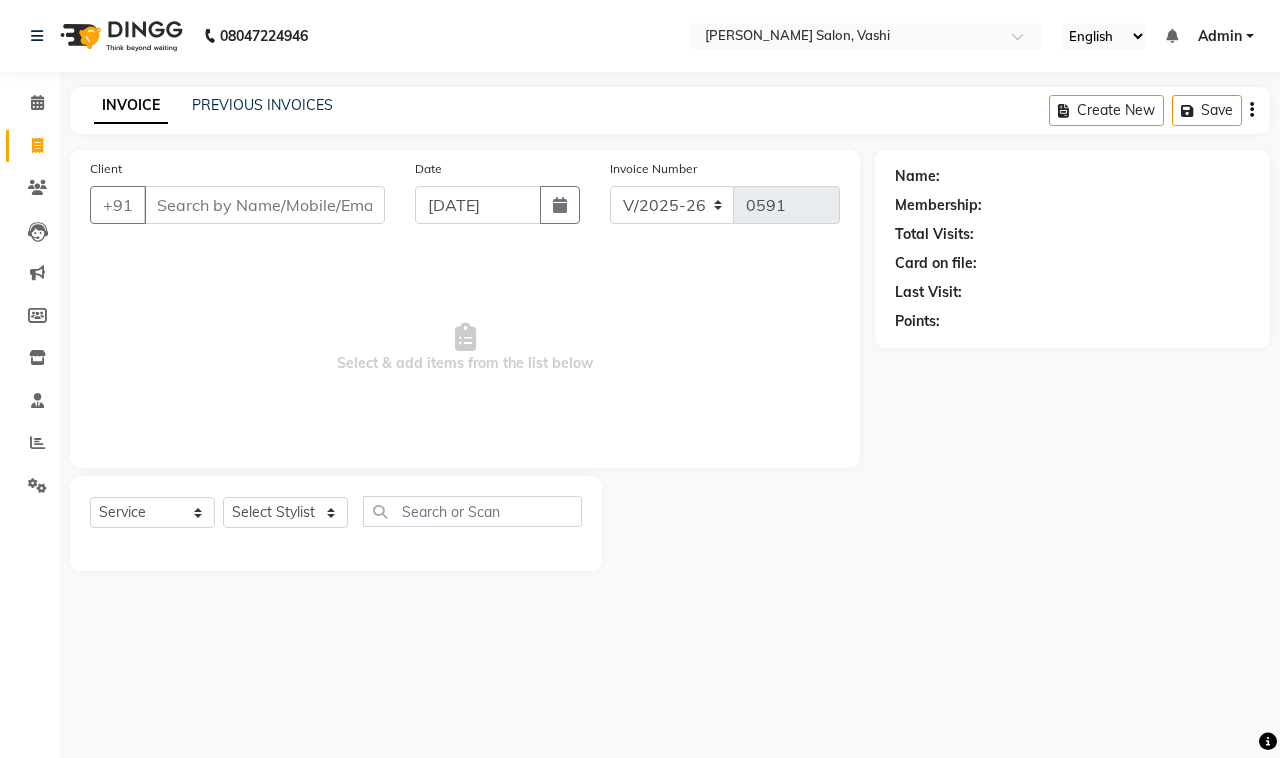 click on "Client" at bounding box center (264, 205) 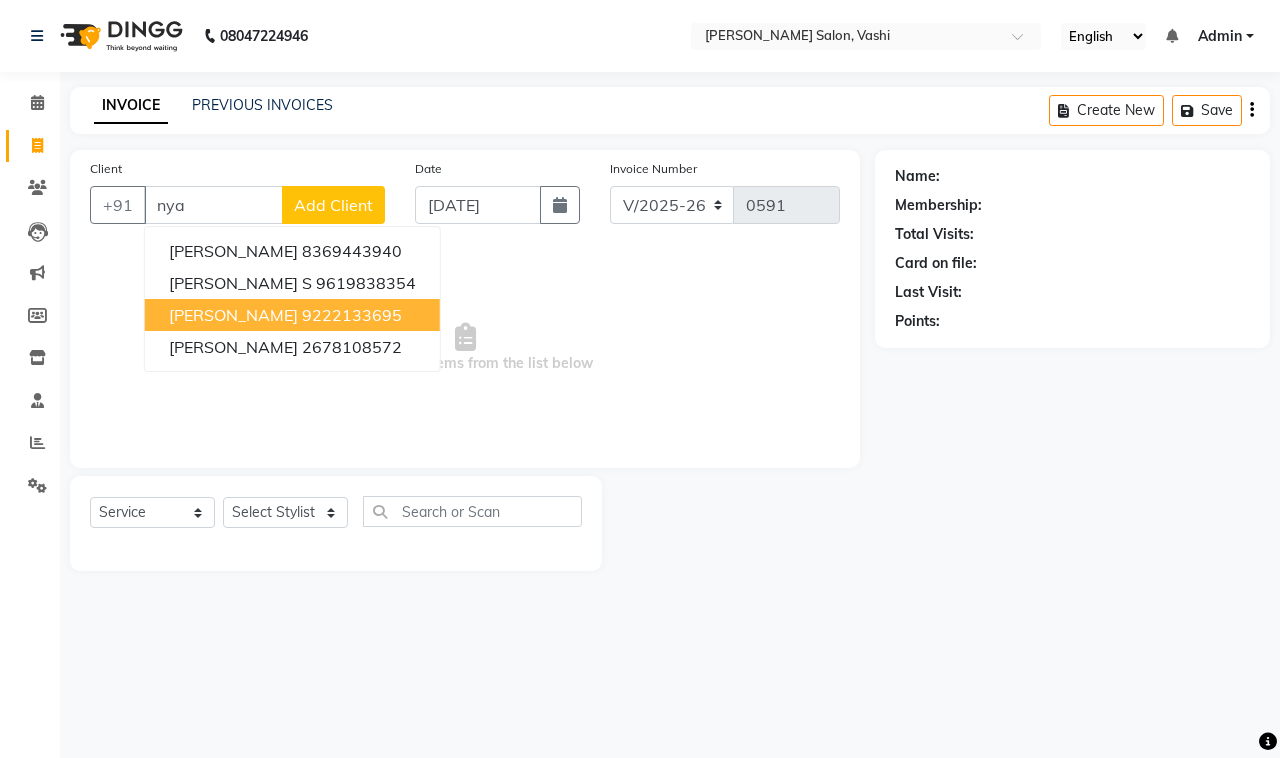 click on "[PERSON_NAME]" at bounding box center [233, 315] 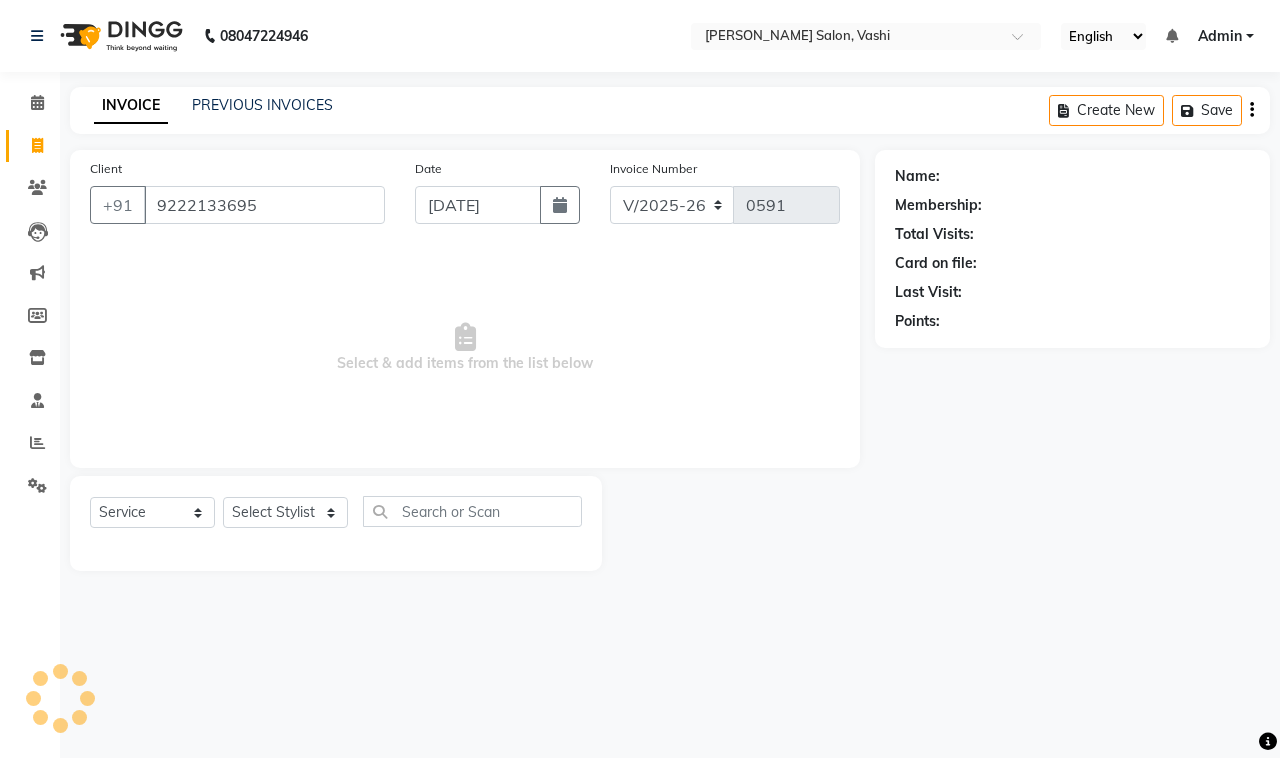 type on "9222133695" 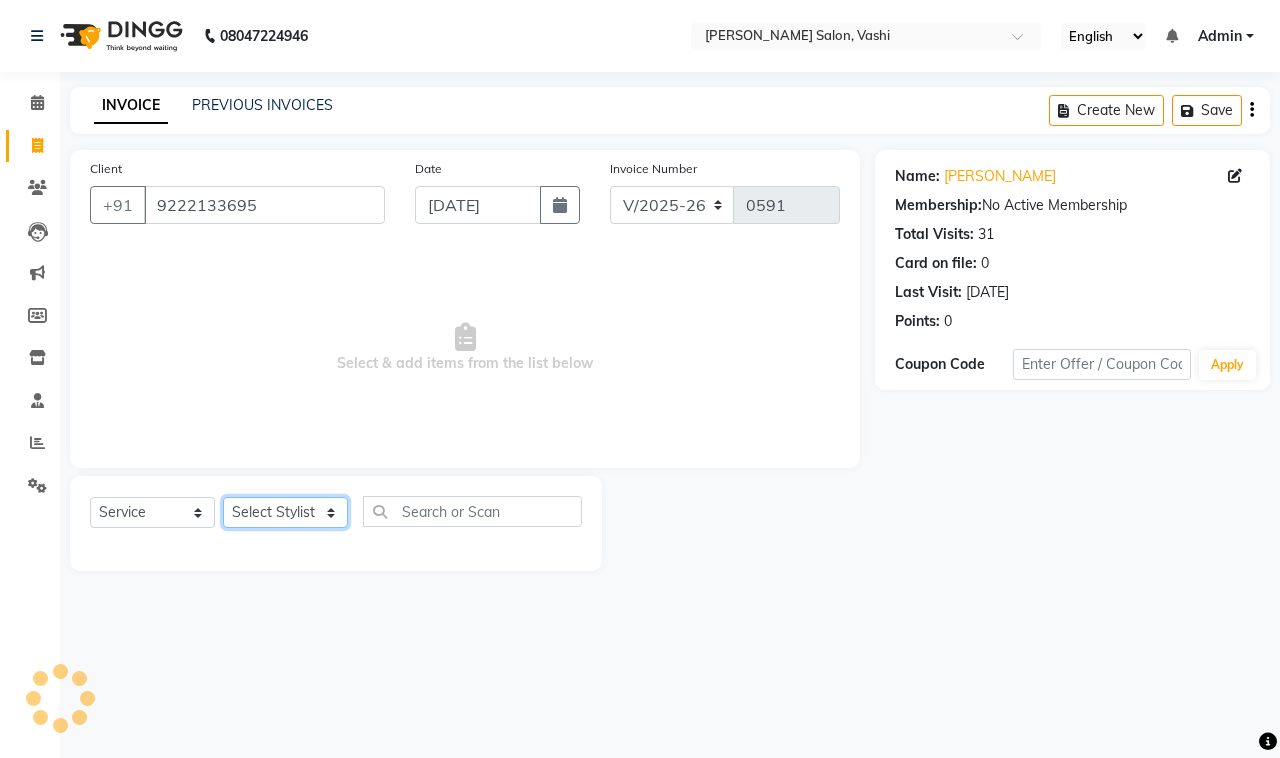 click on "Select Stylist DC Dipika Freelancer [PERSON_NAME] [PERSON_NAME] [PERSON_NAME]" 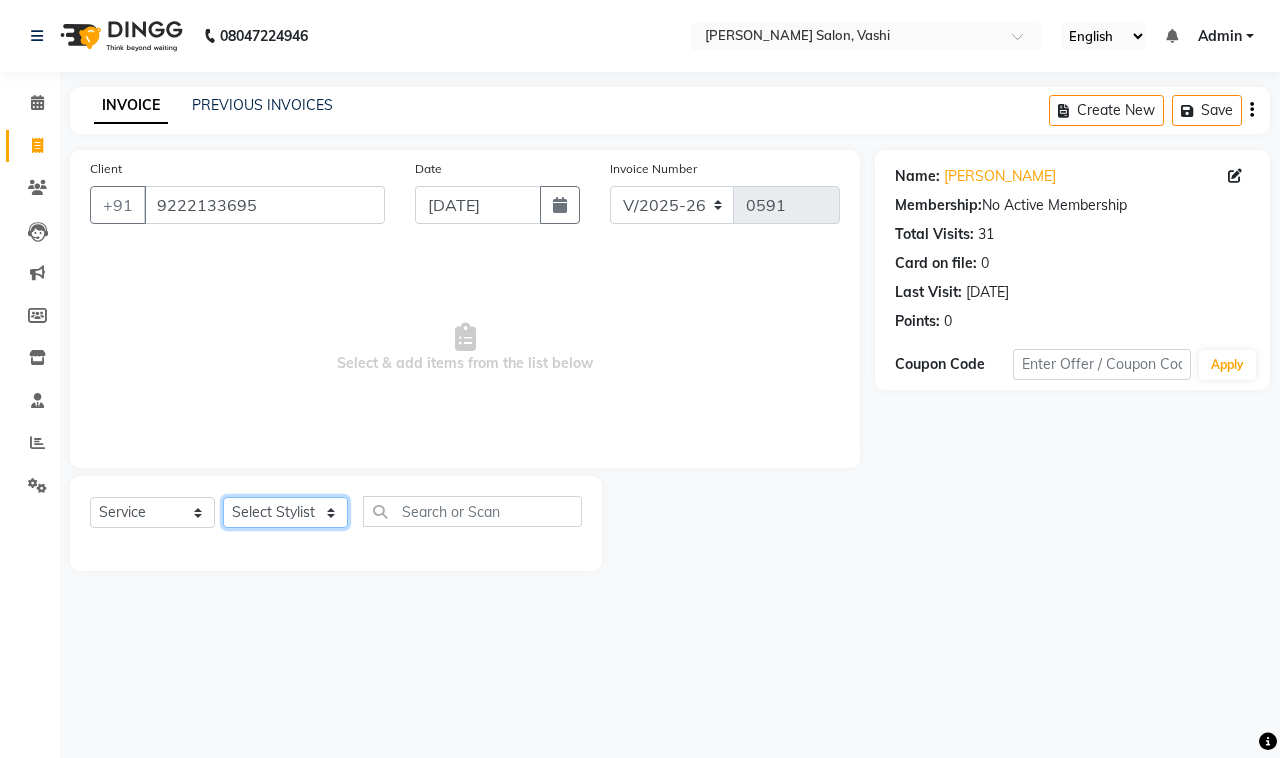 select on "10481" 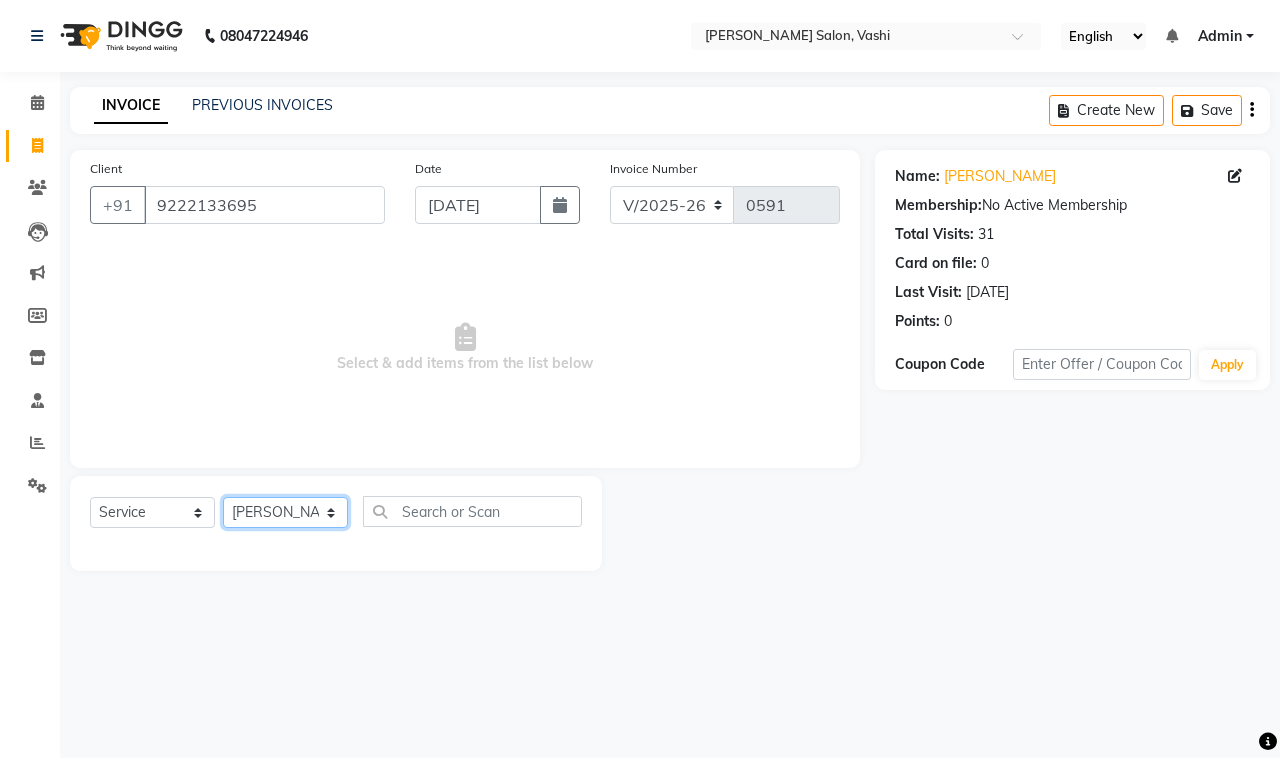 click on "Select Stylist DC Dipika Freelancer [PERSON_NAME] [PERSON_NAME] [PERSON_NAME]" 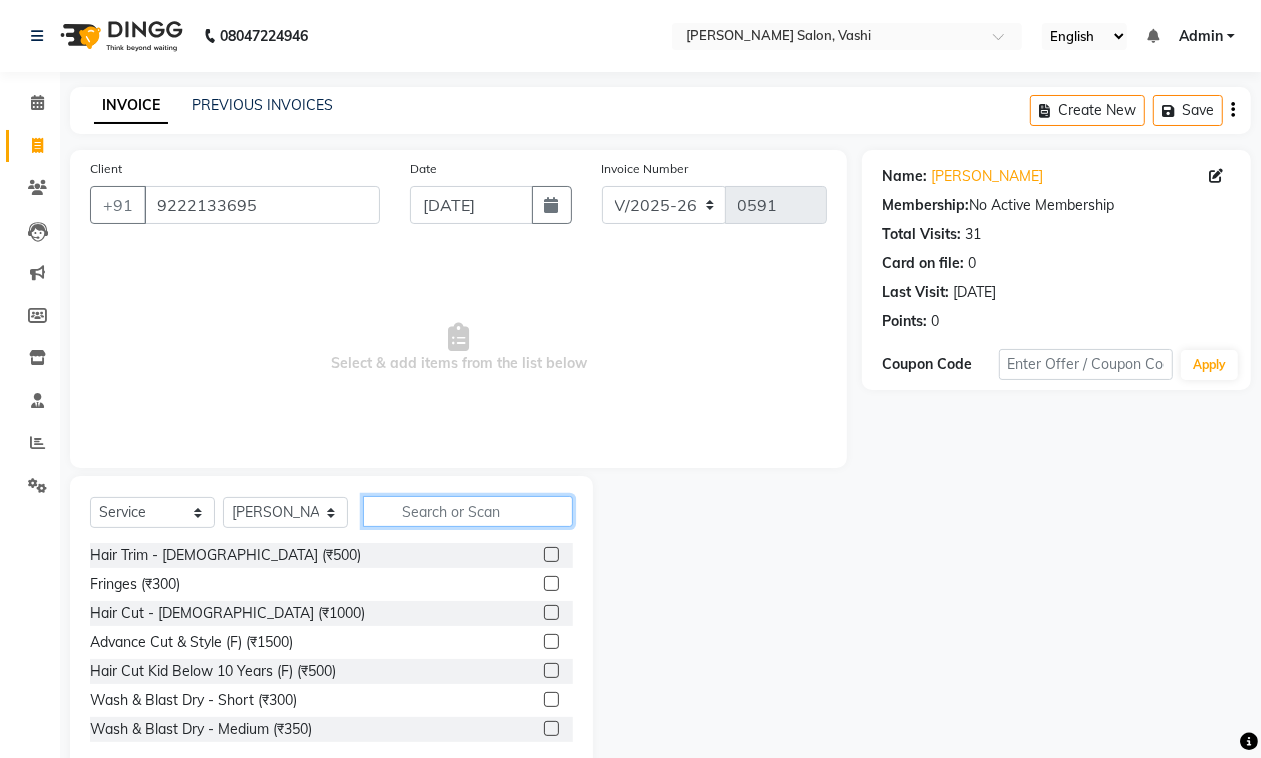 click 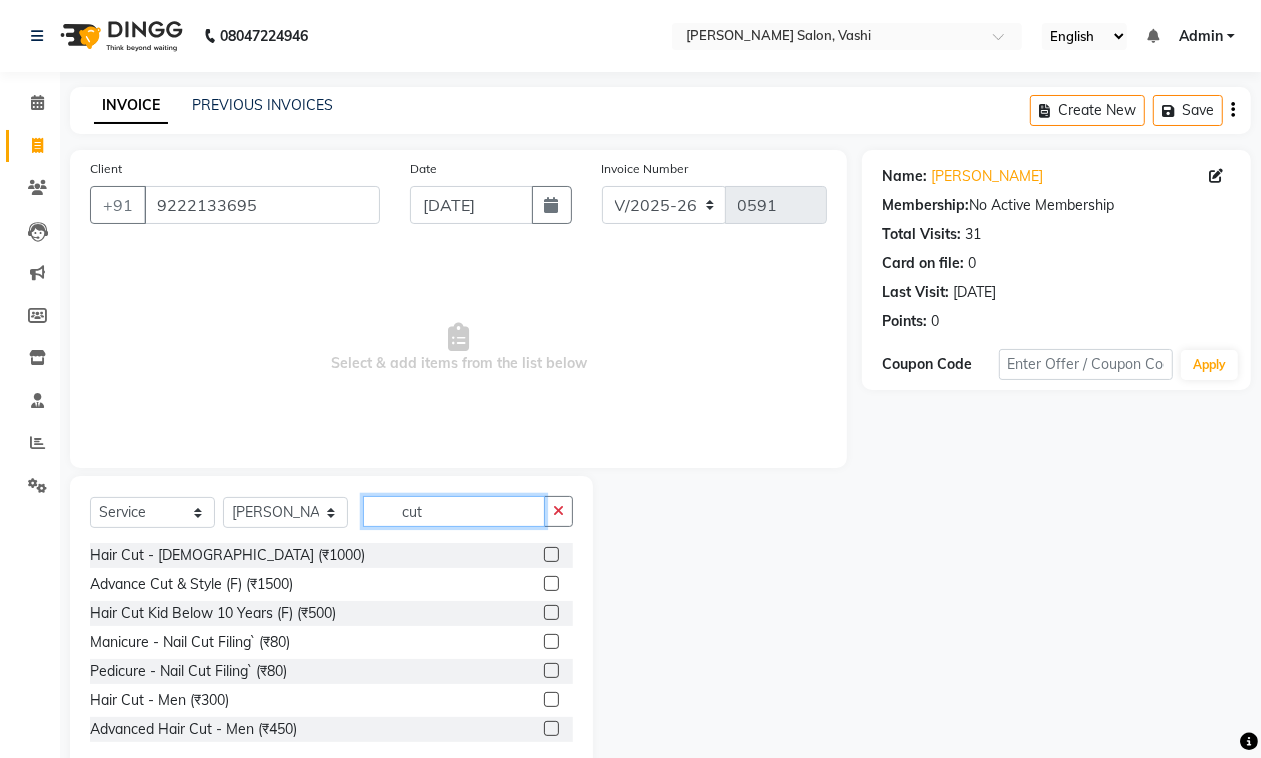type on "cut" 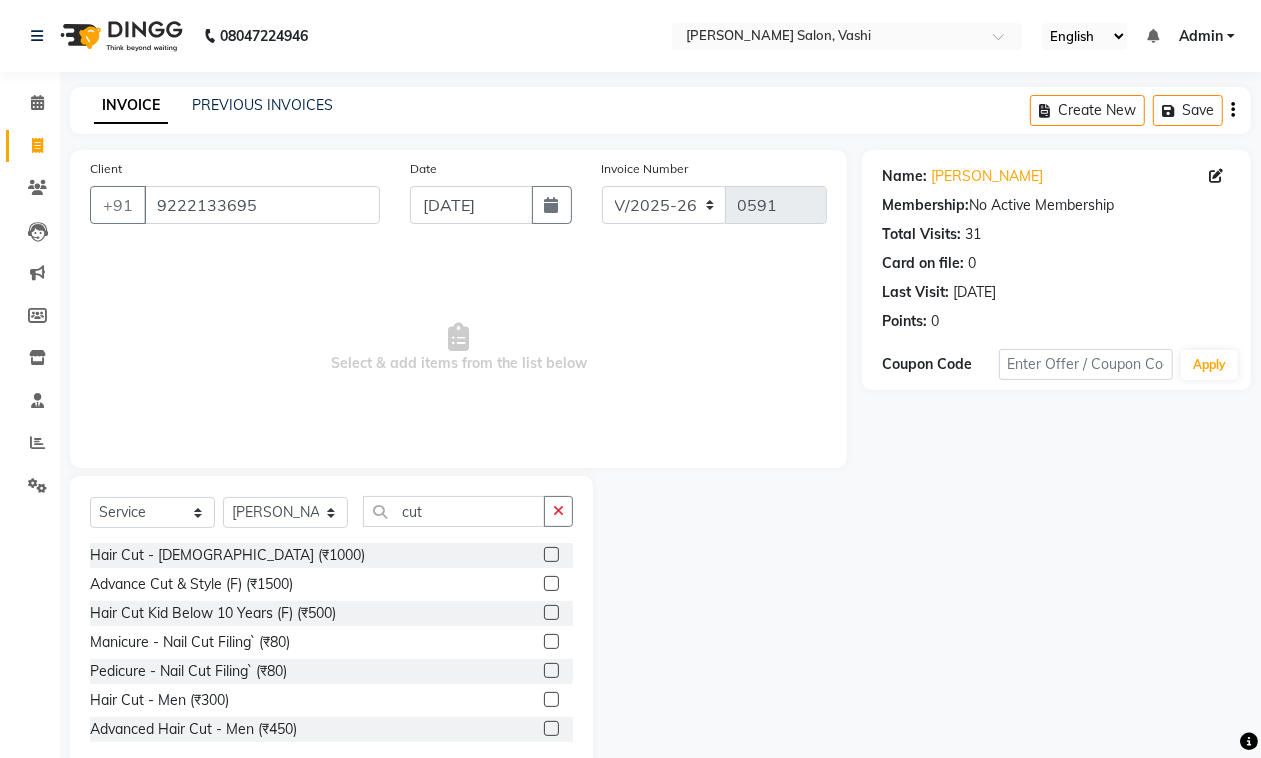 click 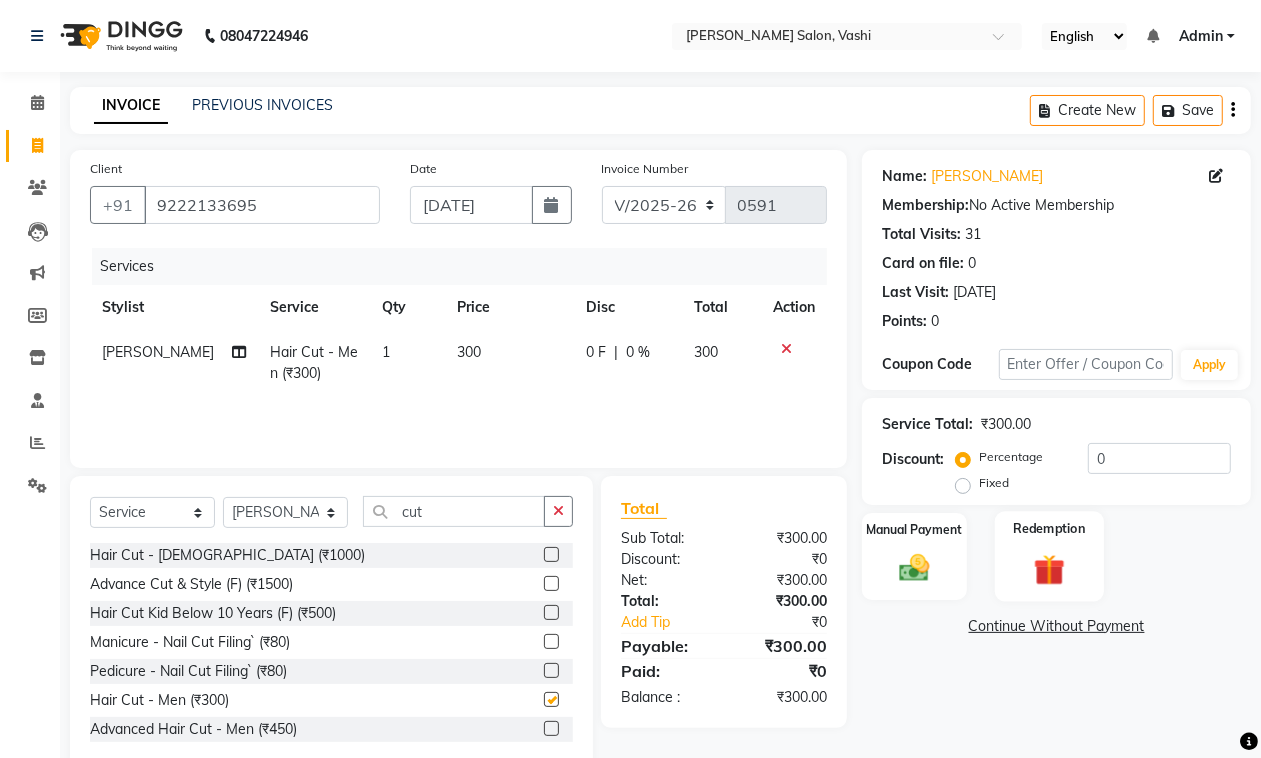 checkbox on "false" 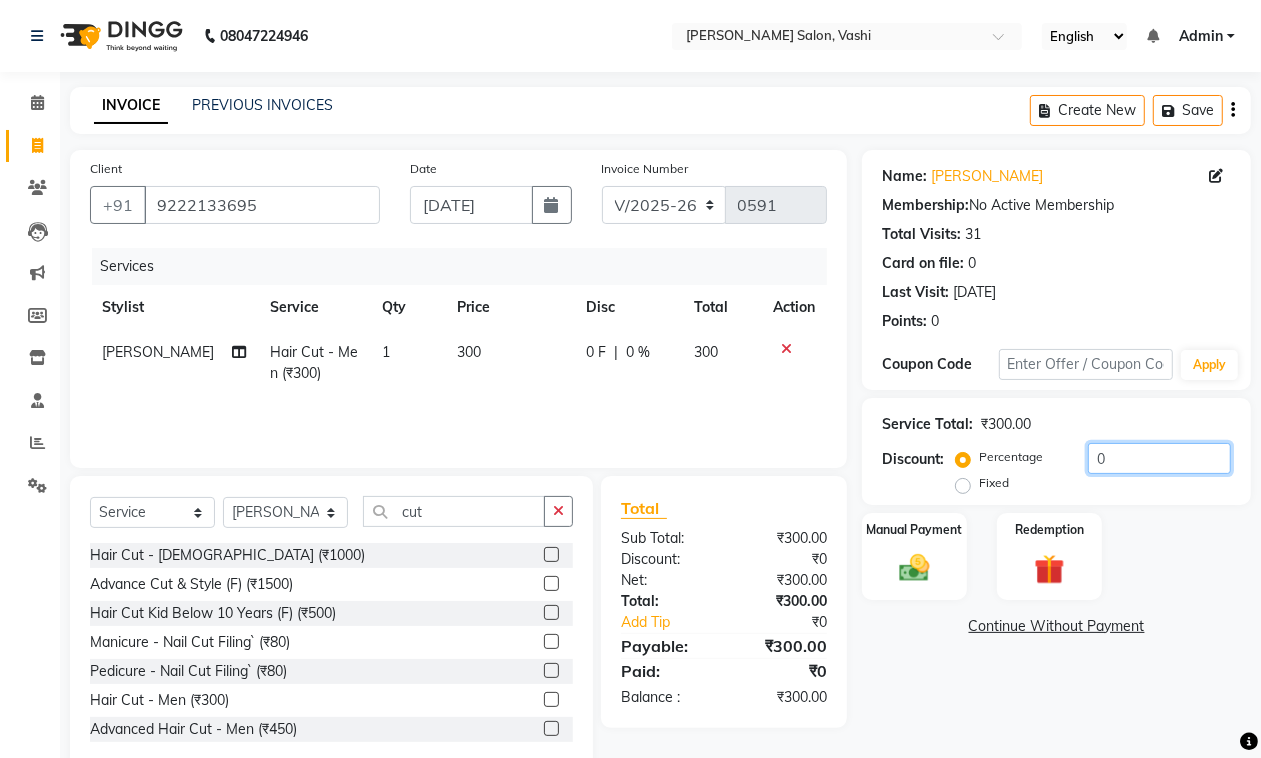 drag, startPoint x: 1116, startPoint y: 451, endPoint x: 1091, endPoint y: 438, distance: 28.178005 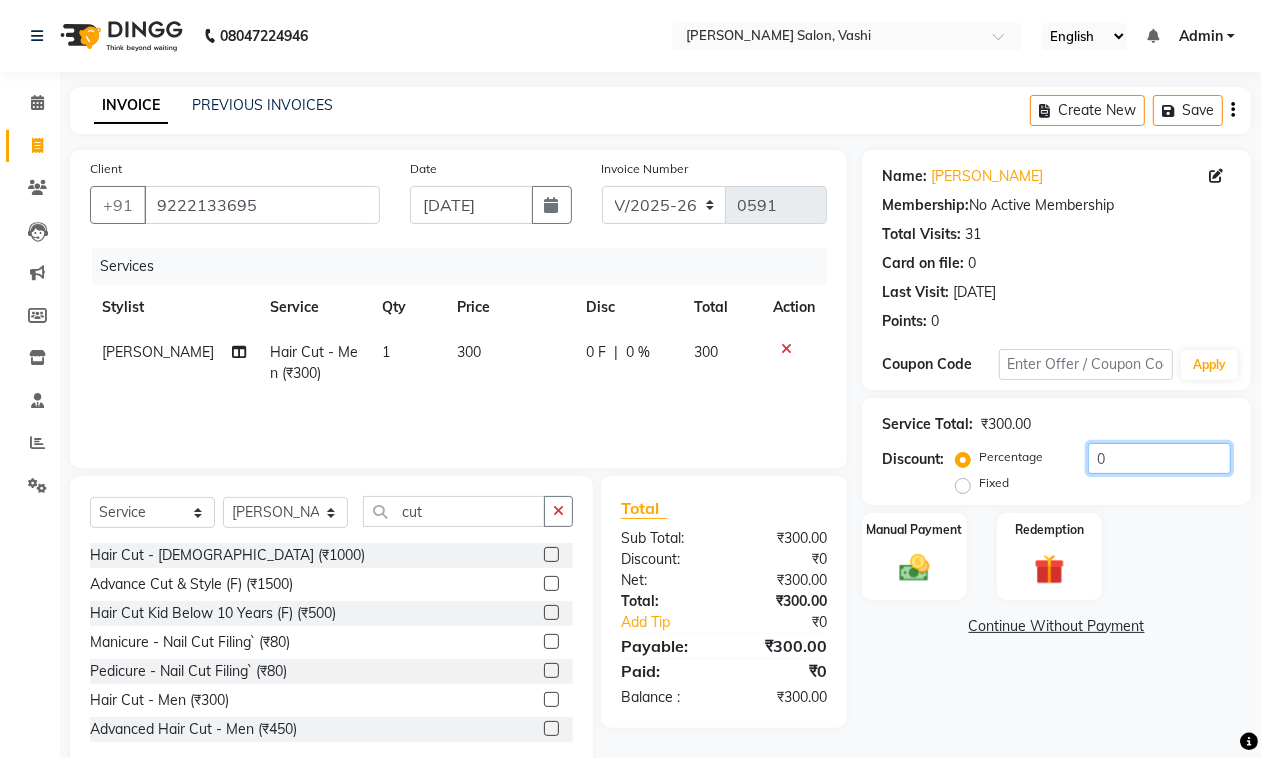 click on "Service Total:  ₹300.00  Discount:  Percentage   Fixed  0" 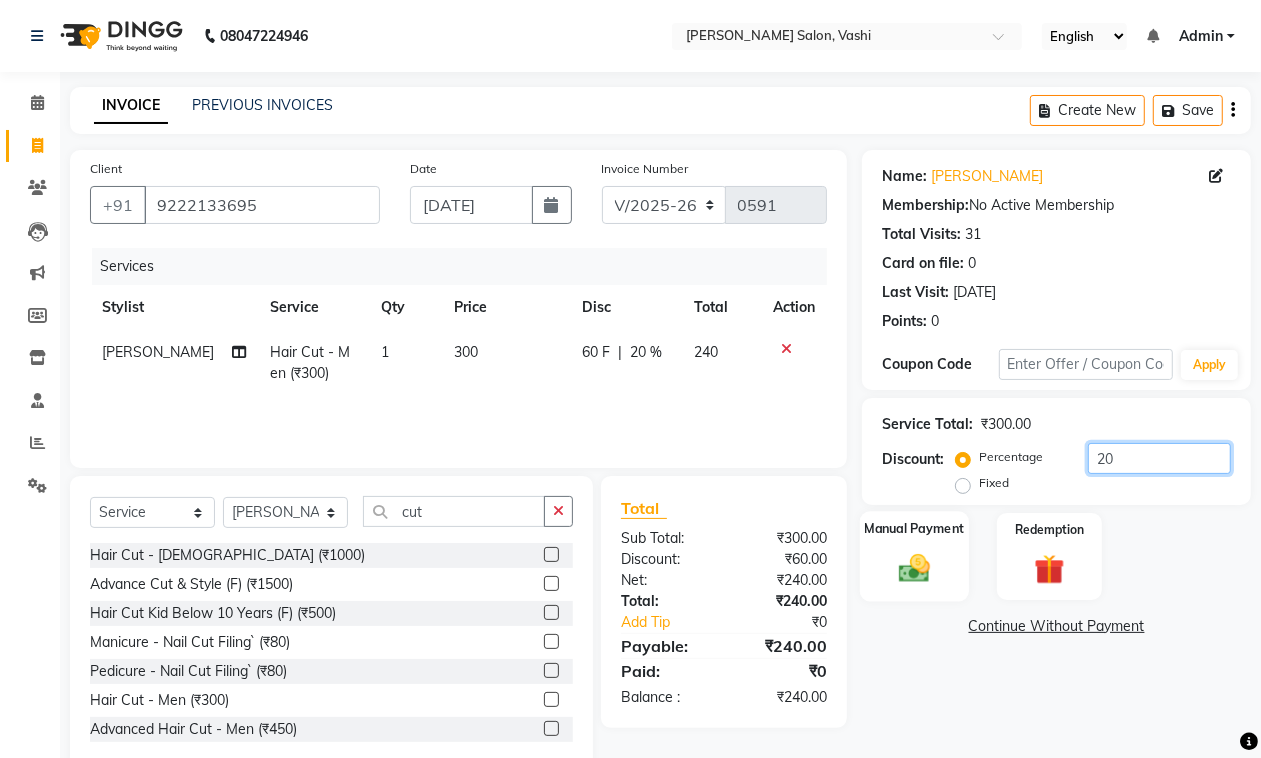 type on "20" 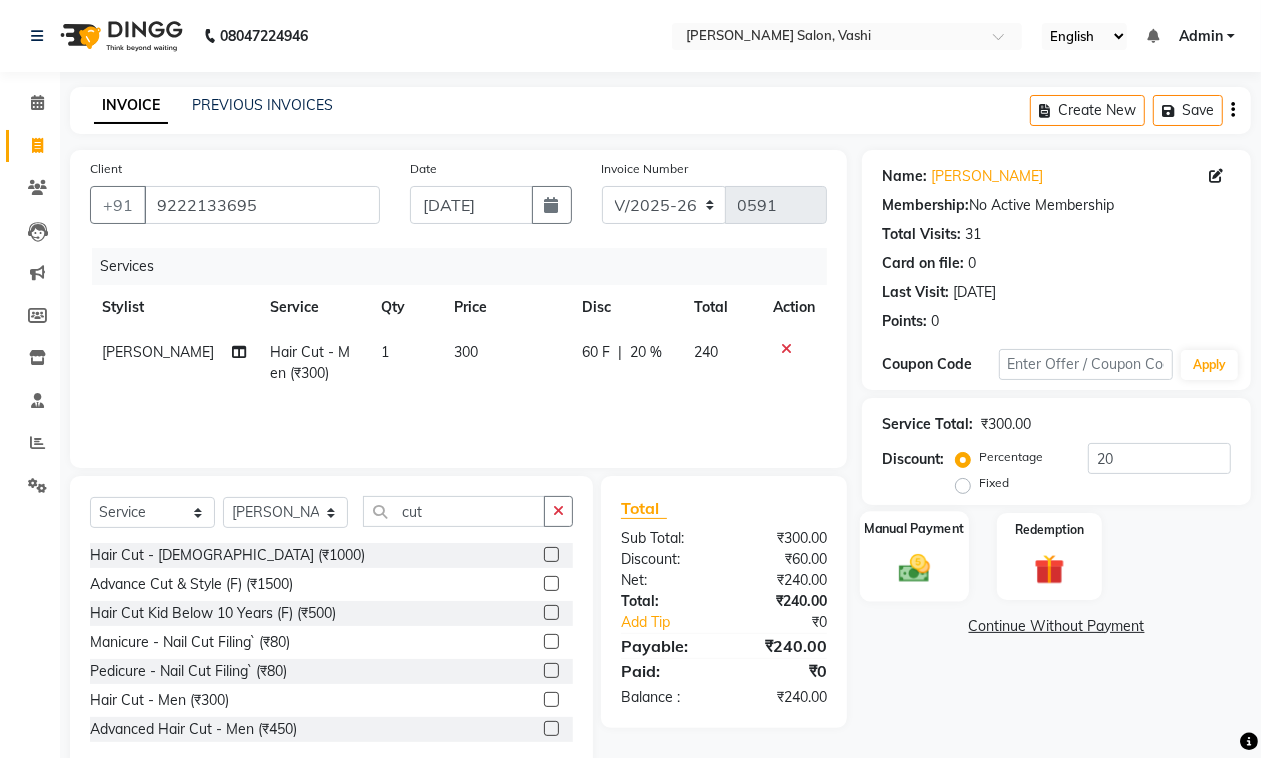 click 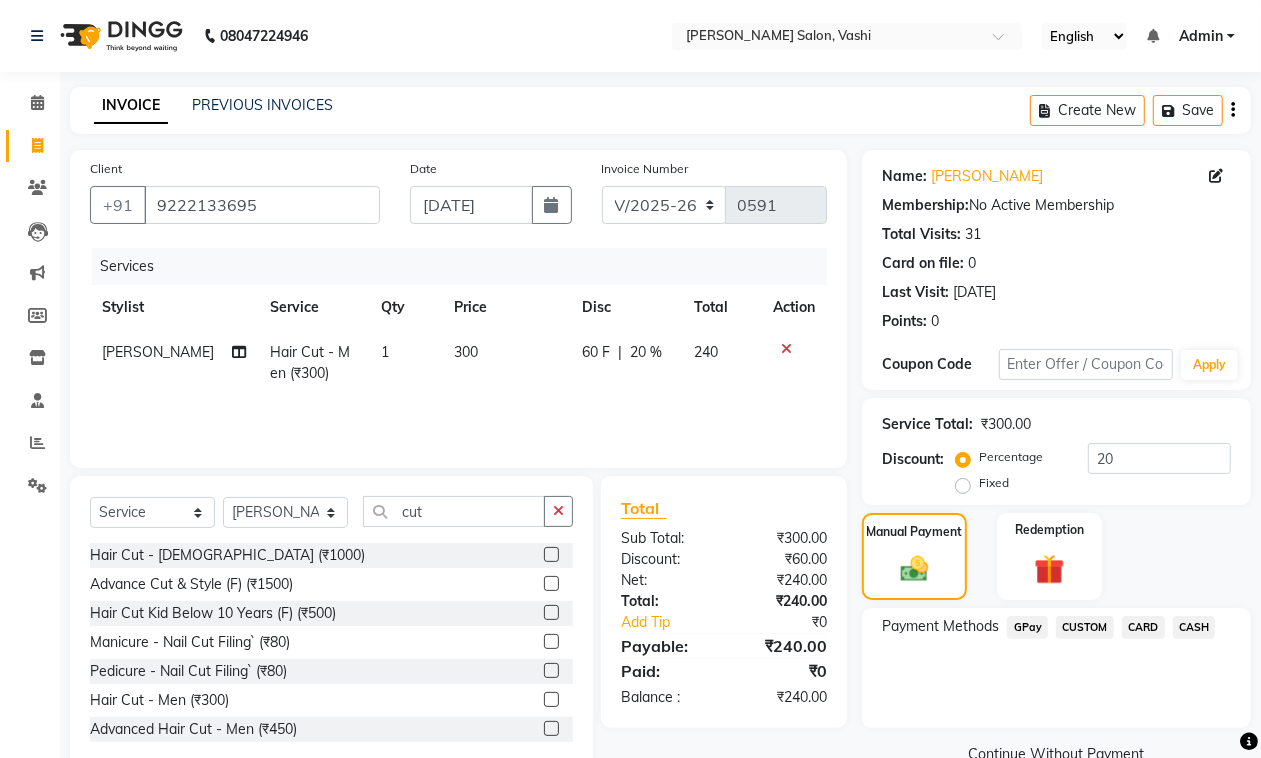 click on "GPay" 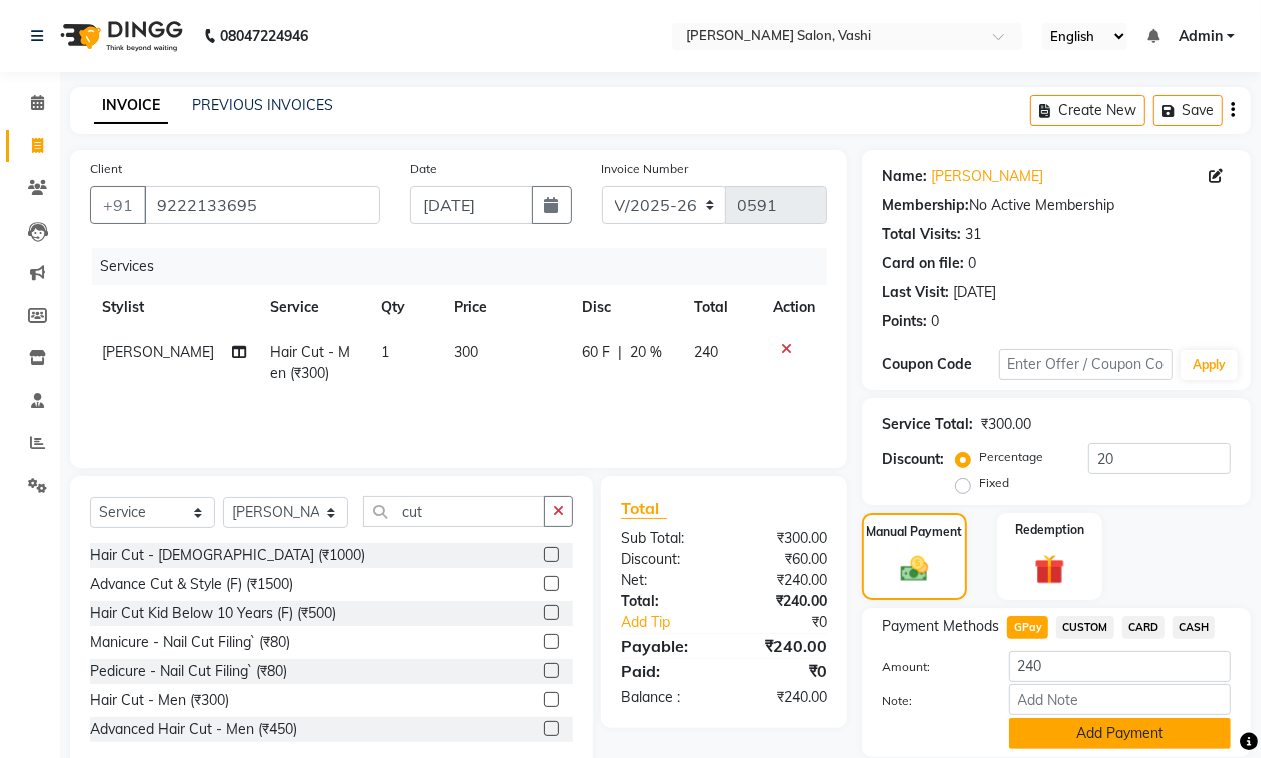 click on "Add Payment" 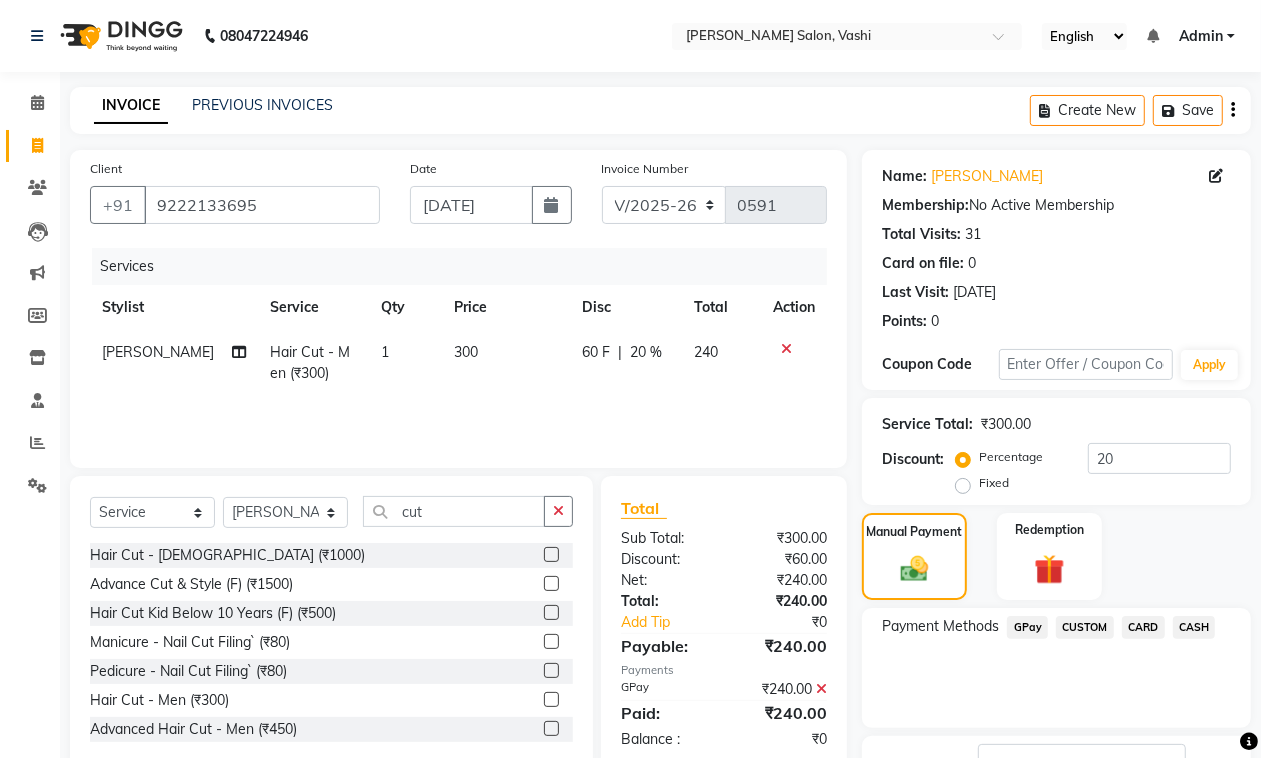 scroll, scrollTop: 153, scrollLeft: 0, axis: vertical 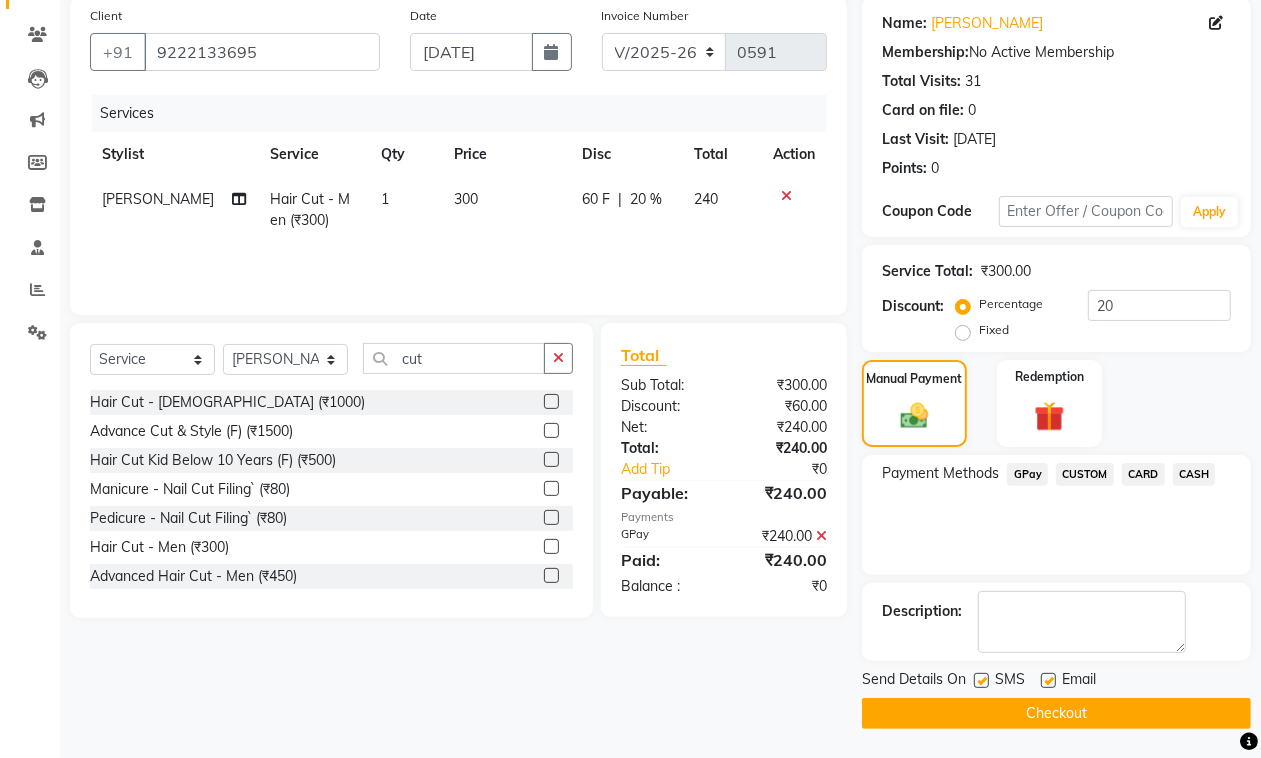 click 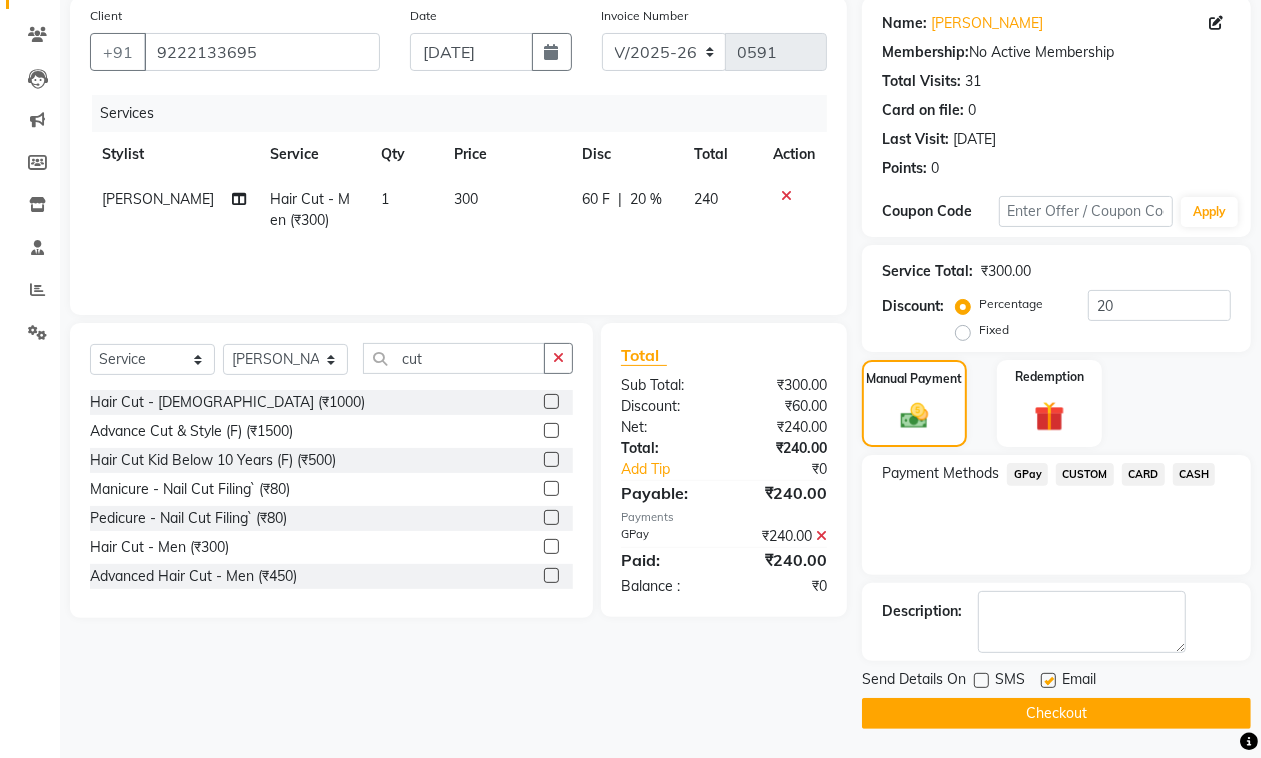 drag, startPoint x: 1050, startPoint y: 677, endPoint x: 1052, endPoint y: 700, distance: 23.086792 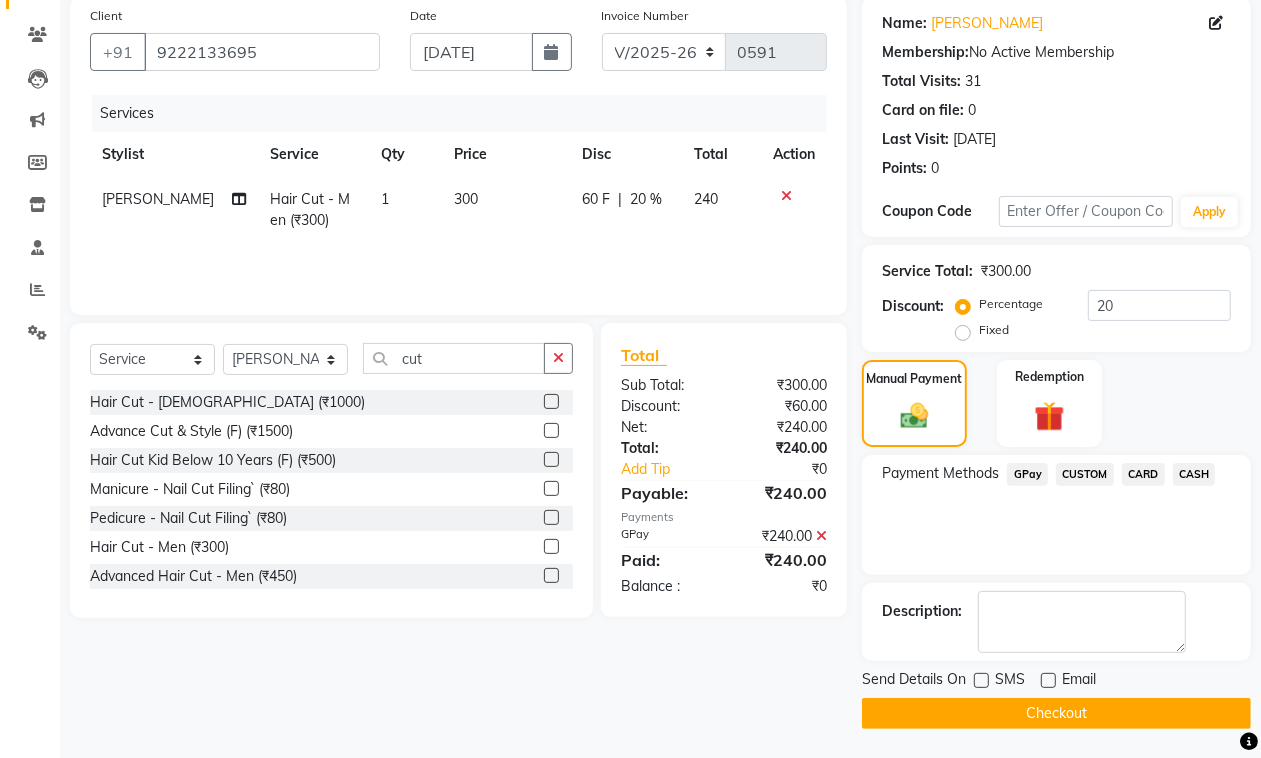click on "Checkout" 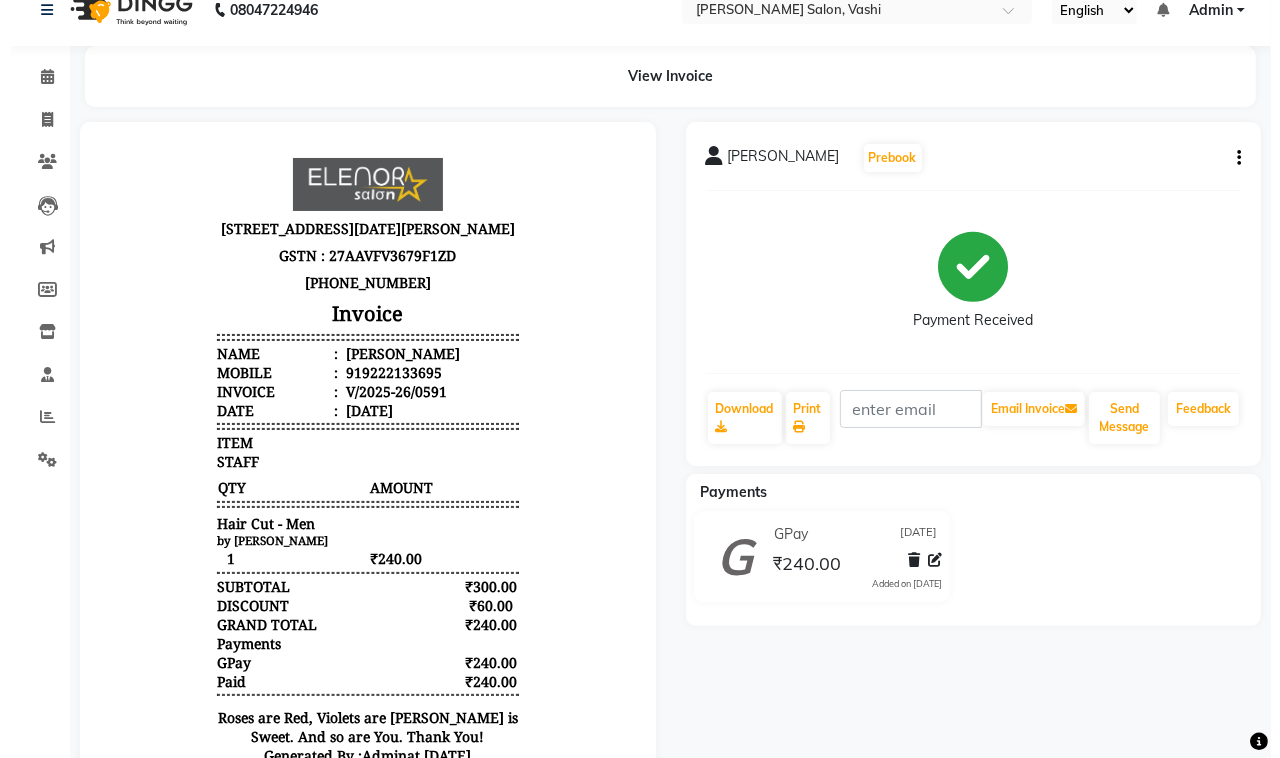 scroll, scrollTop: 0, scrollLeft: 0, axis: both 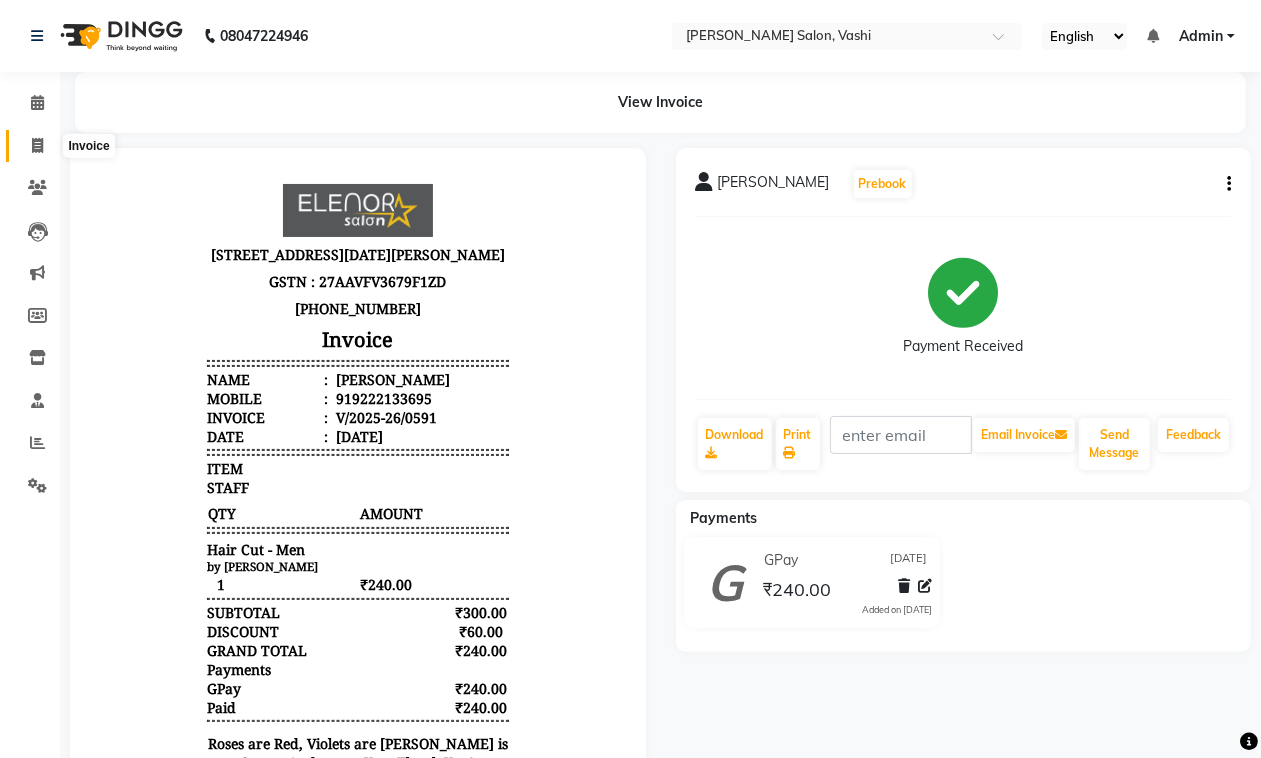 click 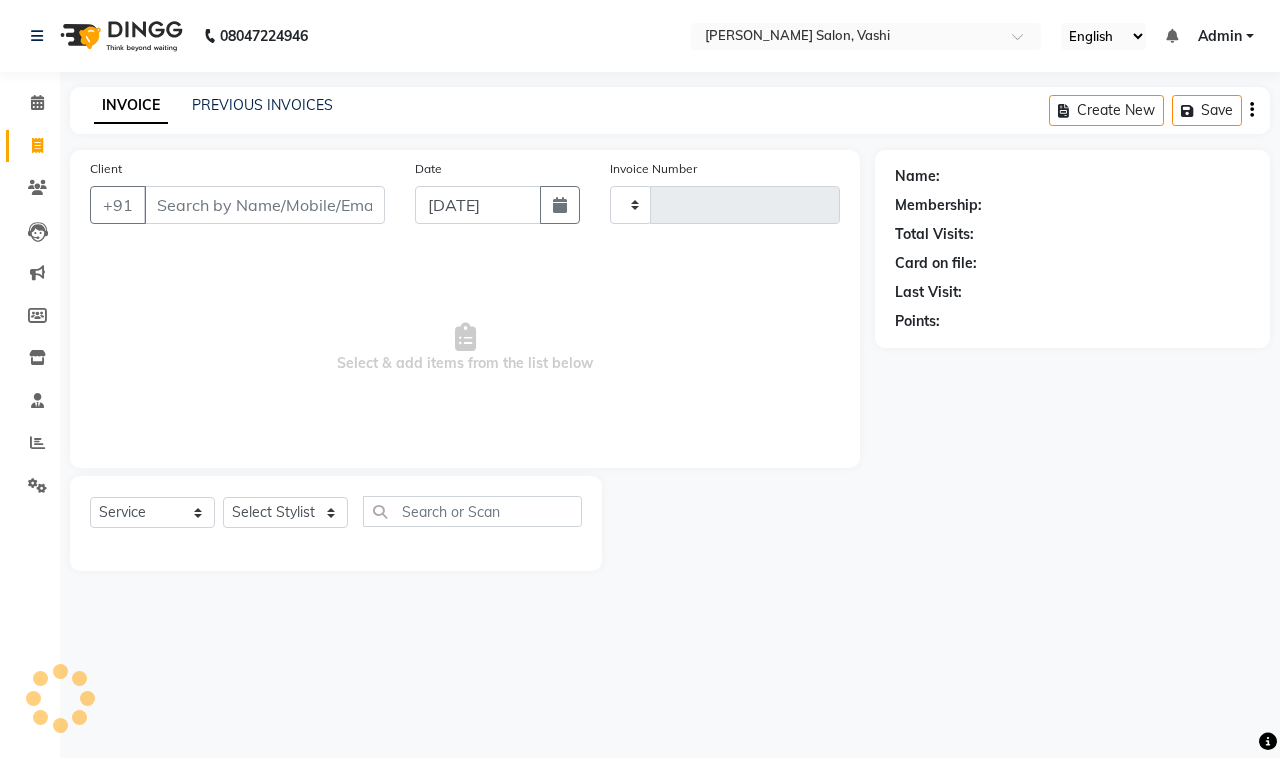 type on "0592" 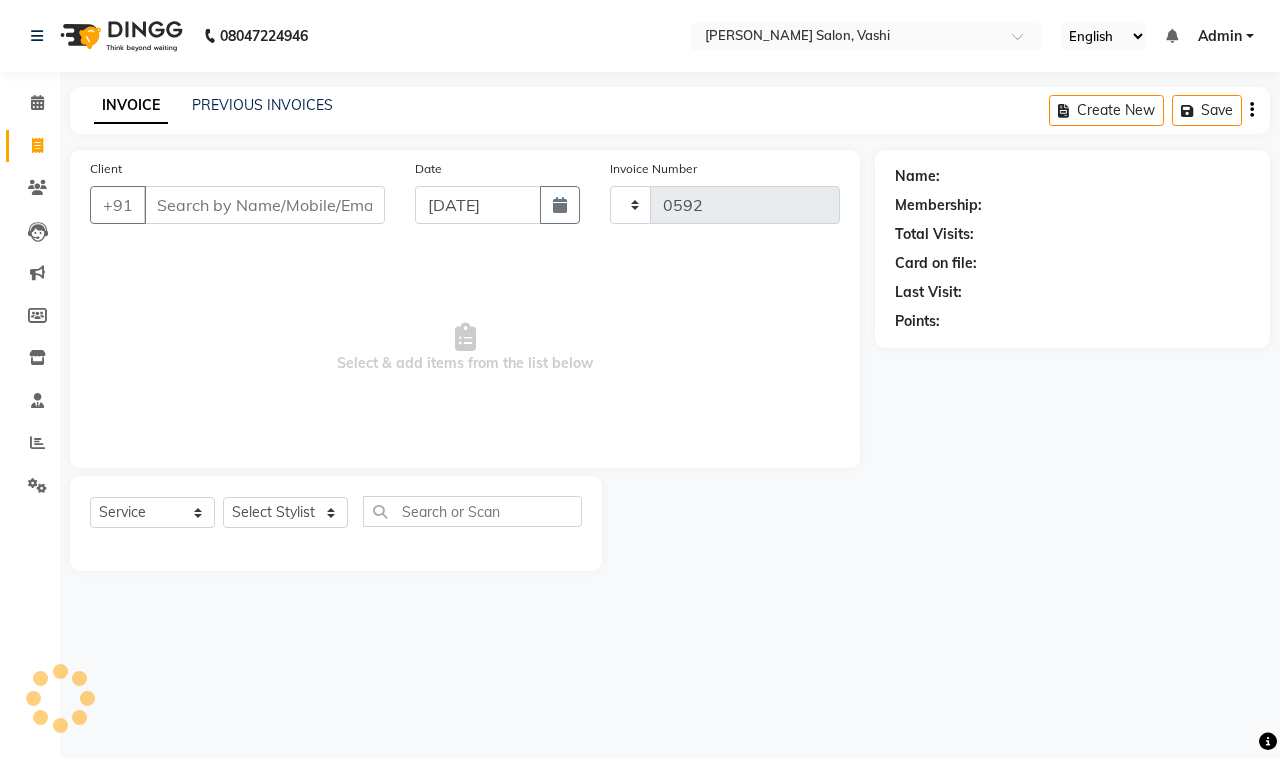 select on "695" 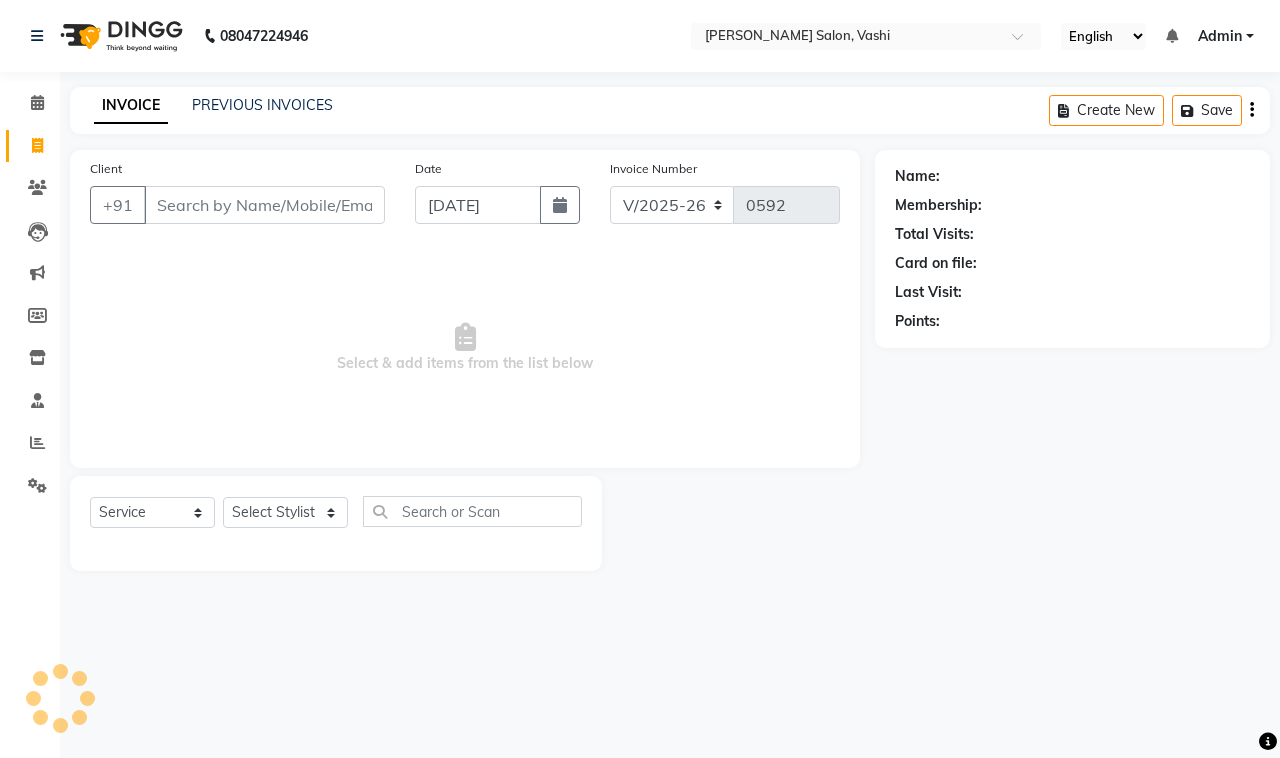 click on "Client" at bounding box center (264, 205) 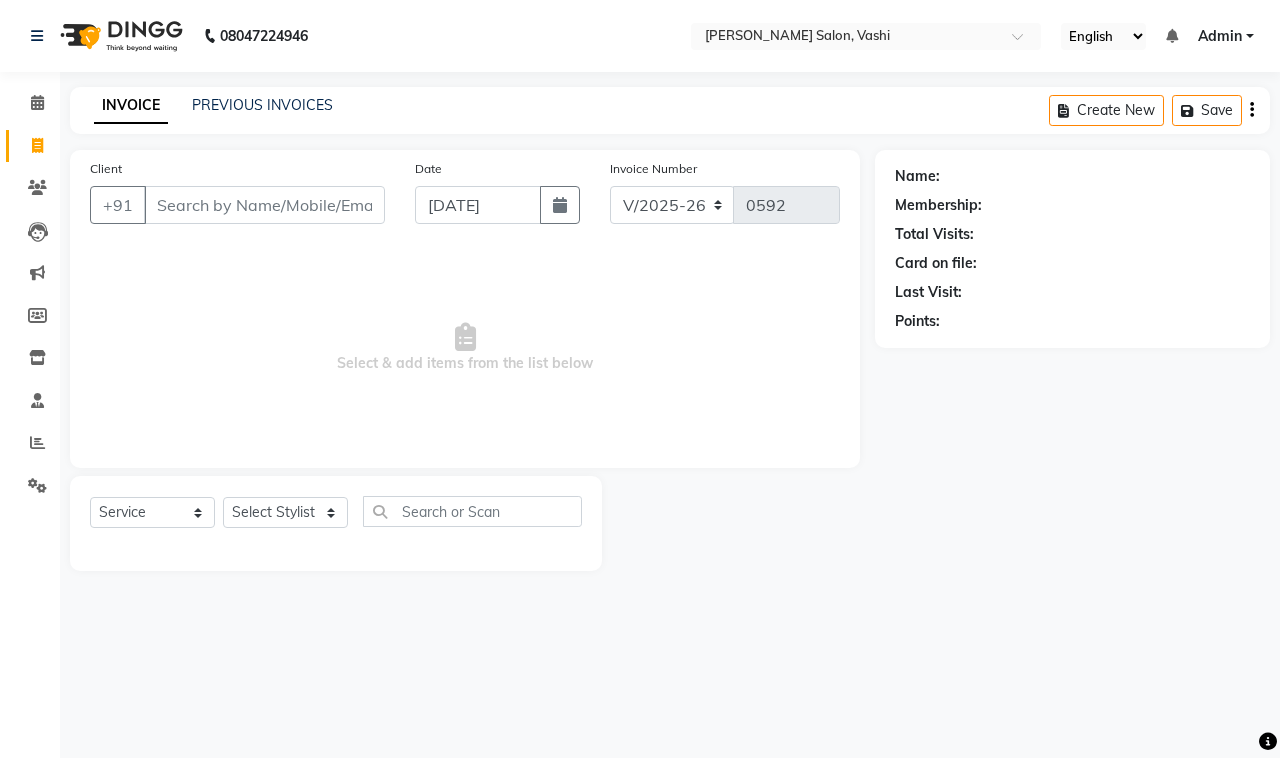 click on "Client" at bounding box center (264, 205) 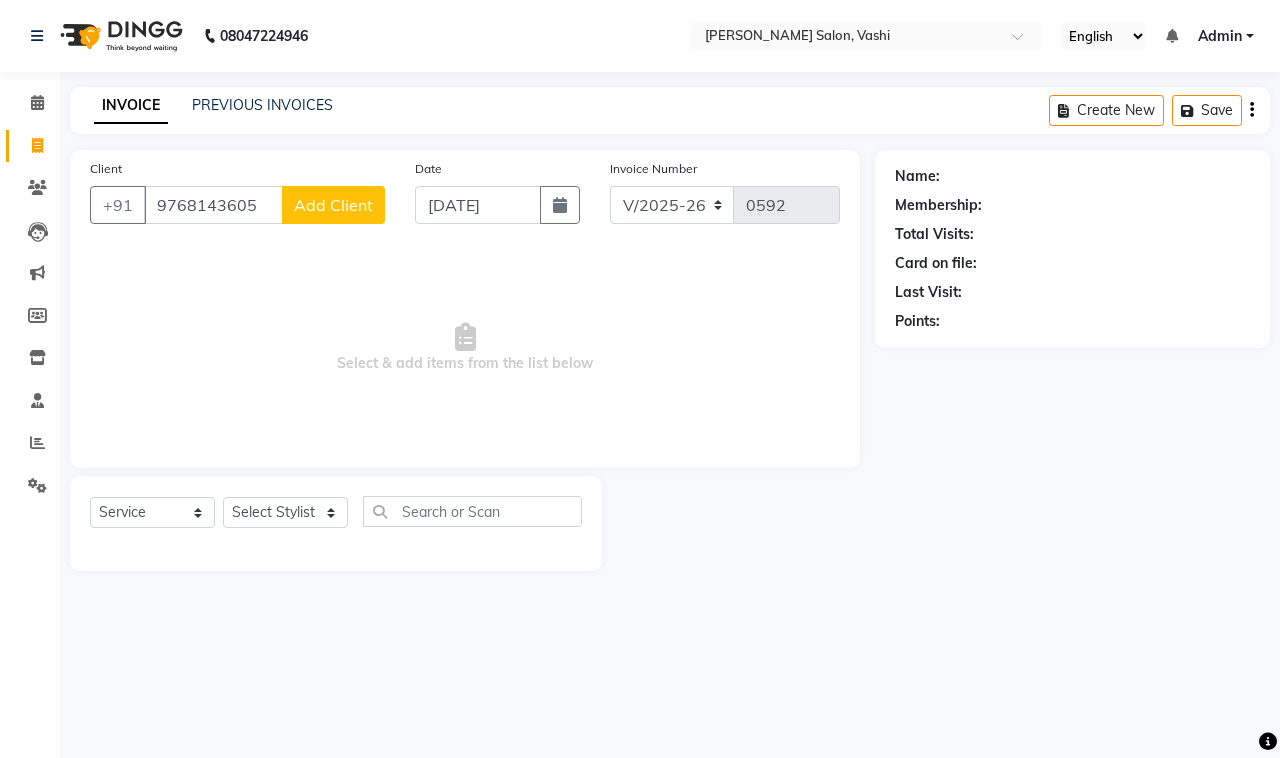 type on "9768143605" 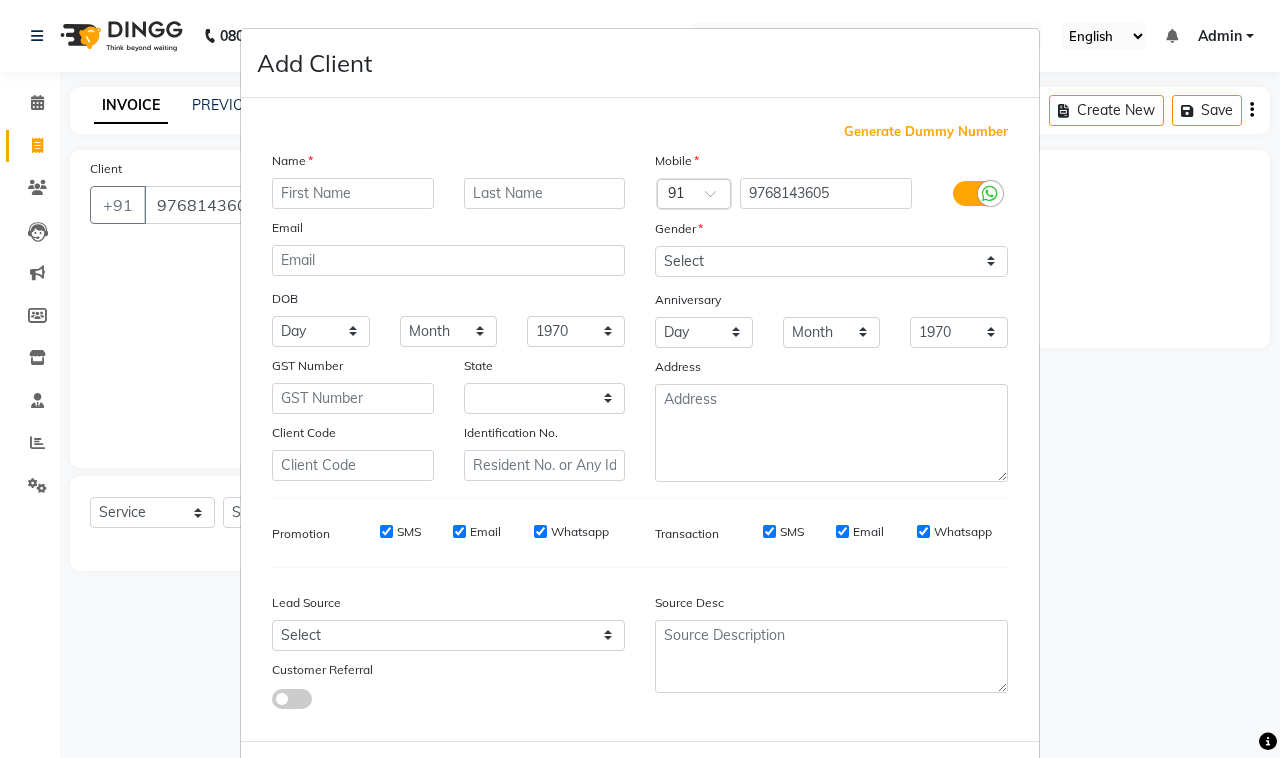 select on "22" 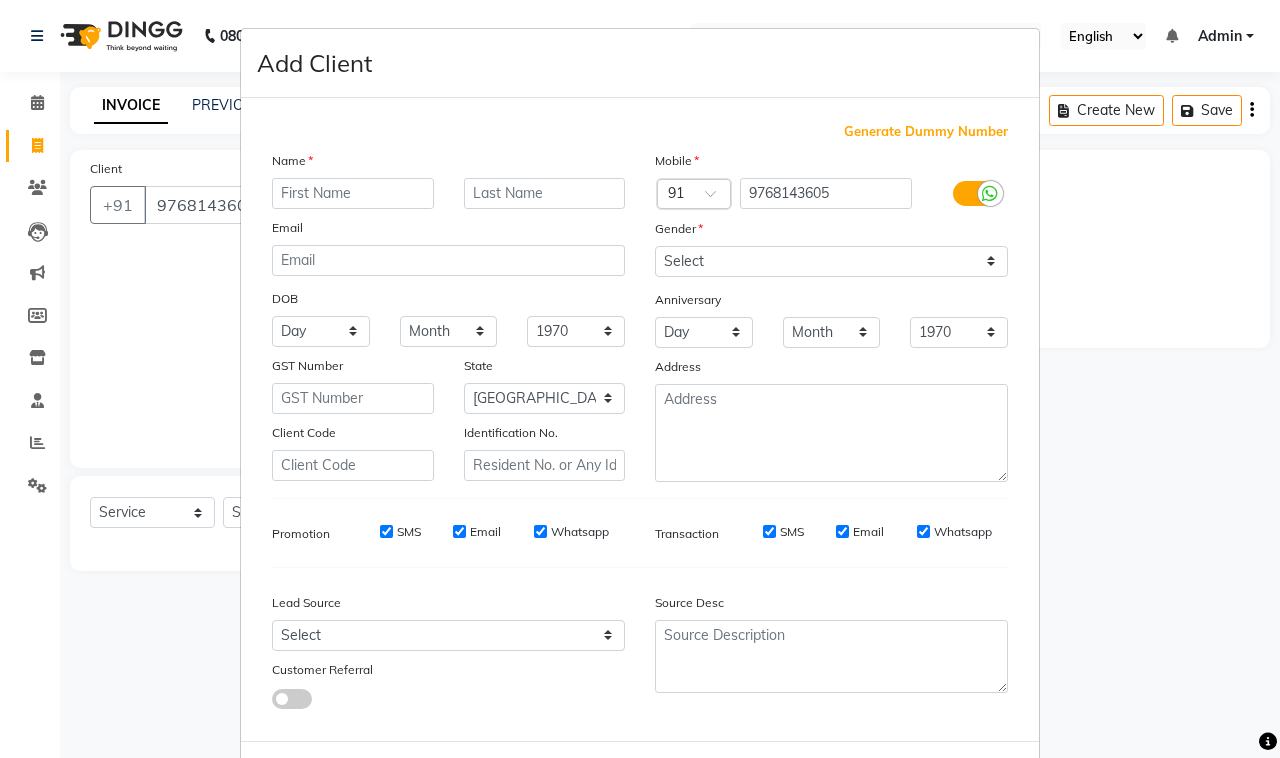click at bounding box center (353, 193) 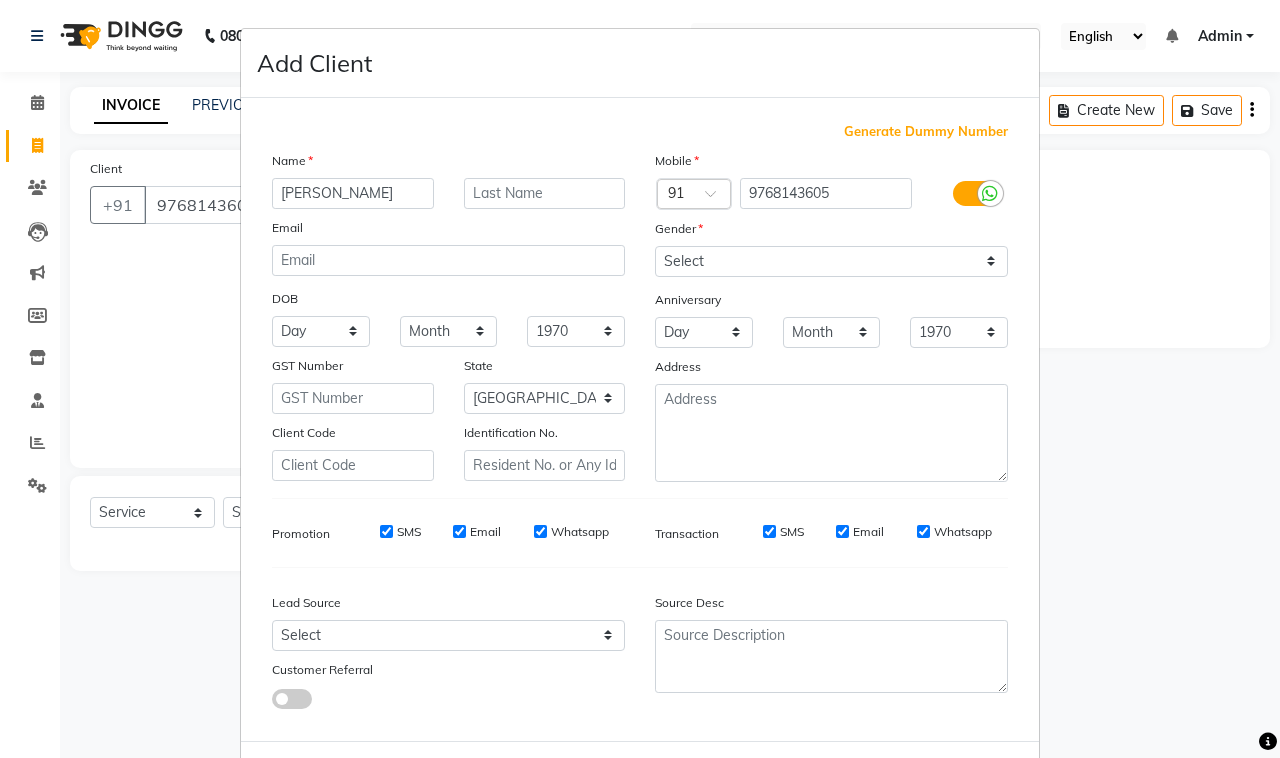 type on "[PERSON_NAME]" 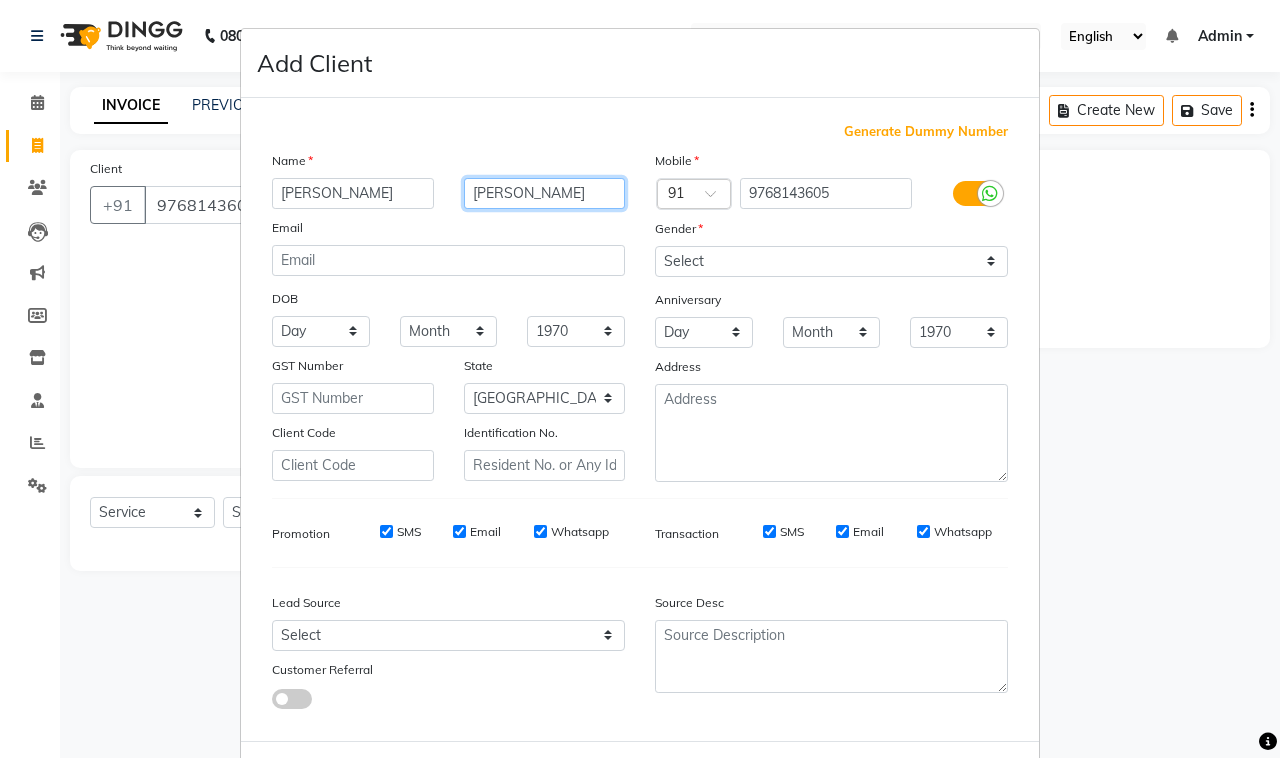 type on "[PERSON_NAME]" 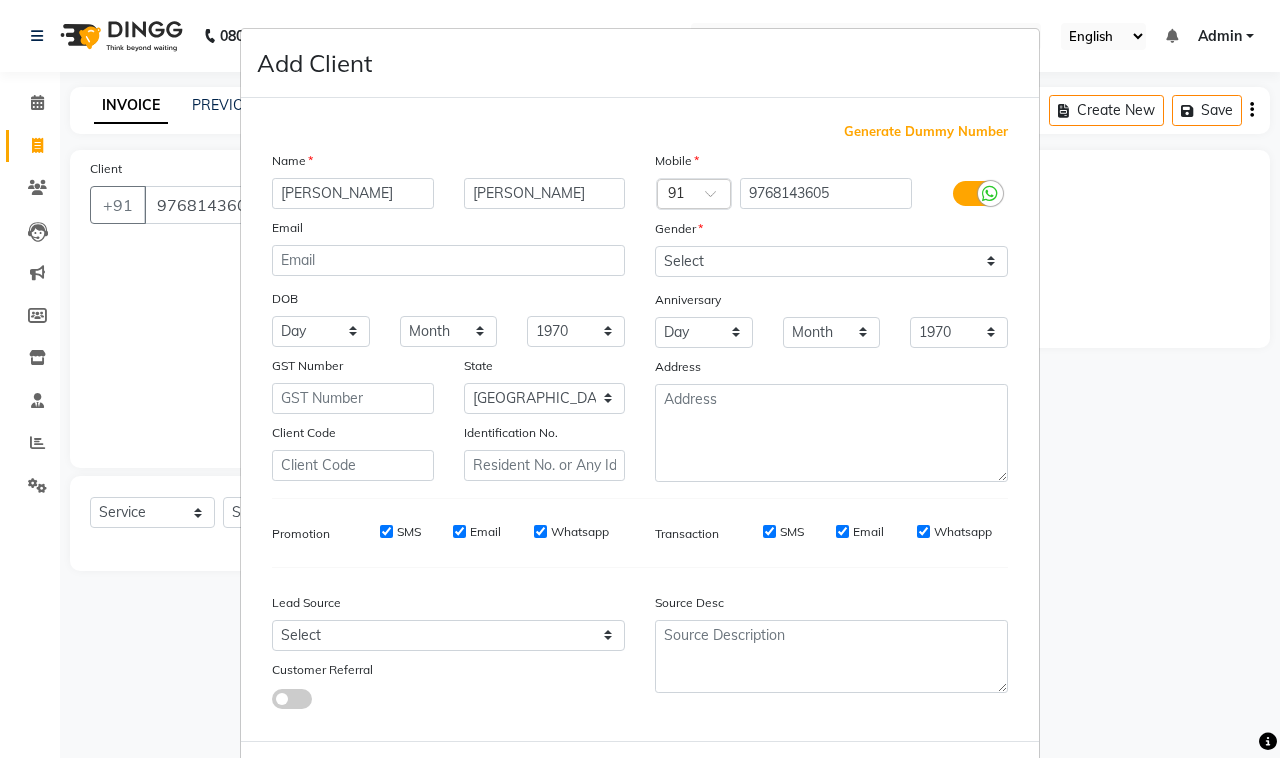 click on "Add Client Generate Dummy Number Name [PERSON_NAME] Email DOB Day 01 02 03 04 05 06 07 08 09 10 11 12 13 14 15 16 17 18 19 20 21 22 23 24 25 26 27 28 29 30 31 Month January February March April May June July August September October November [DATE] 1941 1942 1943 1944 1945 1946 1947 1948 1949 1950 1951 1952 1953 1954 1955 1956 1957 1958 1959 1960 1961 1962 1963 1964 1965 1966 1967 1968 1969 1970 1971 1972 1973 1974 1975 1976 1977 1978 1979 1980 1981 1982 1983 1984 1985 1986 1987 1988 1989 1990 1991 1992 1993 1994 1995 1996 1997 1998 1999 2000 2001 2002 2003 2004 2005 2006 2007 2008 2009 2010 2011 2012 2013 2014 2015 2016 2017 2018 2019 2020 2021 2022 2023 2024 GST Number State Select [GEOGRAPHIC_DATA] [GEOGRAPHIC_DATA] [GEOGRAPHIC_DATA] [GEOGRAPHIC_DATA] [GEOGRAPHIC_DATA] [GEOGRAPHIC_DATA] [GEOGRAPHIC_DATA] [GEOGRAPHIC_DATA] and [GEOGRAPHIC_DATA] [GEOGRAPHIC_DATA] [GEOGRAPHIC_DATA] [GEOGRAPHIC_DATA] [GEOGRAPHIC_DATA] [GEOGRAPHIC_DATA] [GEOGRAPHIC_DATA] [GEOGRAPHIC_DATA] [GEOGRAPHIC_DATA] [GEOGRAPHIC_DATA] [GEOGRAPHIC_DATA] [GEOGRAPHIC_DATA] [GEOGRAPHIC_DATA] [GEOGRAPHIC_DATA] [GEOGRAPHIC_DATA] [GEOGRAPHIC_DATA] [GEOGRAPHIC_DATA] [GEOGRAPHIC_DATA] [GEOGRAPHIC_DATA] [GEOGRAPHIC_DATA] [GEOGRAPHIC_DATA] ×" at bounding box center (640, 379) 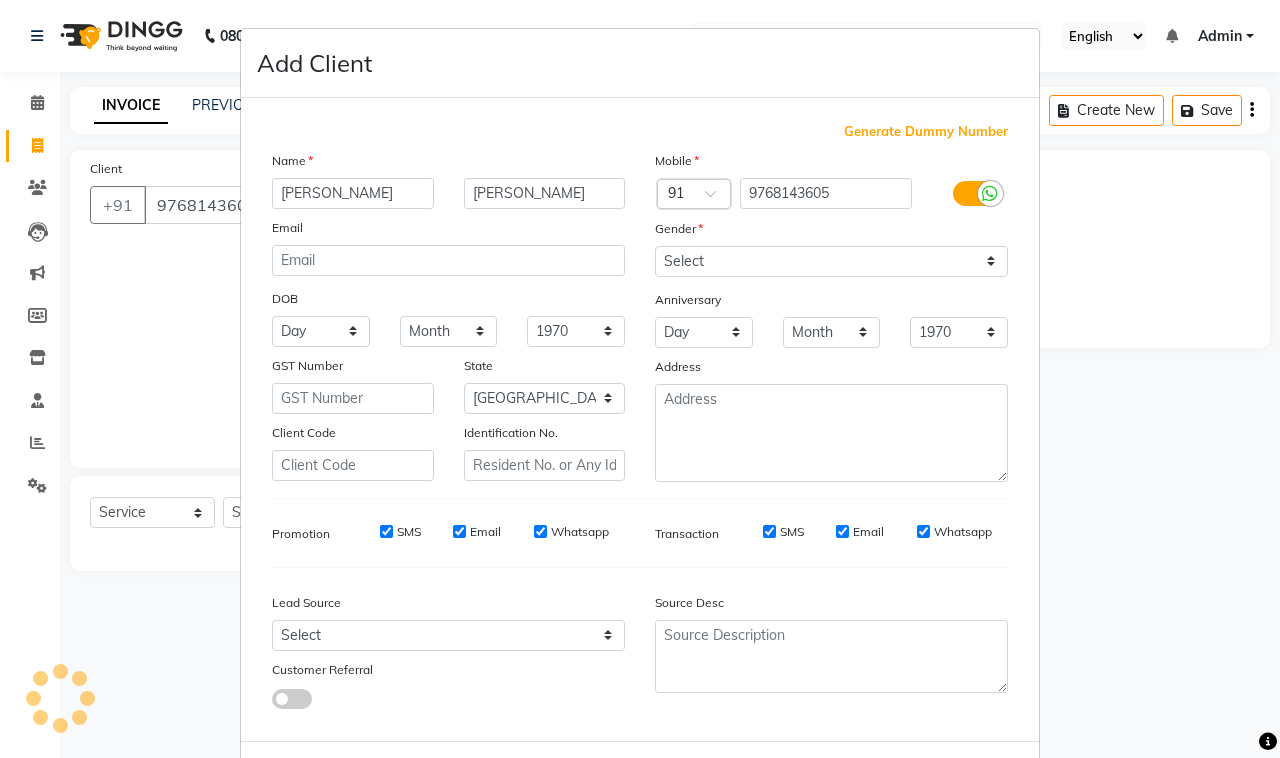 click on "Add Client Generate Dummy Number Name [PERSON_NAME] Email DOB Day 01 02 03 04 05 06 07 08 09 10 11 12 13 14 15 16 17 18 19 20 21 22 23 24 25 26 27 28 29 30 31 Month January February March April May June July August September October November [DATE] 1941 1942 1943 1944 1945 1946 1947 1948 1949 1950 1951 1952 1953 1954 1955 1956 1957 1958 1959 1960 1961 1962 1963 1964 1965 1966 1967 1968 1969 1970 1971 1972 1973 1974 1975 1976 1977 1978 1979 1980 1981 1982 1983 1984 1985 1986 1987 1988 1989 1990 1991 1992 1993 1994 1995 1996 1997 1998 1999 2000 2001 2002 2003 2004 2005 2006 2007 2008 2009 2010 2011 2012 2013 2014 2015 2016 2017 2018 2019 2020 2021 2022 2023 2024 GST Number State Select [GEOGRAPHIC_DATA] [GEOGRAPHIC_DATA] [GEOGRAPHIC_DATA] [GEOGRAPHIC_DATA] [GEOGRAPHIC_DATA] [GEOGRAPHIC_DATA] [GEOGRAPHIC_DATA] [GEOGRAPHIC_DATA] and [GEOGRAPHIC_DATA] [GEOGRAPHIC_DATA] [GEOGRAPHIC_DATA] [GEOGRAPHIC_DATA] [GEOGRAPHIC_DATA] [GEOGRAPHIC_DATA] [GEOGRAPHIC_DATA] [GEOGRAPHIC_DATA] [GEOGRAPHIC_DATA] [GEOGRAPHIC_DATA] [GEOGRAPHIC_DATA] [GEOGRAPHIC_DATA] [GEOGRAPHIC_DATA] [GEOGRAPHIC_DATA] [GEOGRAPHIC_DATA] [GEOGRAPHIC_DATA] [GEOGRAPHIC_DATA] [GEOGRAPHIC_DATA] [GEOGRAPHIC_DATA] [GEOGRAPHIC_DATA] [GEOGRAPHIC_DATA] ×" at bounding box center (640, 379) 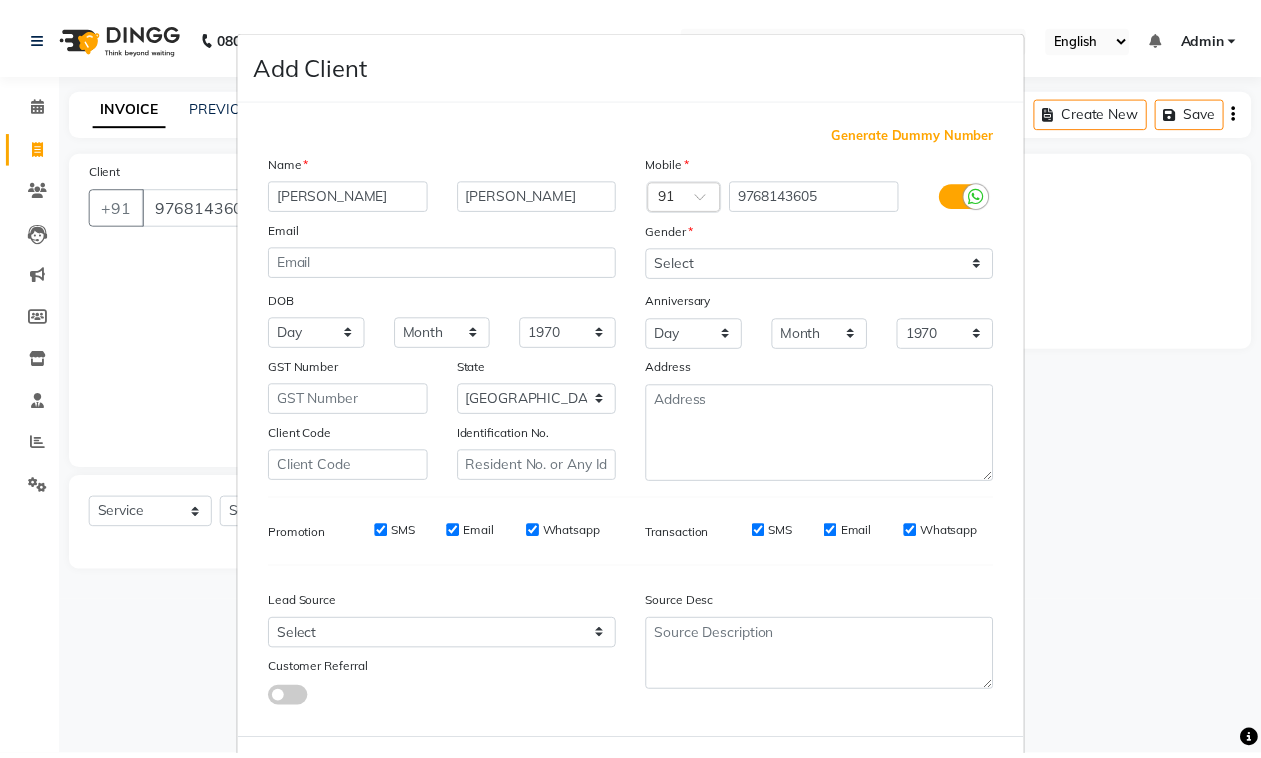 scroll, scrollTop: 86, scrollLeft: 0, axis: vertical 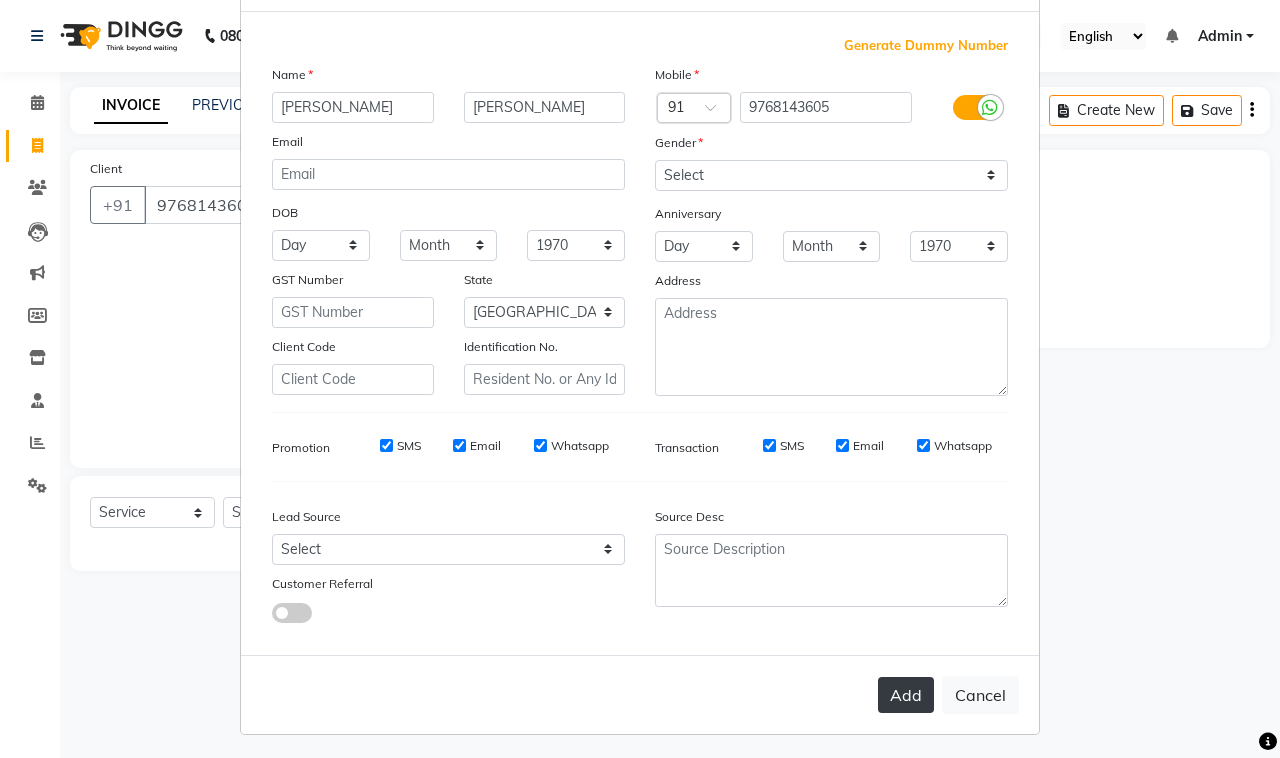 click on "Add" at bounding box center (906, 695) 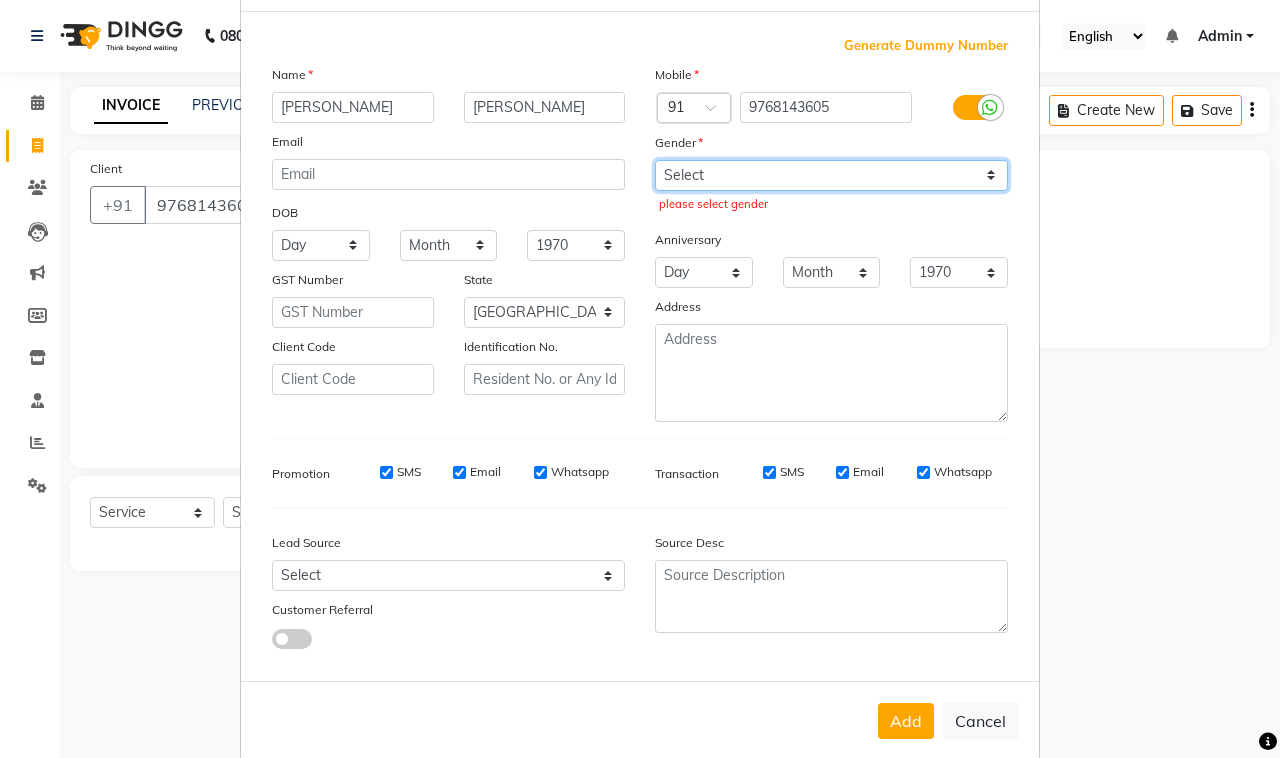 click on "Select [DEMOGRAPHIC_DATA] [DEMOGRAPHIC_DATA] Other Prefer Not To Say" at bounding box center [831, 175] 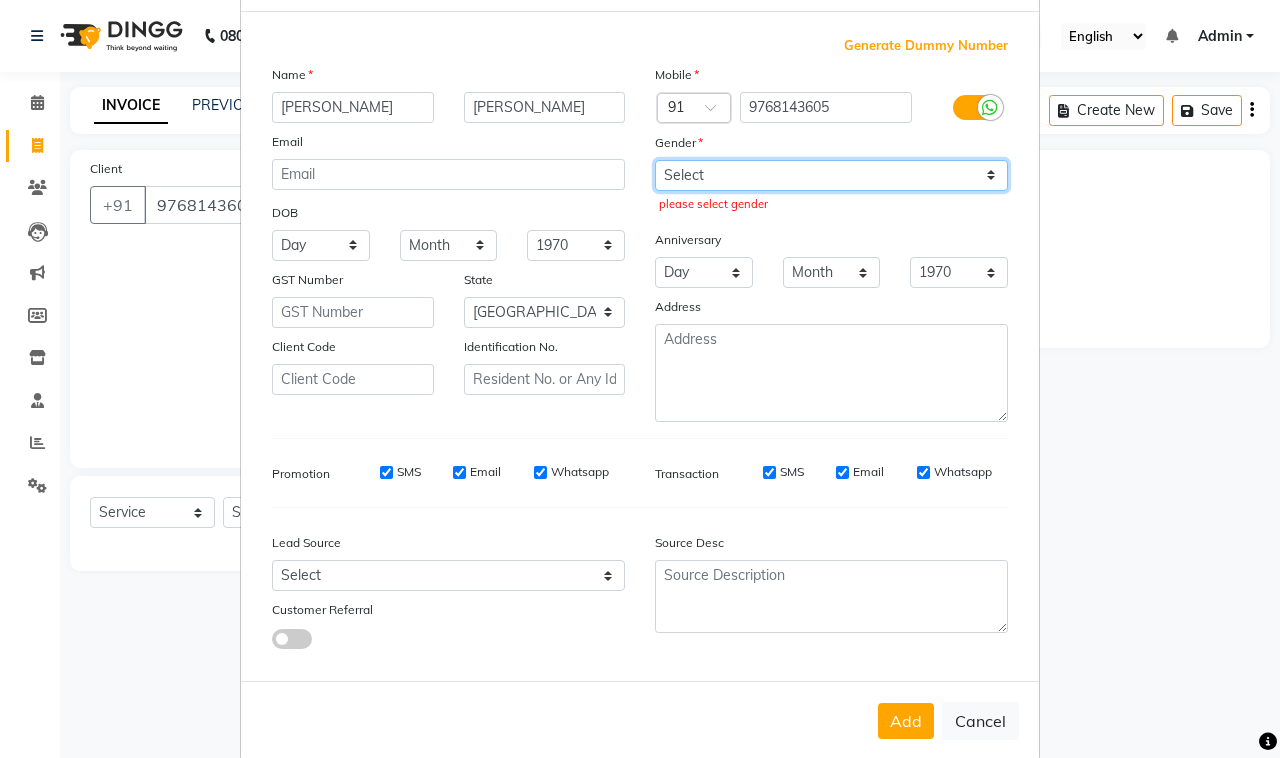 click on "Select [DEMOGRAPHIC_DATA] [DEMOGRAPHIC_DATA] Other Prefer Not To Say" at bounding box center (831, 175) 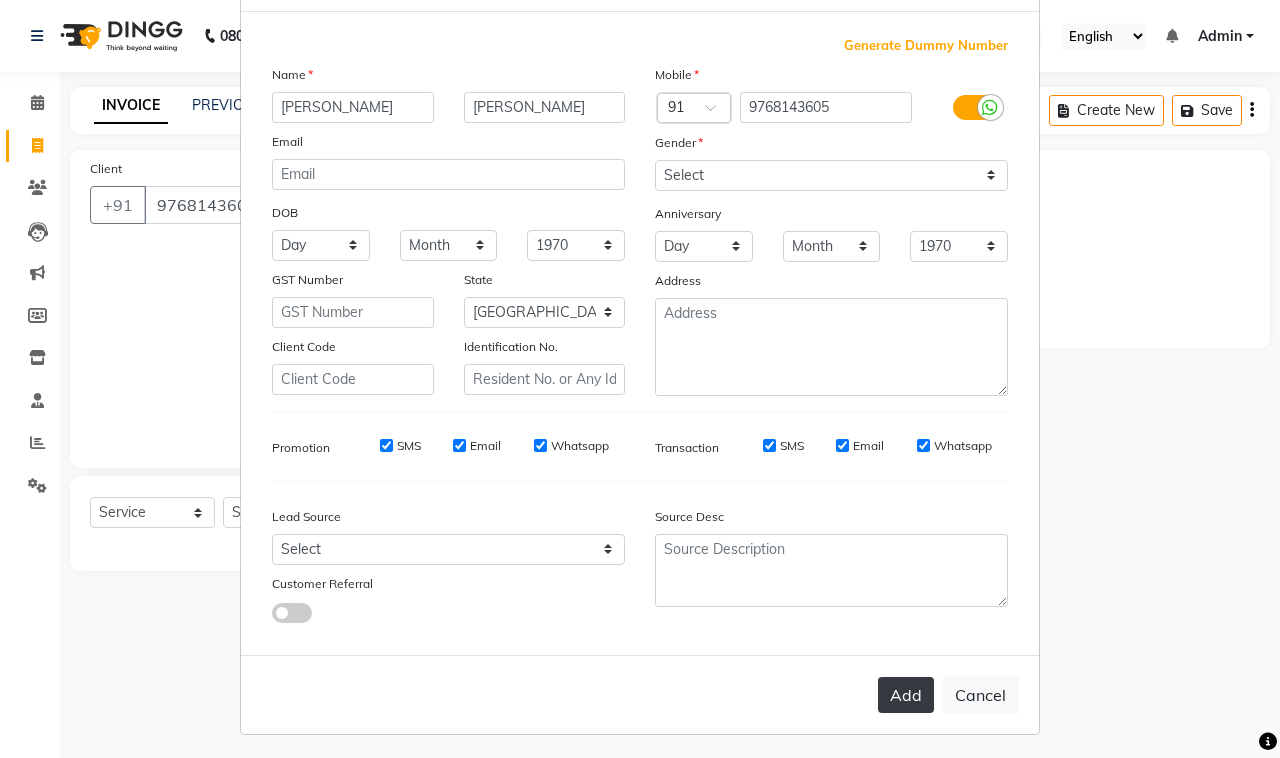 click on "Add" at bounding box center (906, 695) 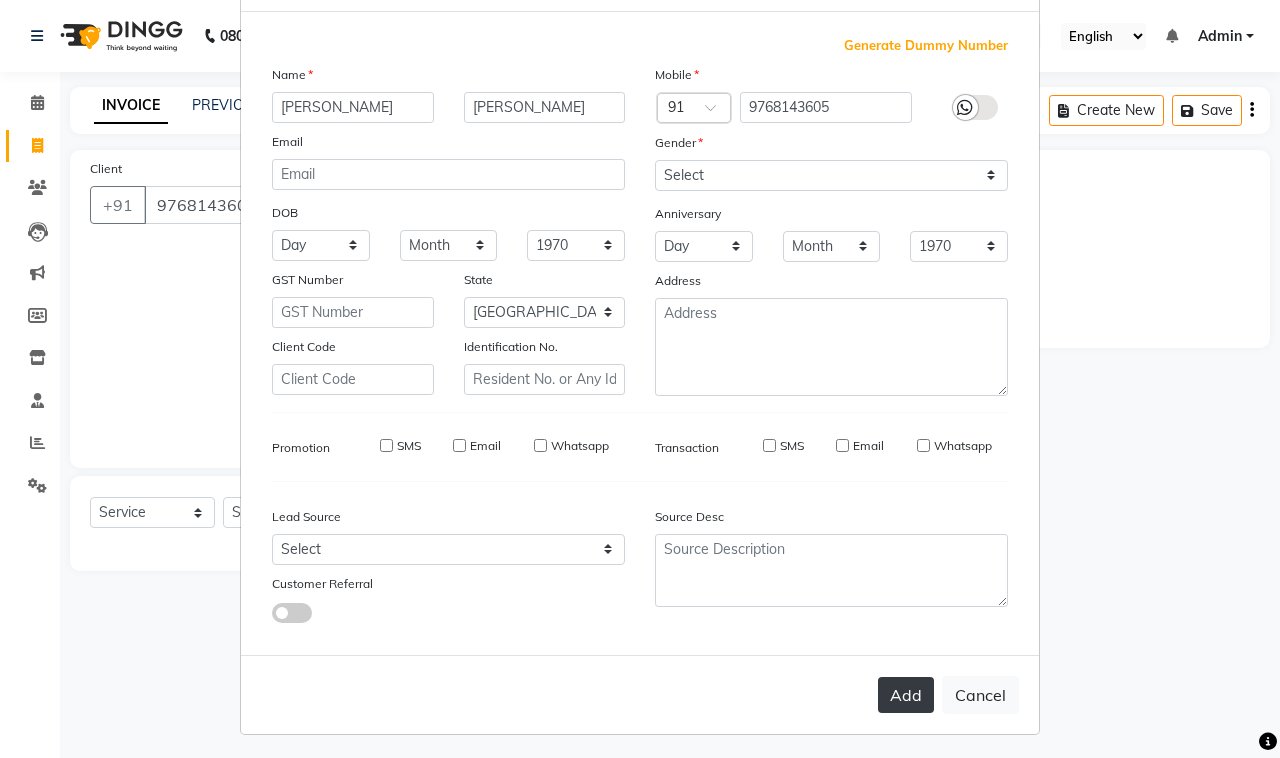 type 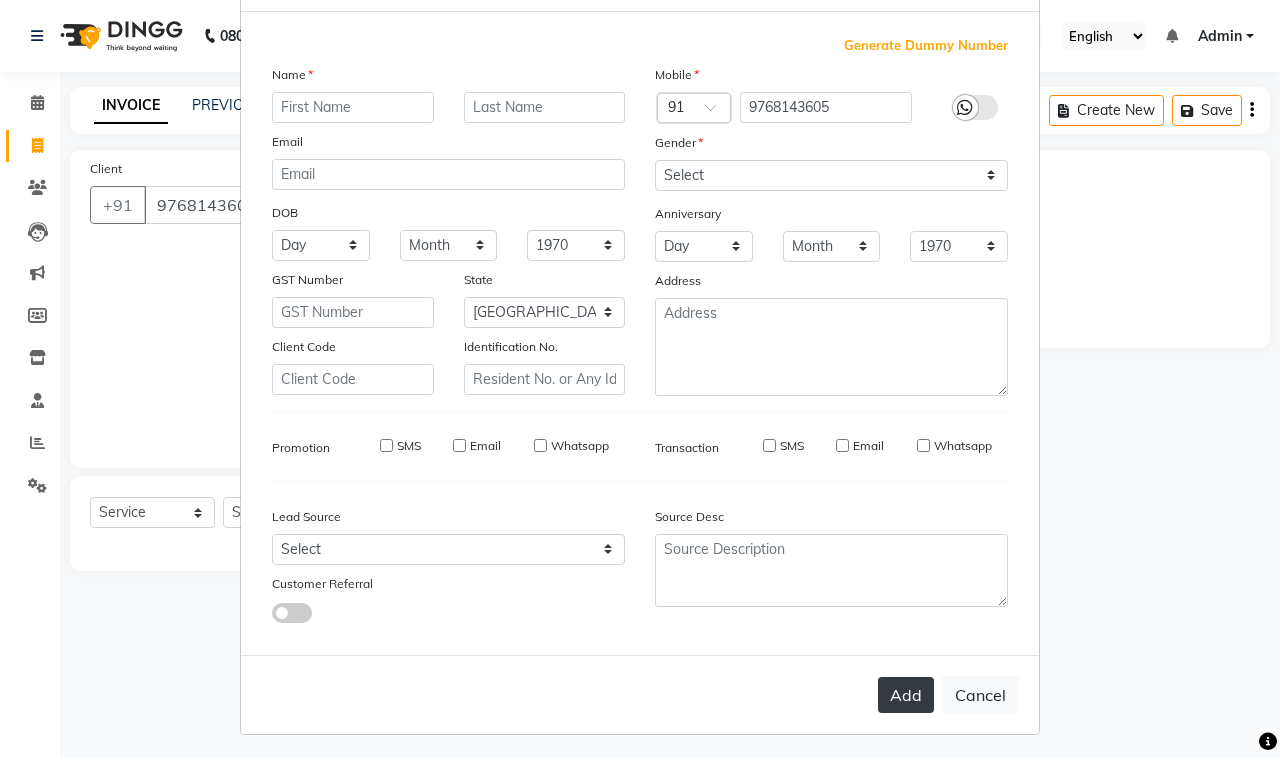 select 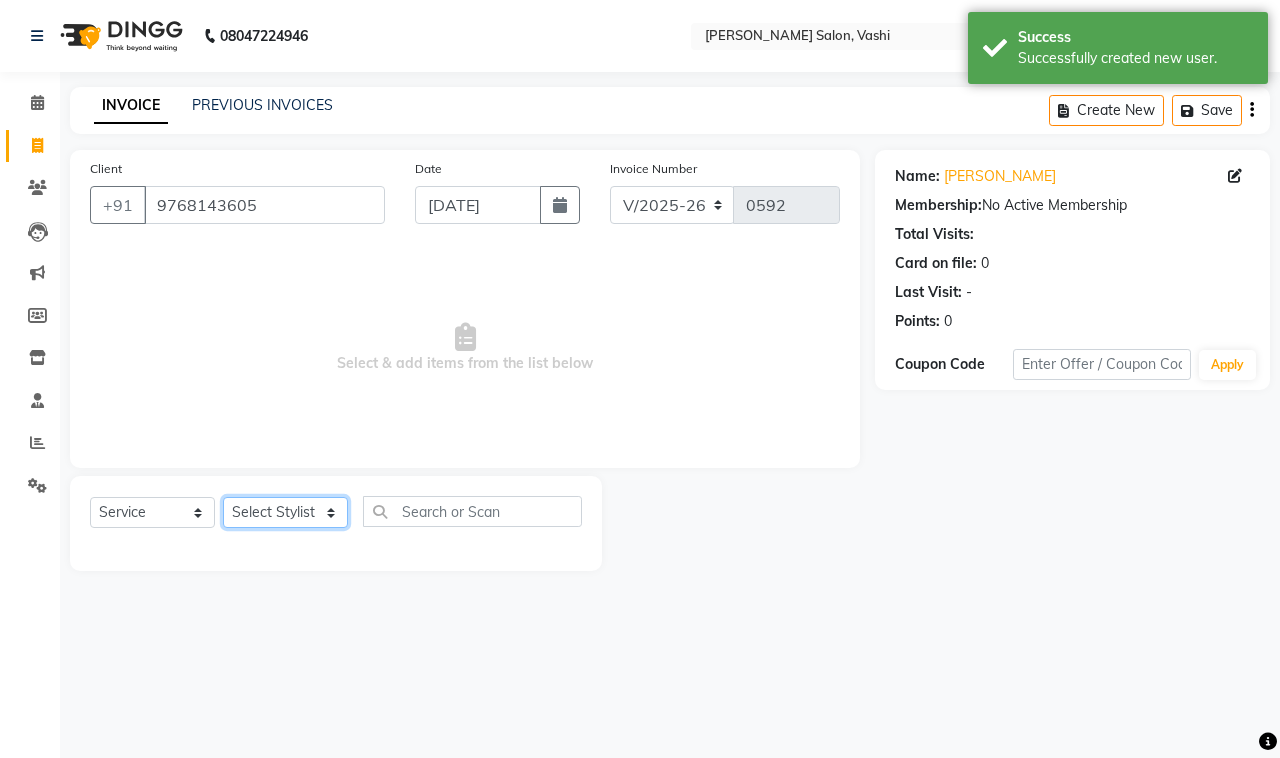 click on "Select Stylist DC Dipika Freelancer [PERSON_NAME] [PERSON_NAME] [PERSON_NAME]" 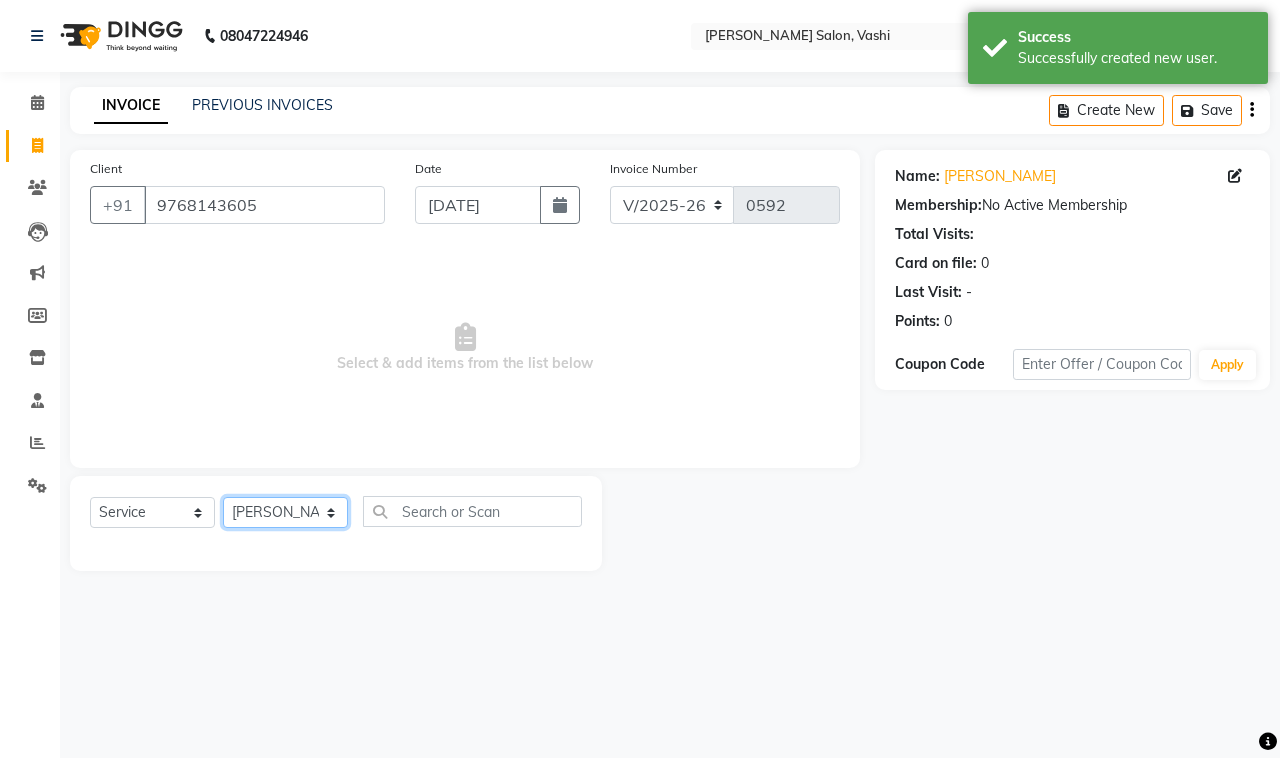 click on "Select Stylist DC Dipika Freelancer [PERSON_NAME] [PERSON_NAME] [PERSON_NAME]" 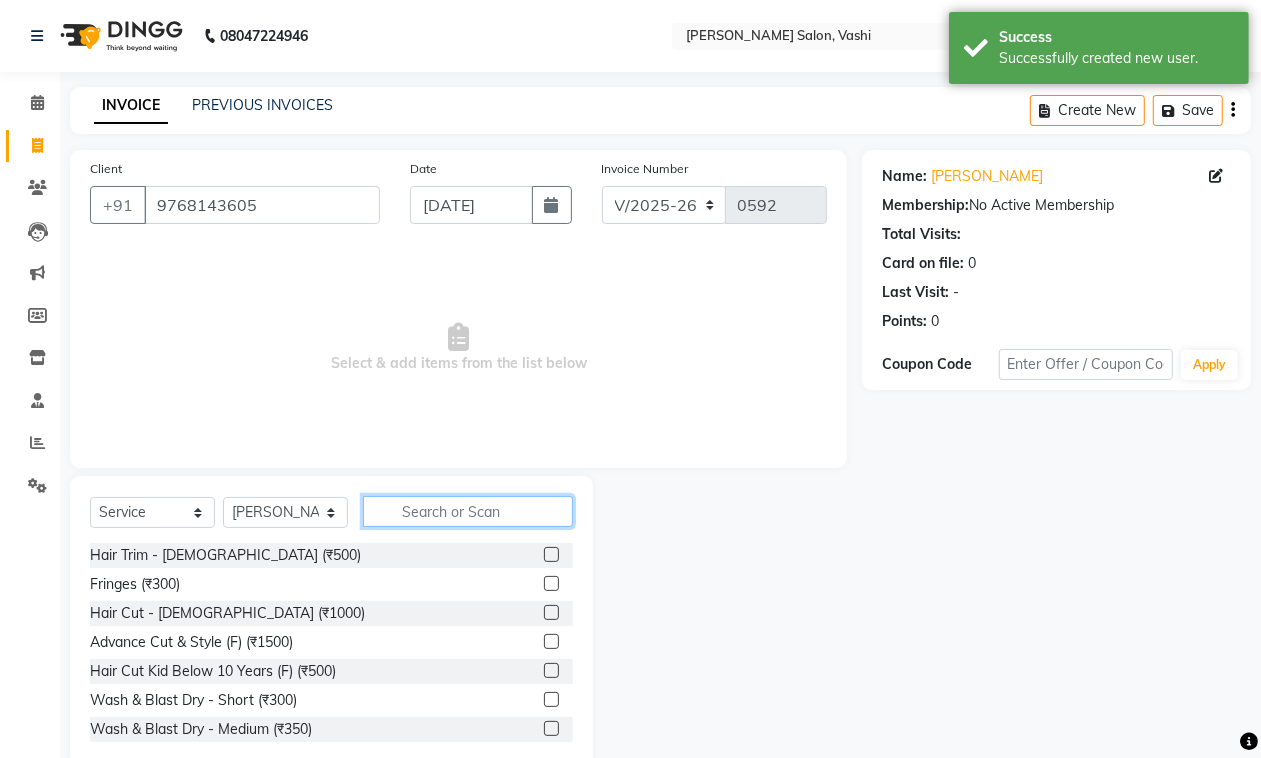 drag, startPoint x: 452, startPoint y: 513, endPoint x: 450, endPoint y: 541, distance: 28.071337 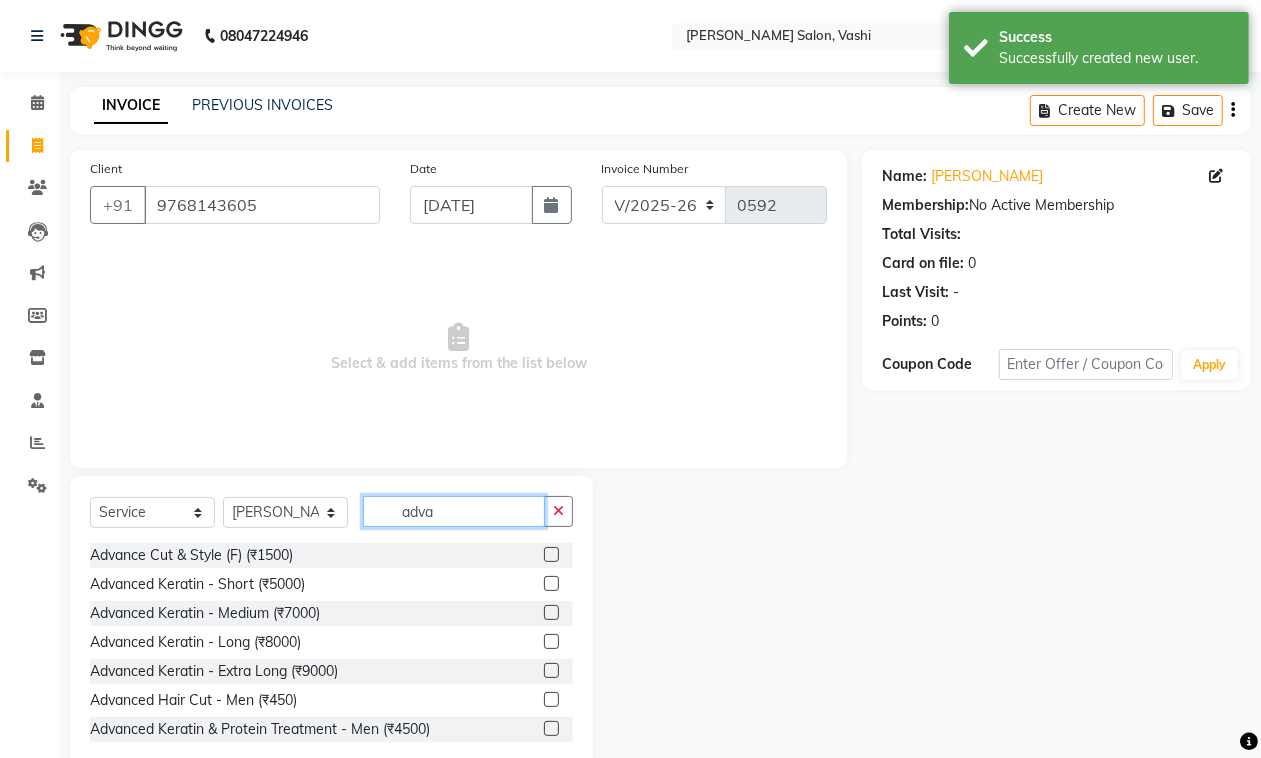 type on "adva" 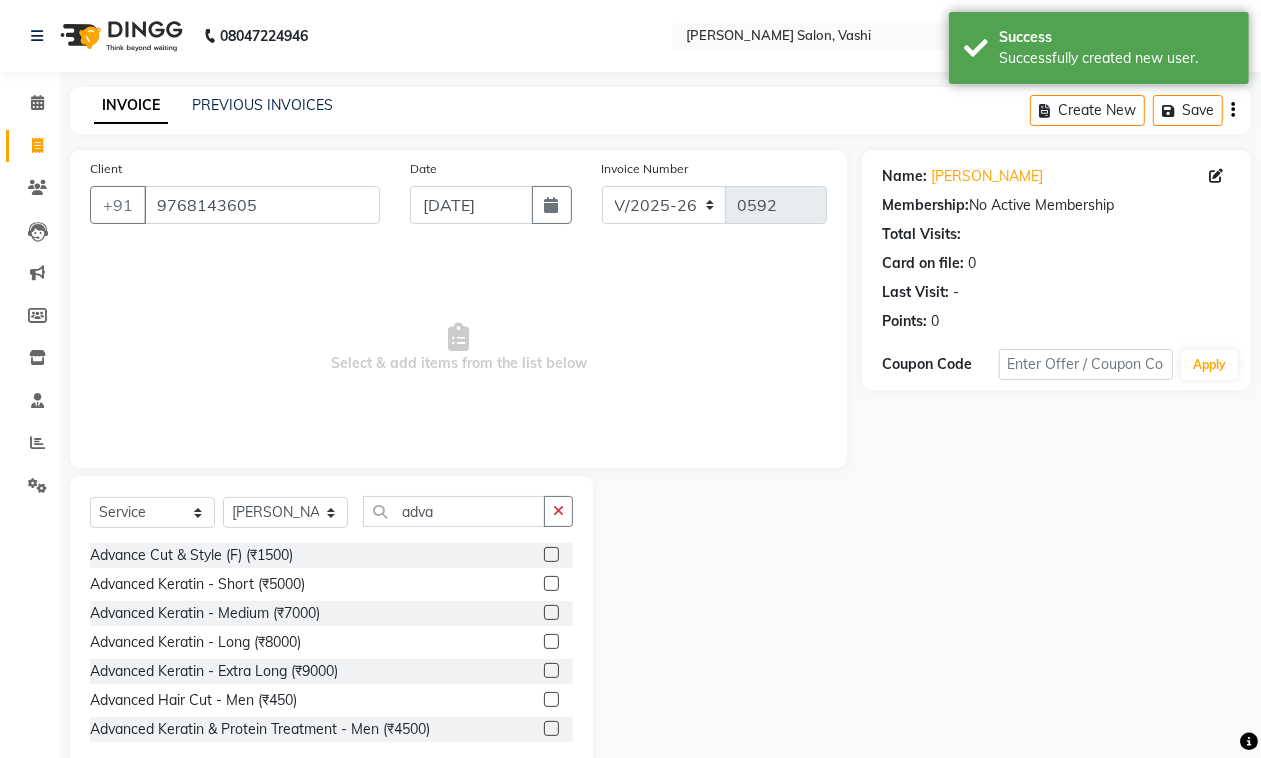 click 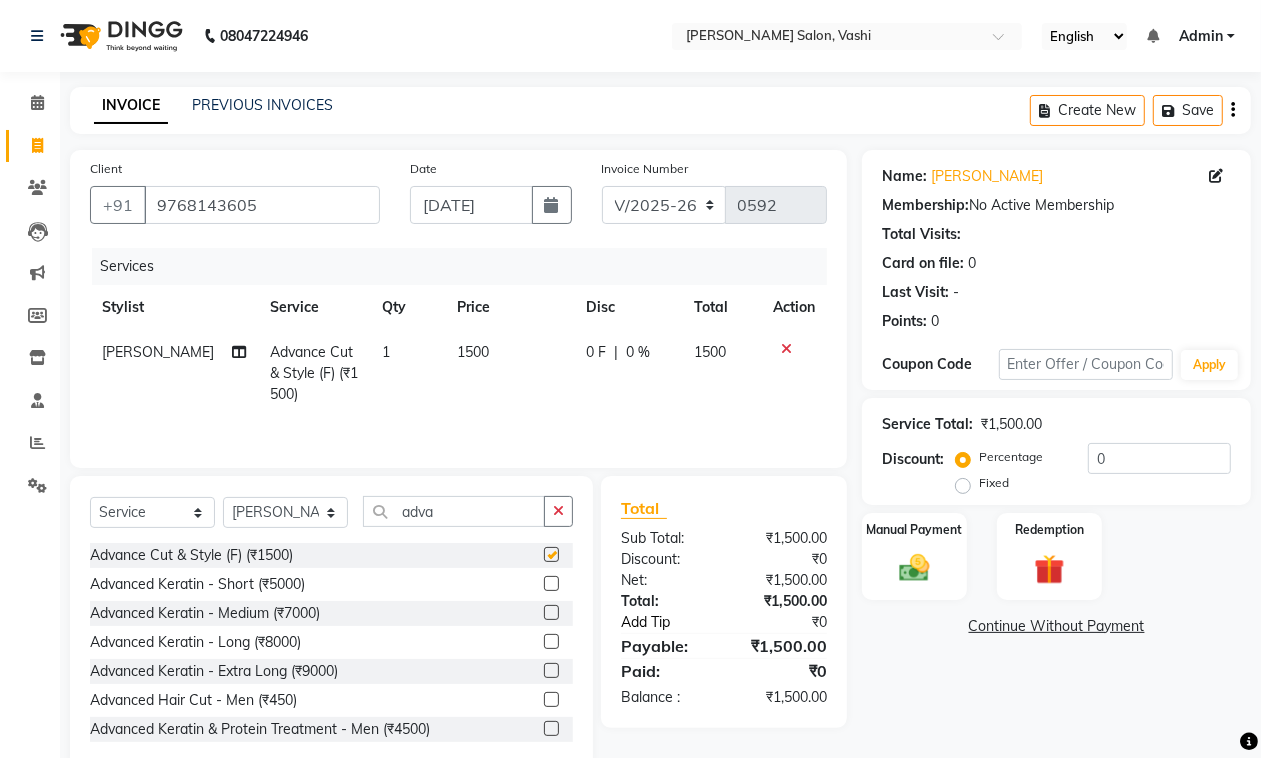 checkbox on "false" 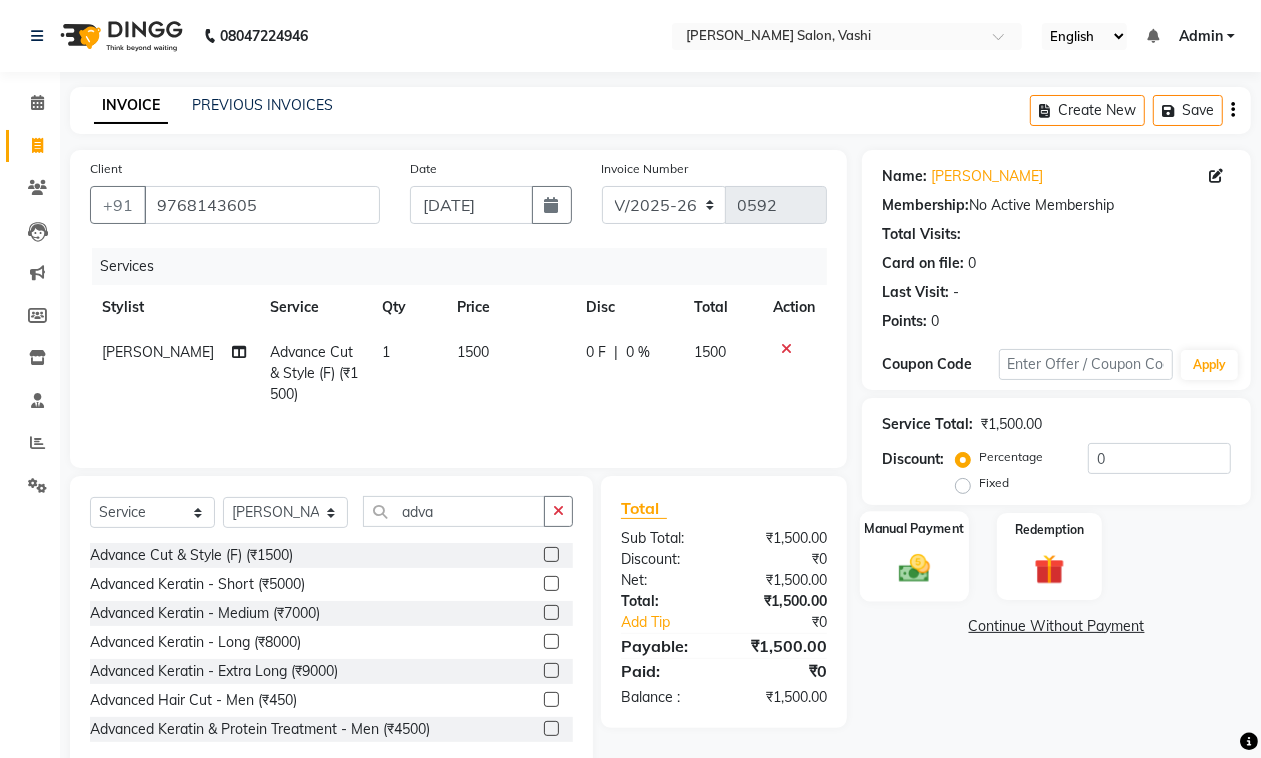 click on "Manual Payment" 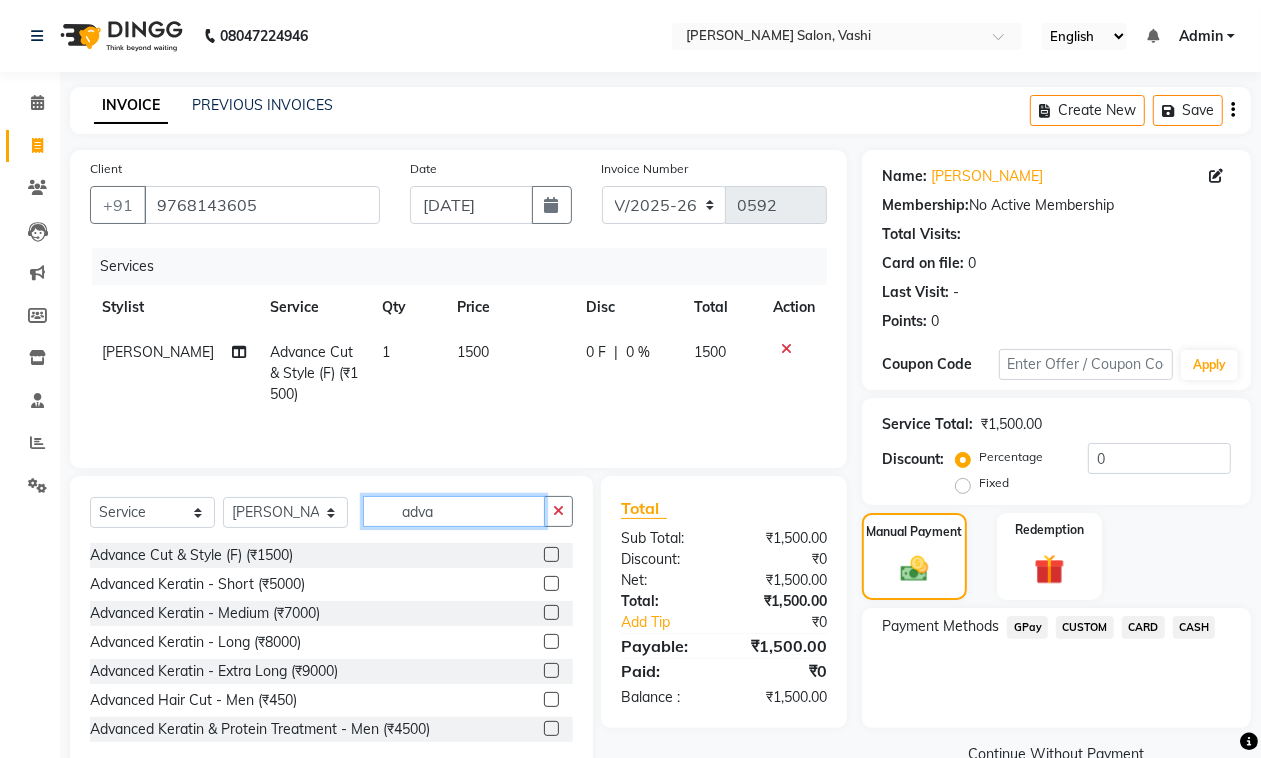click on "adva" 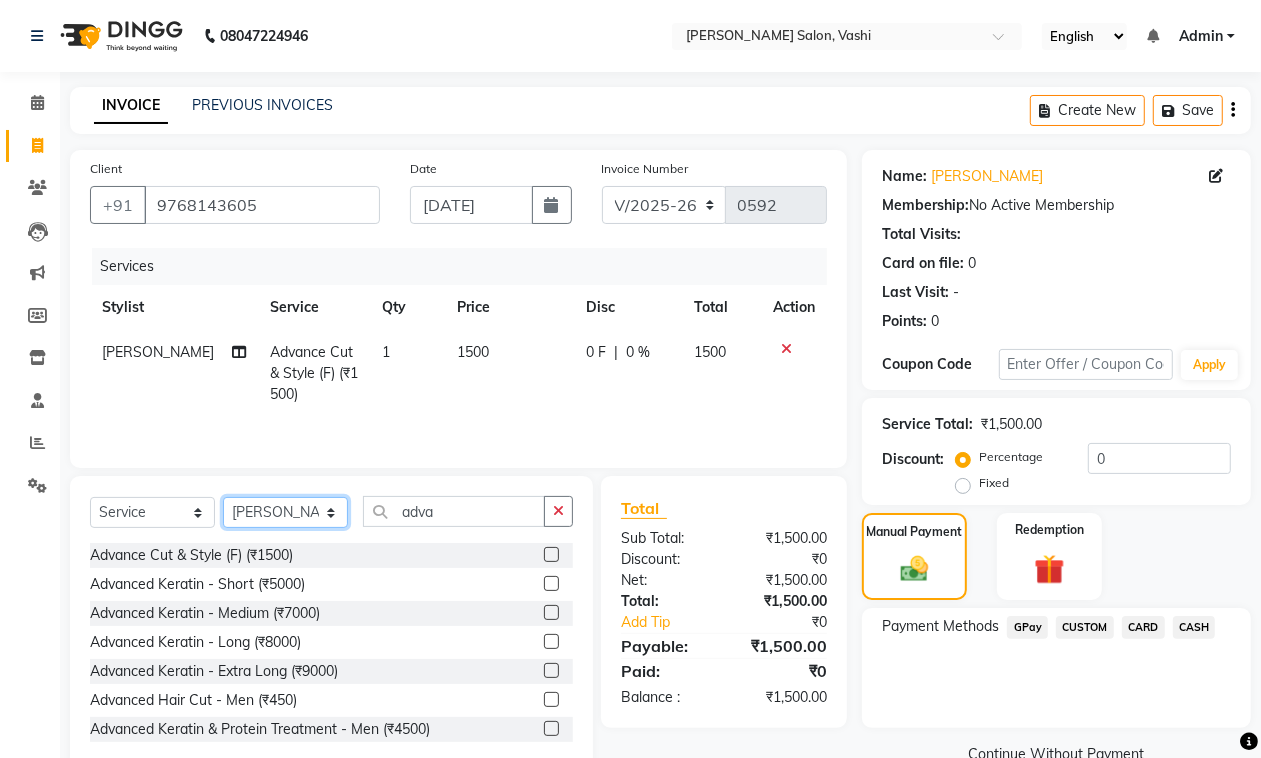 click on "Select Stylist DC Dipika Freelancer [PERSON_NAME] [PERSON_NAME] [PERSON_NAME]" 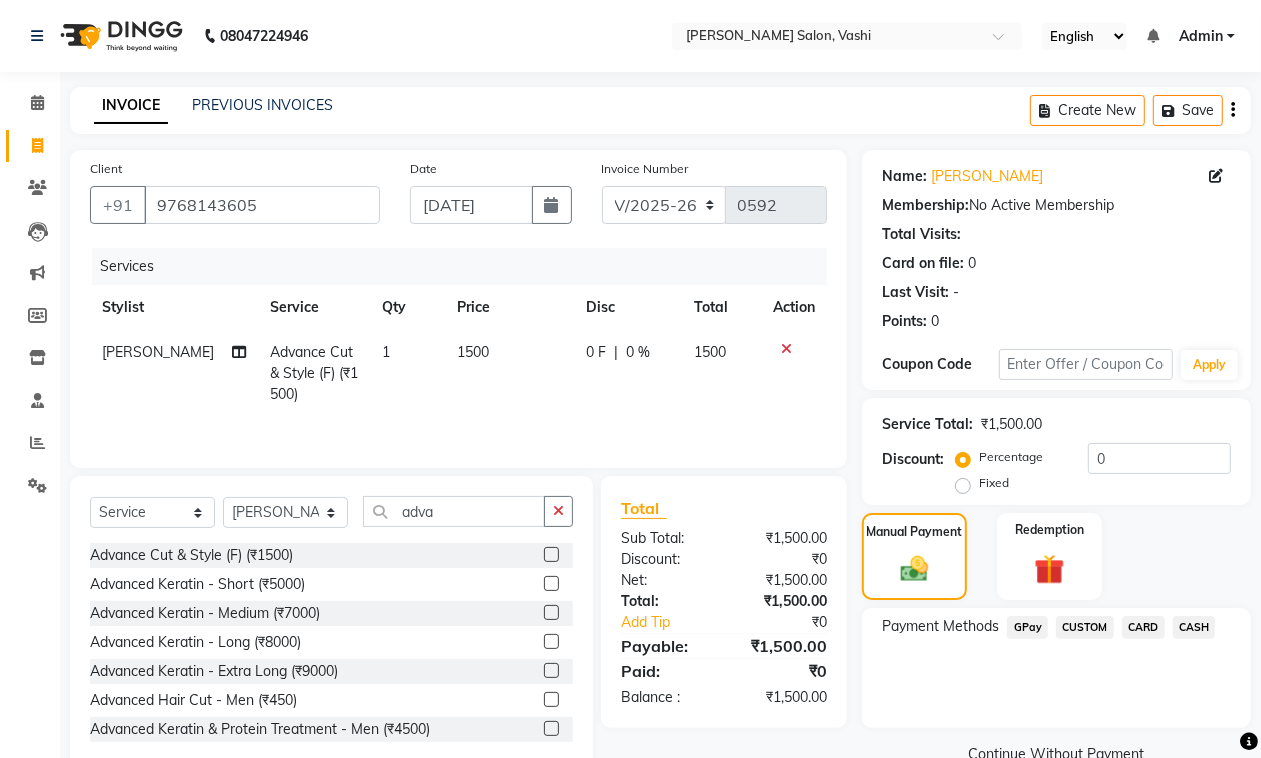 click on "1500" 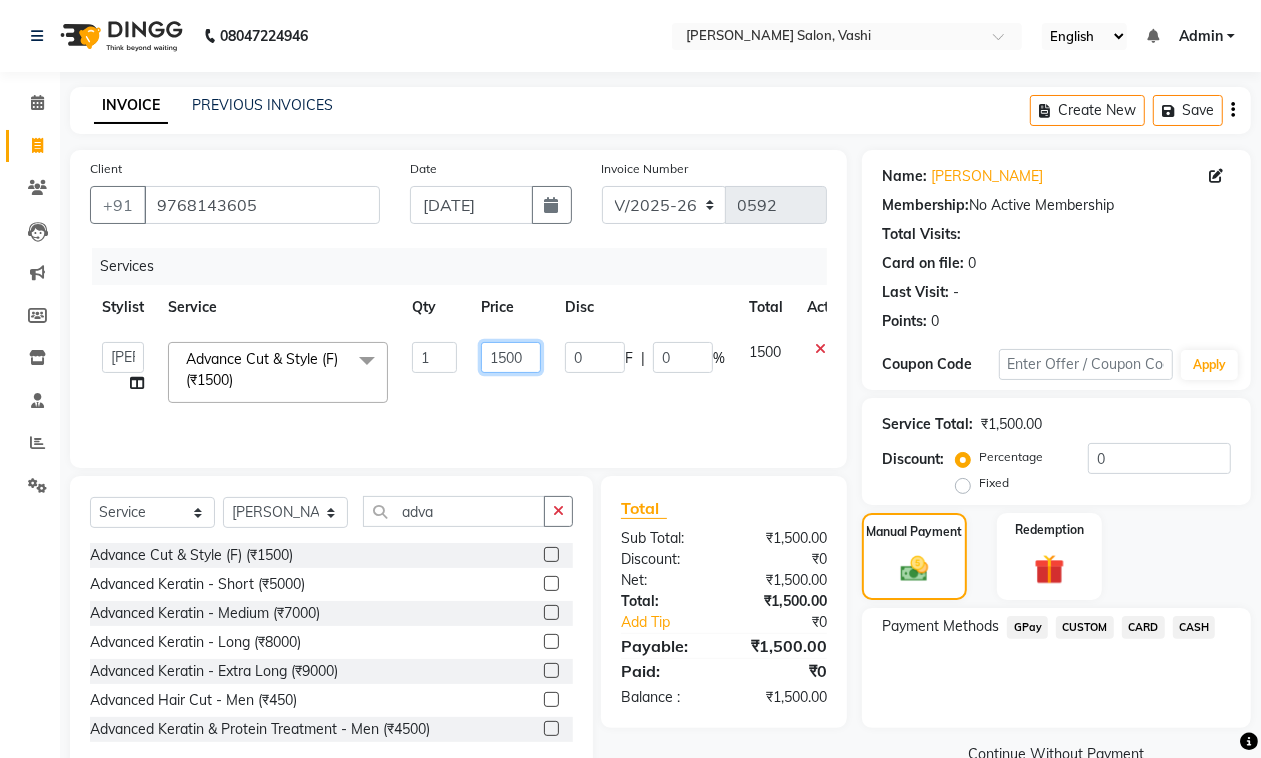 drag, startPoint x: 487, startPoint y: 356, endPoint x: 537, endPoint y: 360, distance: 50.159744 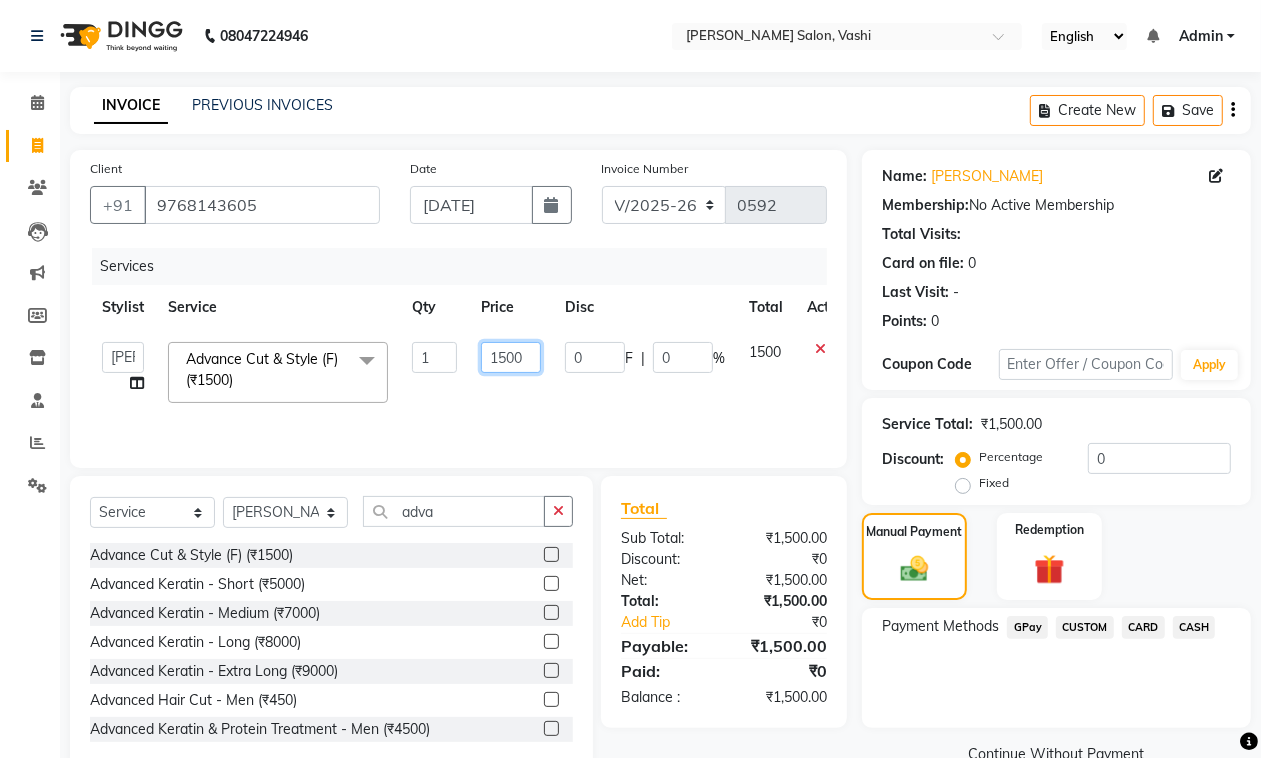 click on "1500" 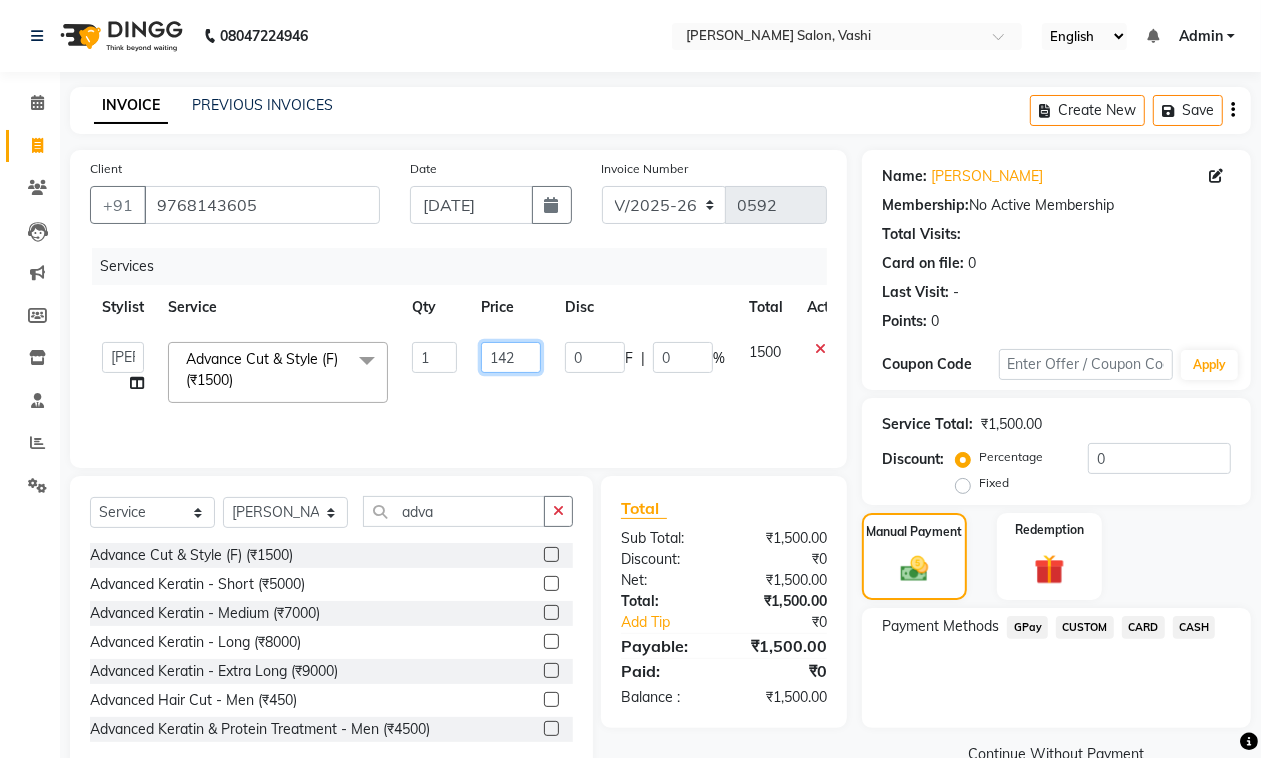 type on "1420" 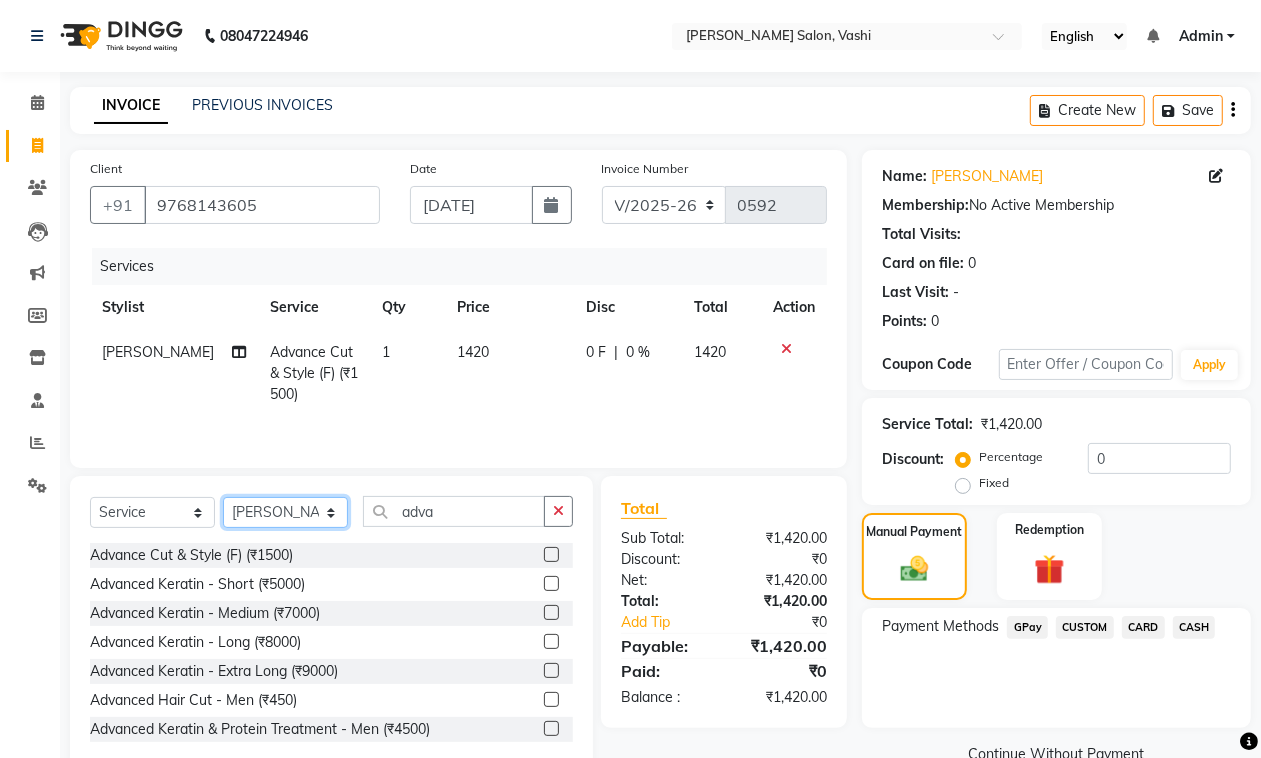 click on "Select Stylist DC Dipika Freelancer [PERSON_NAME] [PERSON_NAME] [PERSON_NAME]" 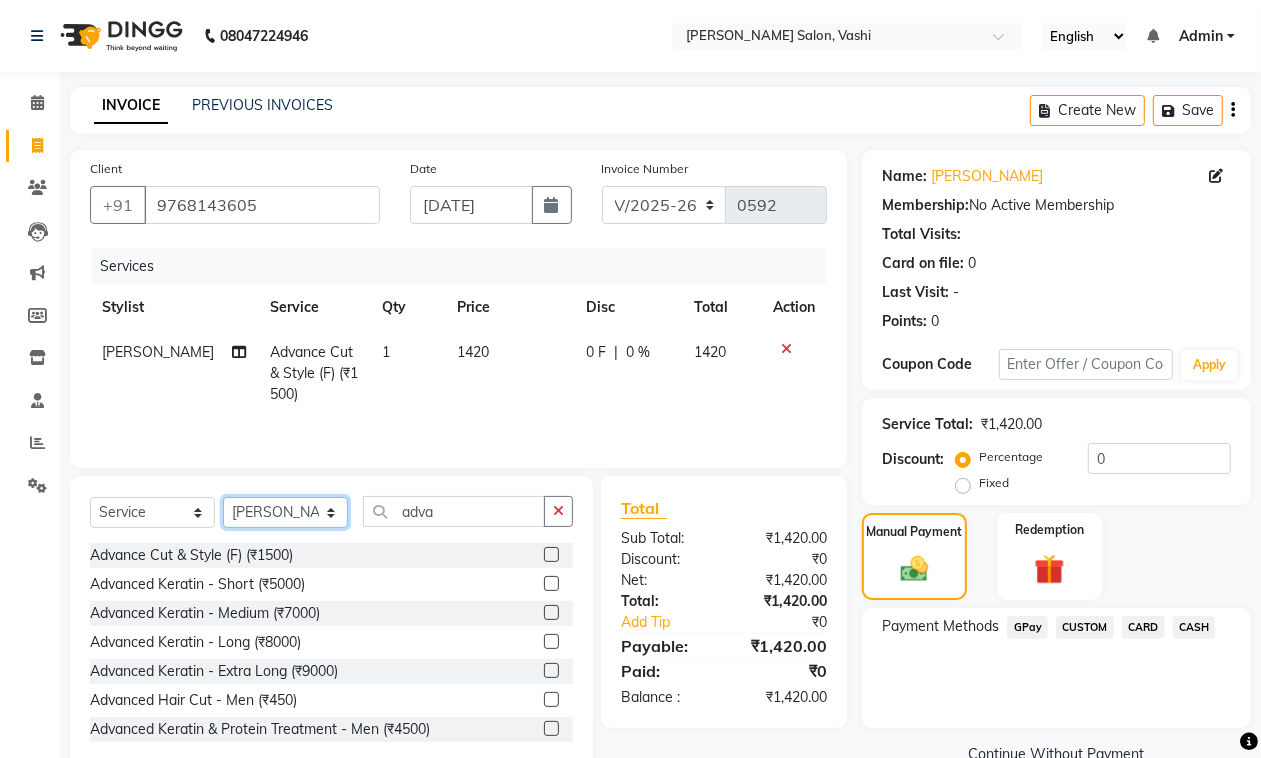 select on "10404" 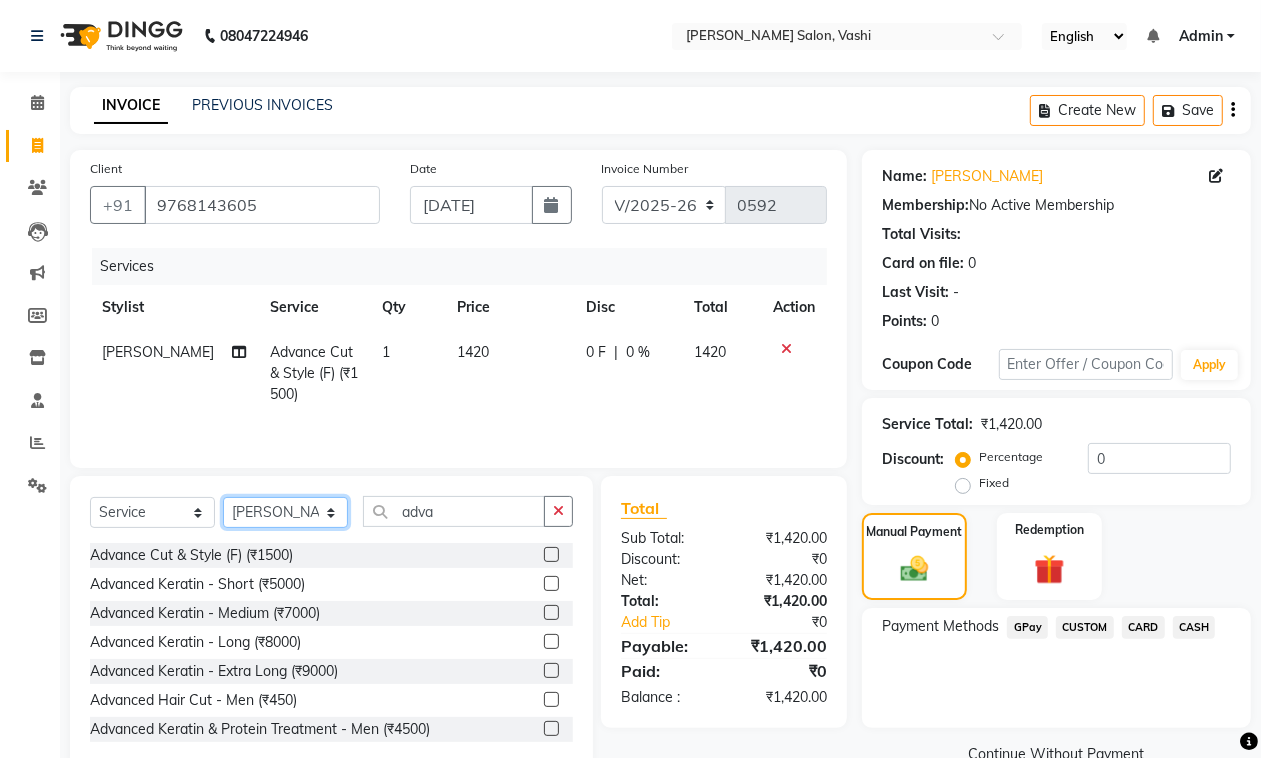 click on "Select Stylist DC Dipika Freelancer [PERSON_NAME] [PERSON_NAME] [PERSON_NAME]" 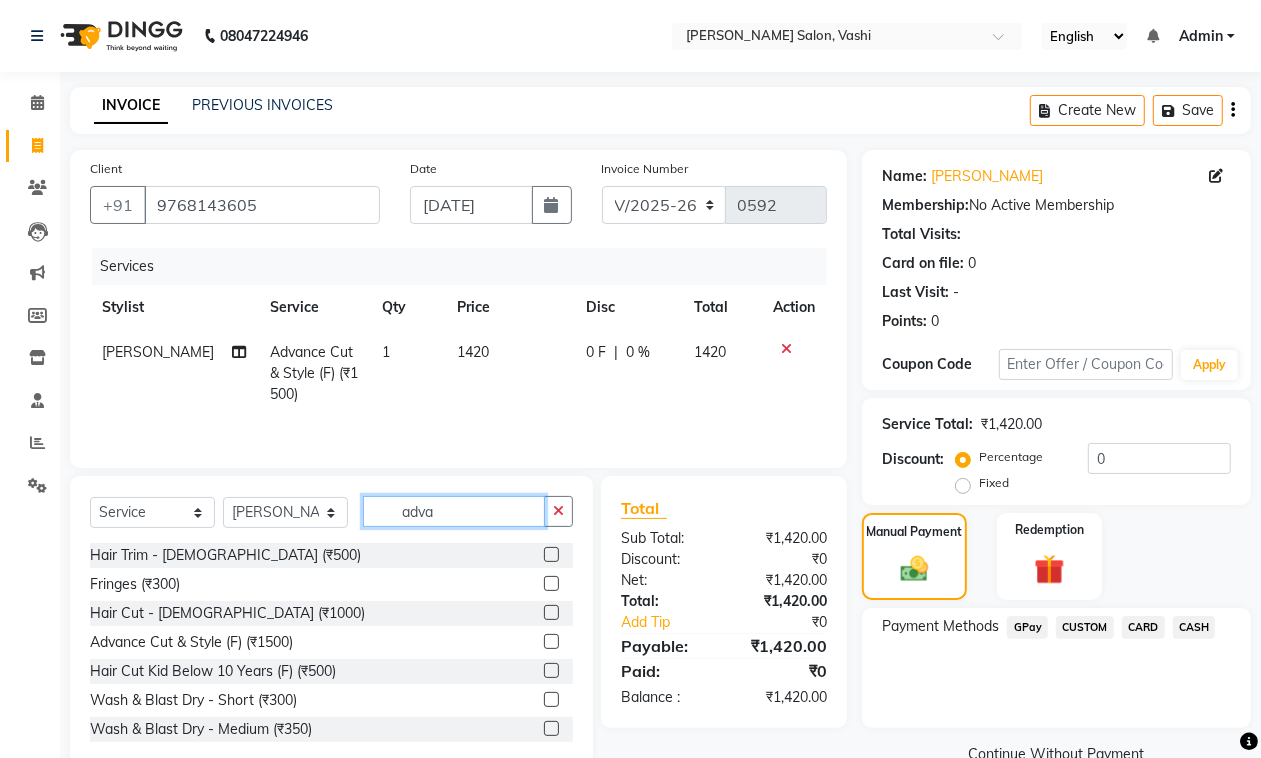 drag, startPoint x: 411, startPoint y: 512, endPoint x: 386, endPoint y: 502, distance: 26.925823 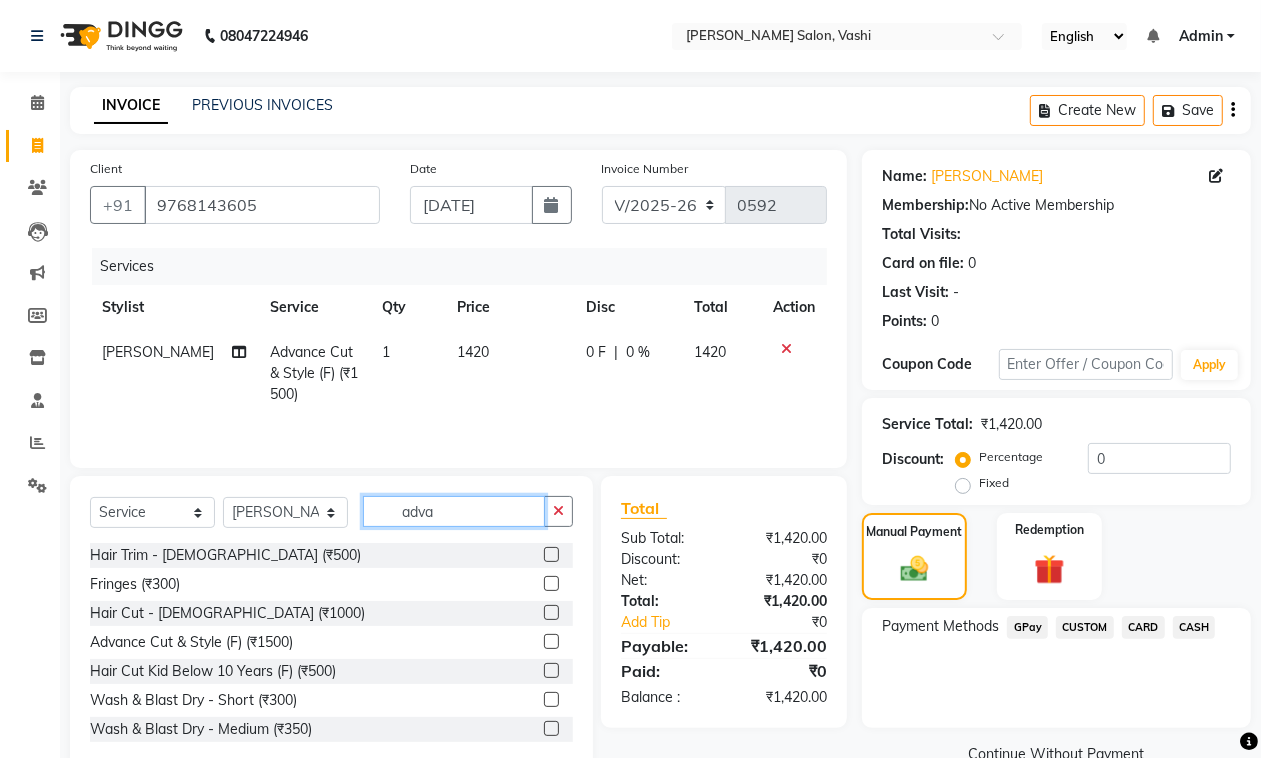 click on "adva" 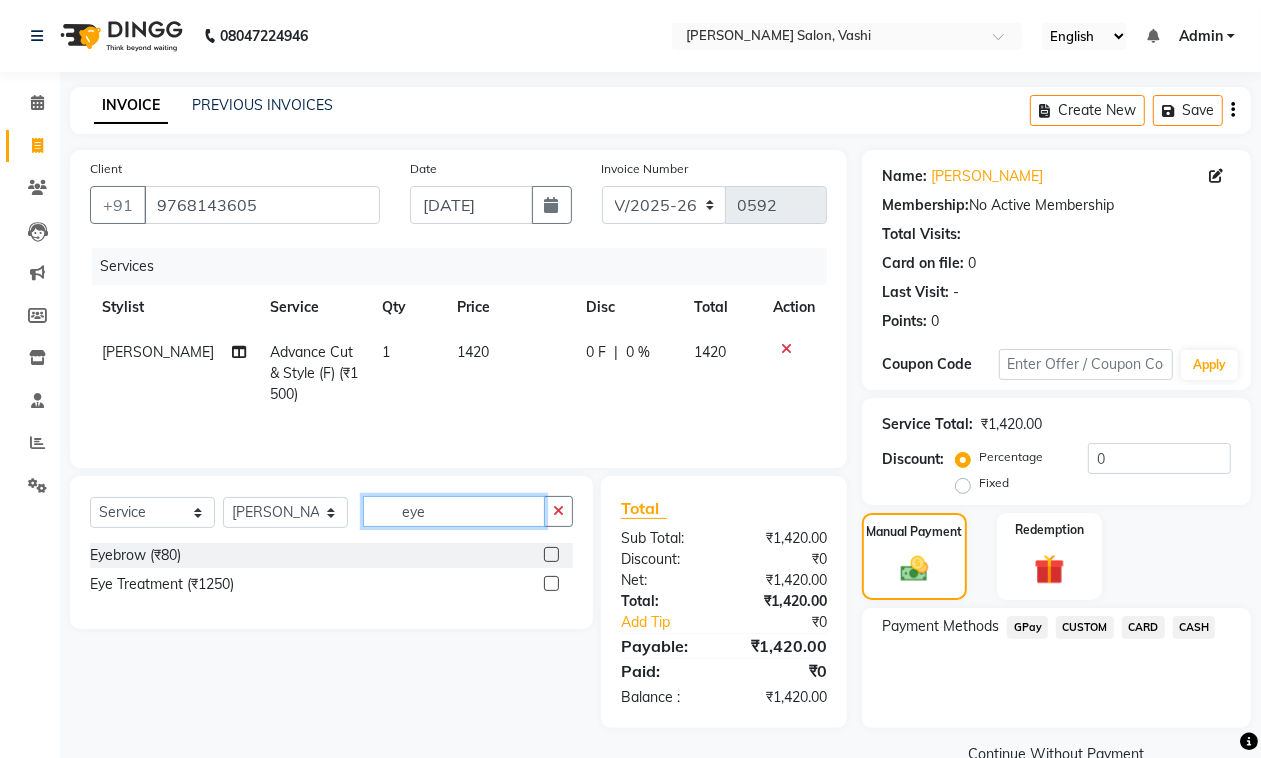 type on "eye" 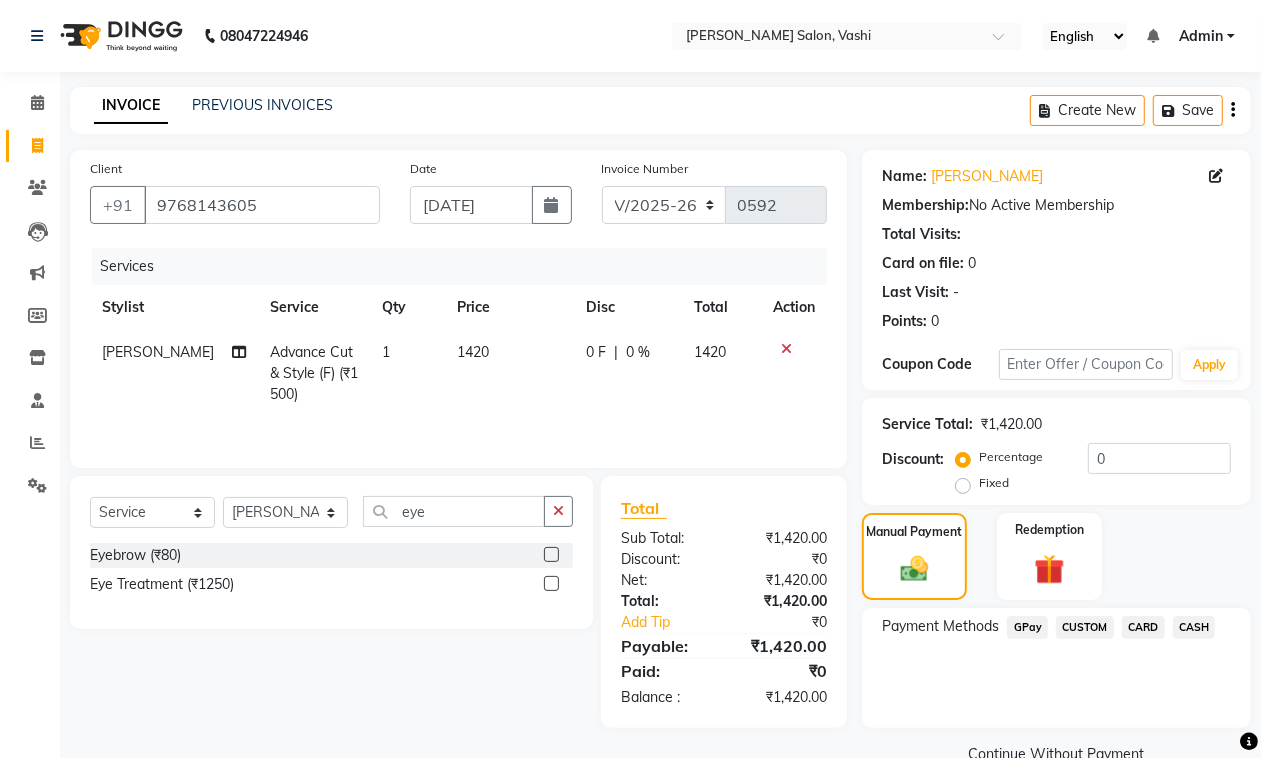 click 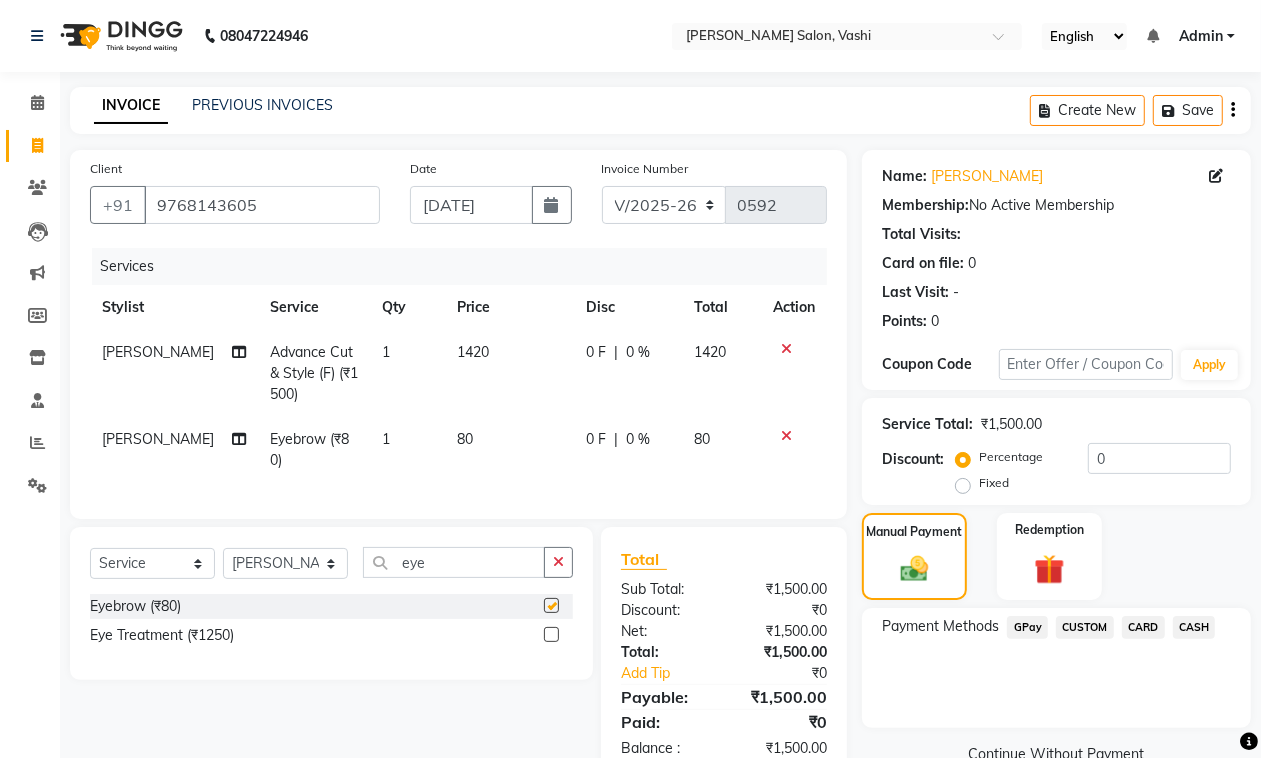 checkbox on "false" 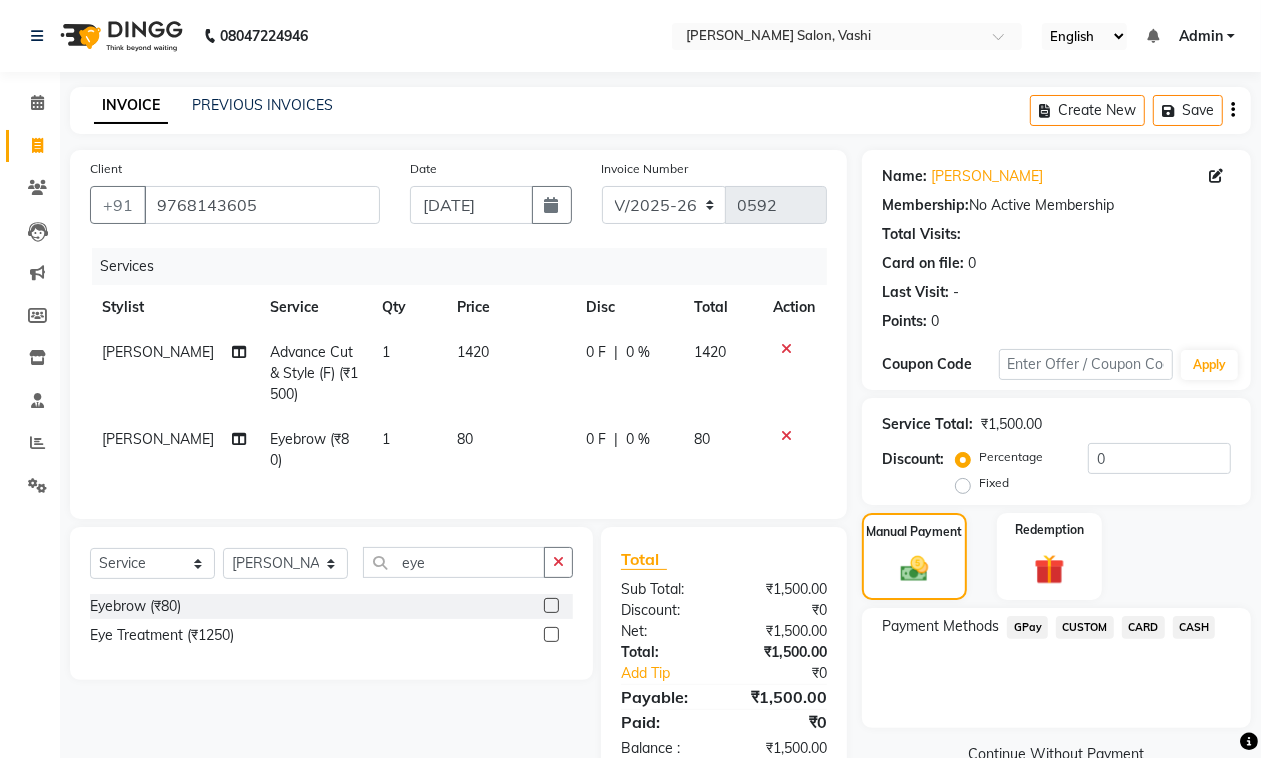 scroll, scrollTop: 68, scrollLeft: 0, axis: vertical 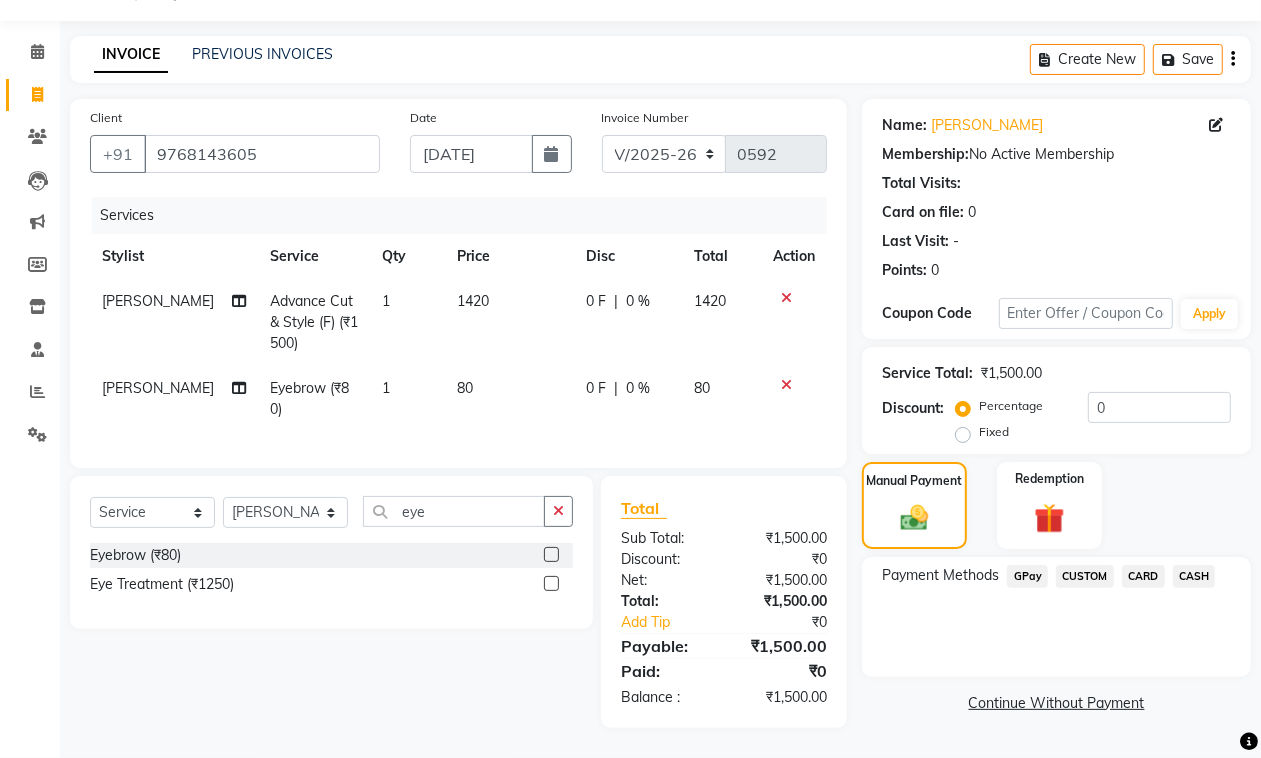 click on "GPay" 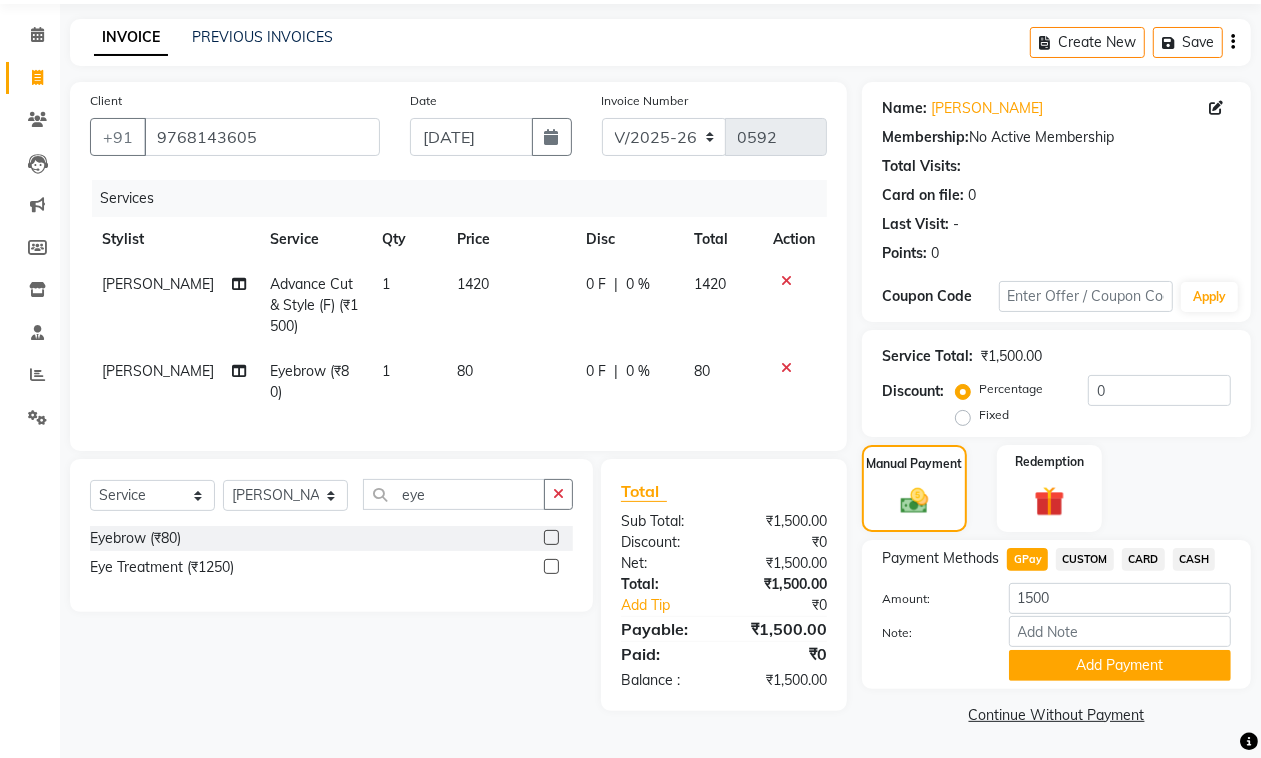 drag, startPoint x: 1088, startPoint y: 660, endPoint x: 1165, endPoint y: 610, distance: 91.809586 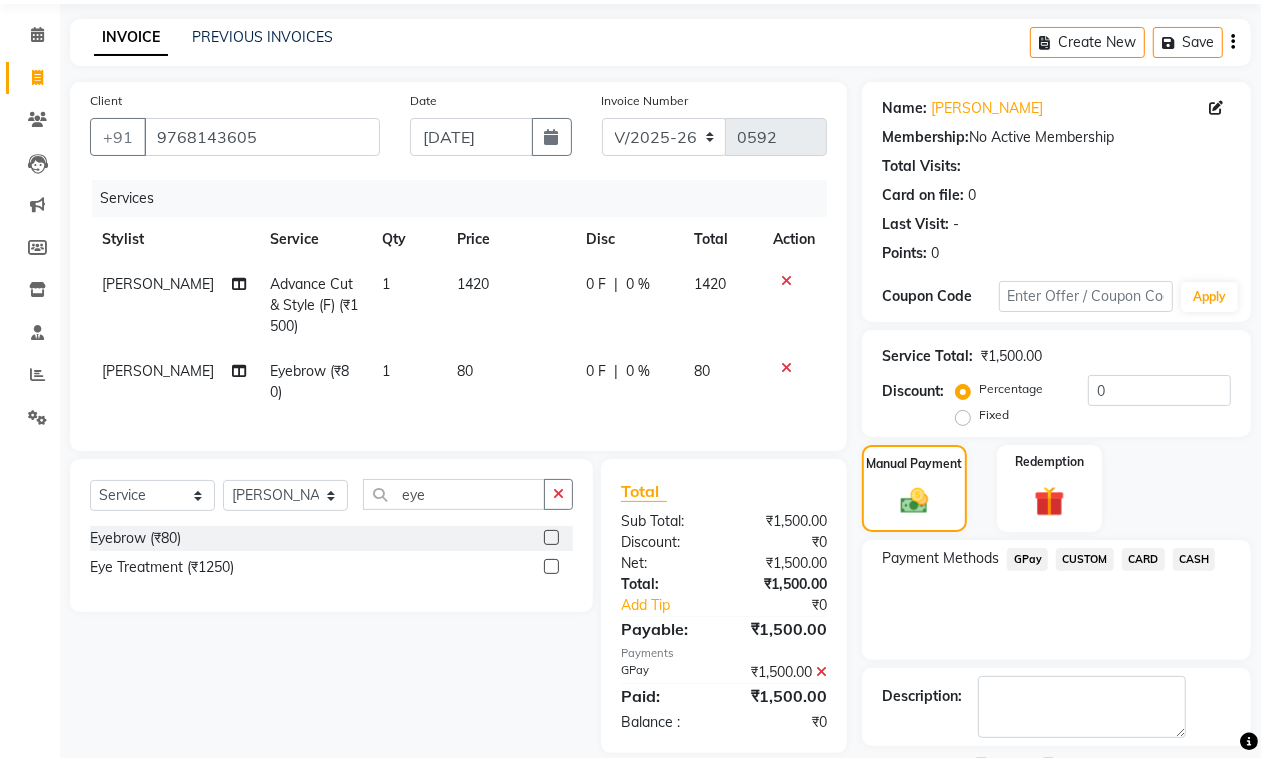 scroll, scrollTop: 153, scrollLeft: 0, axis: vertical 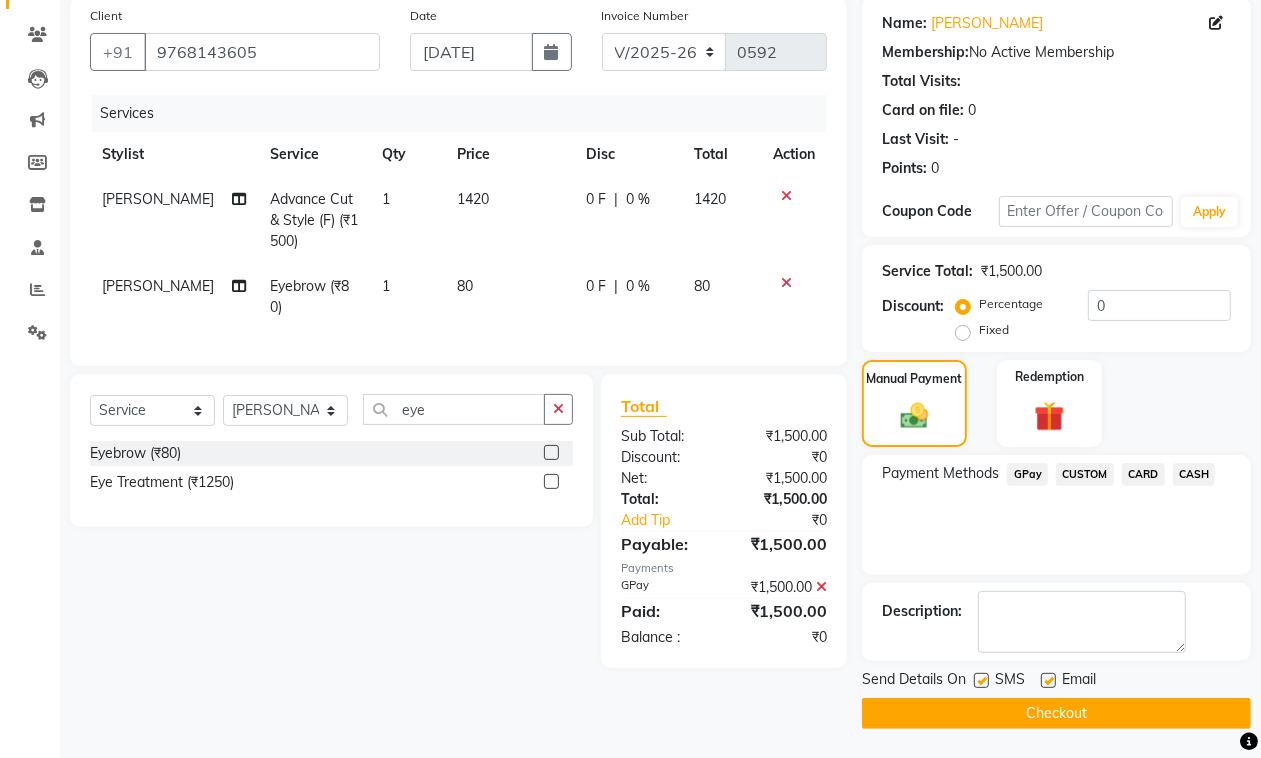 click 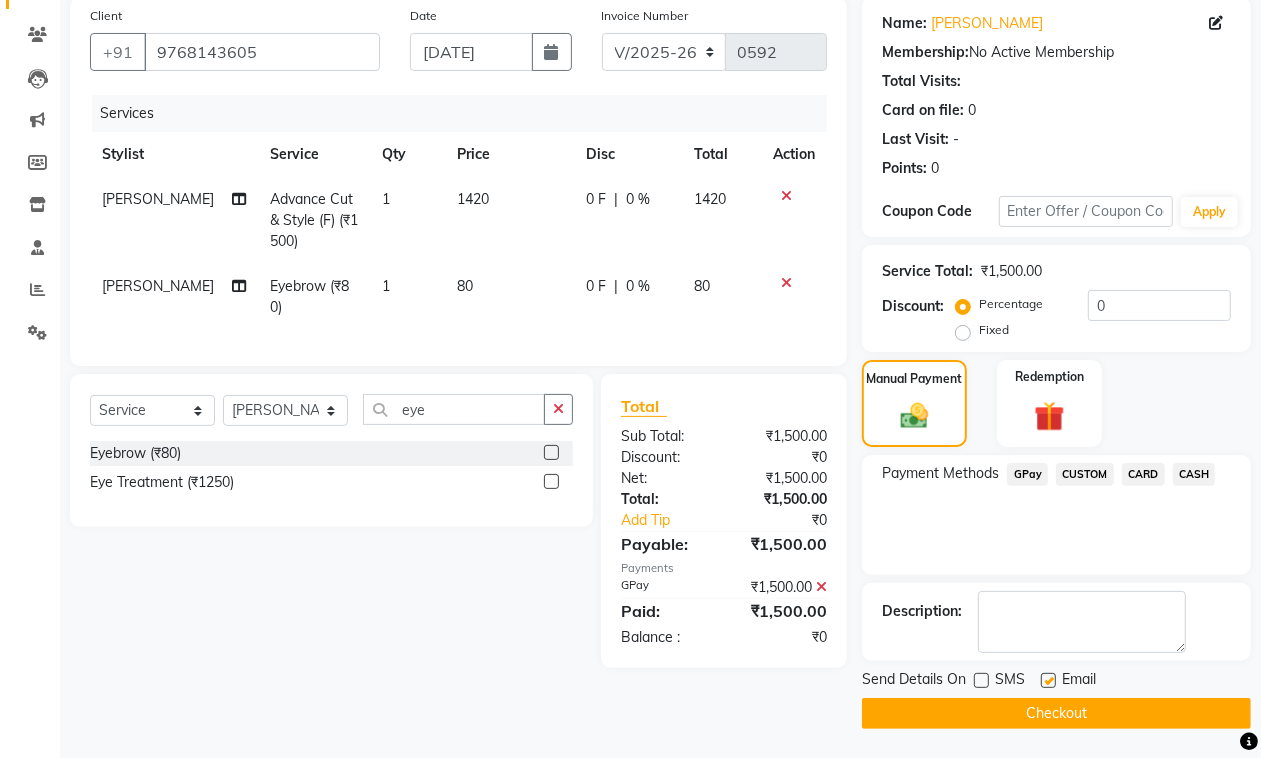 click 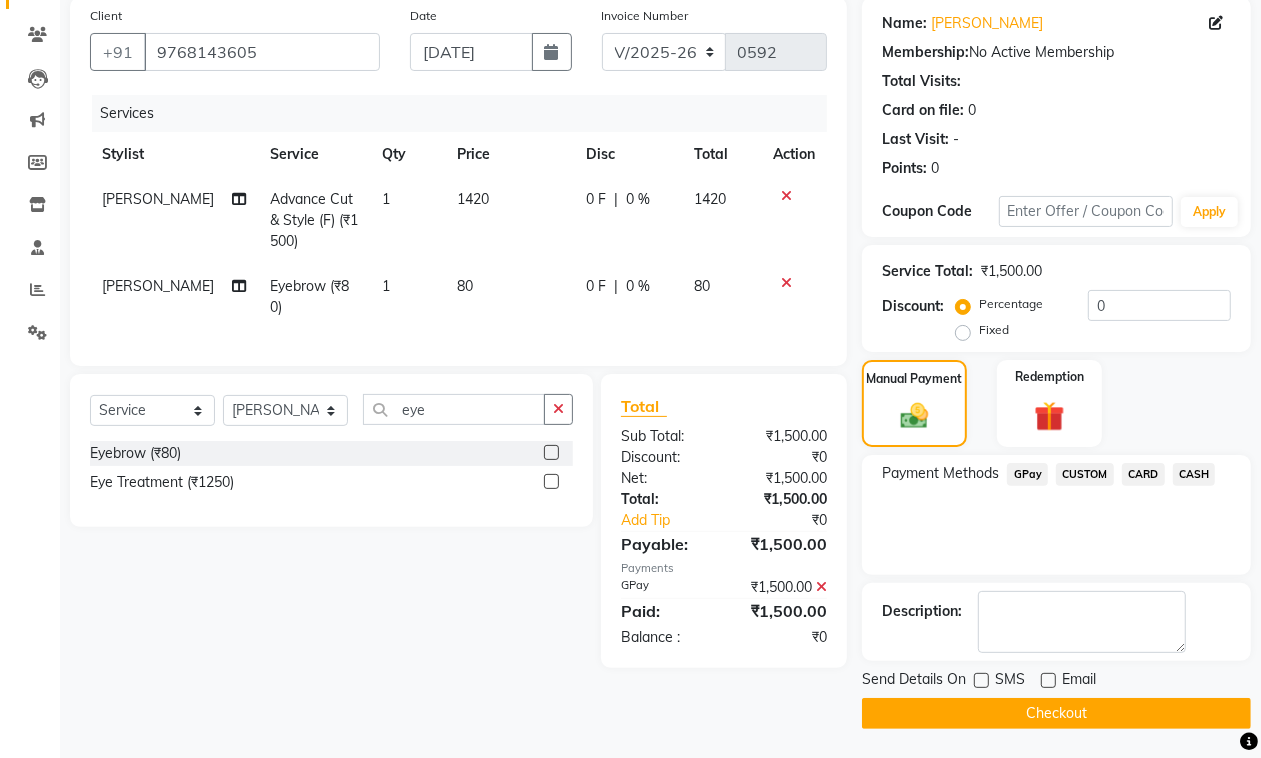 click on "Checkout" 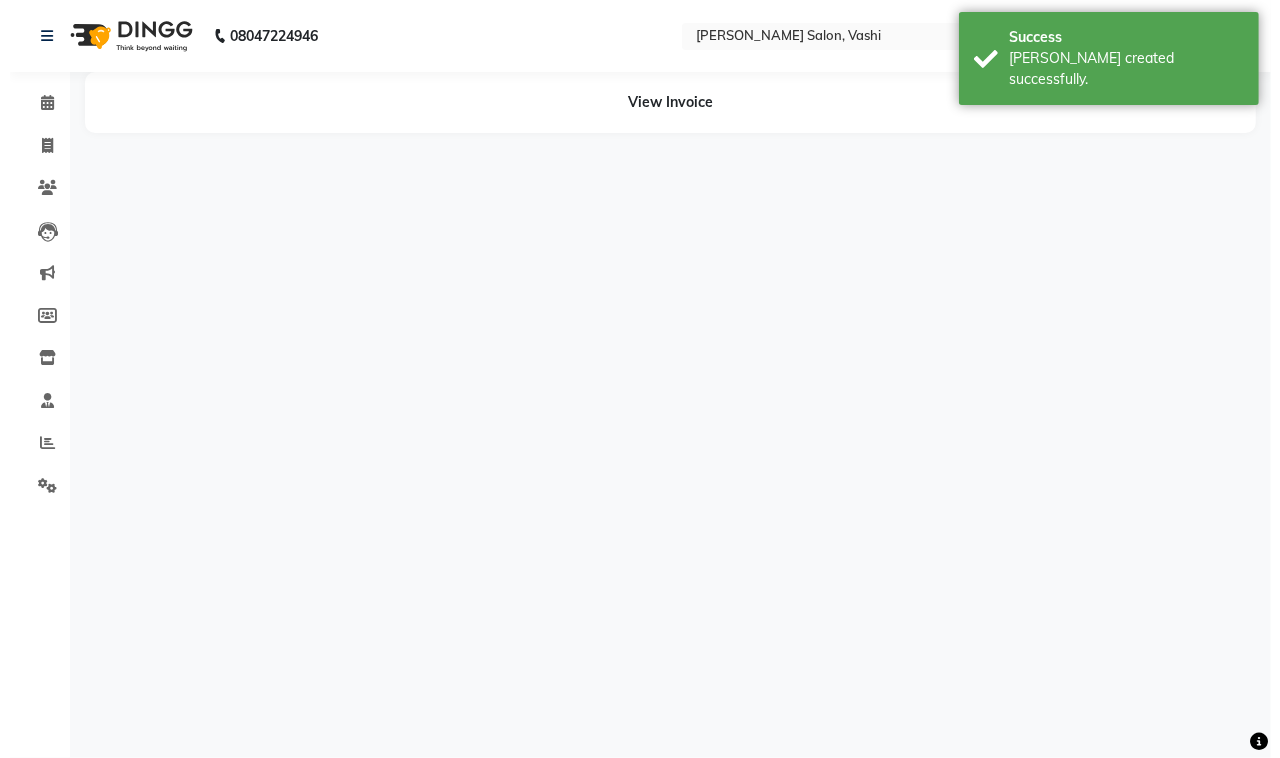 scroll, scrollTop: 0, scrollLeft: 0, axis: both 